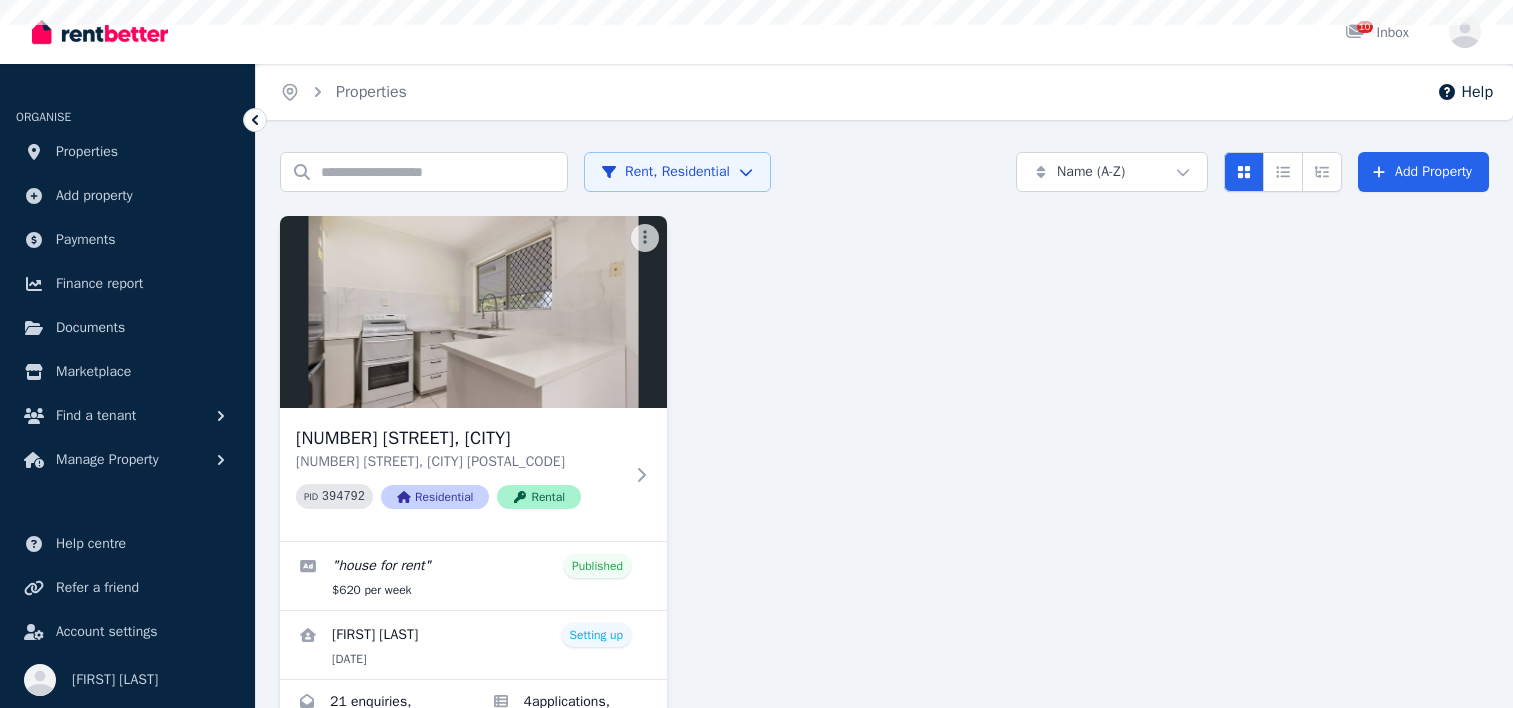 scroll, scrollTop: 0, scrollLeft: 0, axis: both 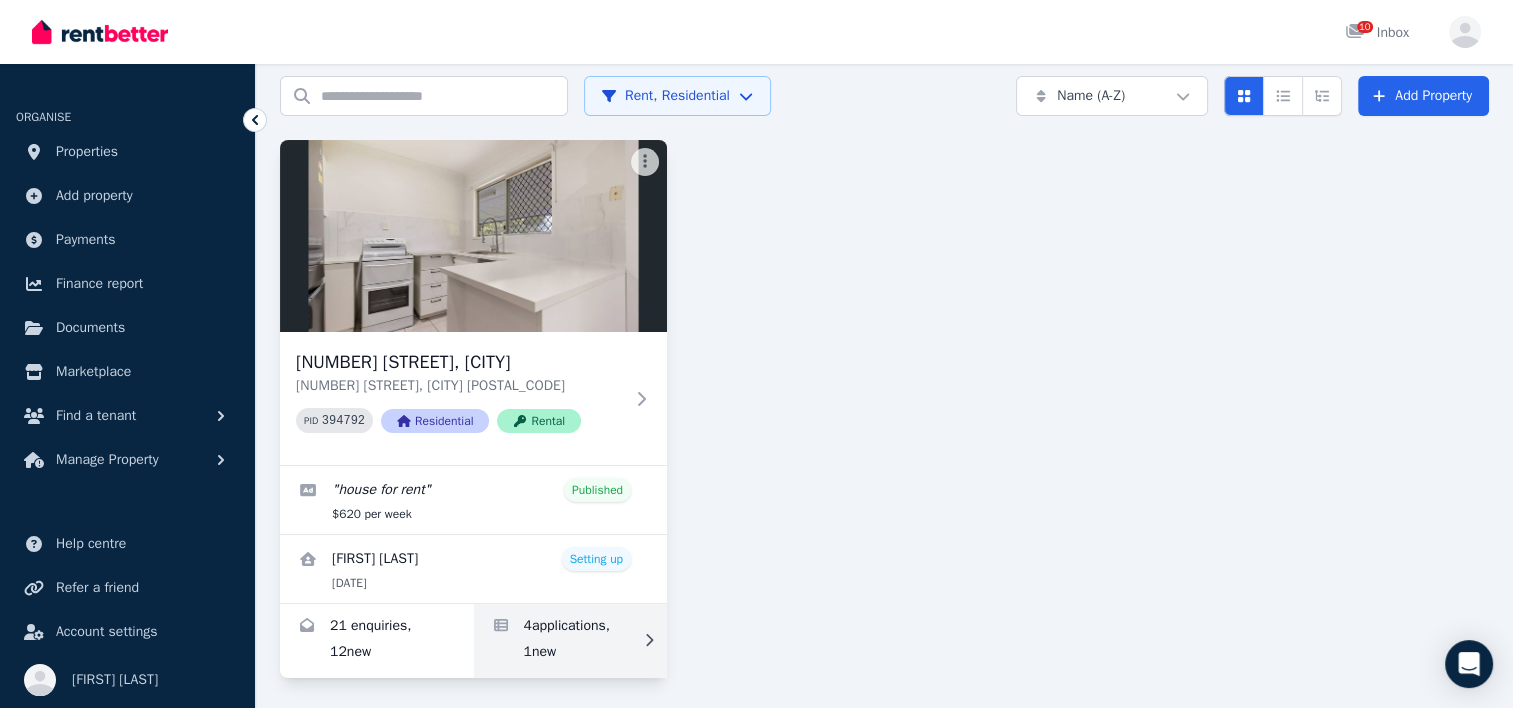 click at bounding box center [571, 641] 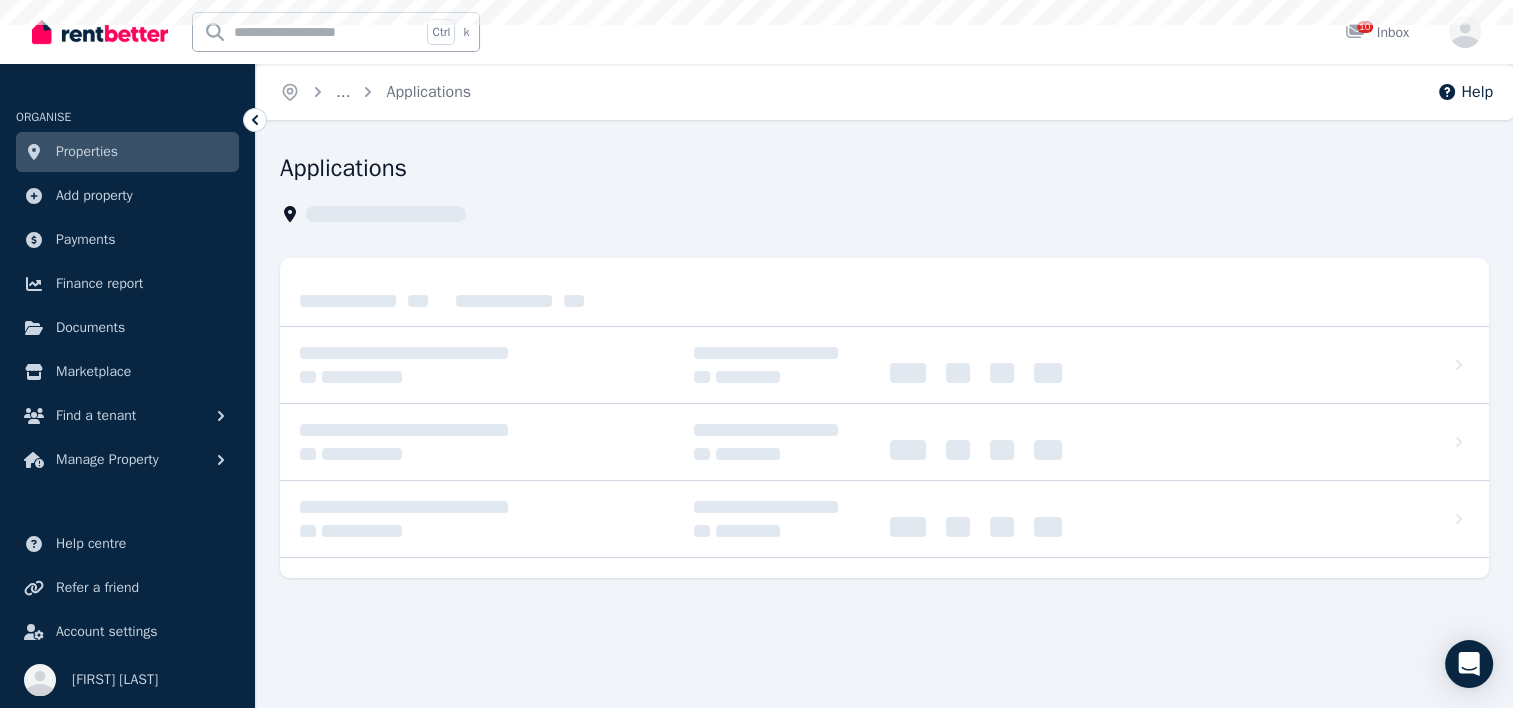 scroll, scrollTop: 0, scrollLeft: 0, axis: both 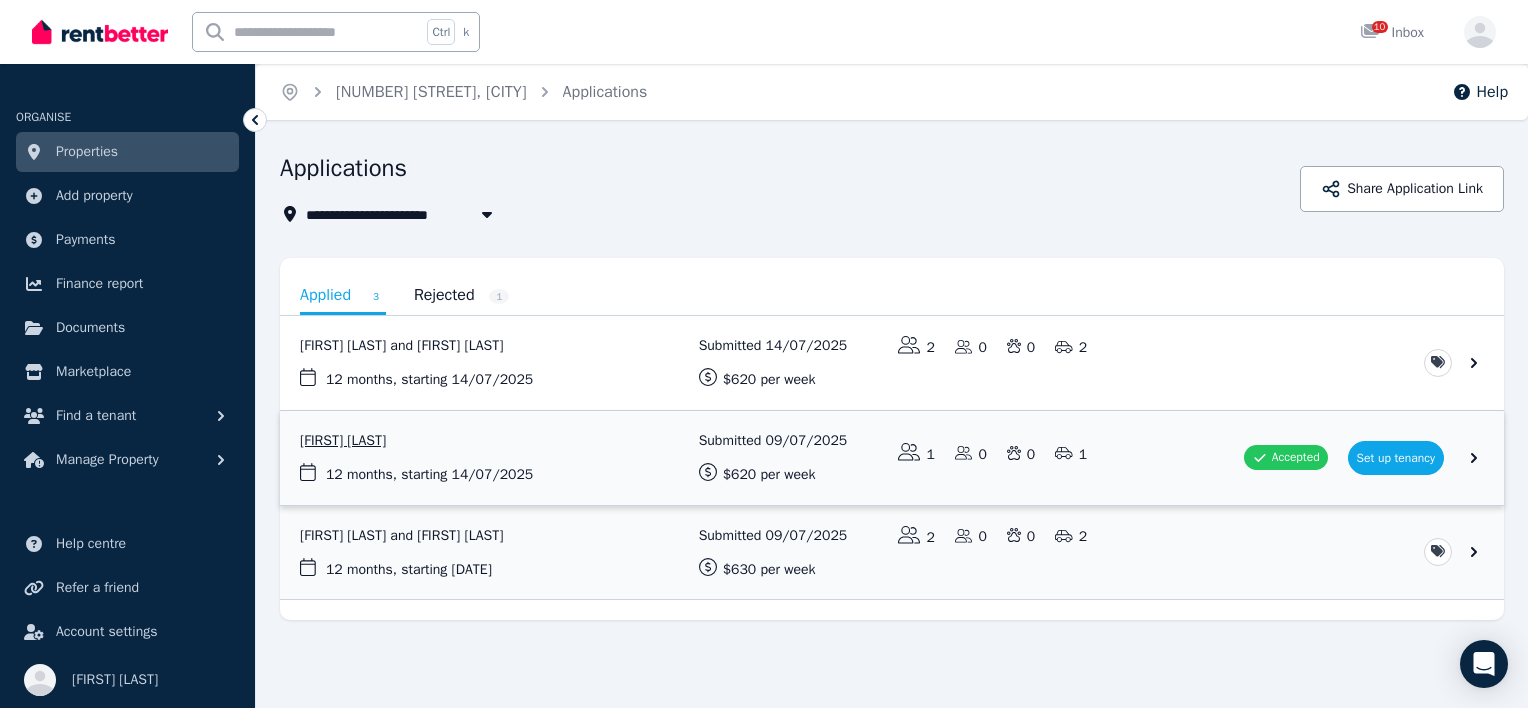 click at bounding box center (892, 458) 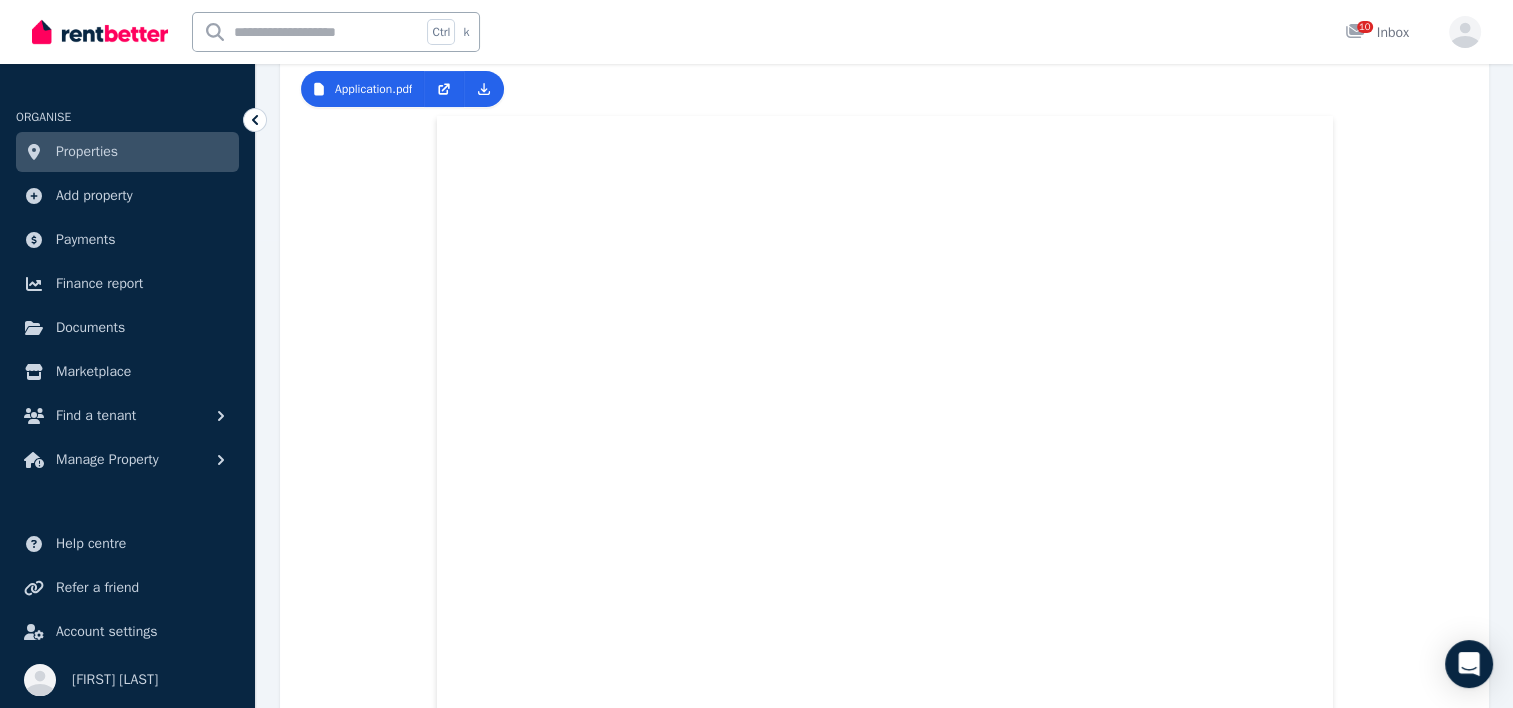 scroll, scrollTop: 583, scrollLeft: 0, axis: vertical 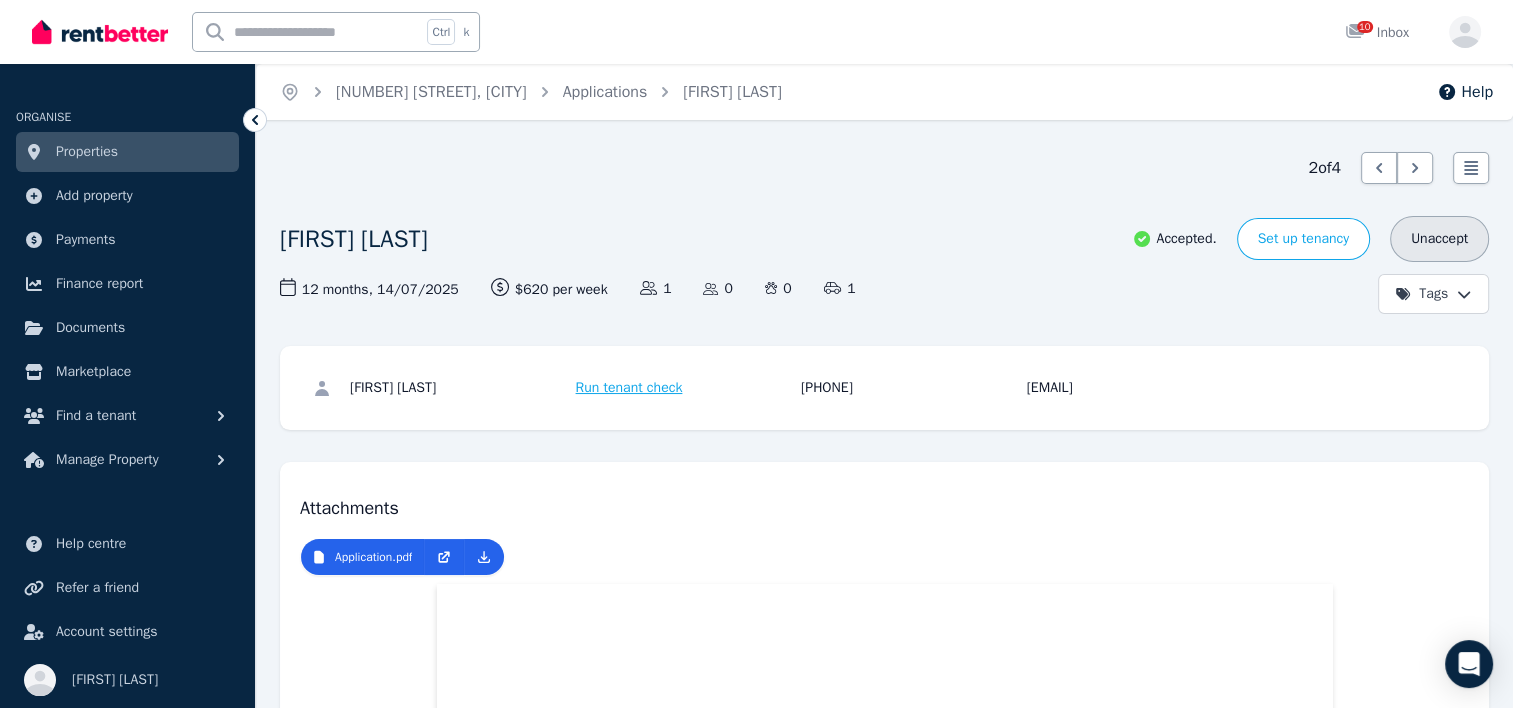 click on "Unaccept" at bounding box center [1439, 239] 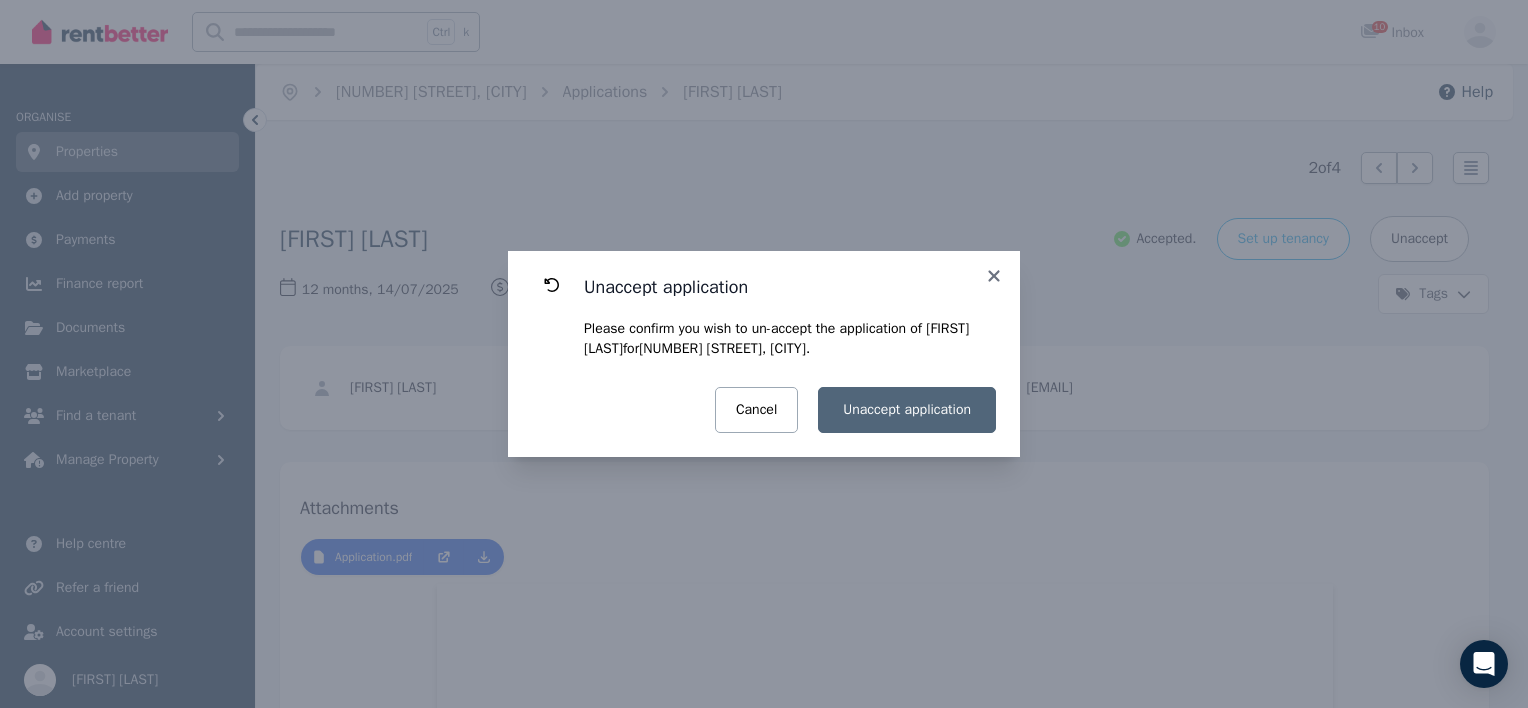 click on "Unaccept application" at bounding box center (907, 410) 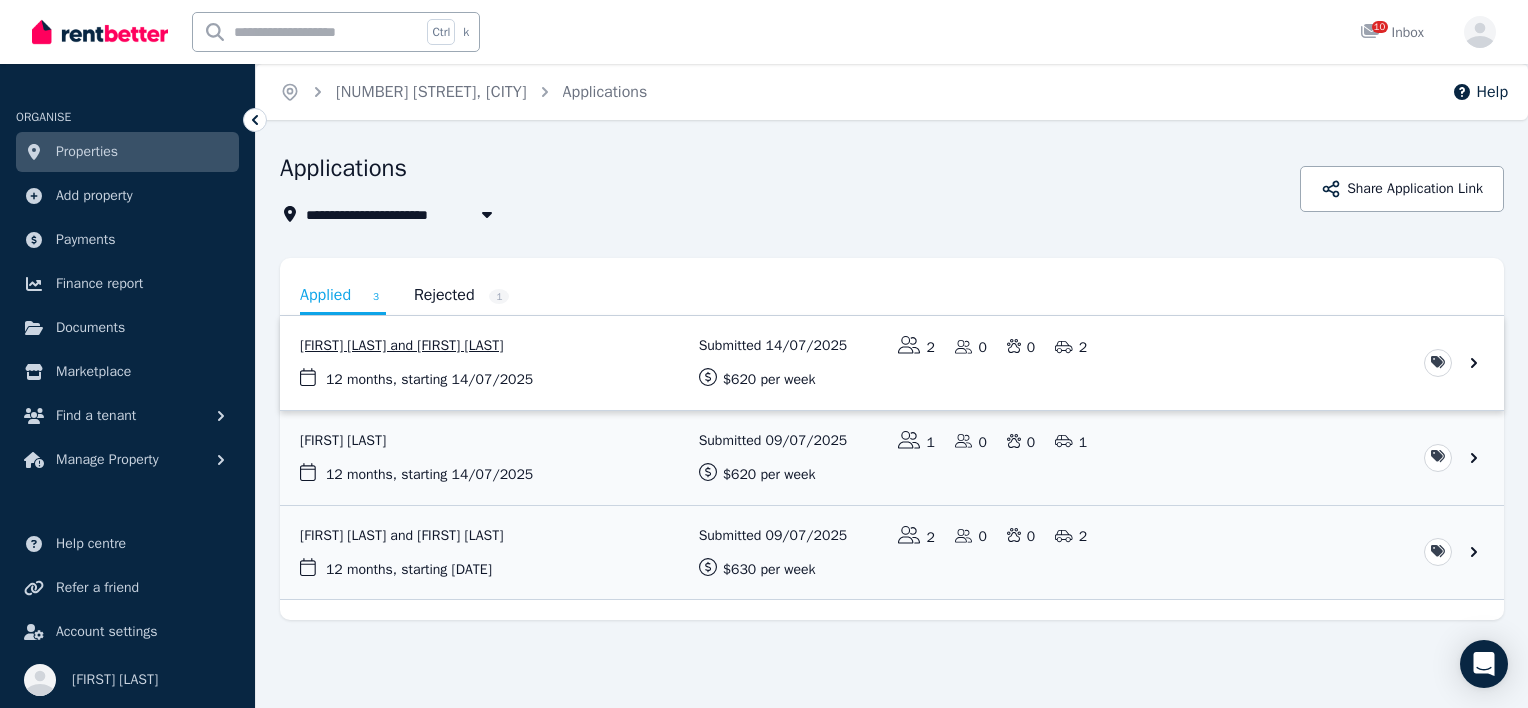 click at bounding box center (892, 363) 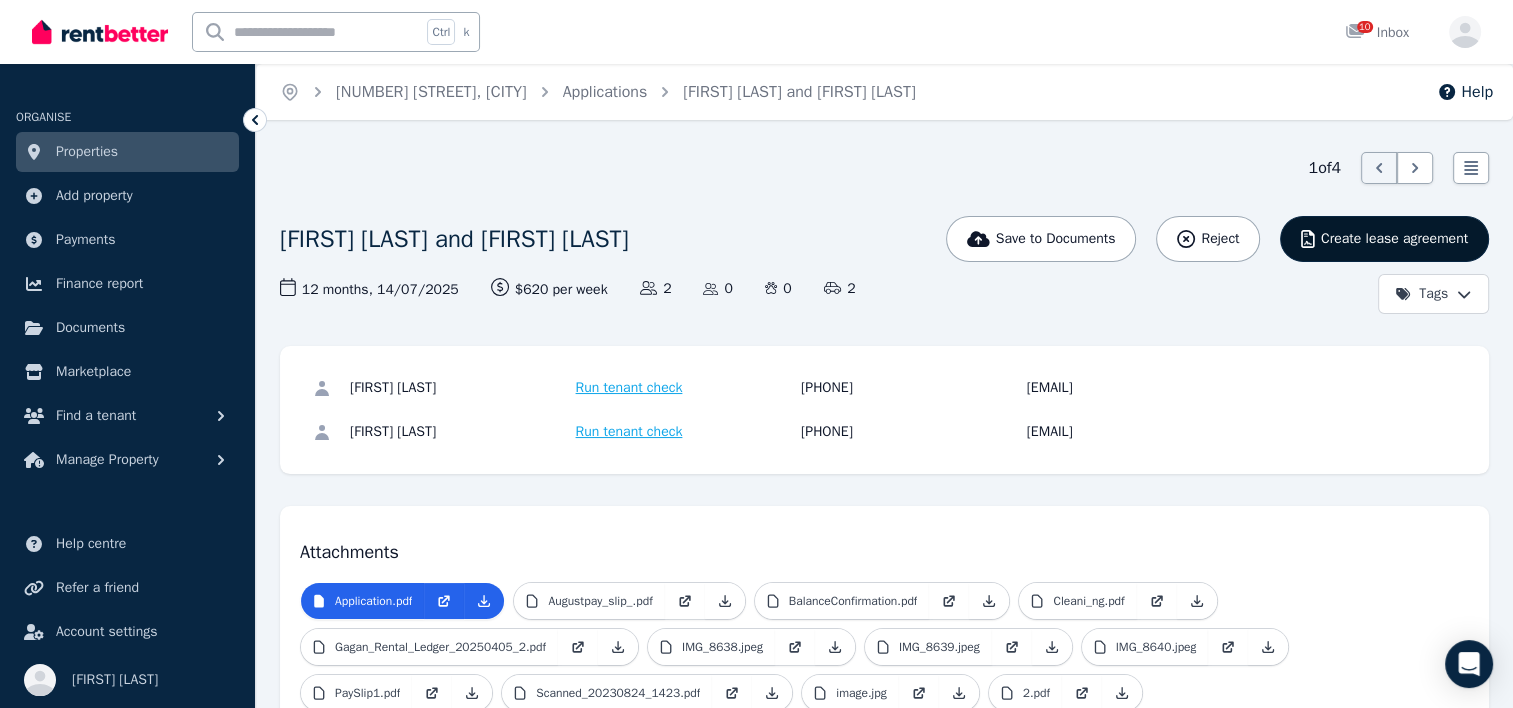 click on "Create lease agreement" at bounding box center (1394, 239) 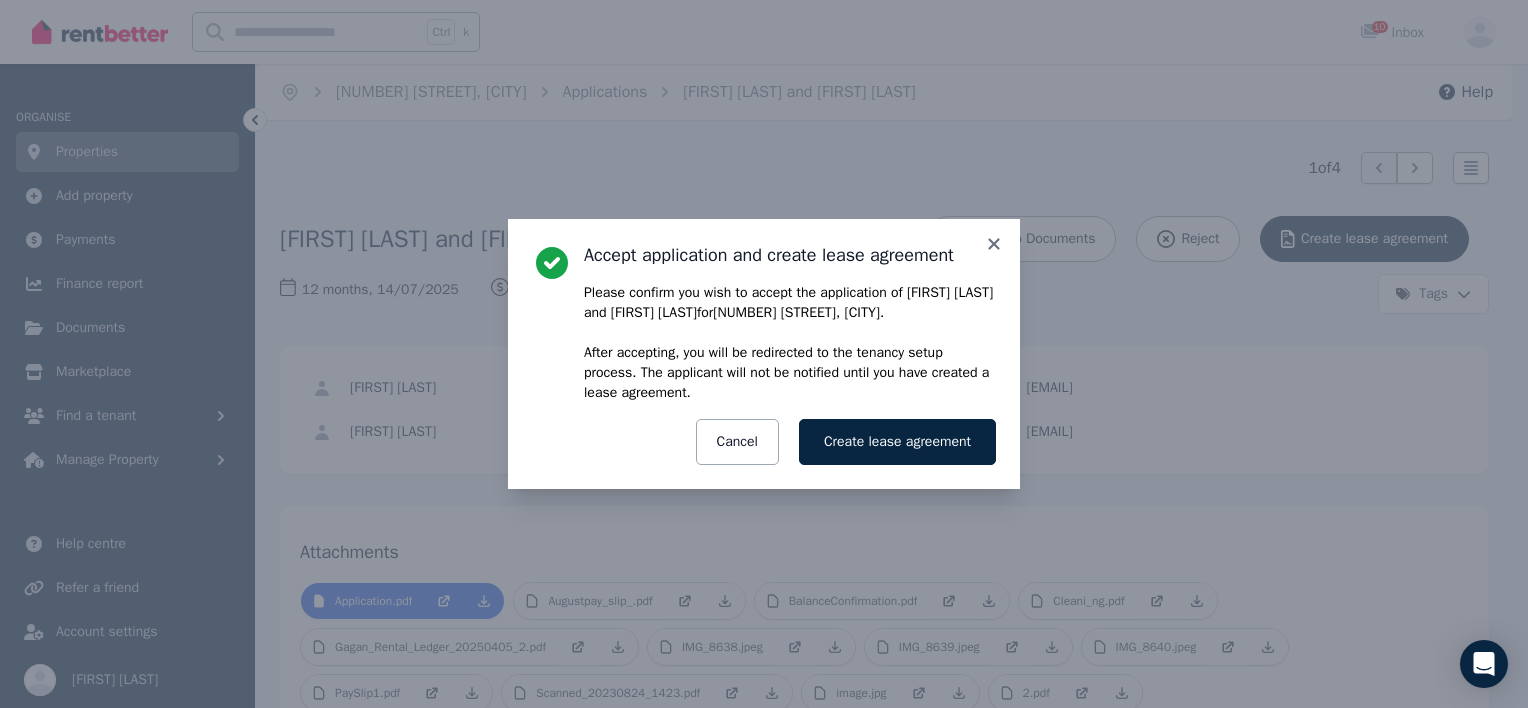 click on "Accept application and create lease agreement Please confirm you wish to accept the application of   [FIRST] [LAST]  and [FIRST] [LAST]  for  [NUMBER] [STREET], [CITY] . After accepting, you will be redirected to the tenancy setup process. The applicant will not be notified until you have created a lease agreement. Create lease agreement Cancel" at bounding box center [764, 354] 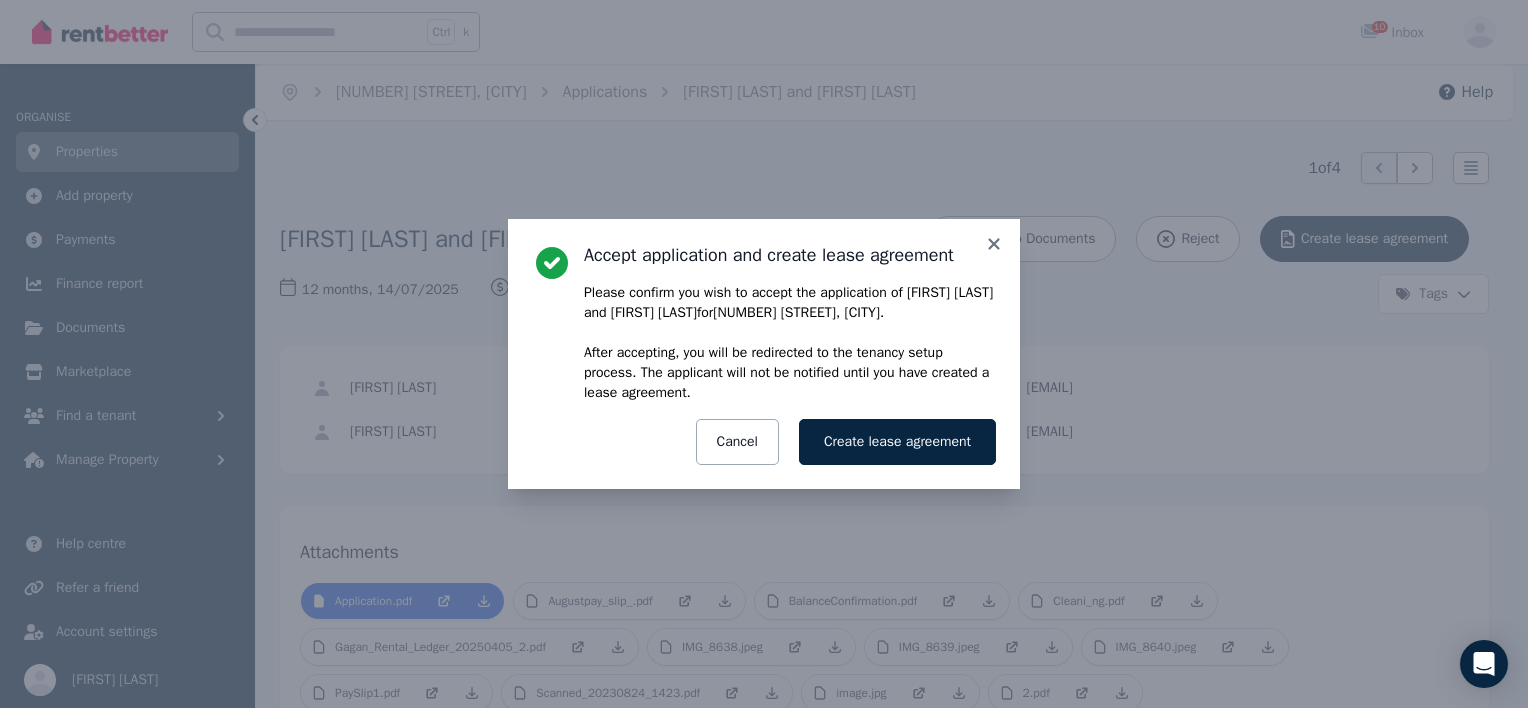 click on "Accept application and create lease agreement Please confirm you wish to accept the application of   [FIRST] [LAST]  and [FIRST] [LAST]  for  [NUMBER] [STREET], [CITY] . After accepting, you will be redirected to the tenancy setup process. The applicant will not be notified until you have created a lease agreement. Create lease agreement Cancel" at bounding box center (764, 354) 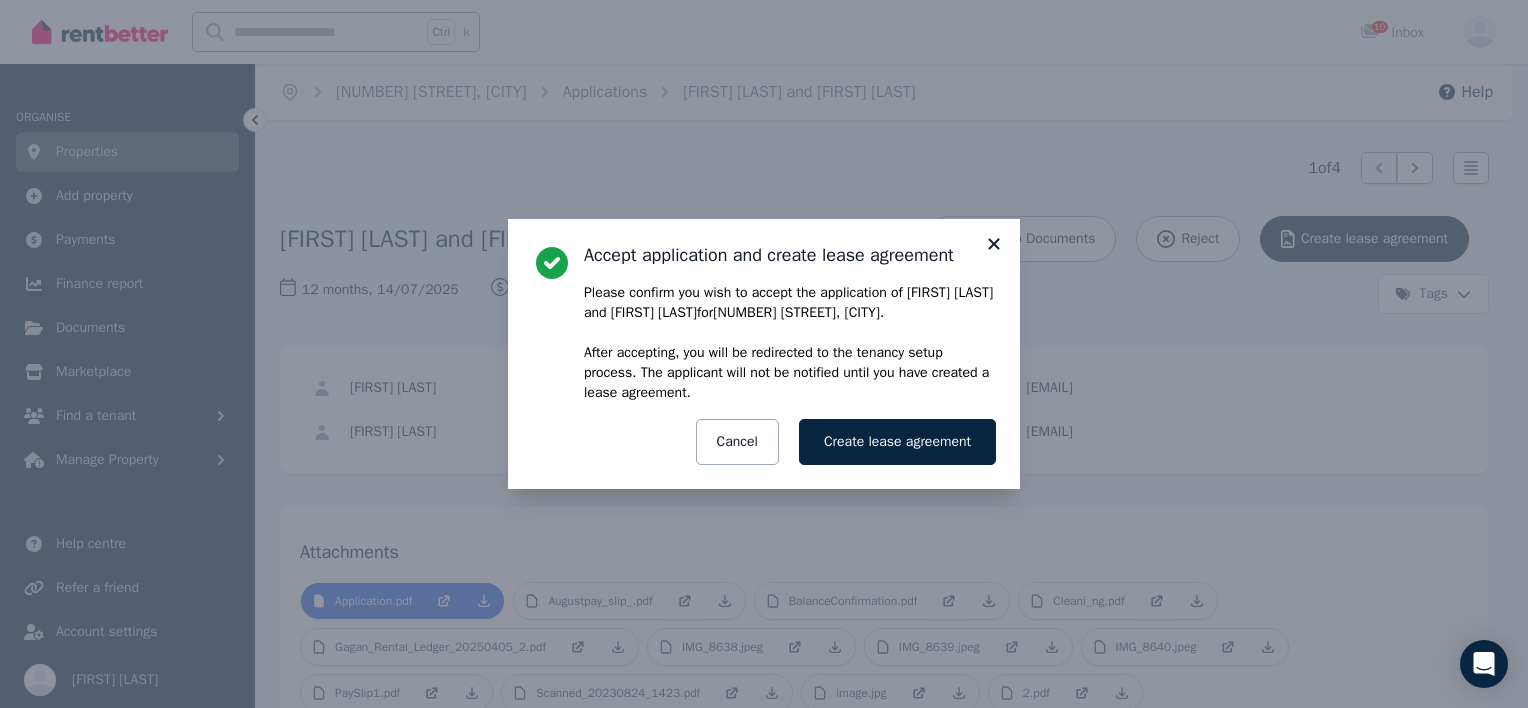 click 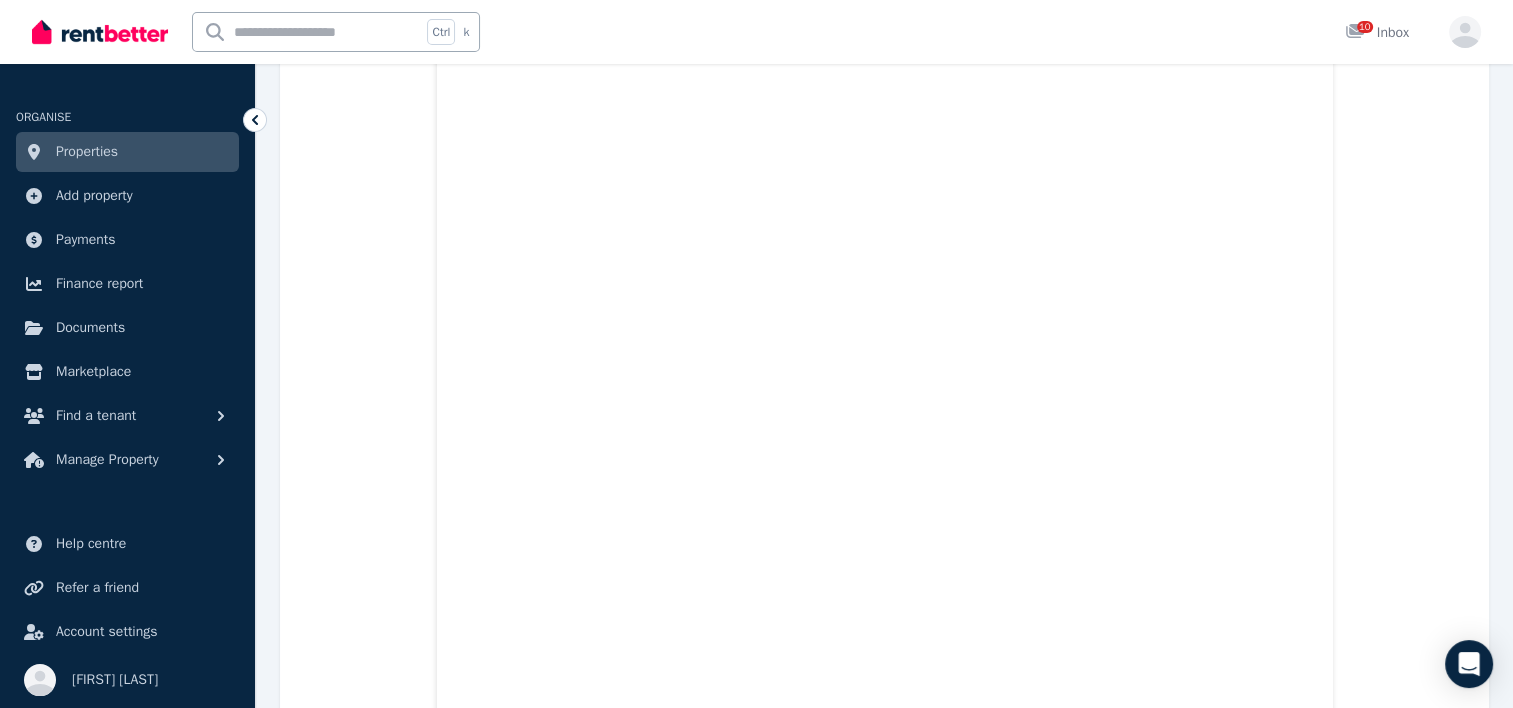 scroll, scrollTop: 6140, scrollLeft: 0, axis: vertical 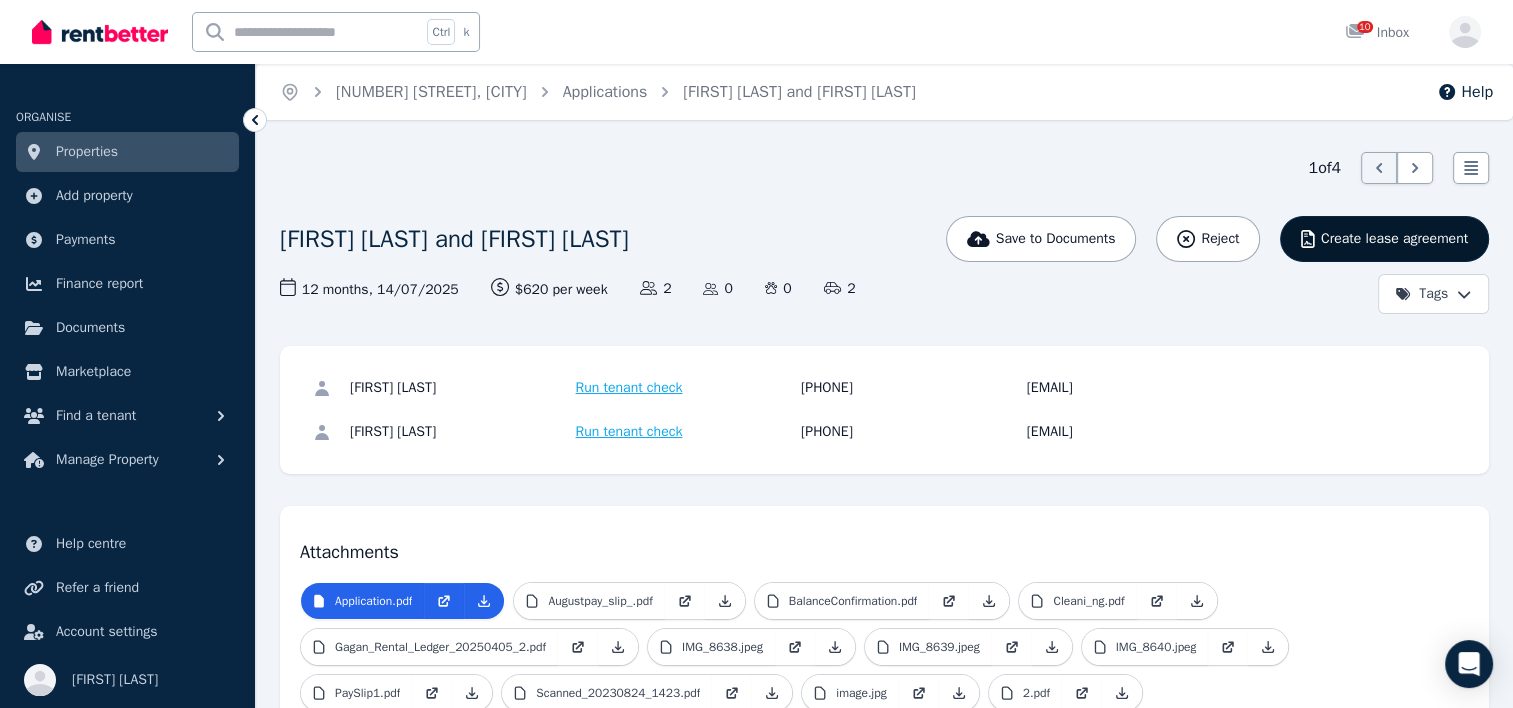 click on "Create lease agreement" at bounding box center [1394, 239] 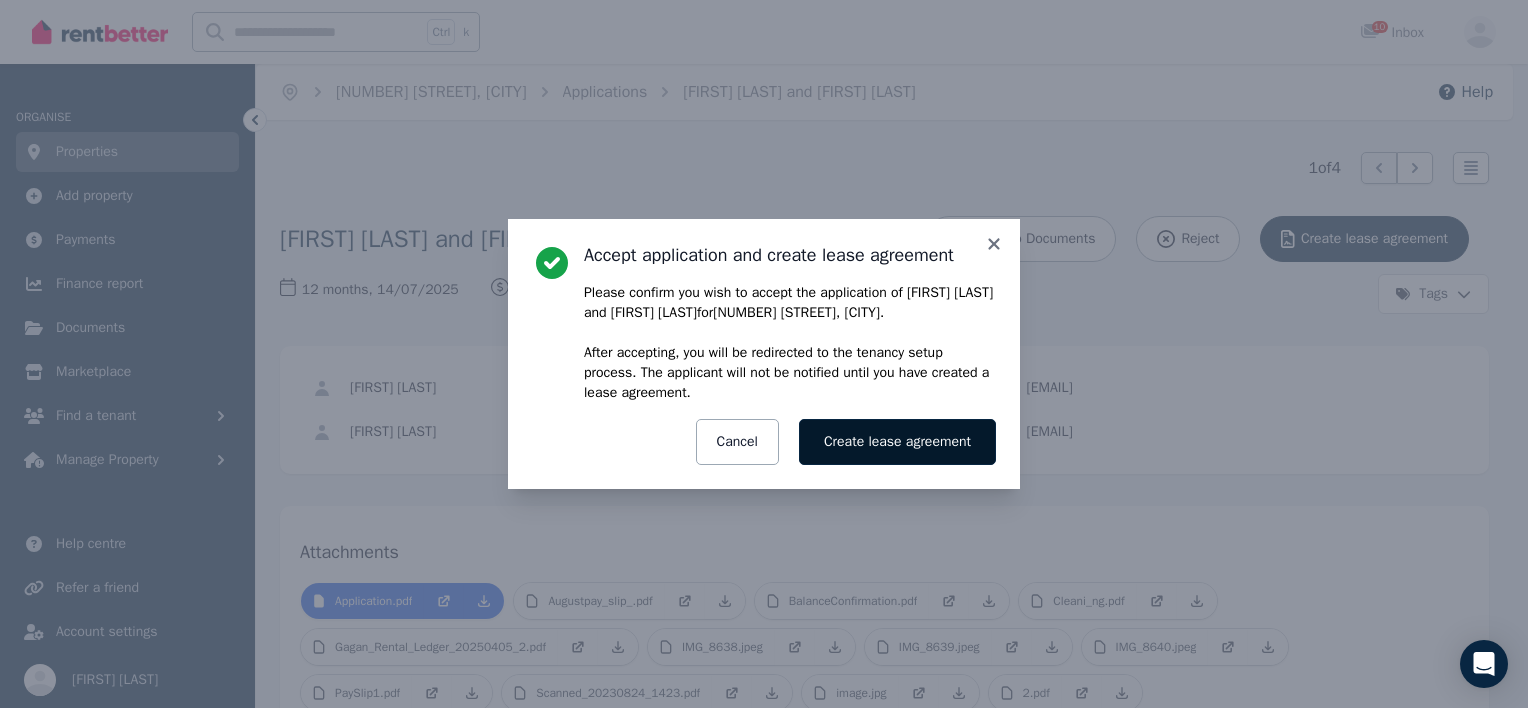 click on "Create lease agreement" at bounding box center (897, 442) 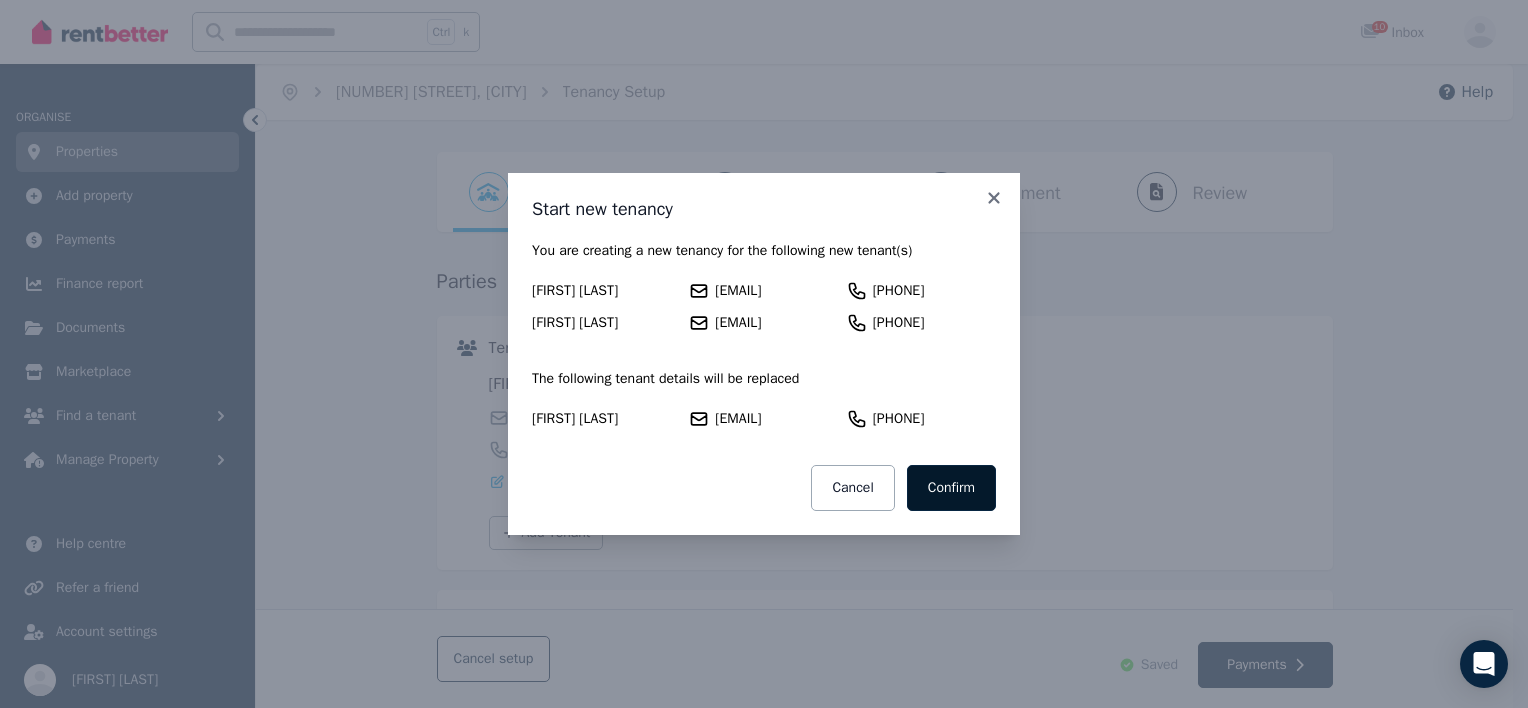 click on "Confirm" at bounding box center (951, 488) 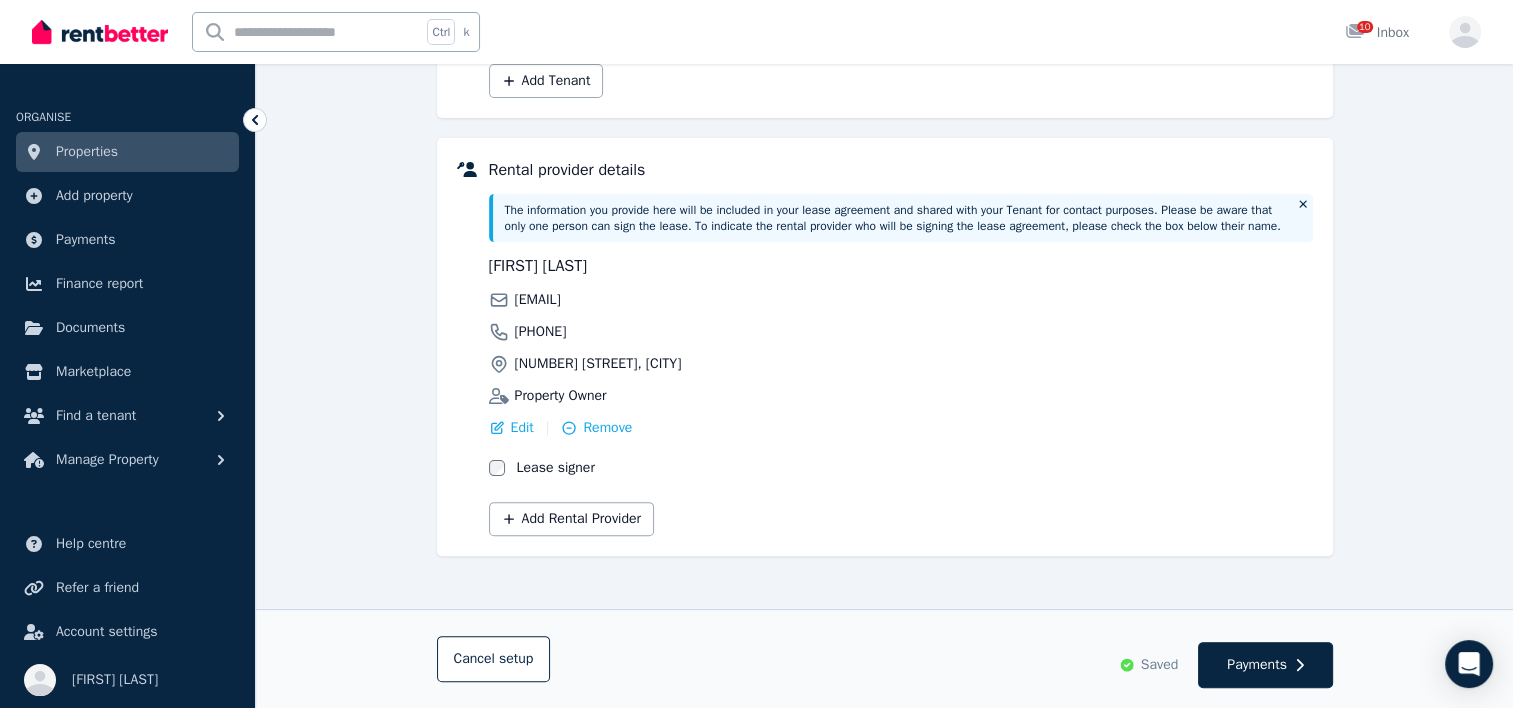 scroll, scrollTop: 453, scrollLeft: 0, axis: vertical 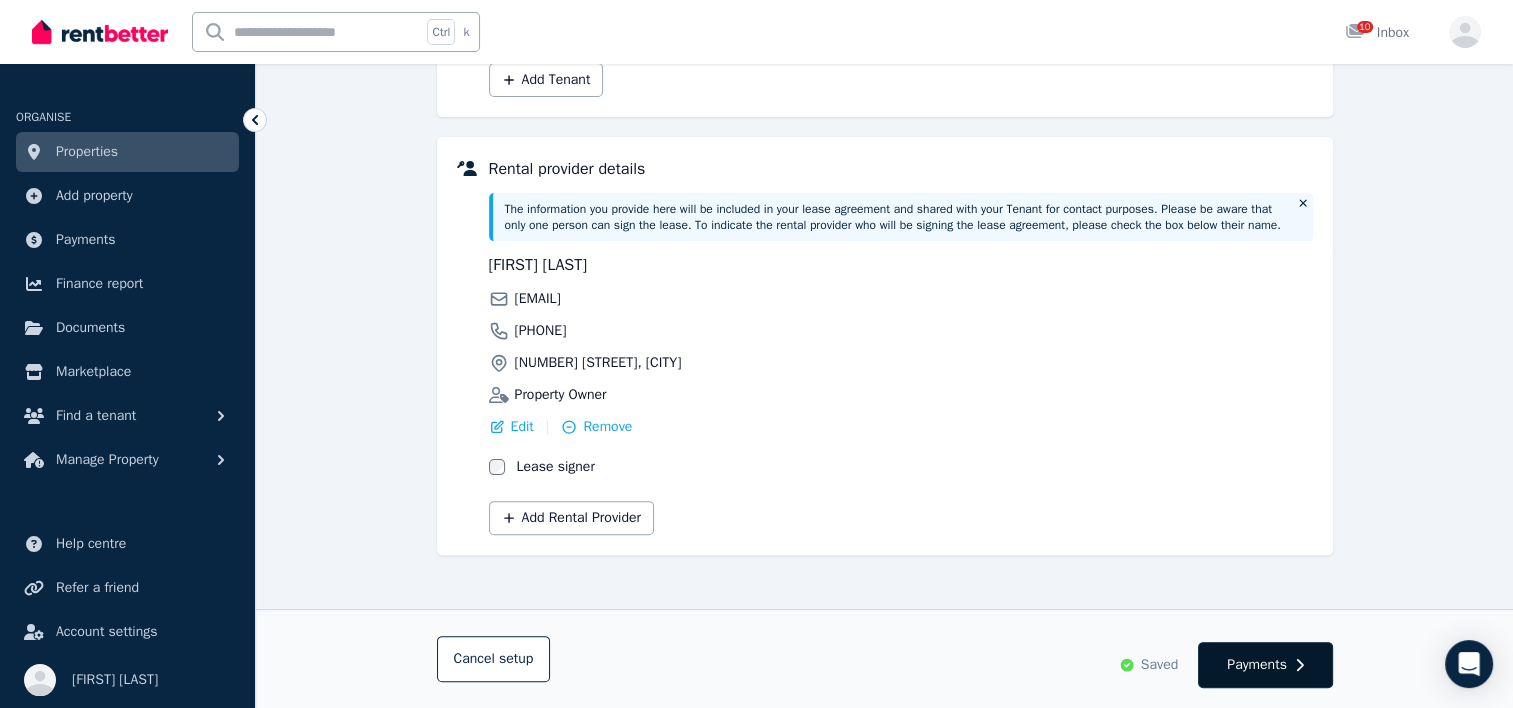 click on "Payments" at bounding box center (1257, 665) 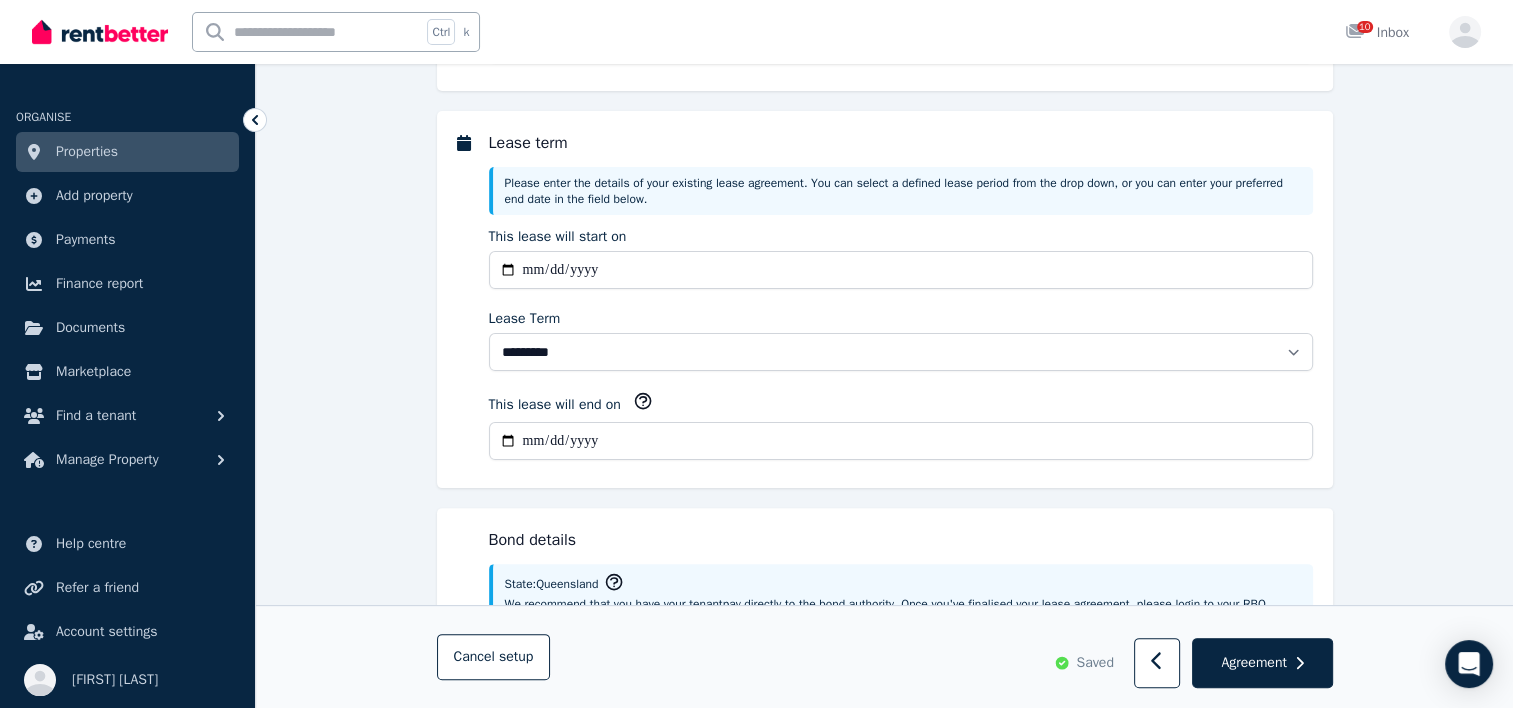 scroll, scrollTop: 0, scrollLeft: 0, axis: both 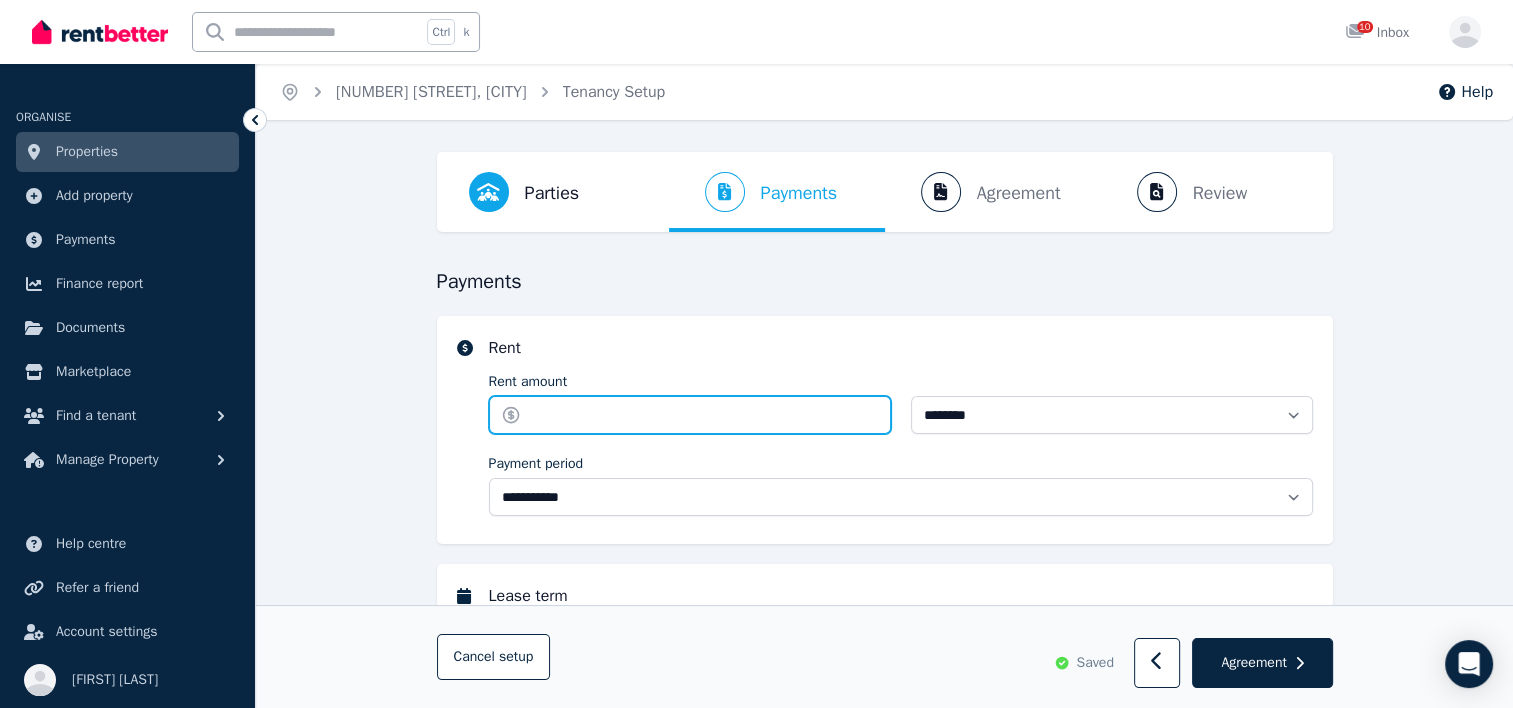 click on "Rent amount" at bounding box center (690, 415) 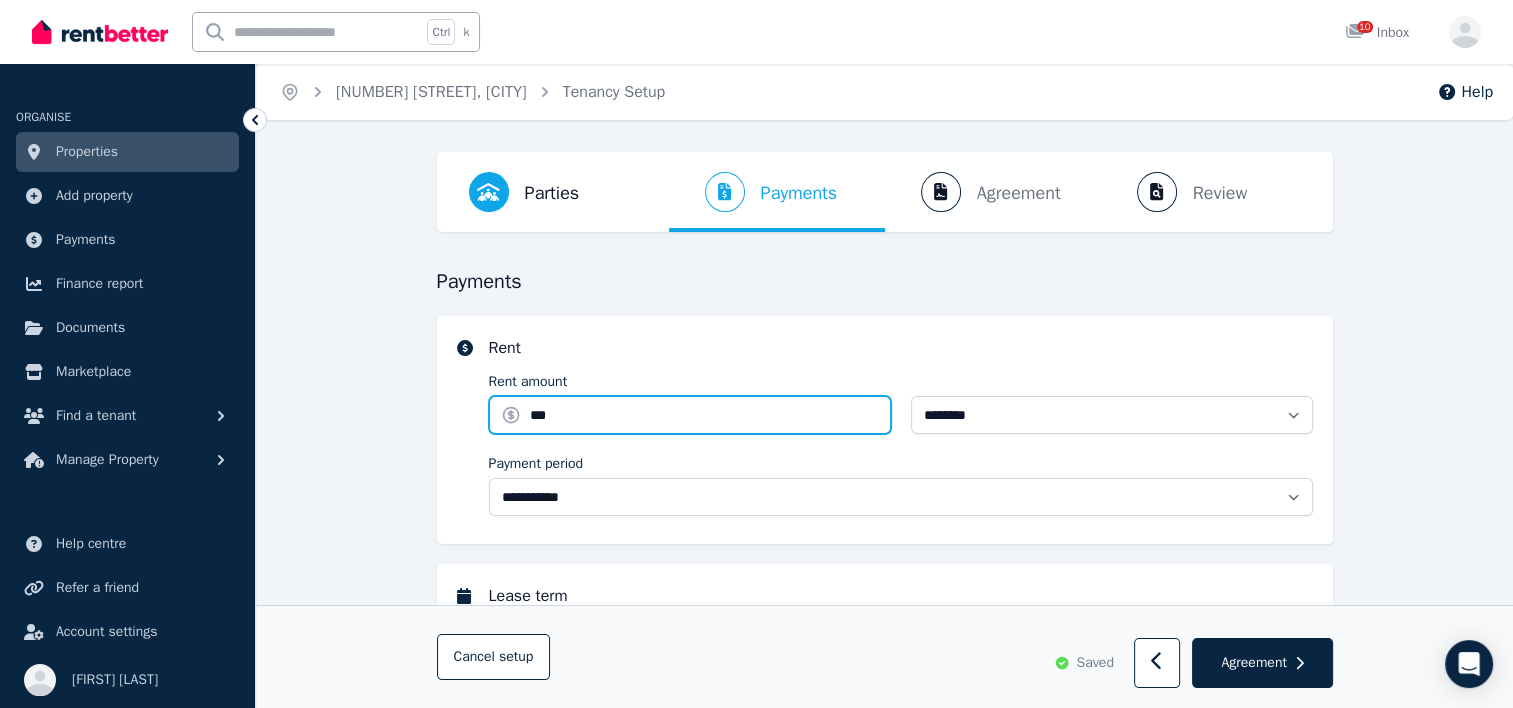 type on "****" 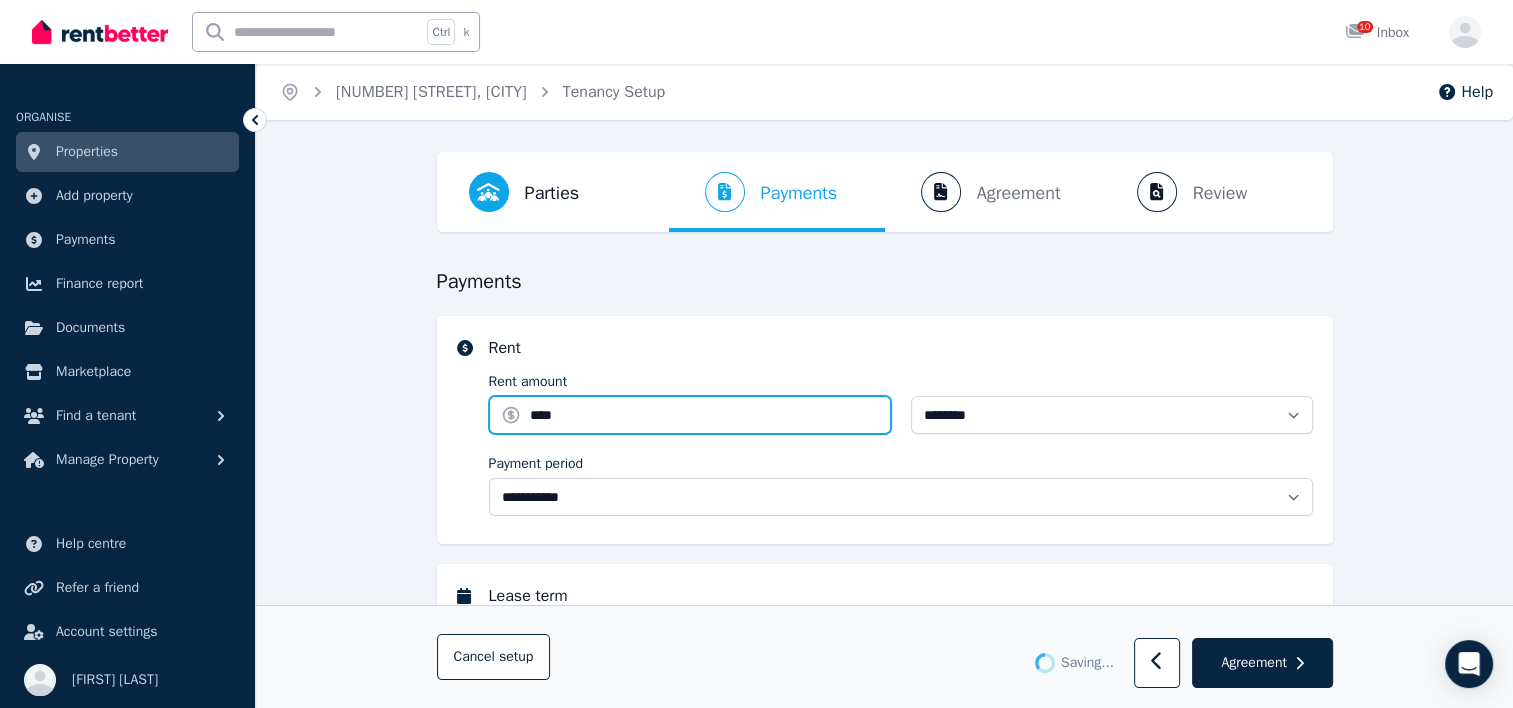 type 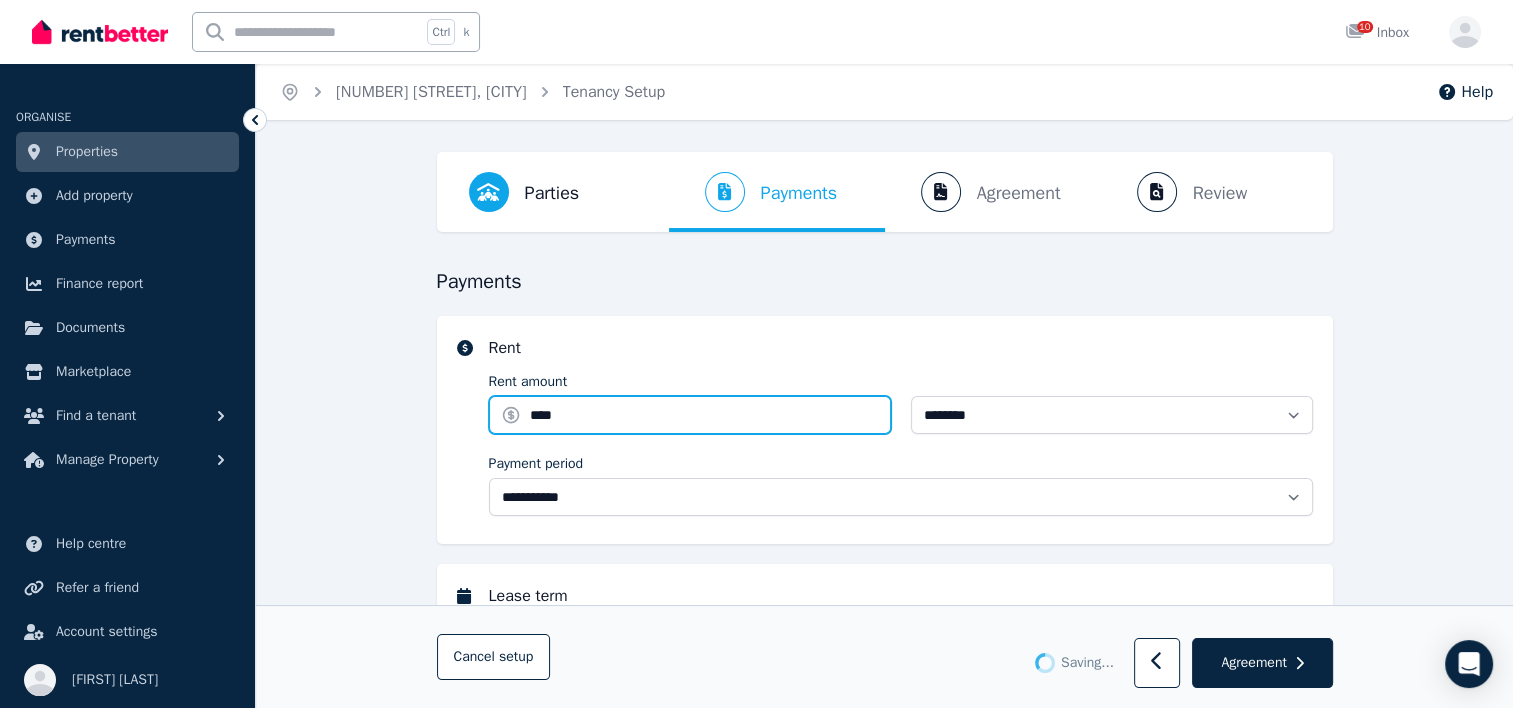 type on "**********" 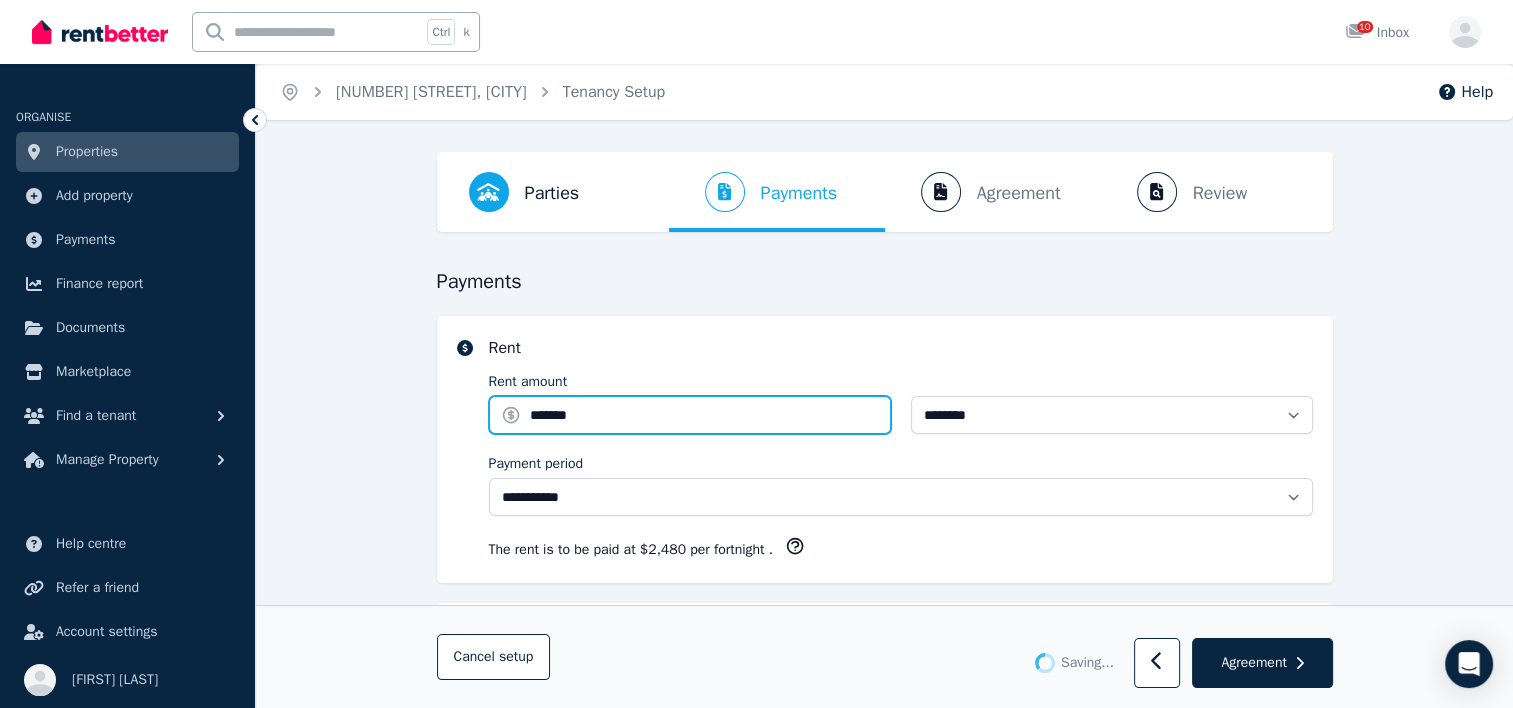 type on "*******" 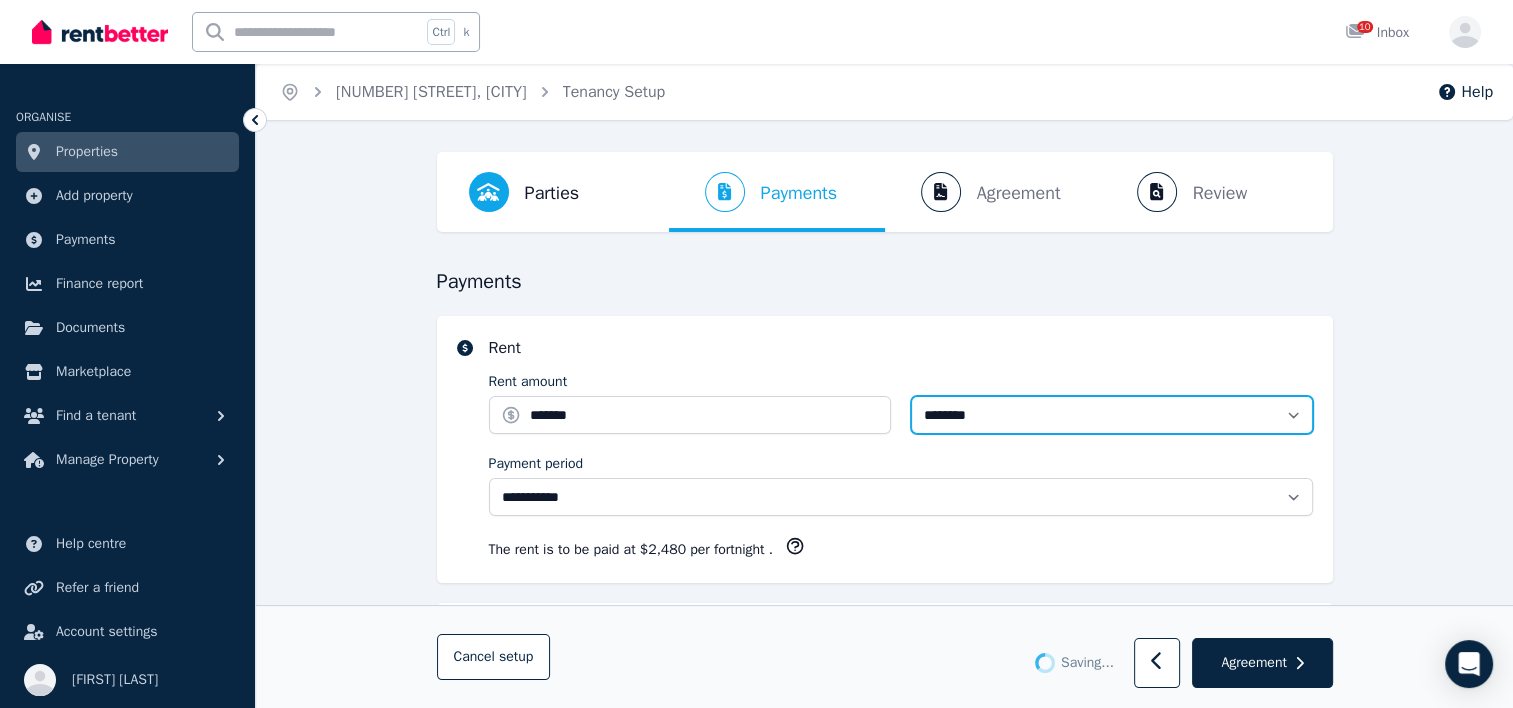 click on "**********" at bounding box center (1112, 415) 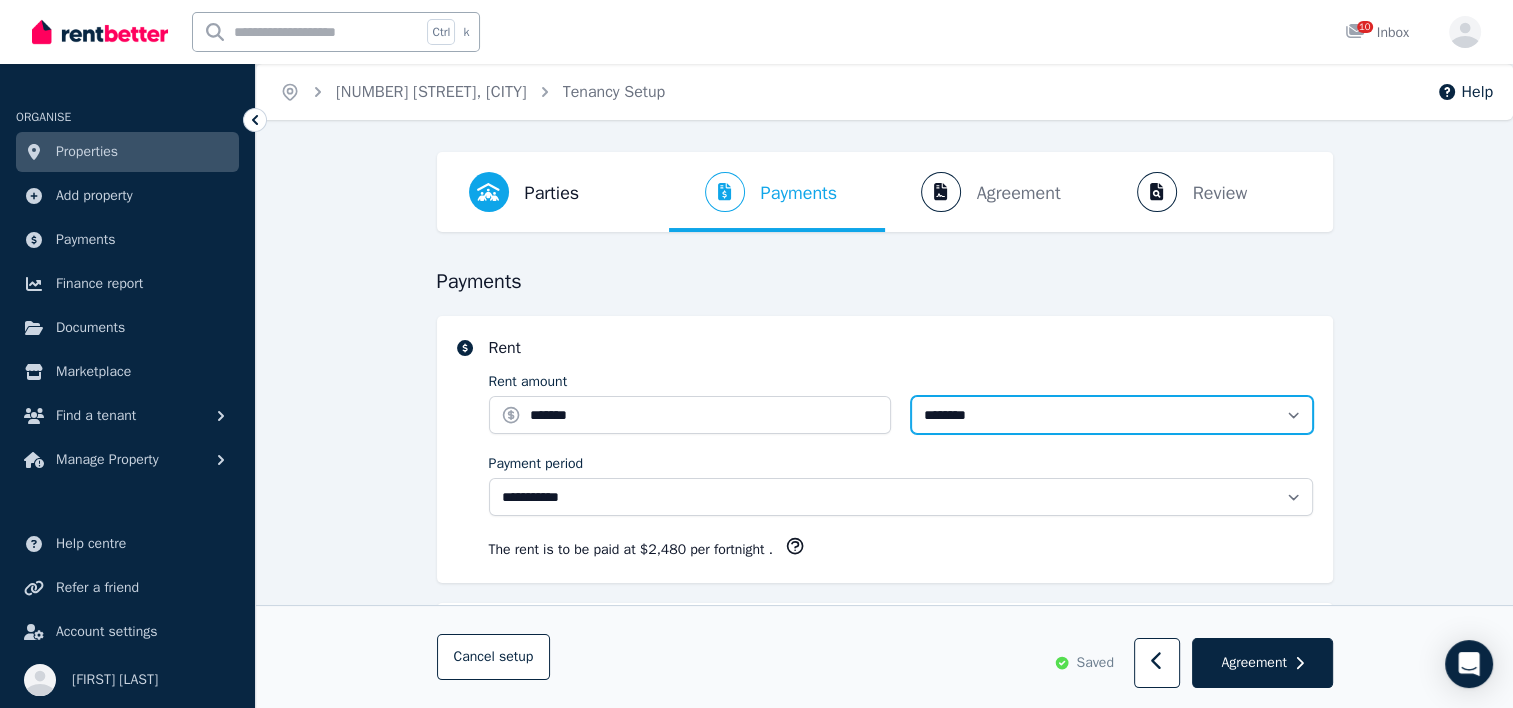 select on "**********" 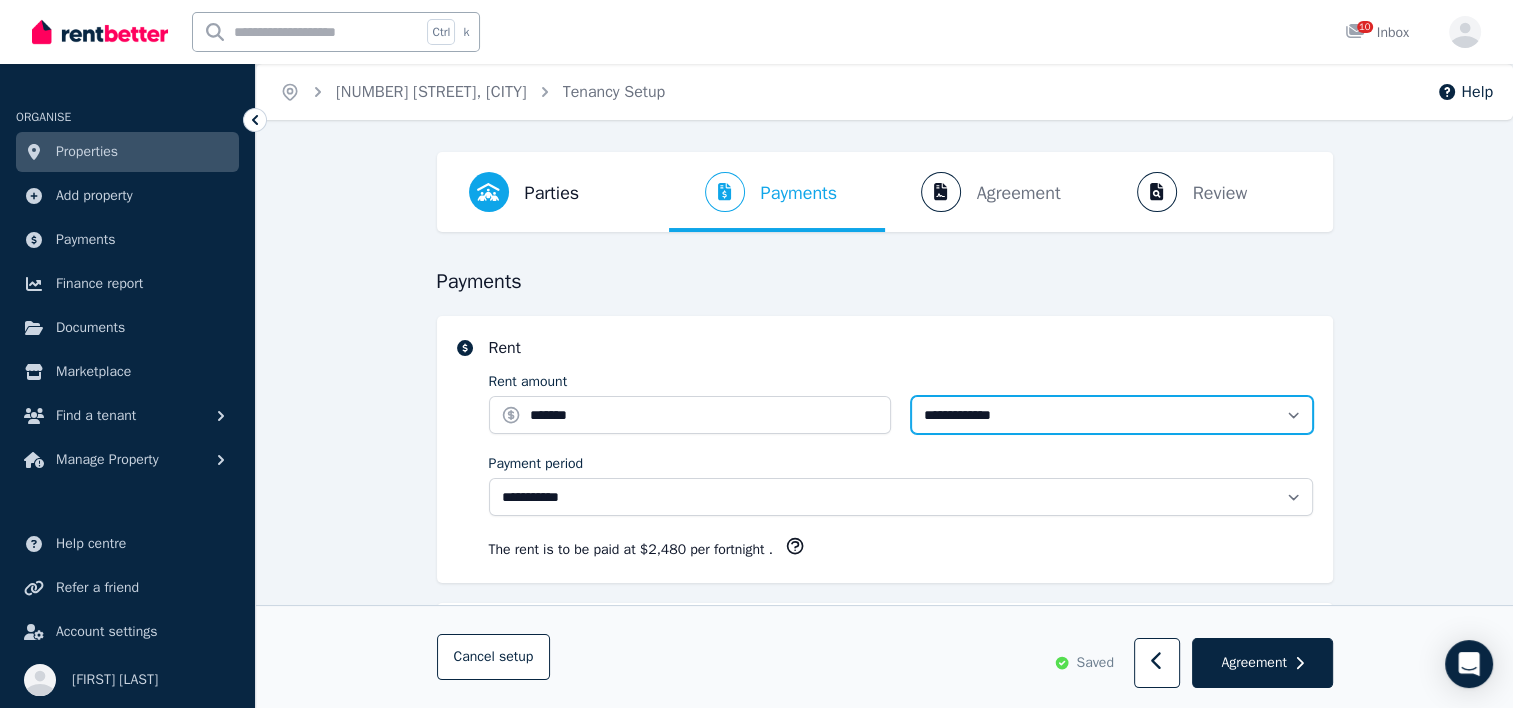 click on "**********" at bounding box center [1112, 415] 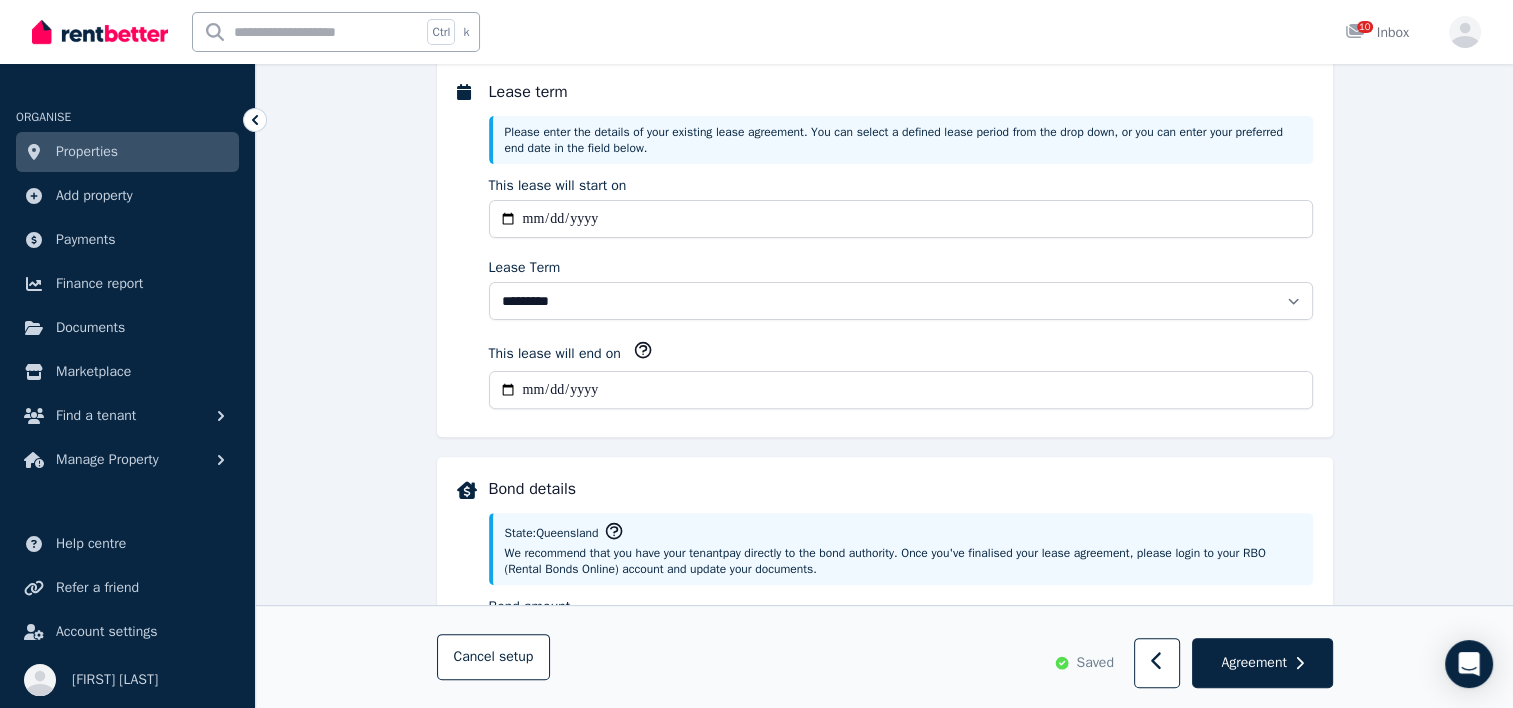 scroll, scrollTop: 546, scrollLeft: 0, axis: vertical 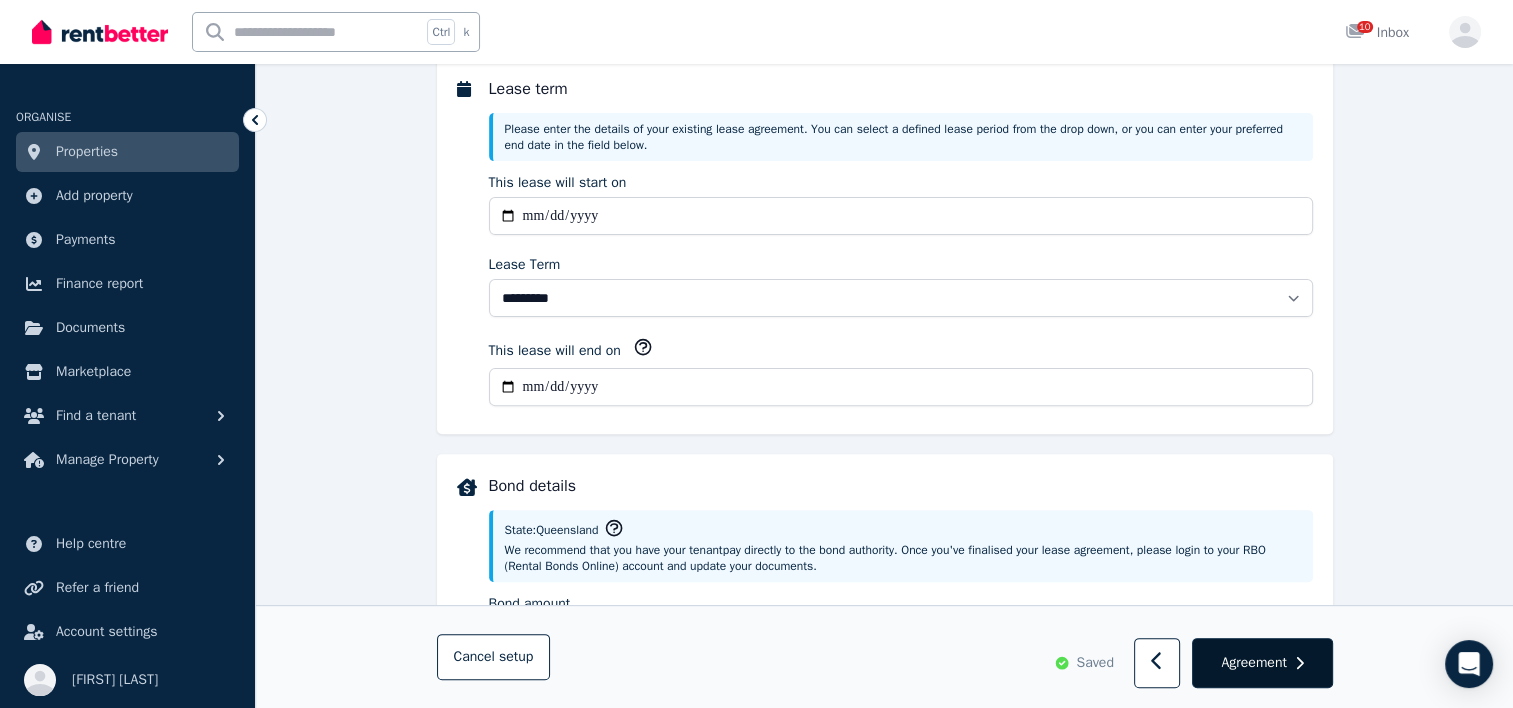 click on "Agreement" at bounding box center (1253, 663) 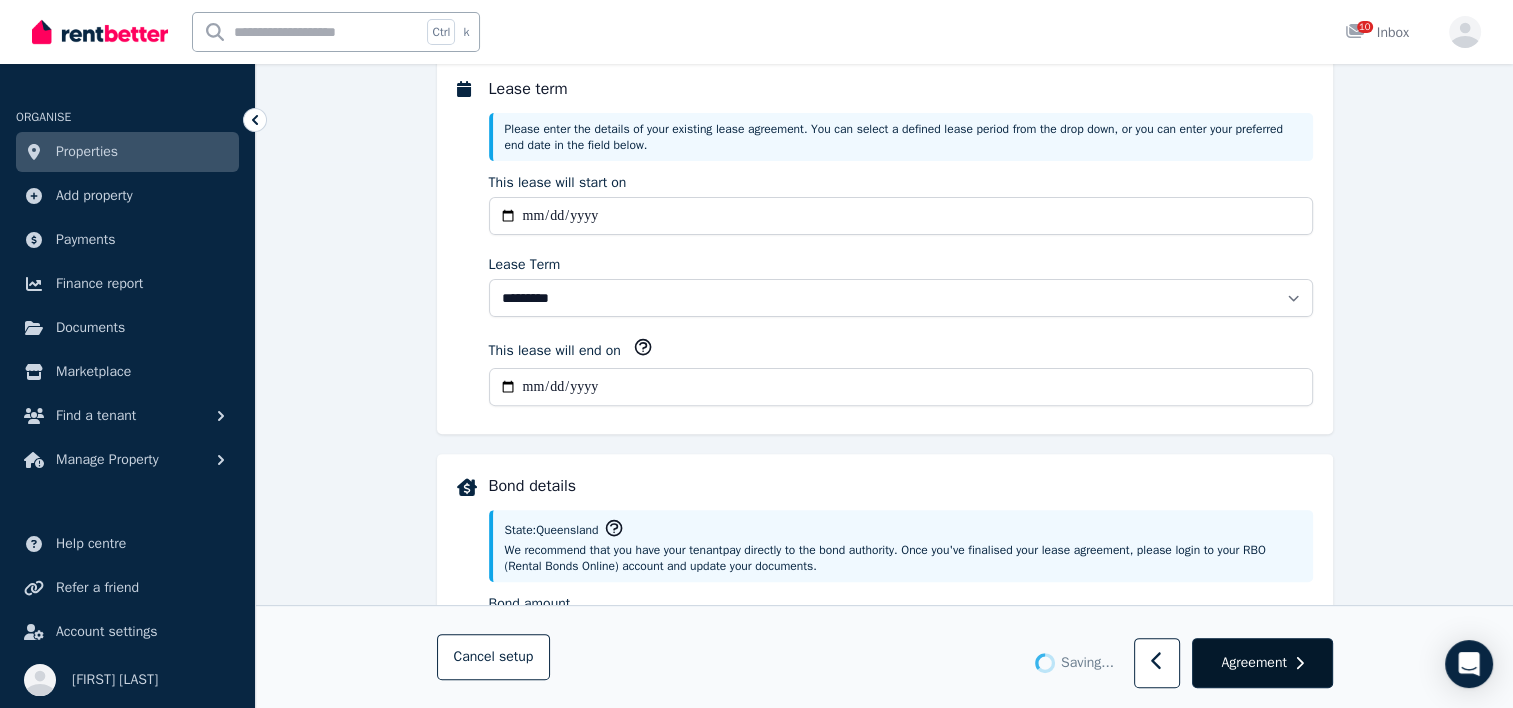 scroll, scrollTop: 0, scrollLeft: 0, axis: both 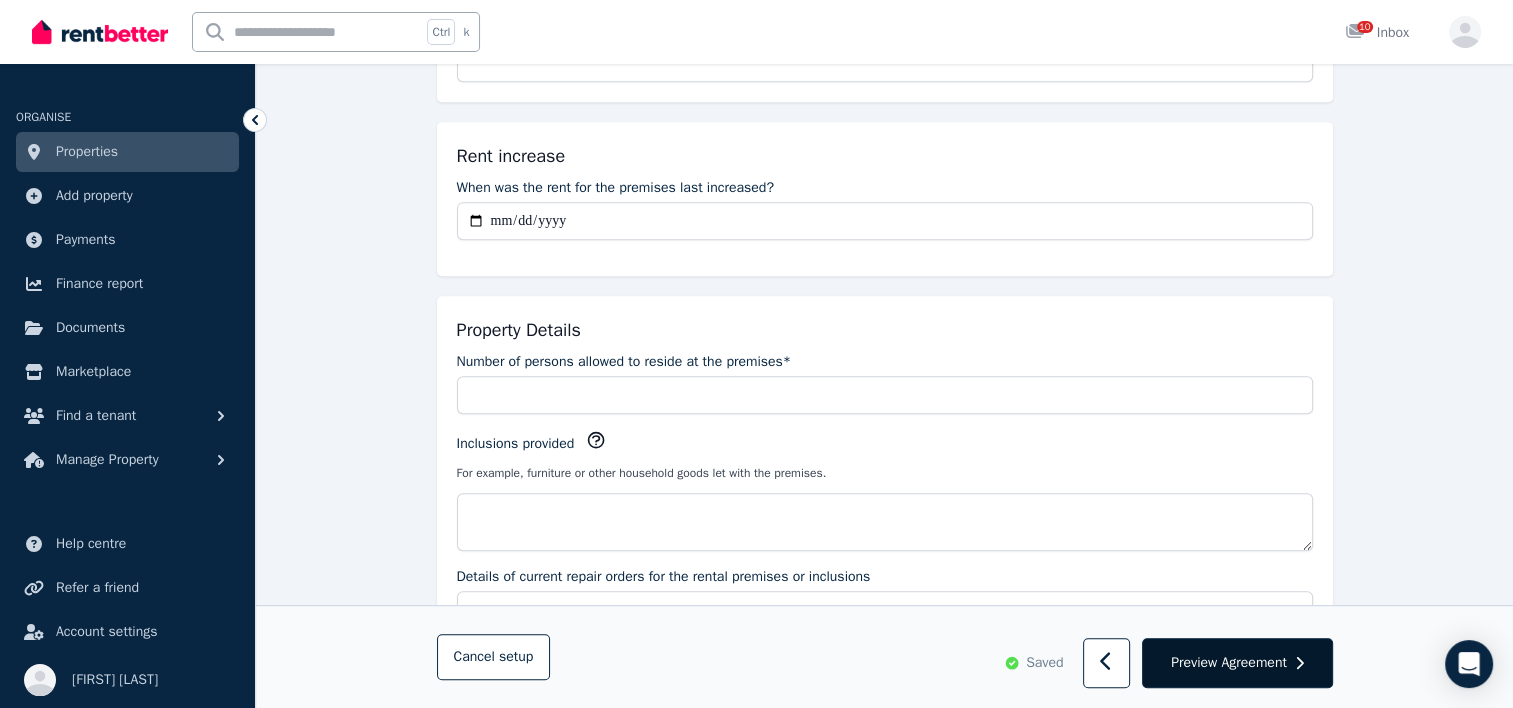 drag, startPoint x: 1512, startPoint y: 242, endPoint x: 1259, endPoint y: 662, distance: 490.31522 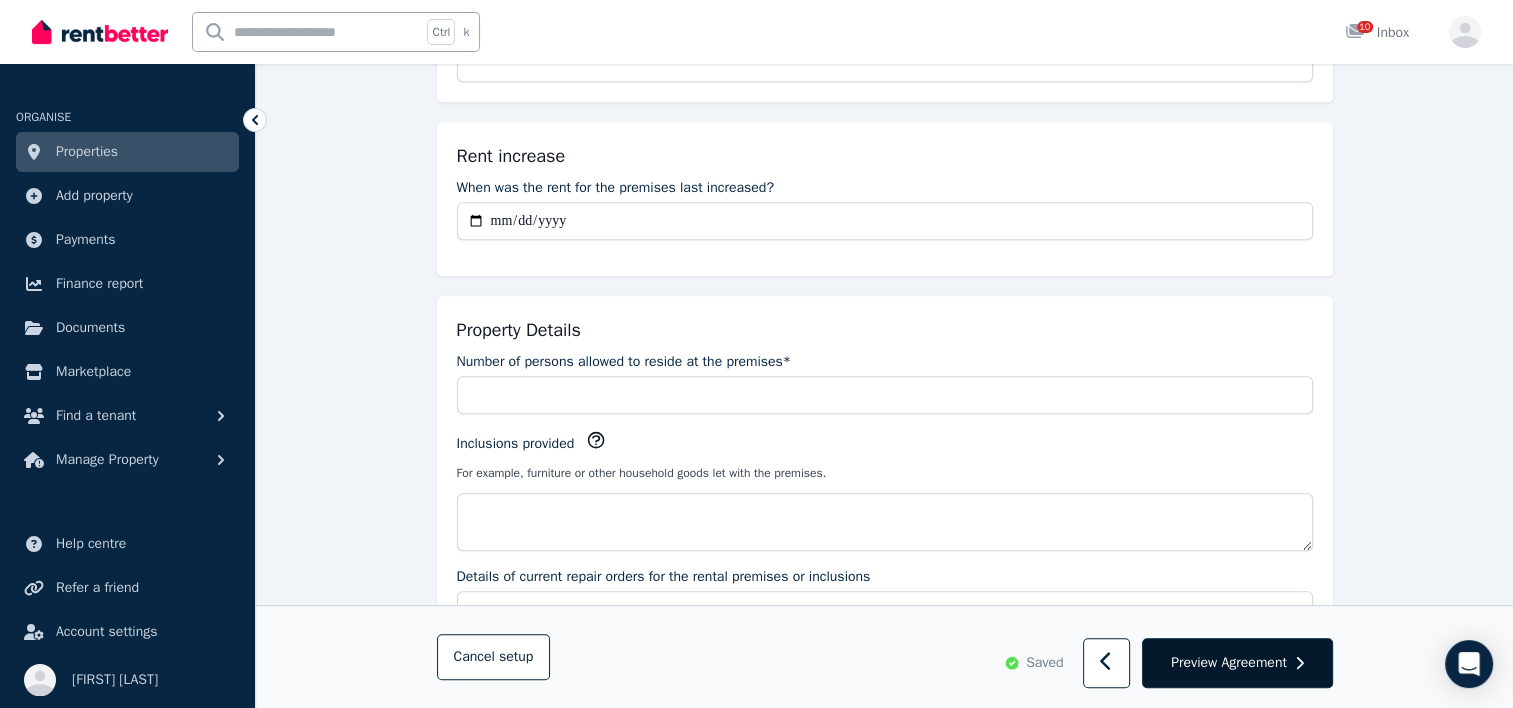 click on "Parties Rental provider and tenant details Payments Bond and rental payments Agreement Lease agreement Review Send tenancy details Step  3 / 4 :  Agreement Agreement Import existing agreement Rental Payments If the rent is to be paid in person, insert the location where the rent must be paid: Tenant emergency contacts [FIRST] [LAST] Emergency contact name [FIRST] [LAST] Emergency contact name [FIRST] [LAST] Emergency contact phone [FIRST] [LAST] Emergency contact phone [FIRST] [LAST] Emergency contact email [FIRST] [LAST] Emergency contact email Rent increase When was the rent for the premises last increased? Property Details Number of persons allowed to reside at the premises* Inclusions provided For example, furniture or other household goods let with the premises. Details of current repair orders for the rental premises or inclusions Body Corporate Are there any body corporate by-laws applicable to the occupation of the premises by a tenant?* Yes No Pets Electrical repairs - Contact name Yes No Yes No Gas*" at bounding box center [884, 1467] 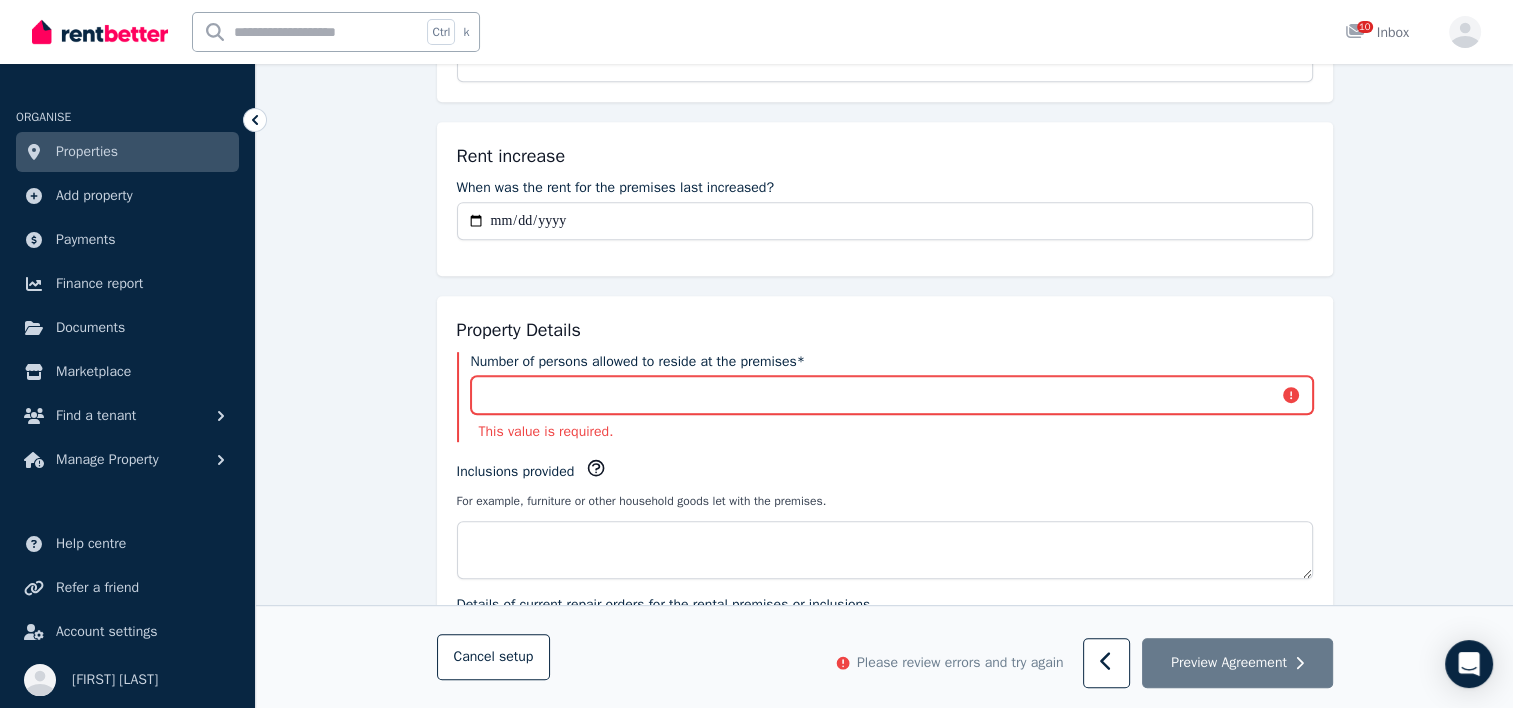 click on "Number of persons allowed to reside at the premises*" at bounding box center (892, 395) 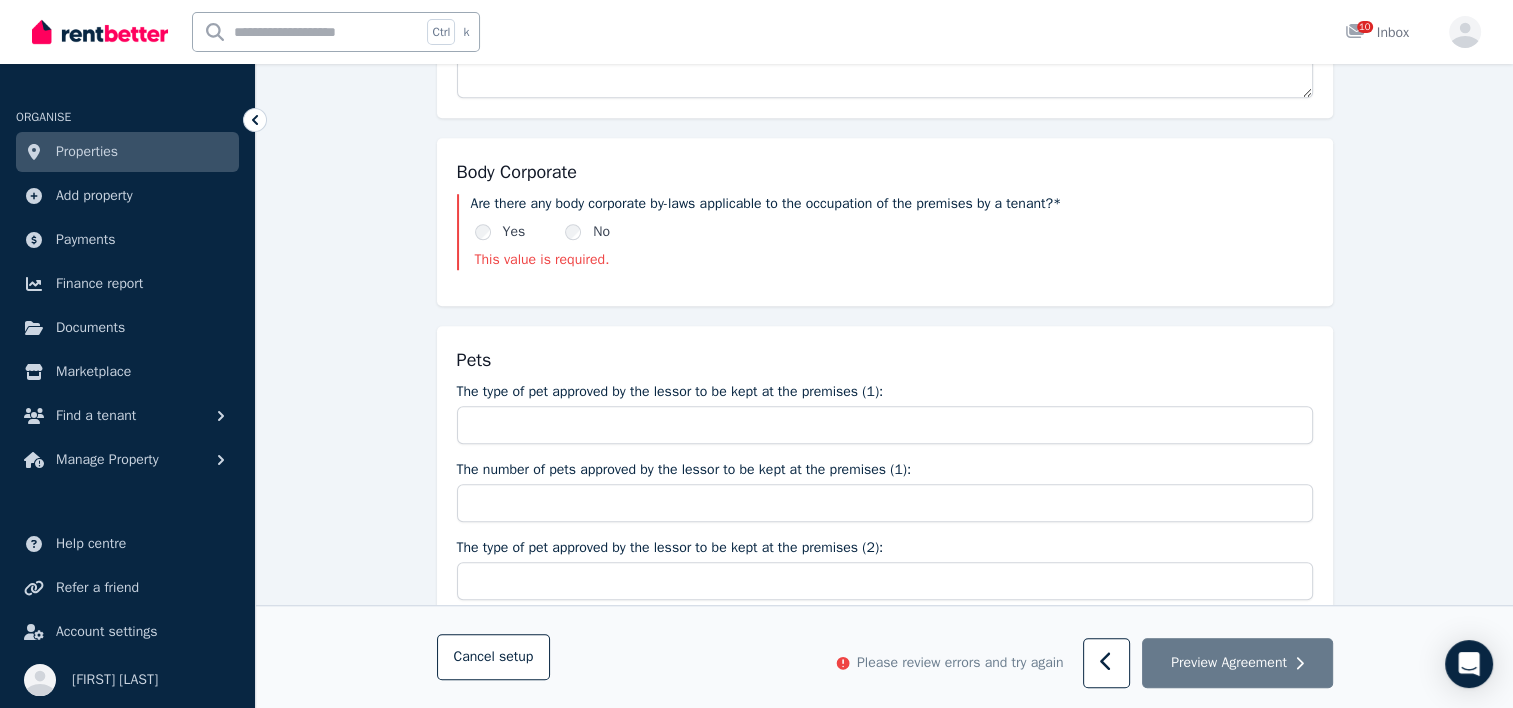 scroll, scrollTop: 1492, scrollLeft: 0, axis: vertical 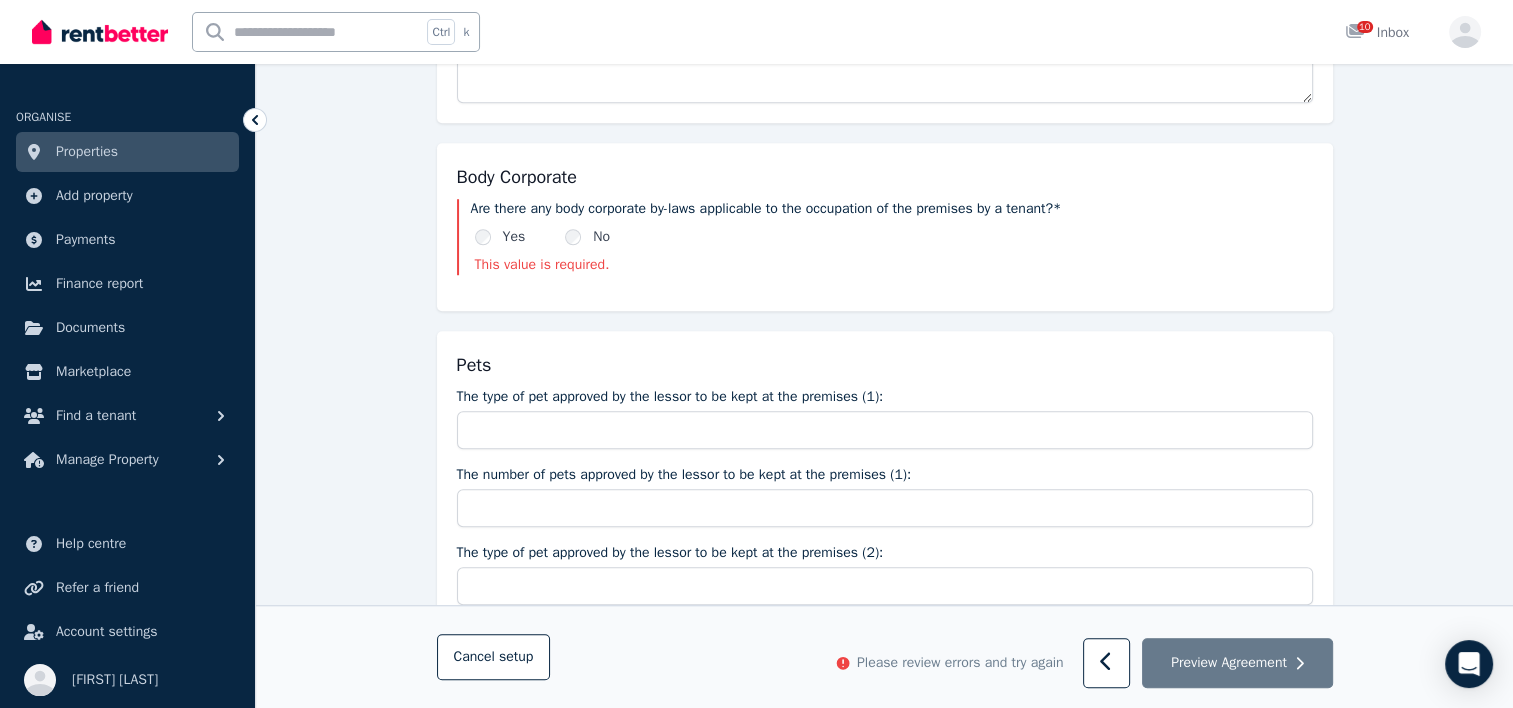 type on "*" 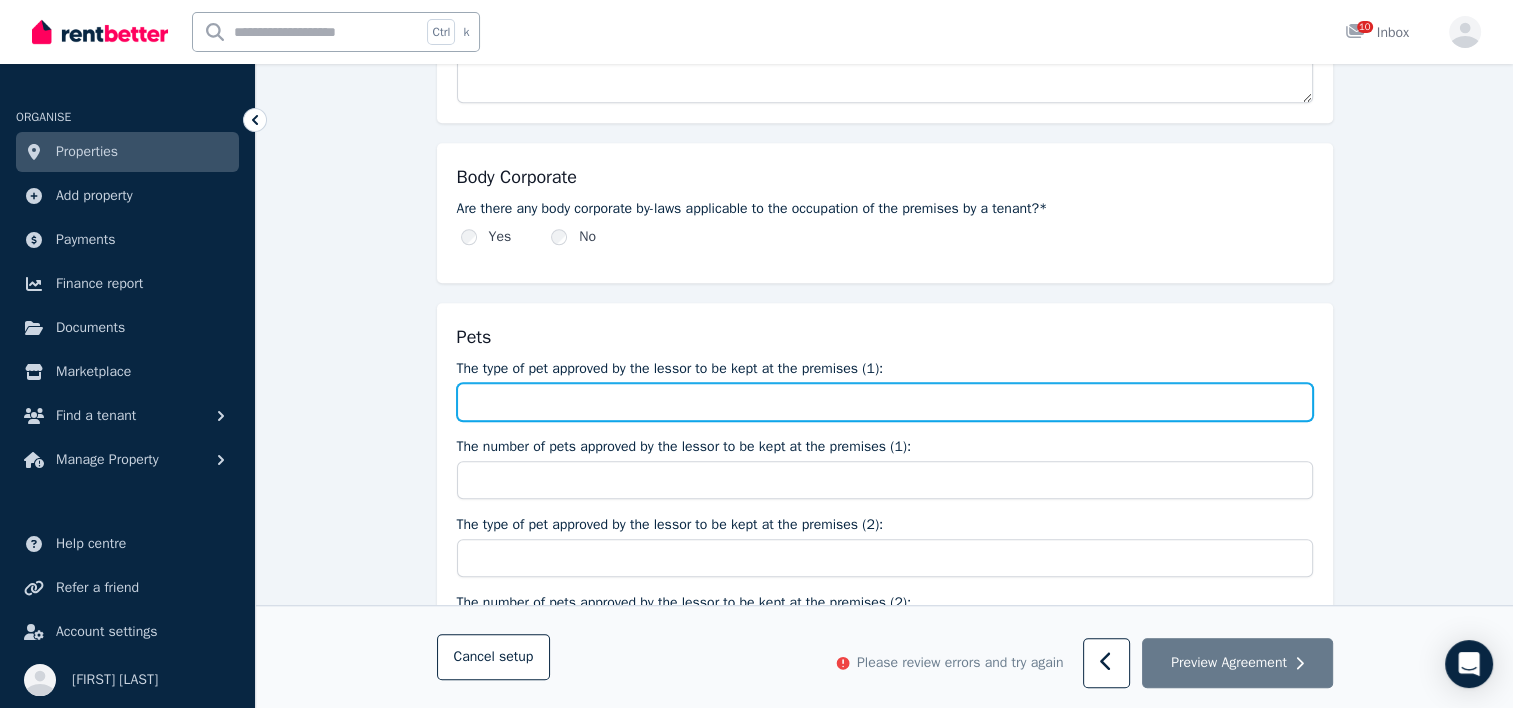 click on "The type of pet approved by the lessor to be kept at the premises (1):" at bounding box center (885, 402) 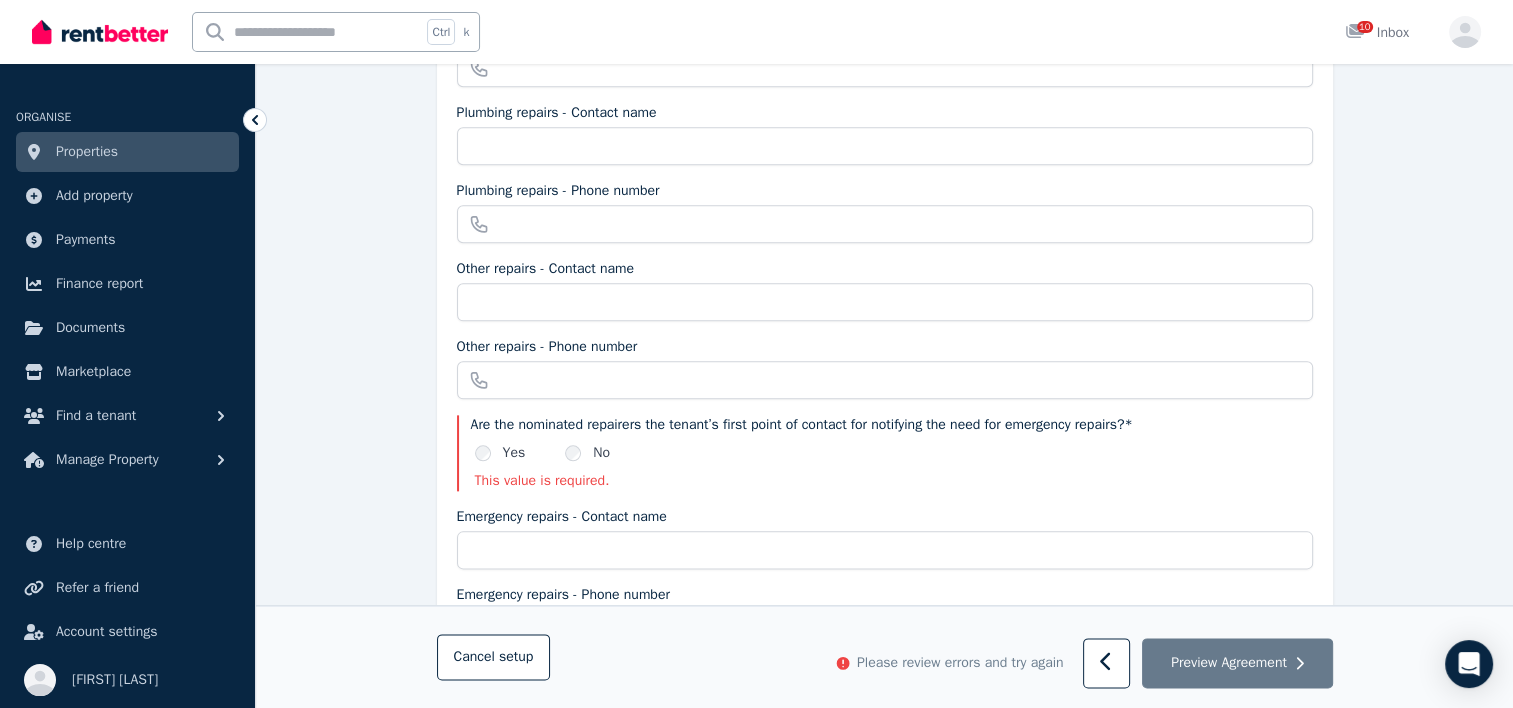 scroll, scrollTop: 2471, scrollLeft: 0, axis: vertical 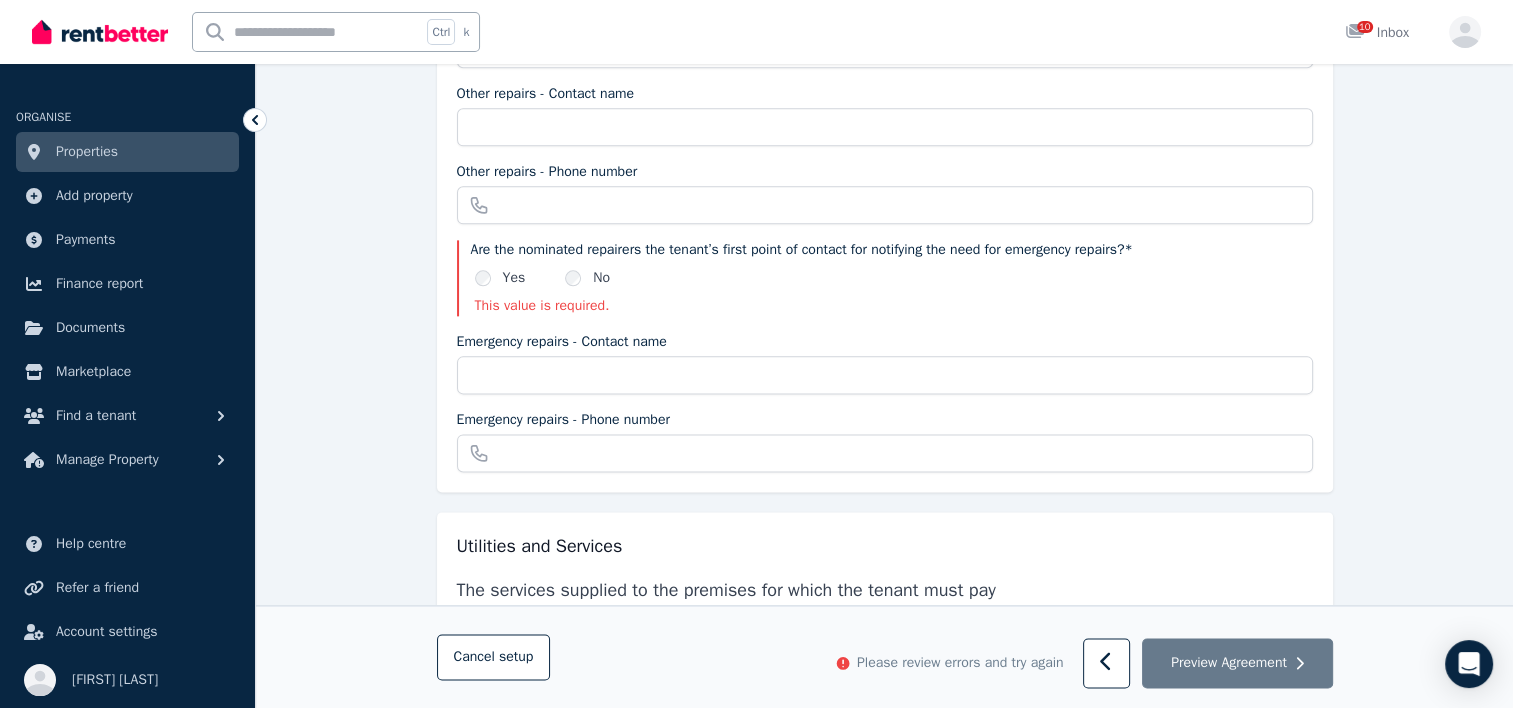 type on "**" 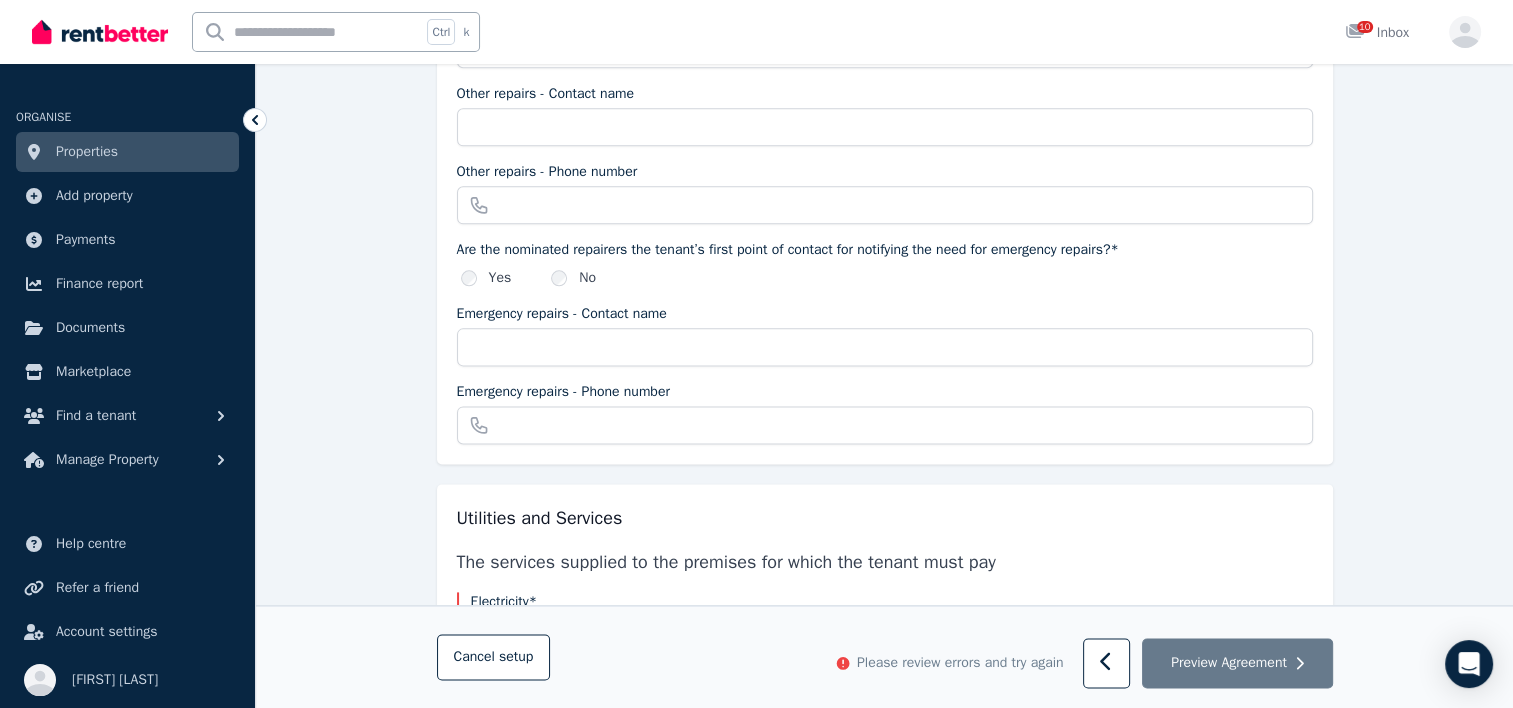 click on "No" at bounding box center (573, 278) 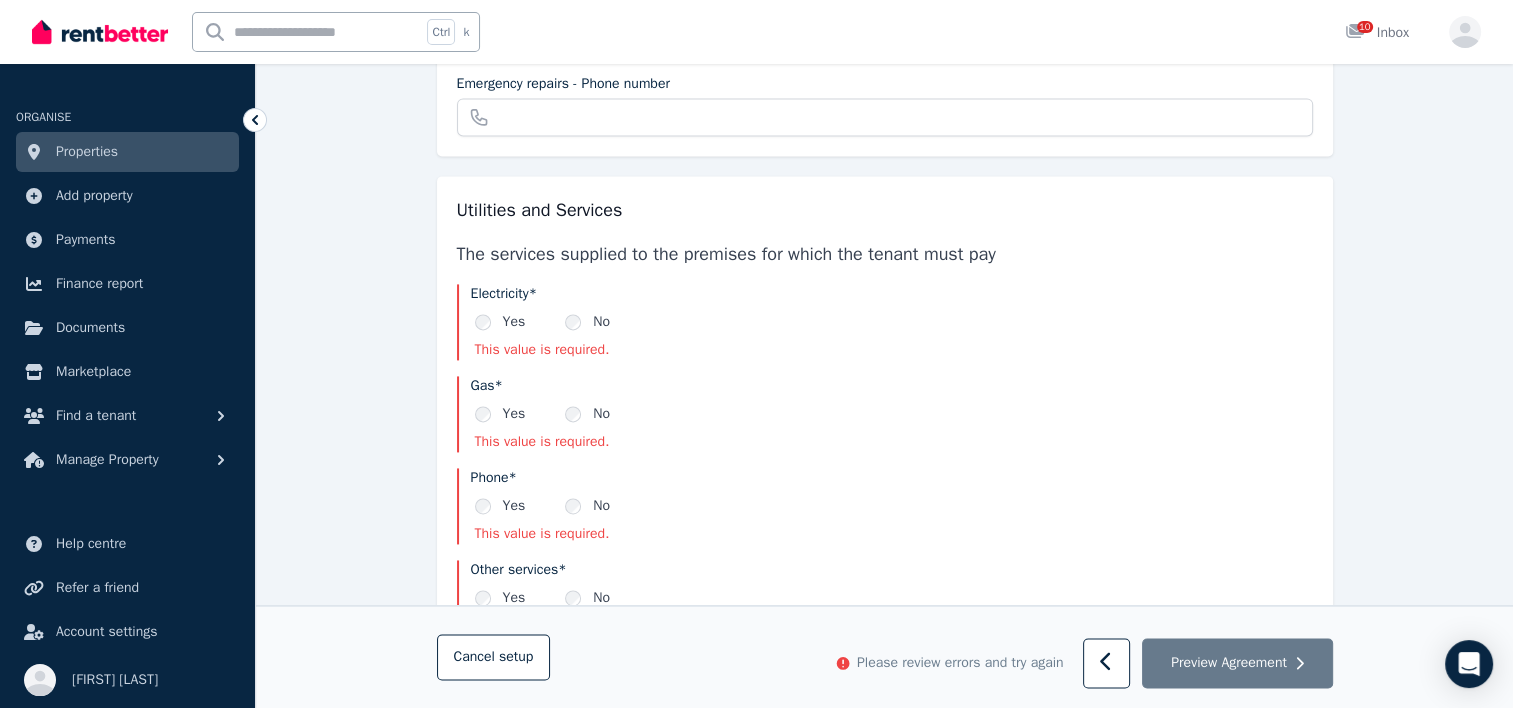 scroll, scrollTop: 2784, scrollLeft: 0, axis: vertical 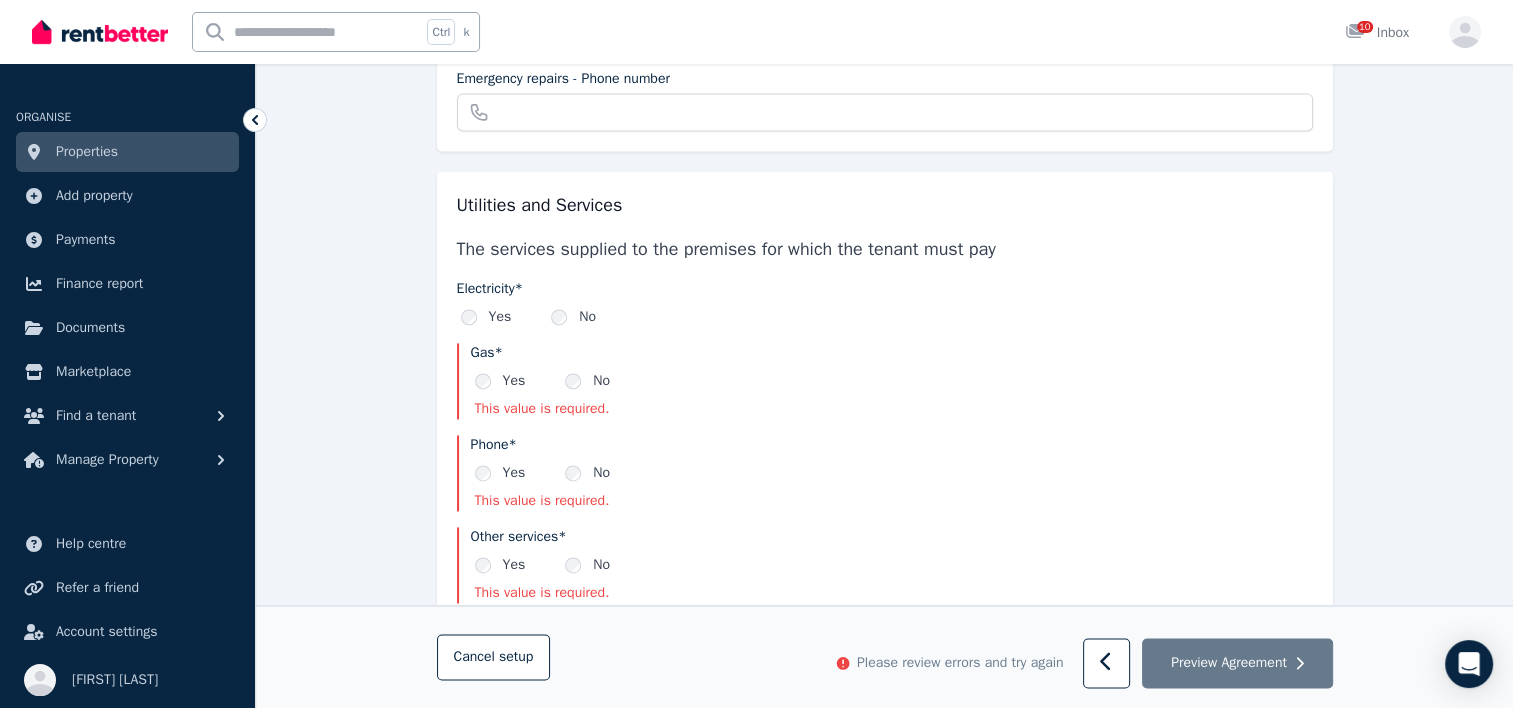 click on "Yes" at bounding box center (500, 381) 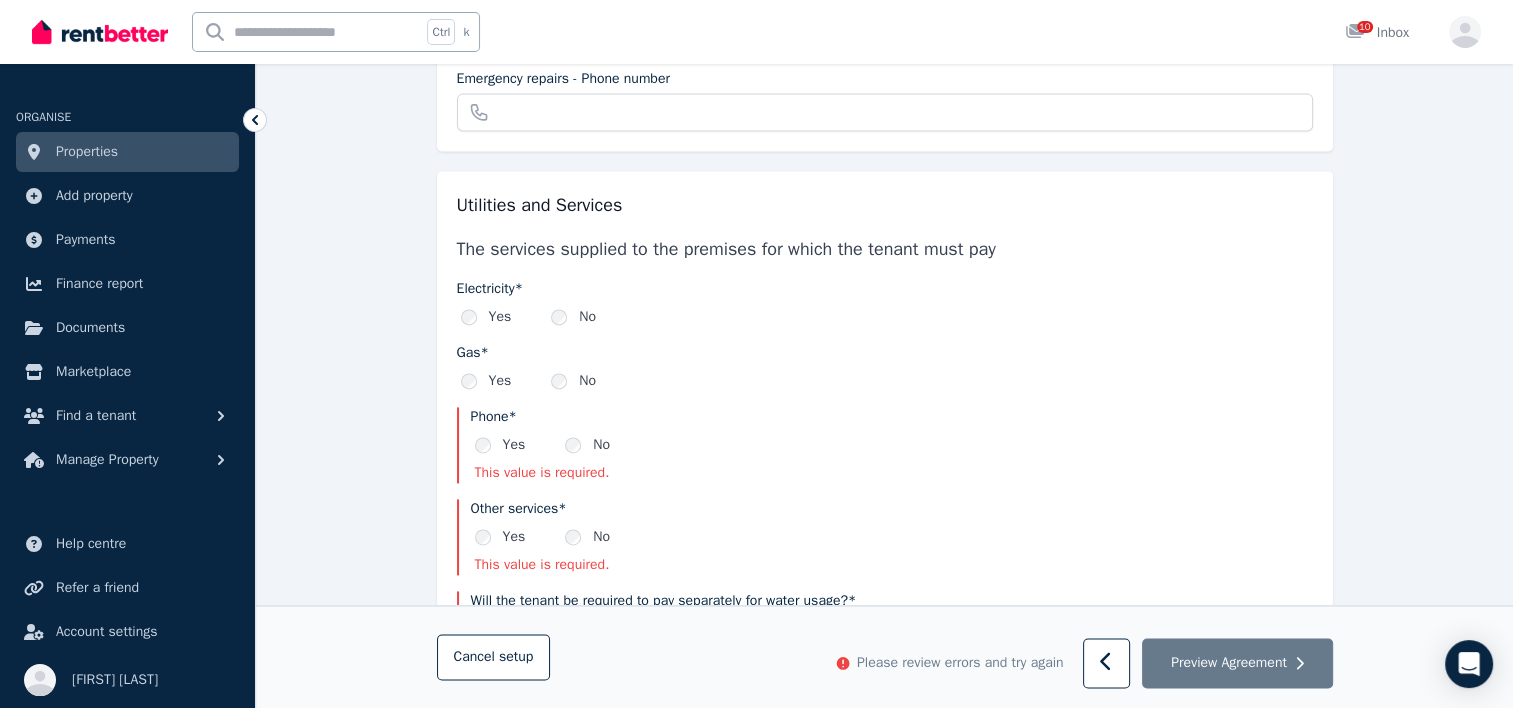 click on "Yes No" at bounding box center [892, 445] 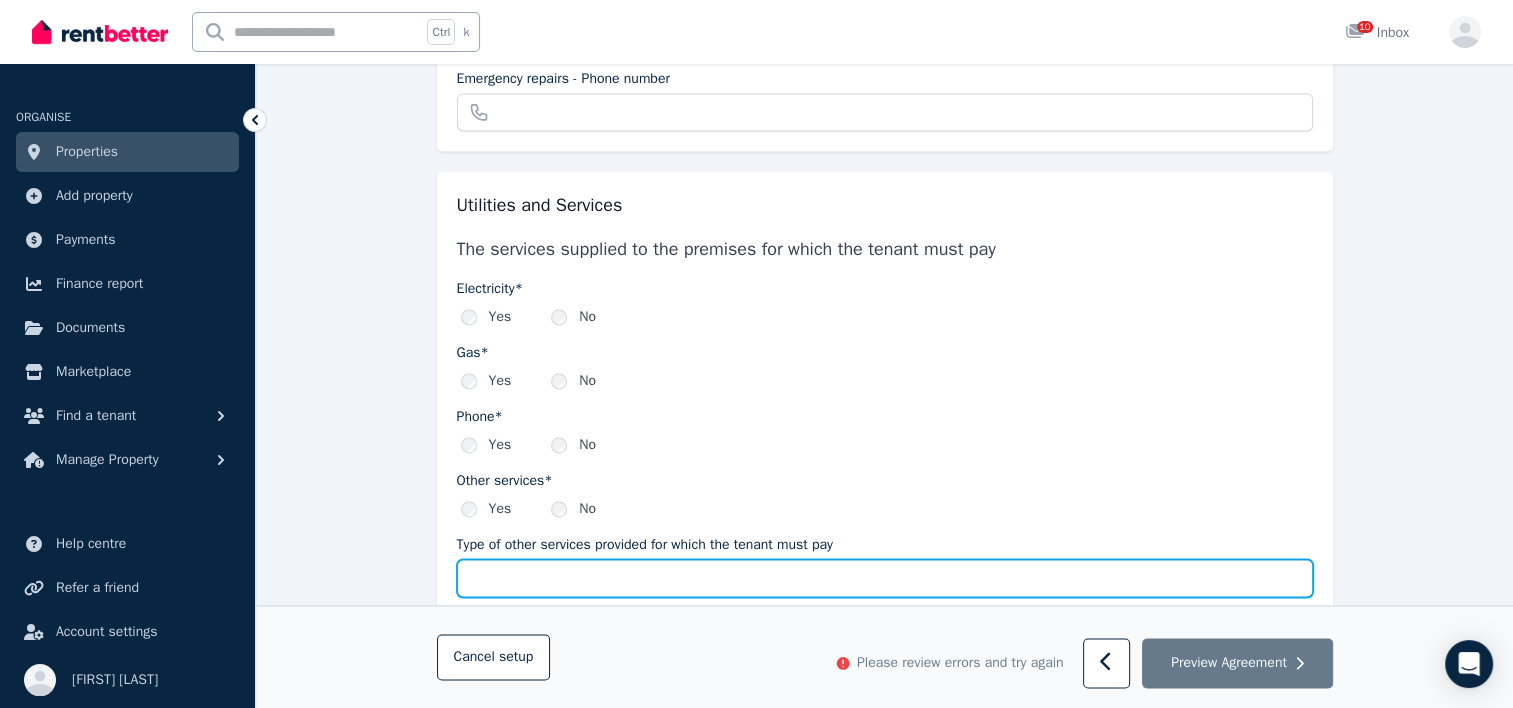 click on "Type of other services provided for which the tenant must pay" at bounding box center [885, 578] 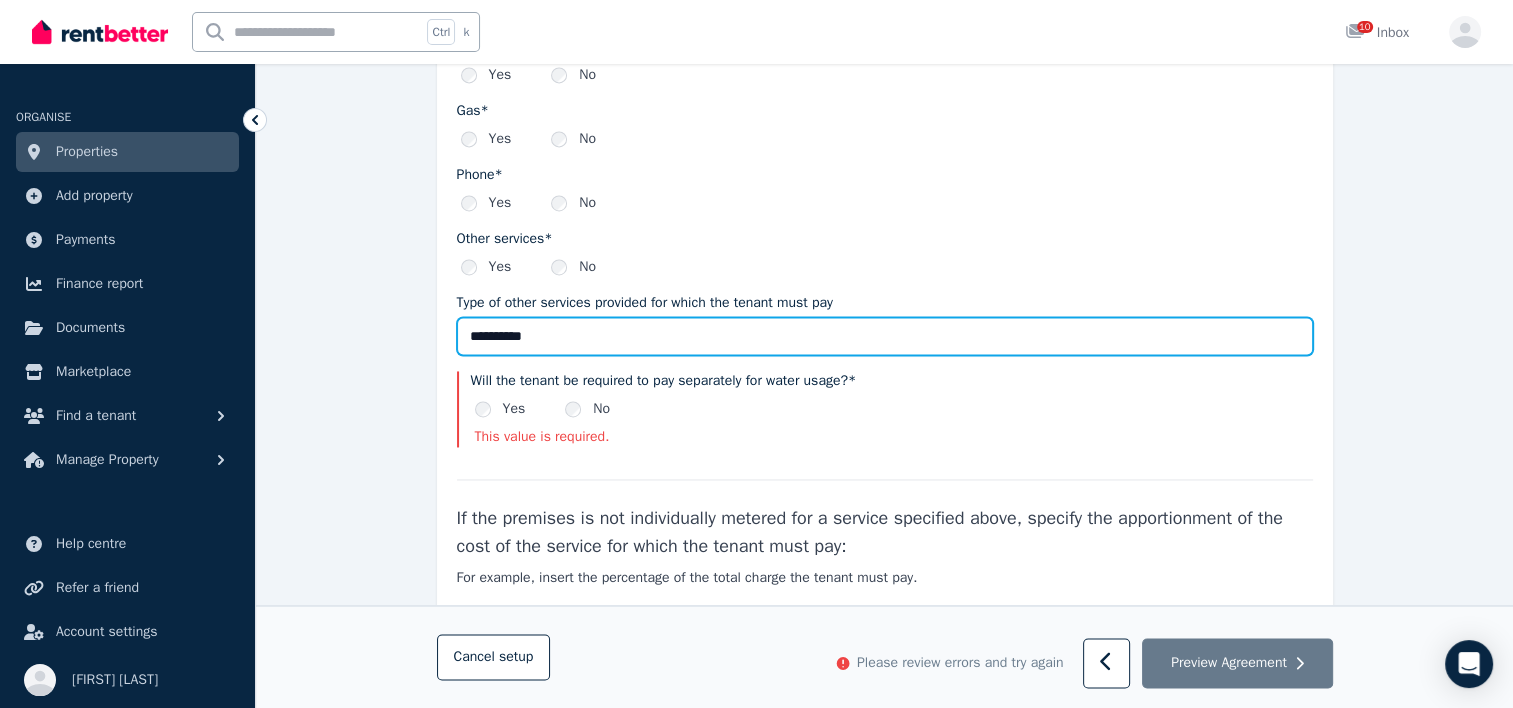 scroll, scrollTop: 3032, scrollLeft: 0, axis: vertical 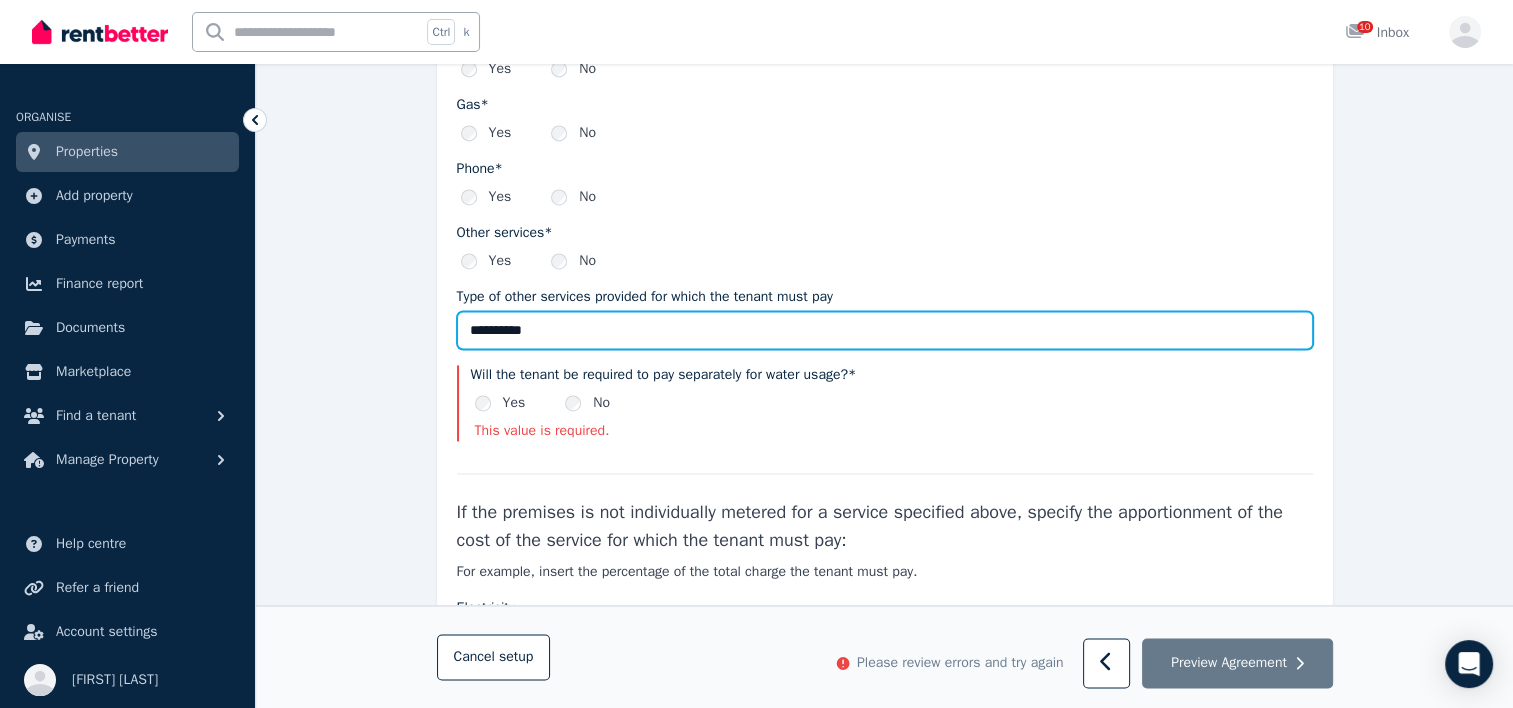 type on "**********" 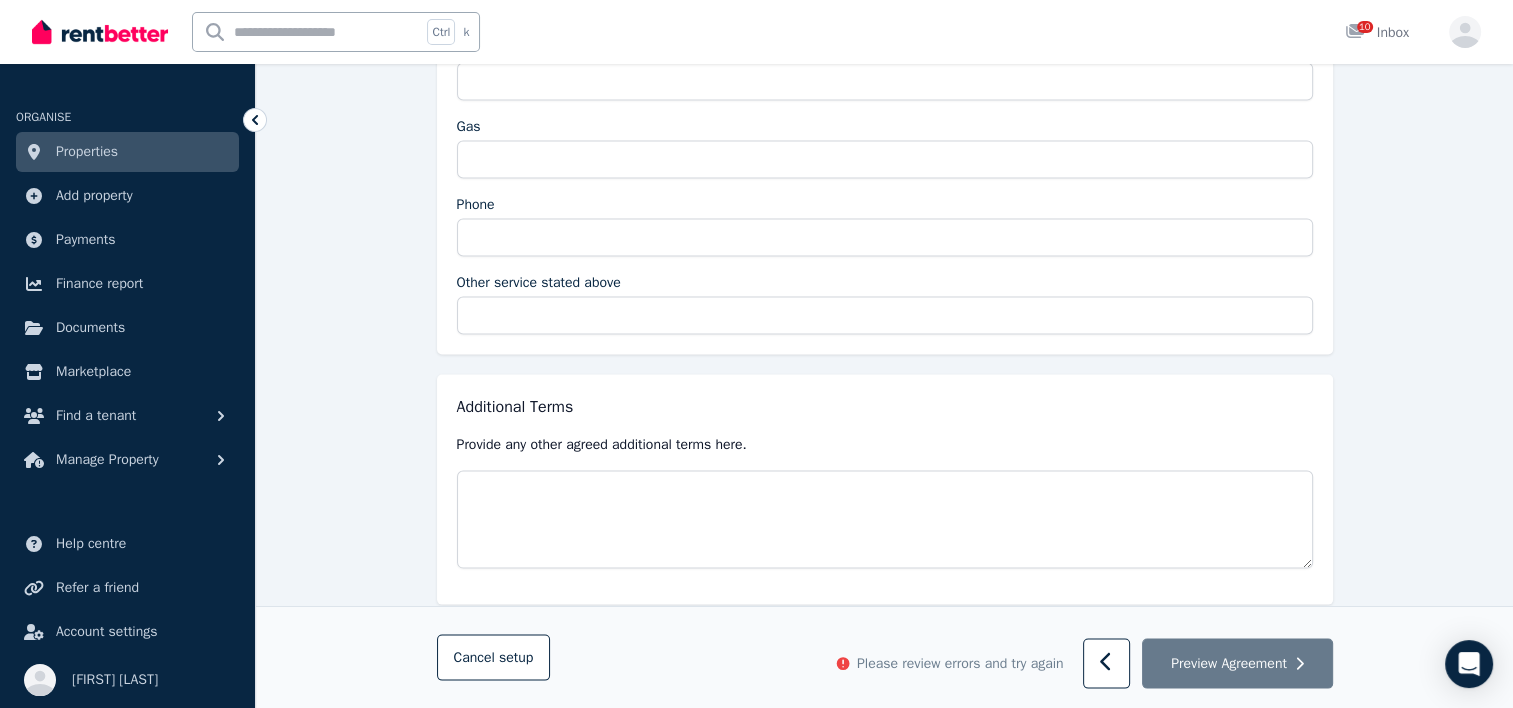 scroll, scrollTop: 3948, scrollLeft: 0, axis: vertical 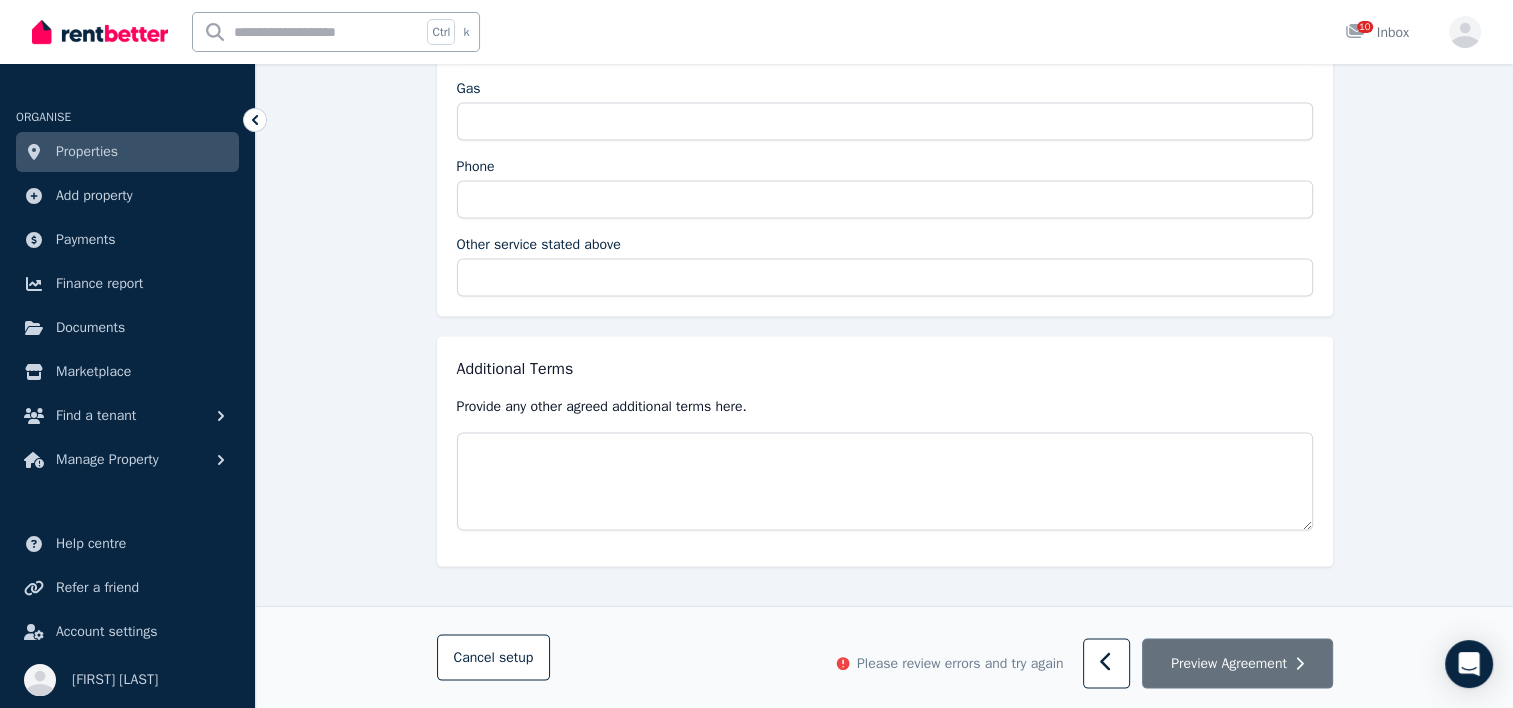 click on "Preview Agreement" at bounding box center [1229, 663] 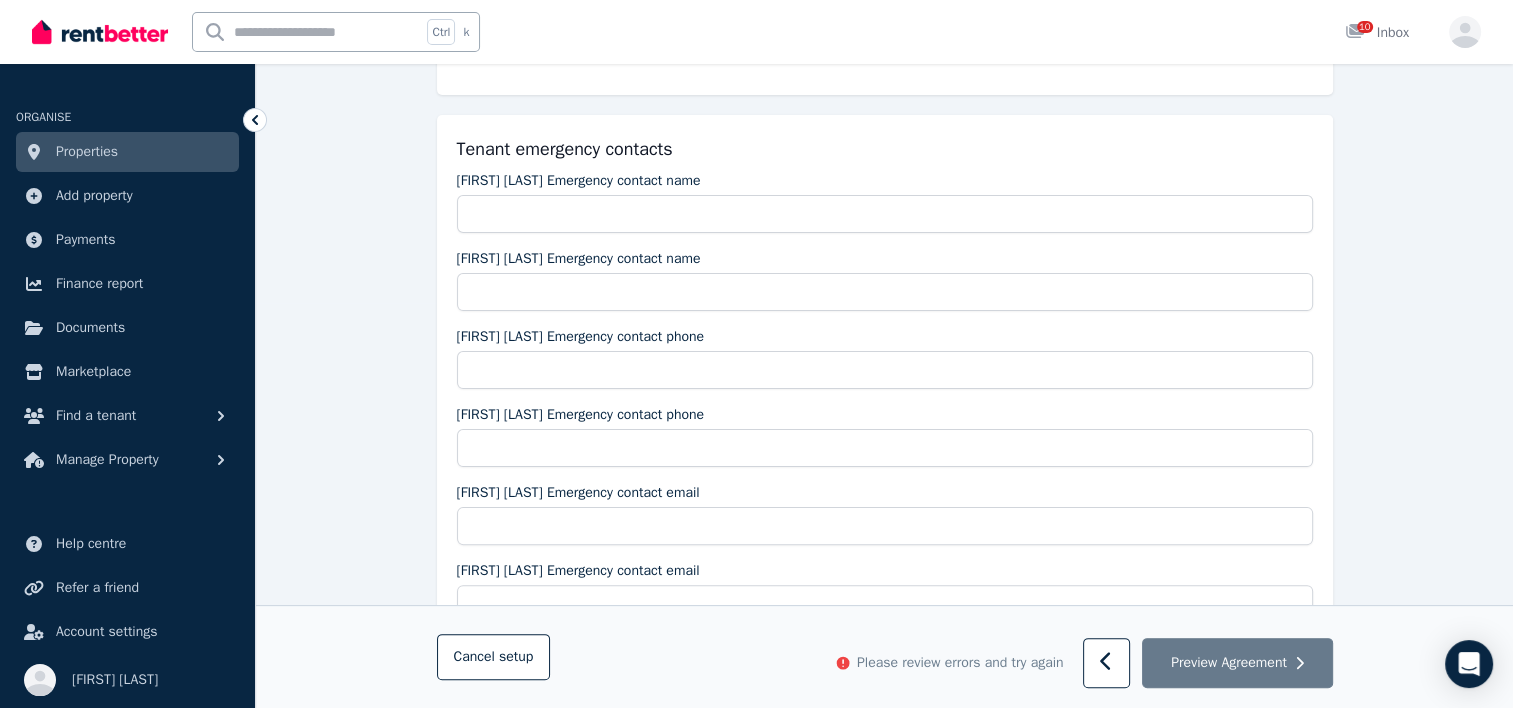 scroll, scrollTop: 270, scrollLeft: 0, axis: vertical 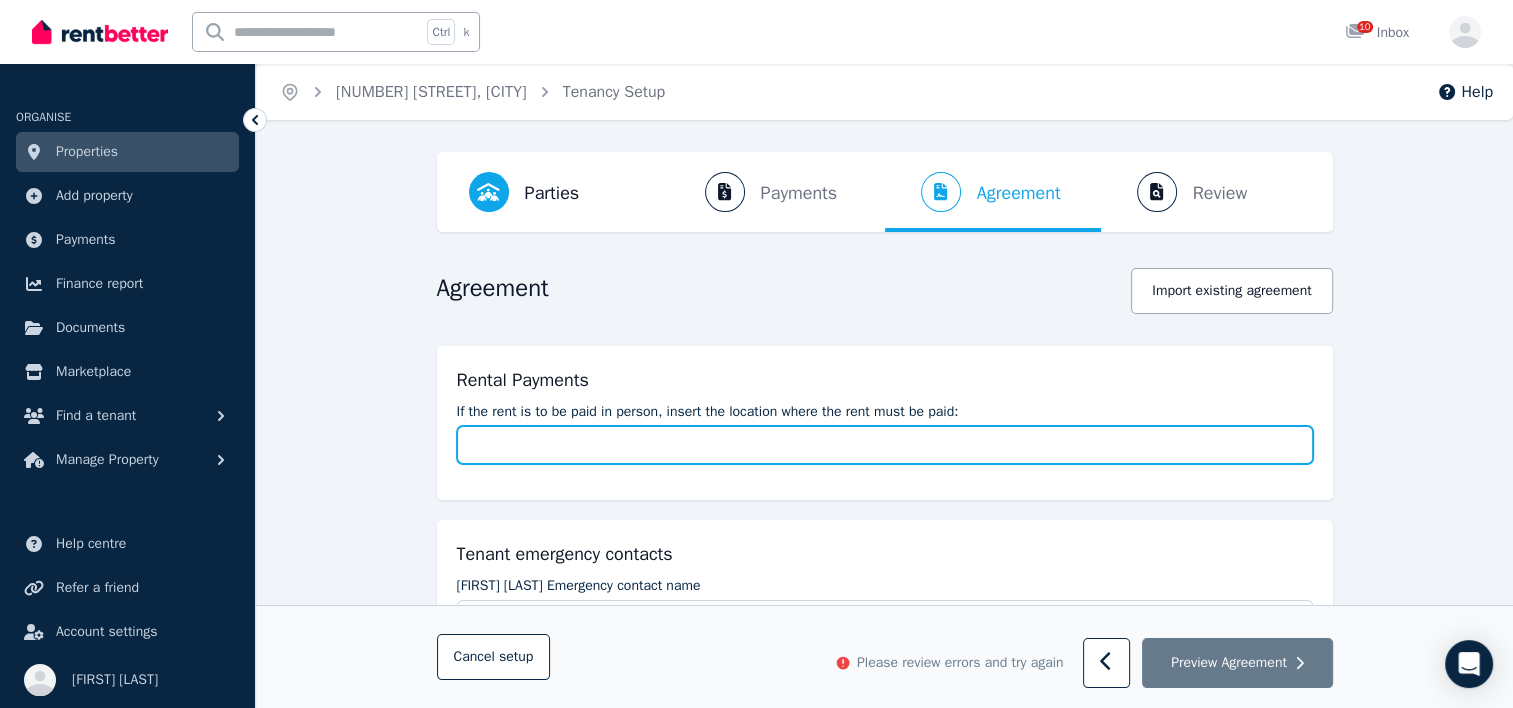 click on "If the rent is to be paid in person, insert the location where the rent must be paid:" at bounding box center (885, 445) 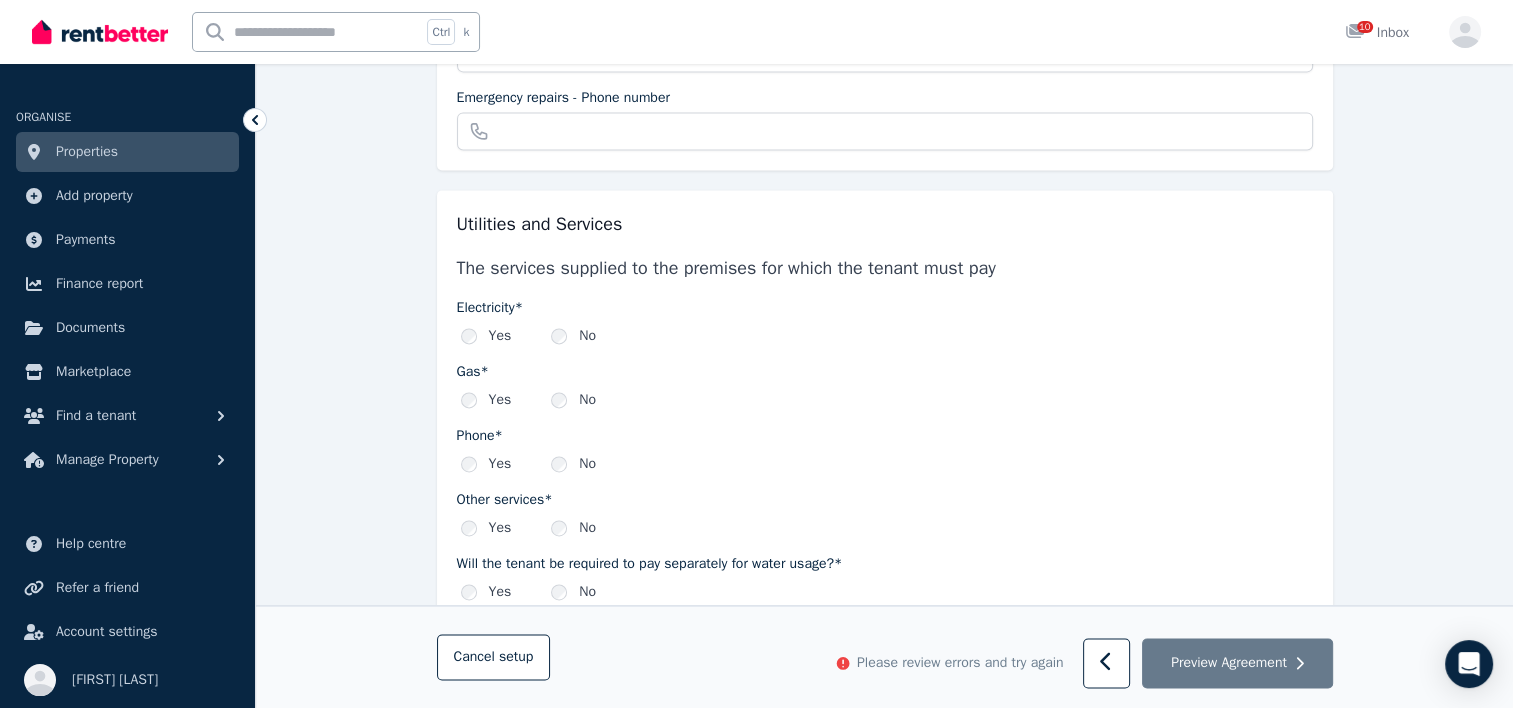 scroll, scrollTop: 0, scrollLeft: 0, axis: both 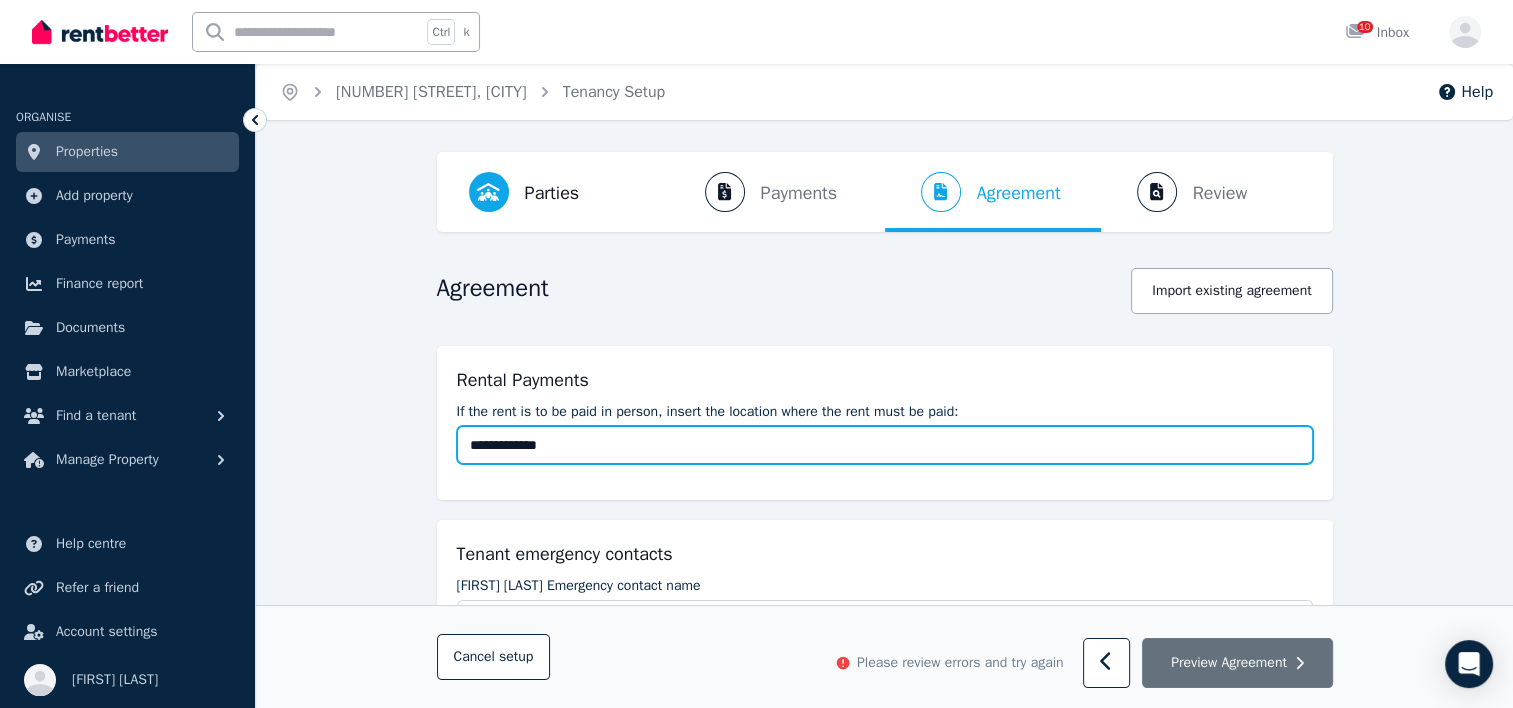type on "**********" 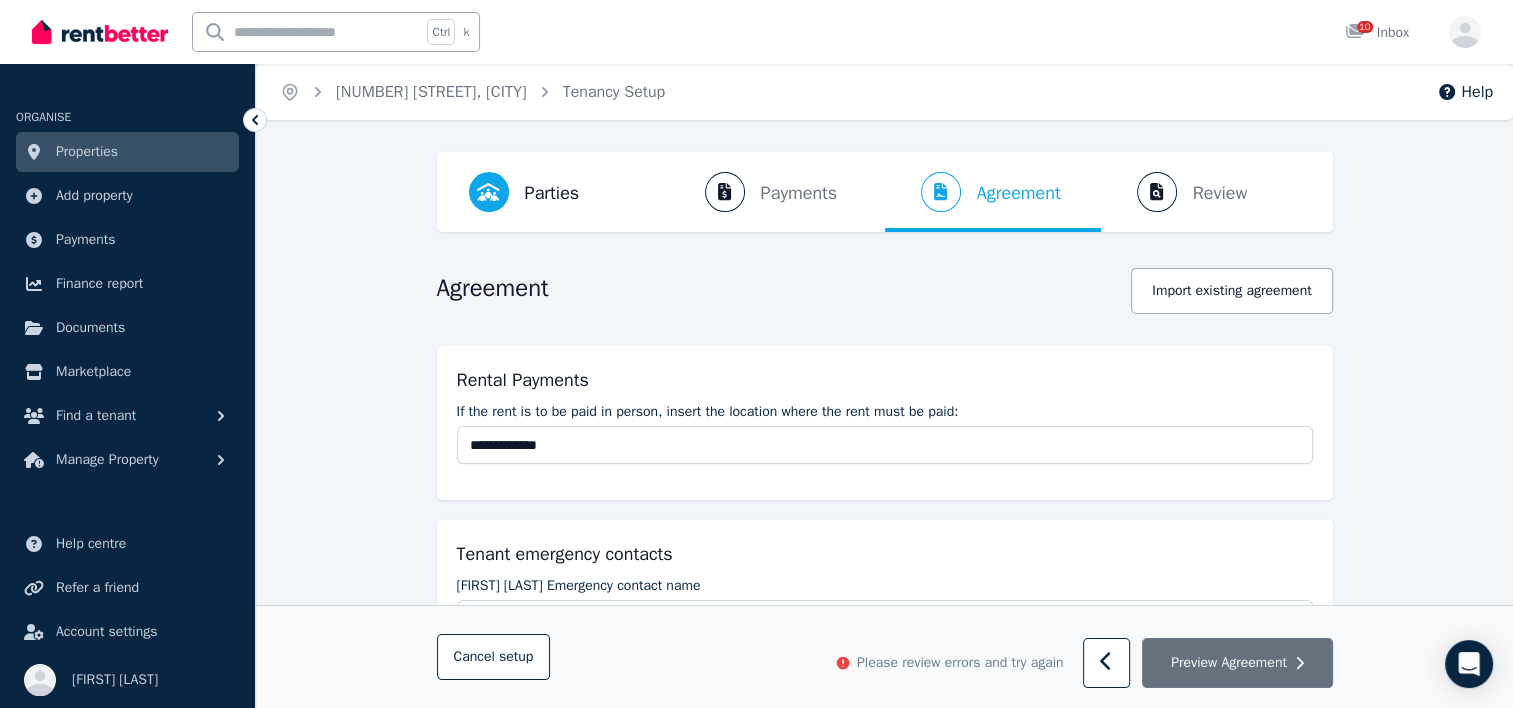 click on "Preview Agreement" at bounding box center (1237, 664) 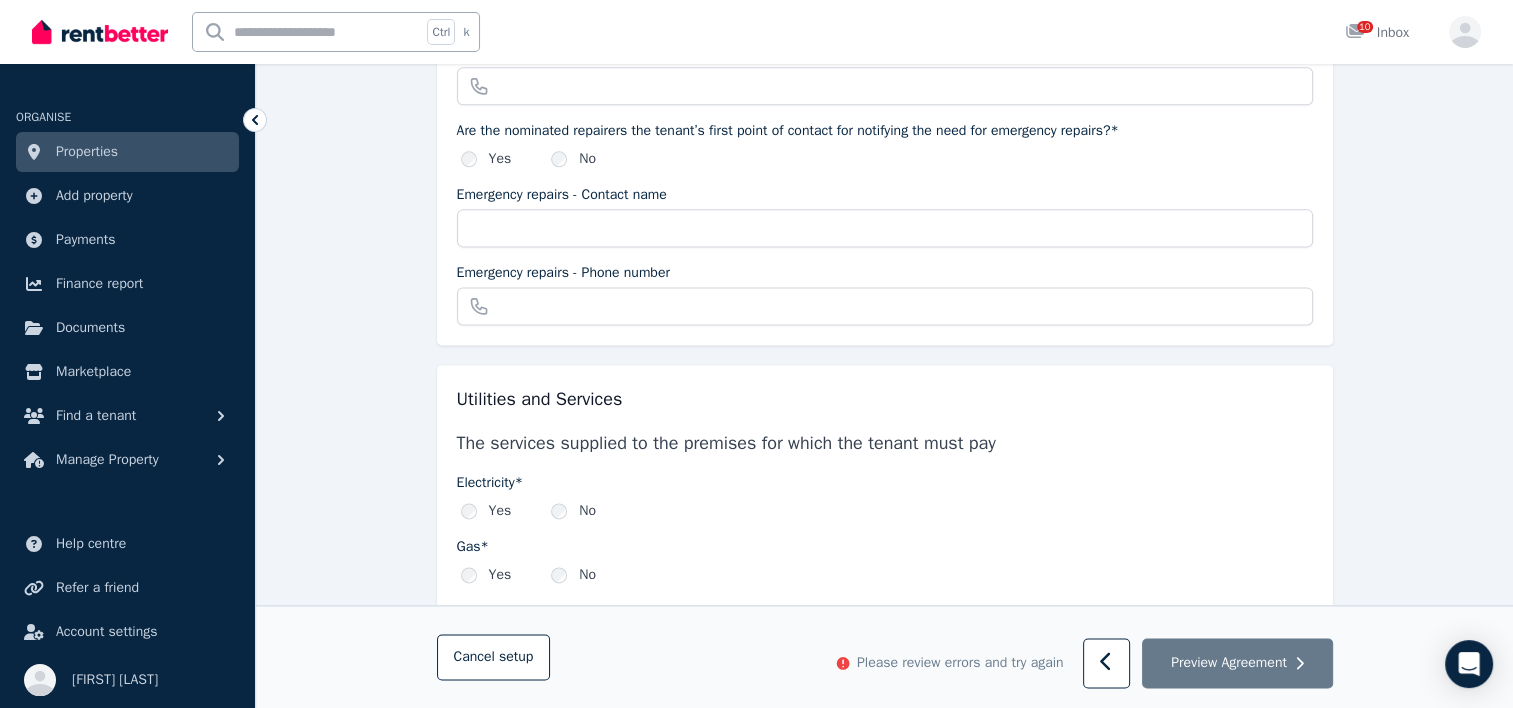 scroll, scrollTop: 0, scrollLeft: 0, axis: both 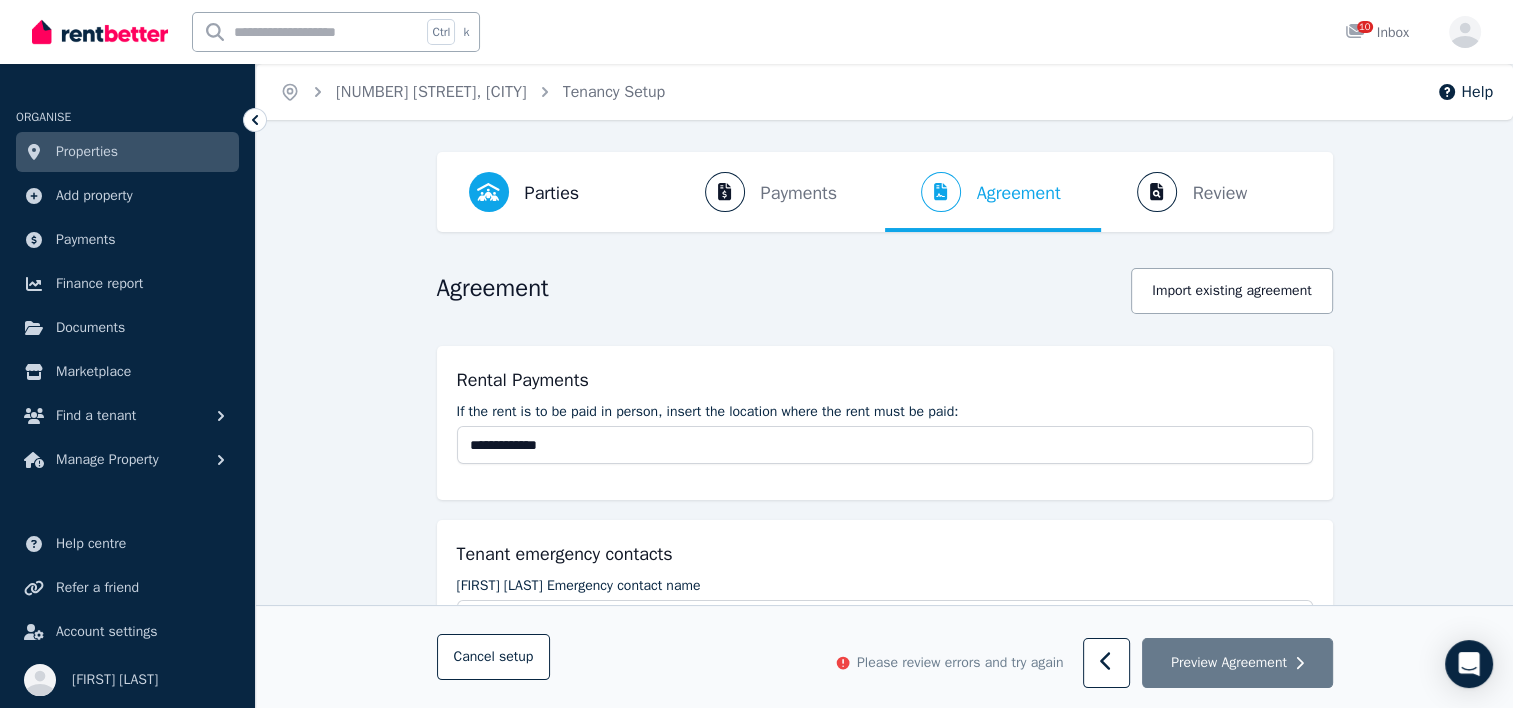 click on "Parties Rental provider and tenant details Payments Bond and rental payments Agreement Lease agreement Review Send tenancy details" at bounding box center (885, 192) 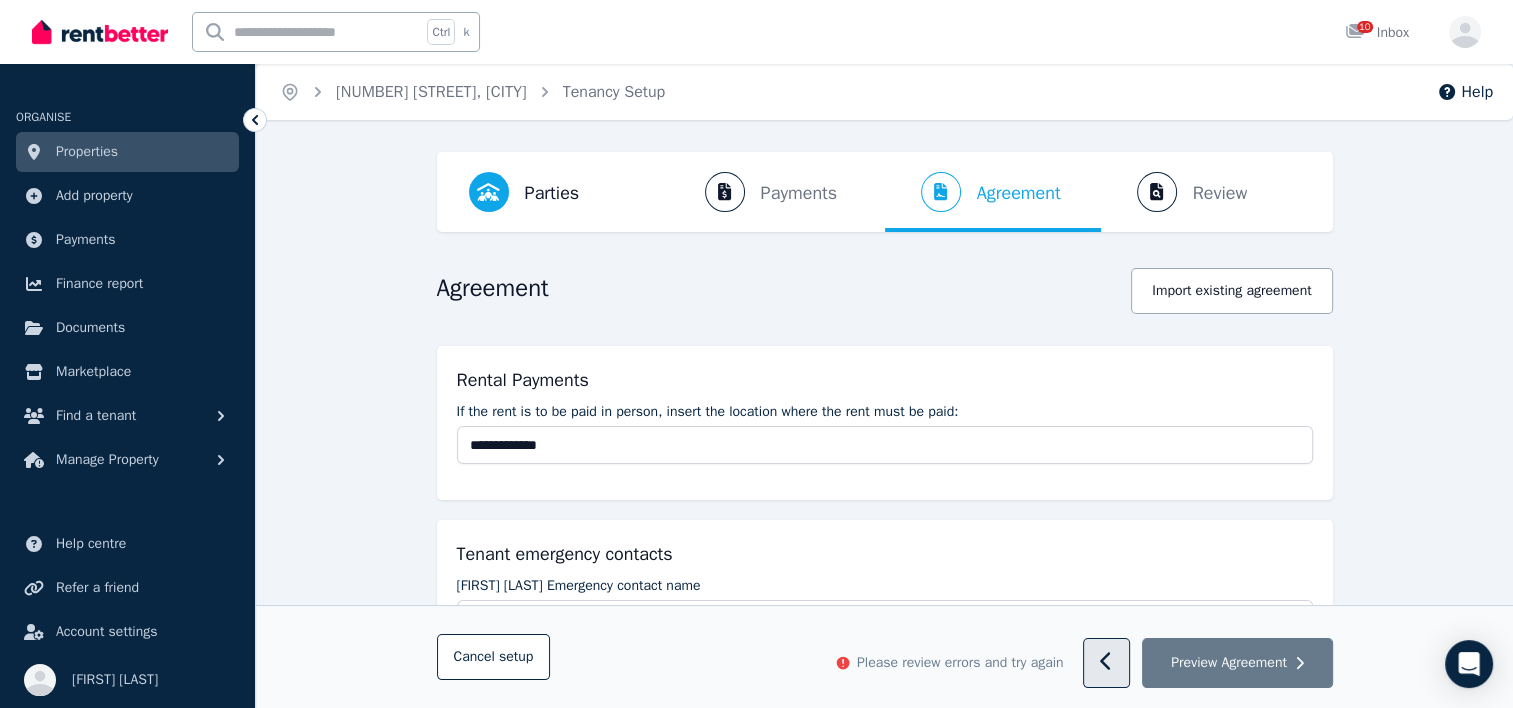 click at bounding box center (1106, 664) 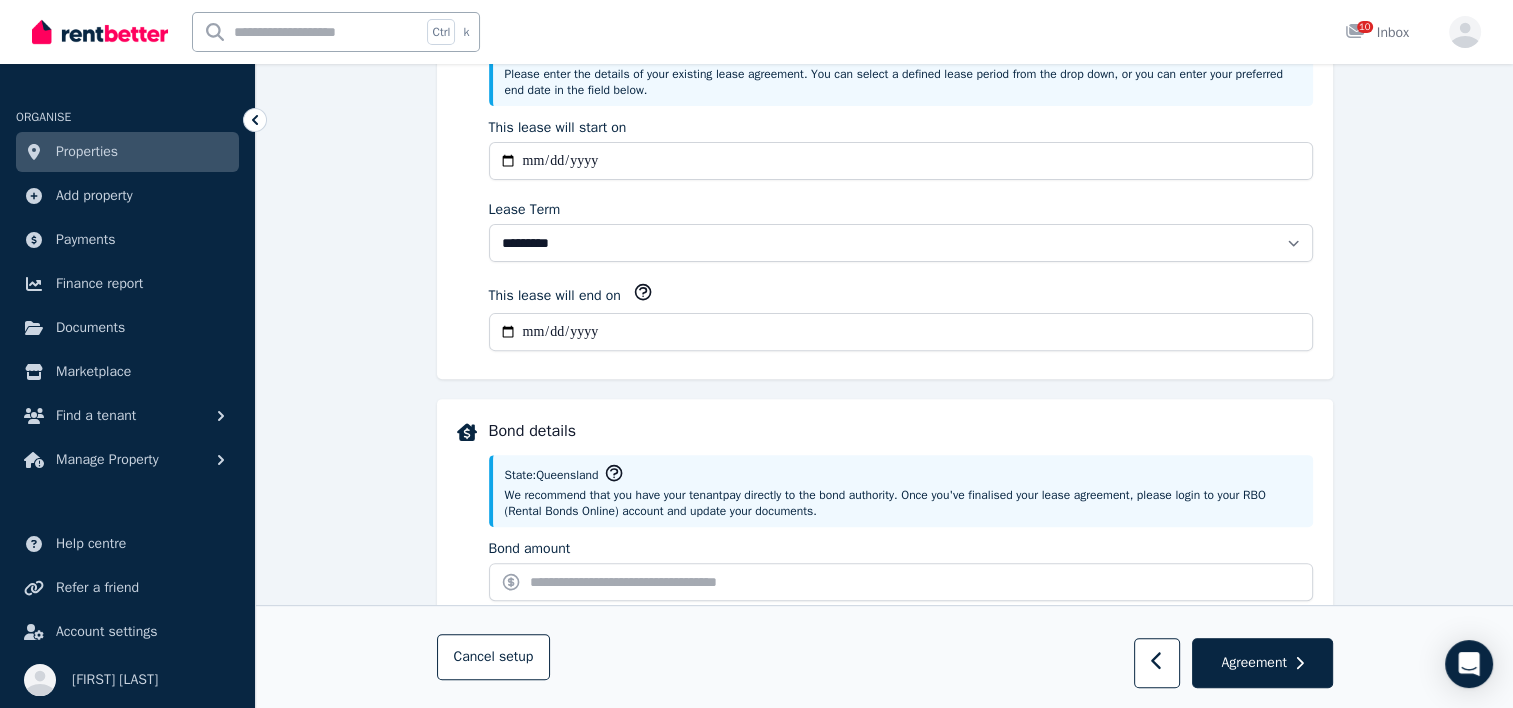 scroll, scrollTop: 532, scrollLeft: 0, axis: vertical 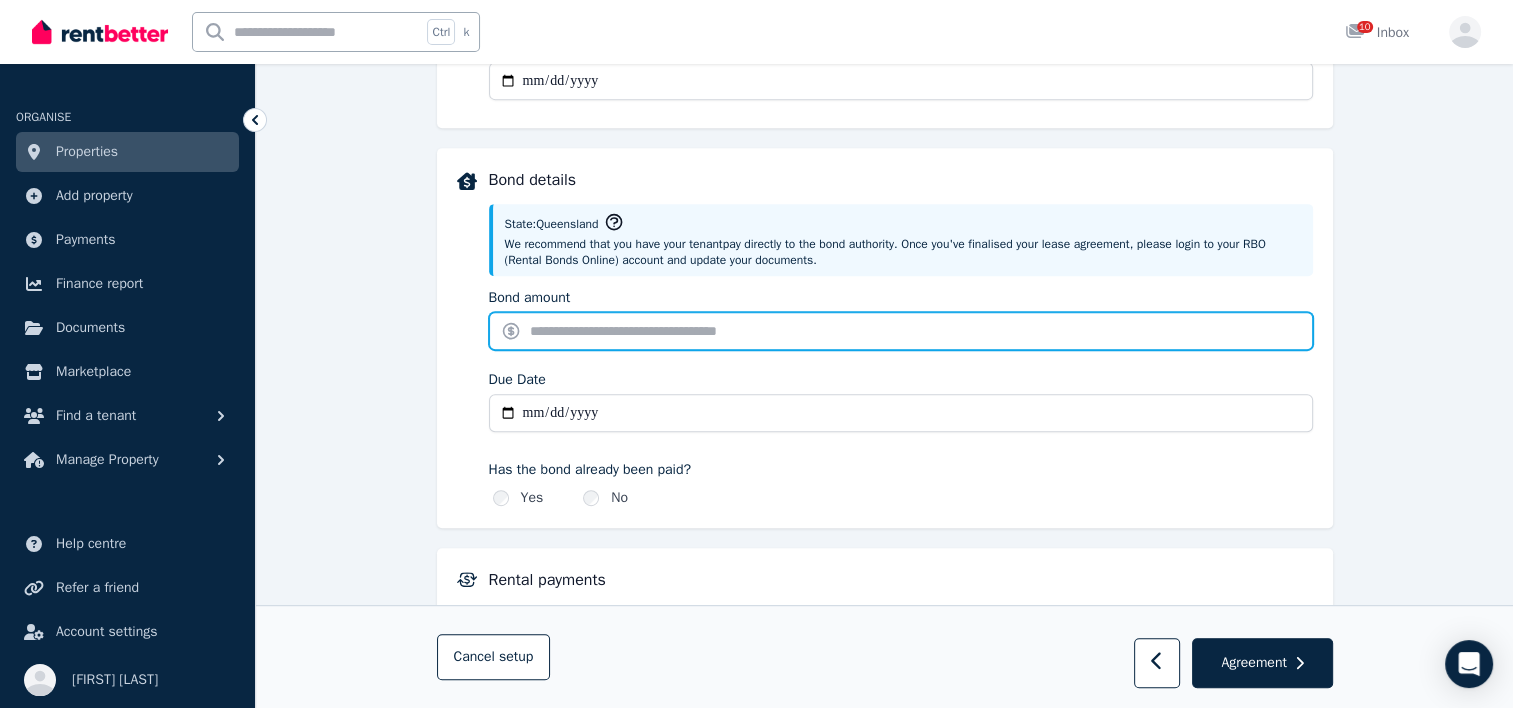 click on "Bond amount" at bounding box center [901, 331] 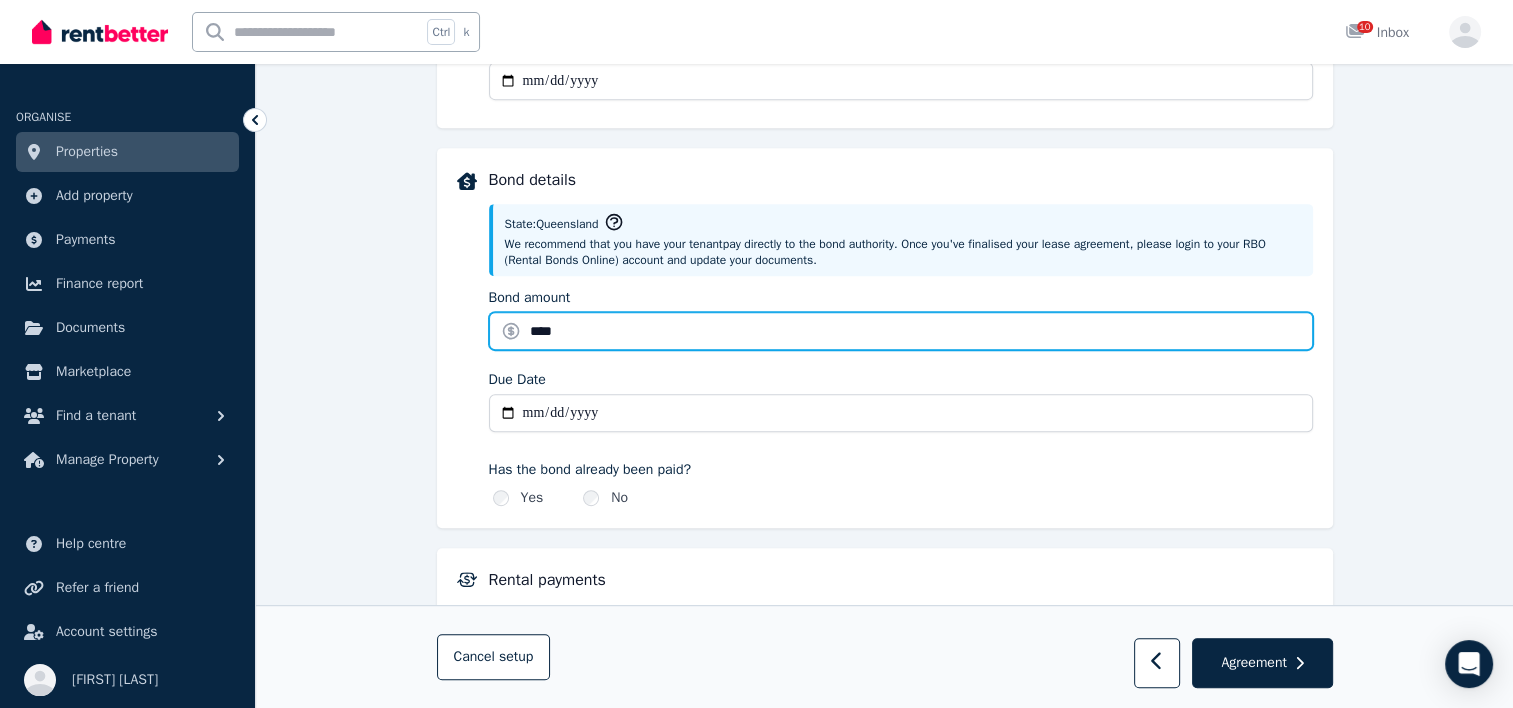 type on "****" 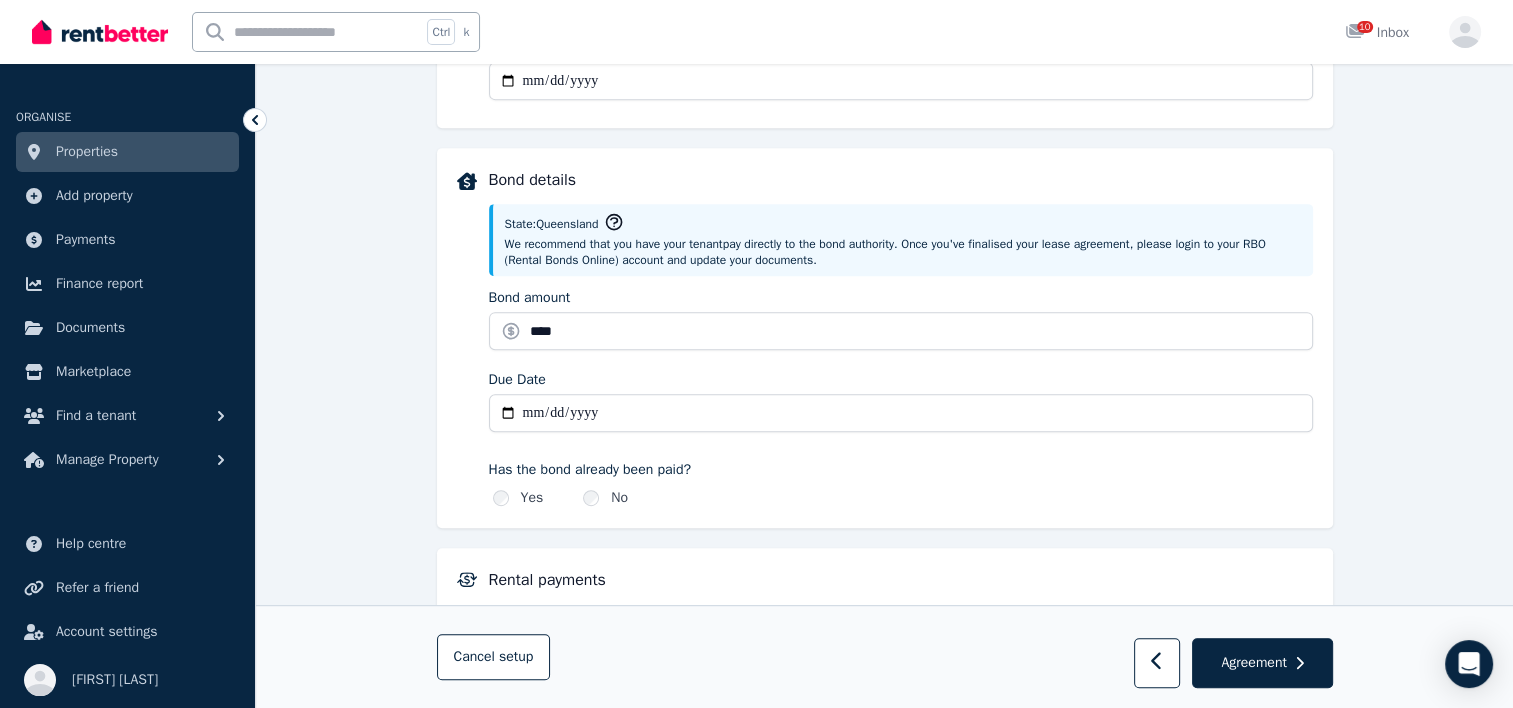 click on "Due Date" at bounding box center [901, 413] 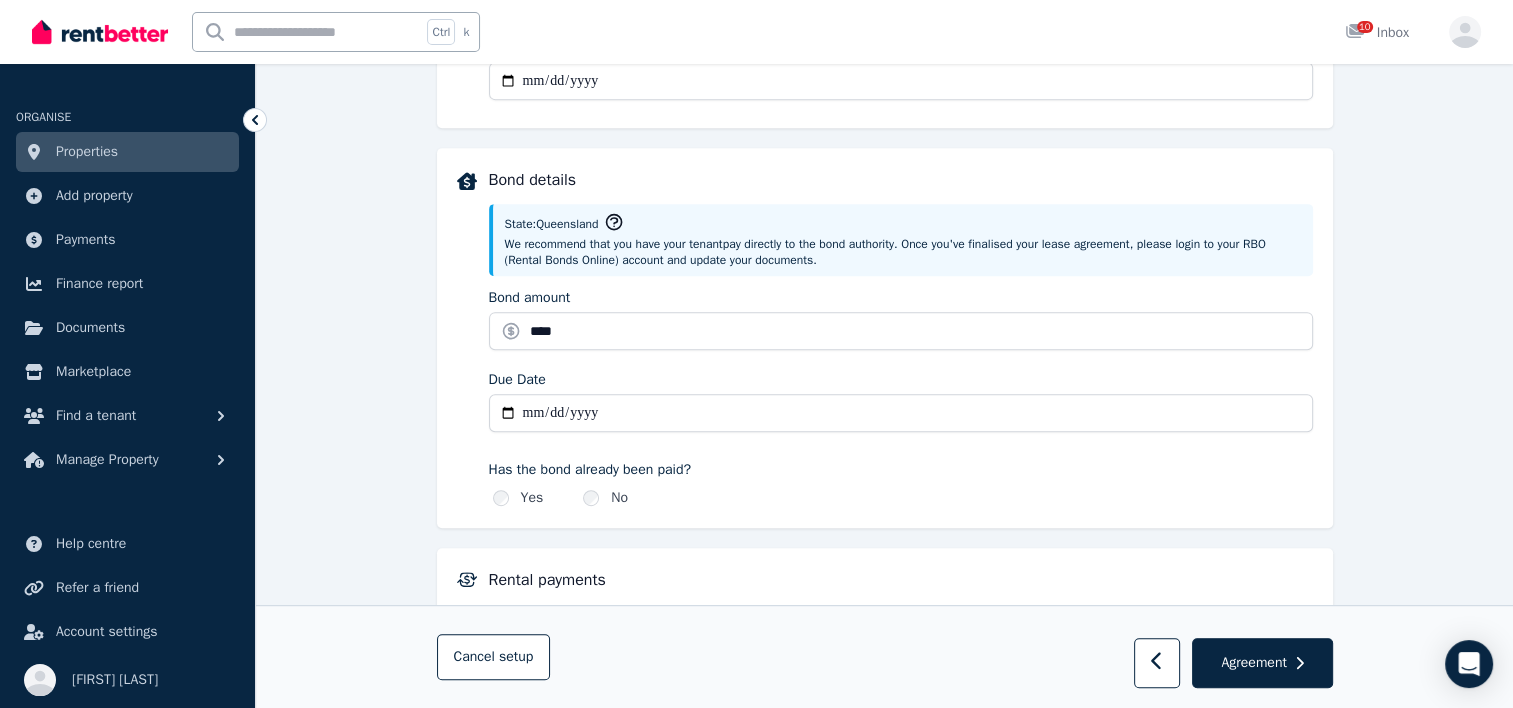 click on "Due Date" at bounding box center [901, 413] 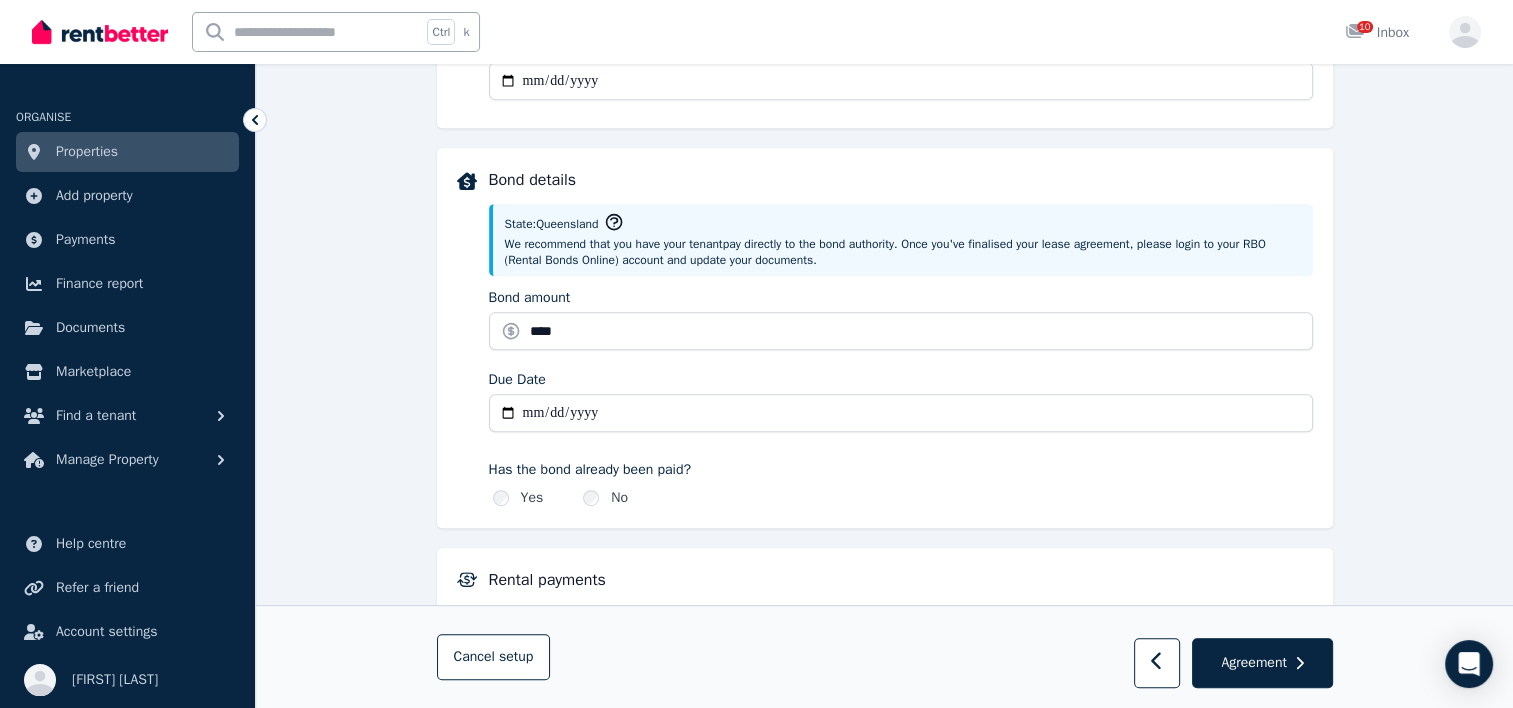 type on "**********" 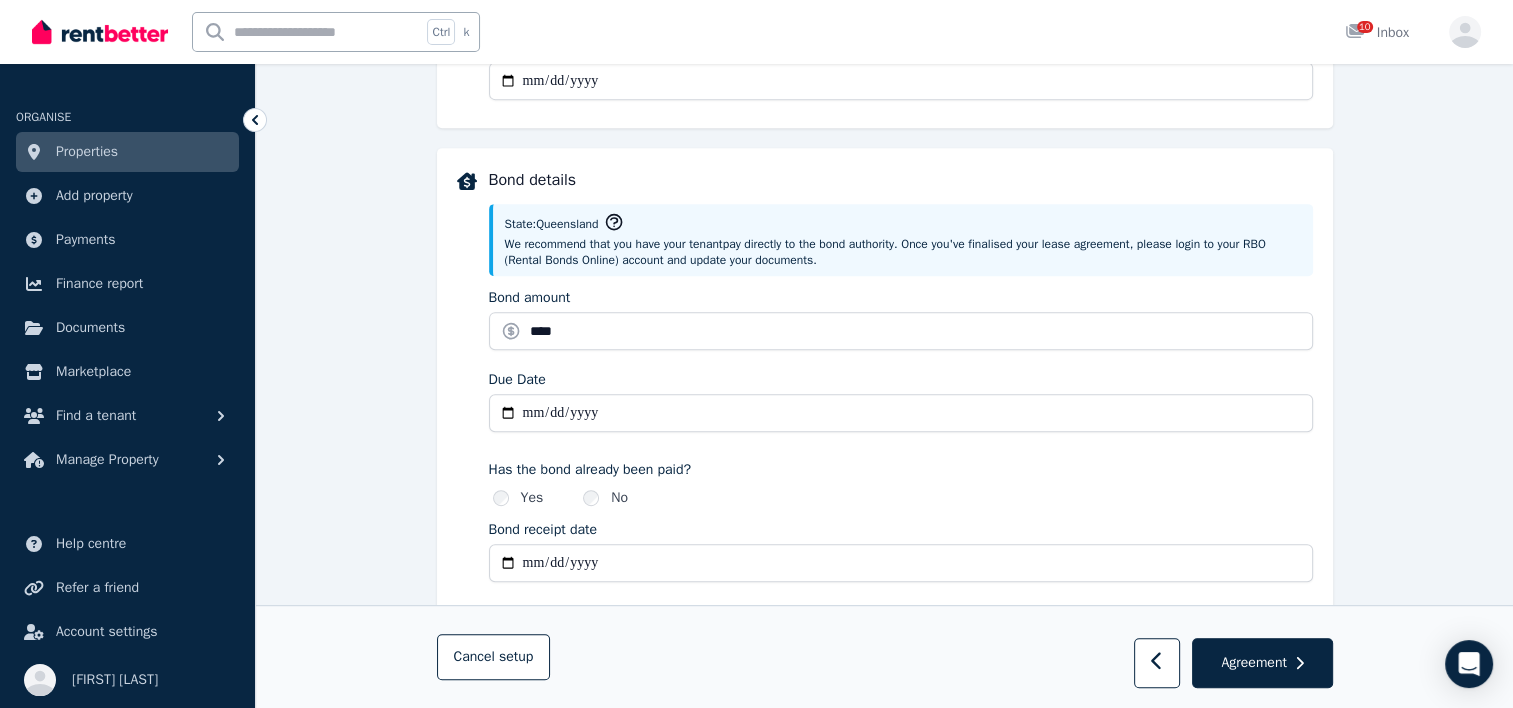 click on "**********" at bounding box center [901, 563] 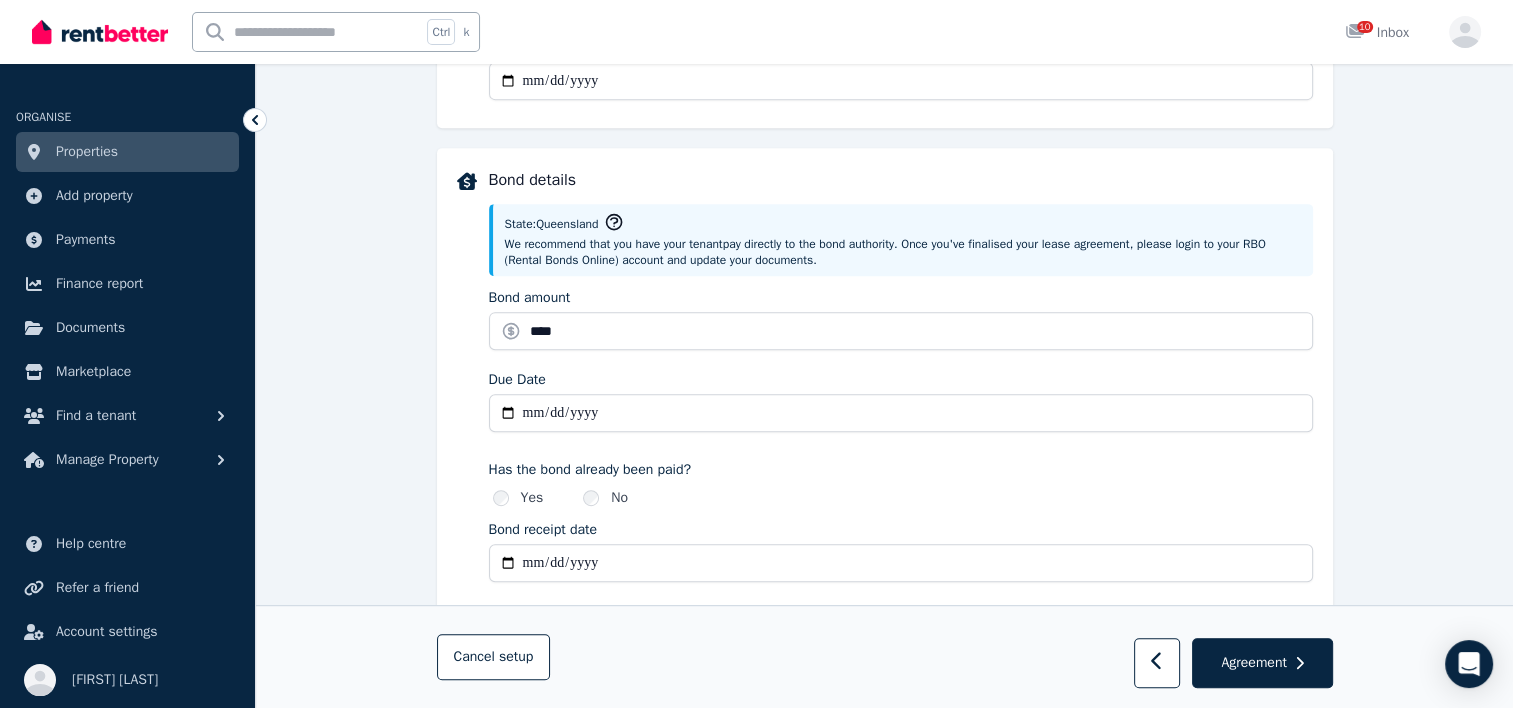 type on "**********" 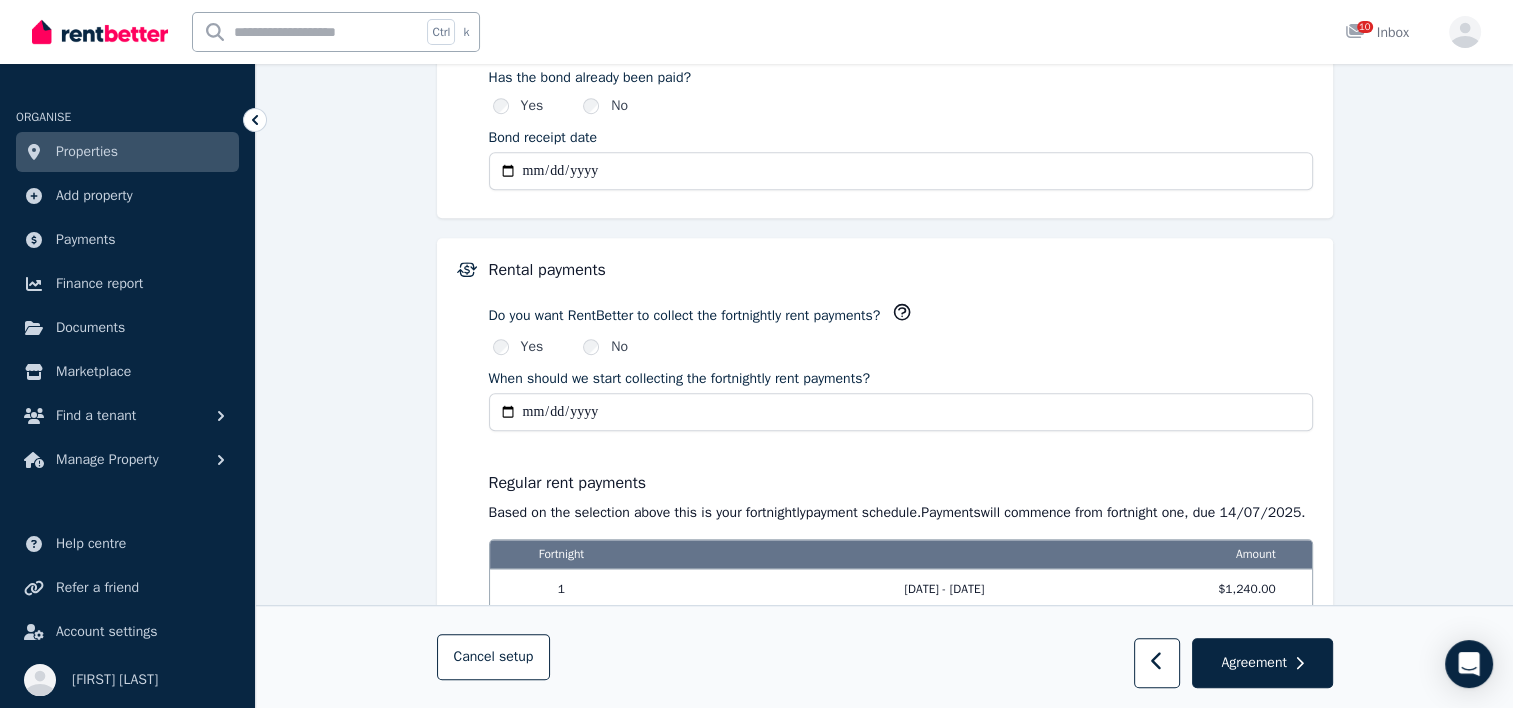 scroll, scrollTop: 1247, scrollLeft: 0, axis: vertical 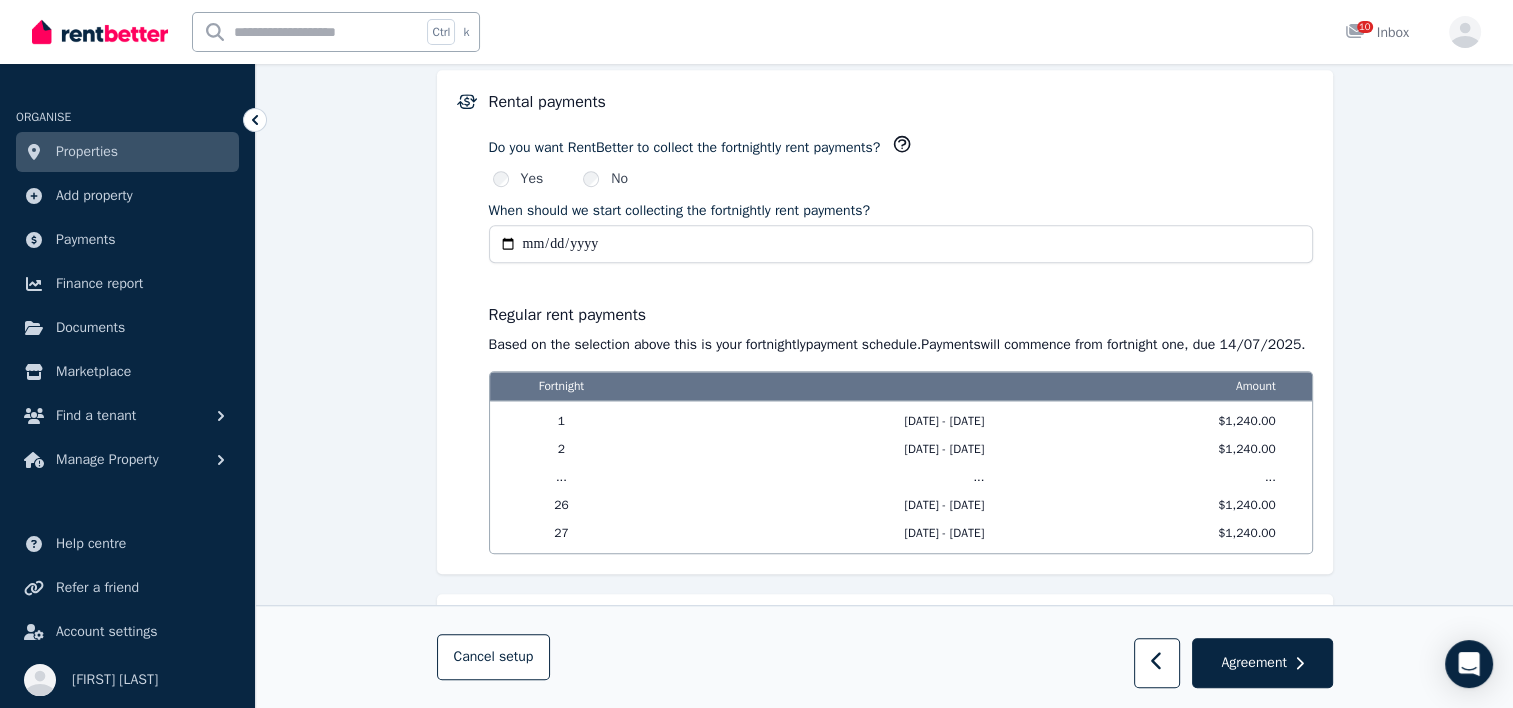 click on "**********" at bounding box center (884, -159) 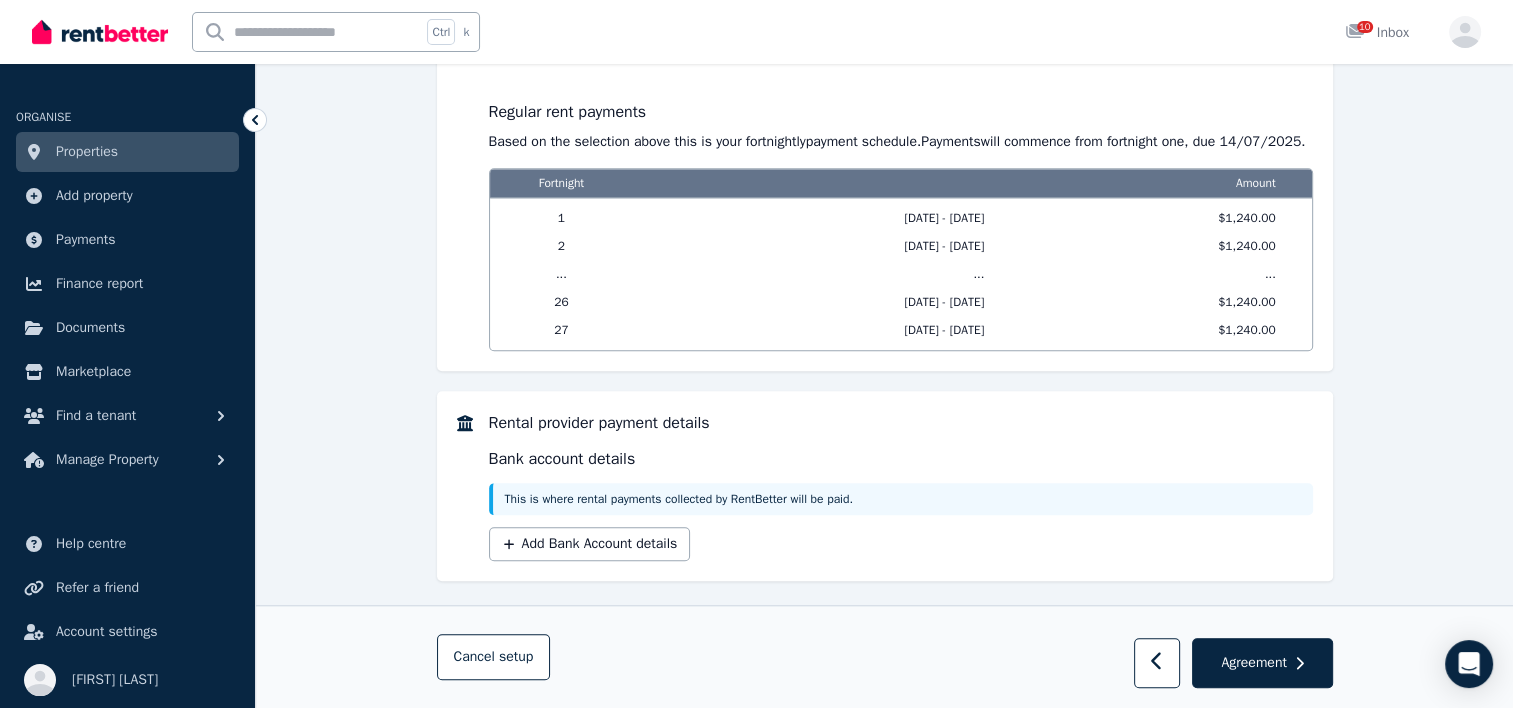 scroll, scrollTop: 1654, scrollLeft: 0, axis: vertical 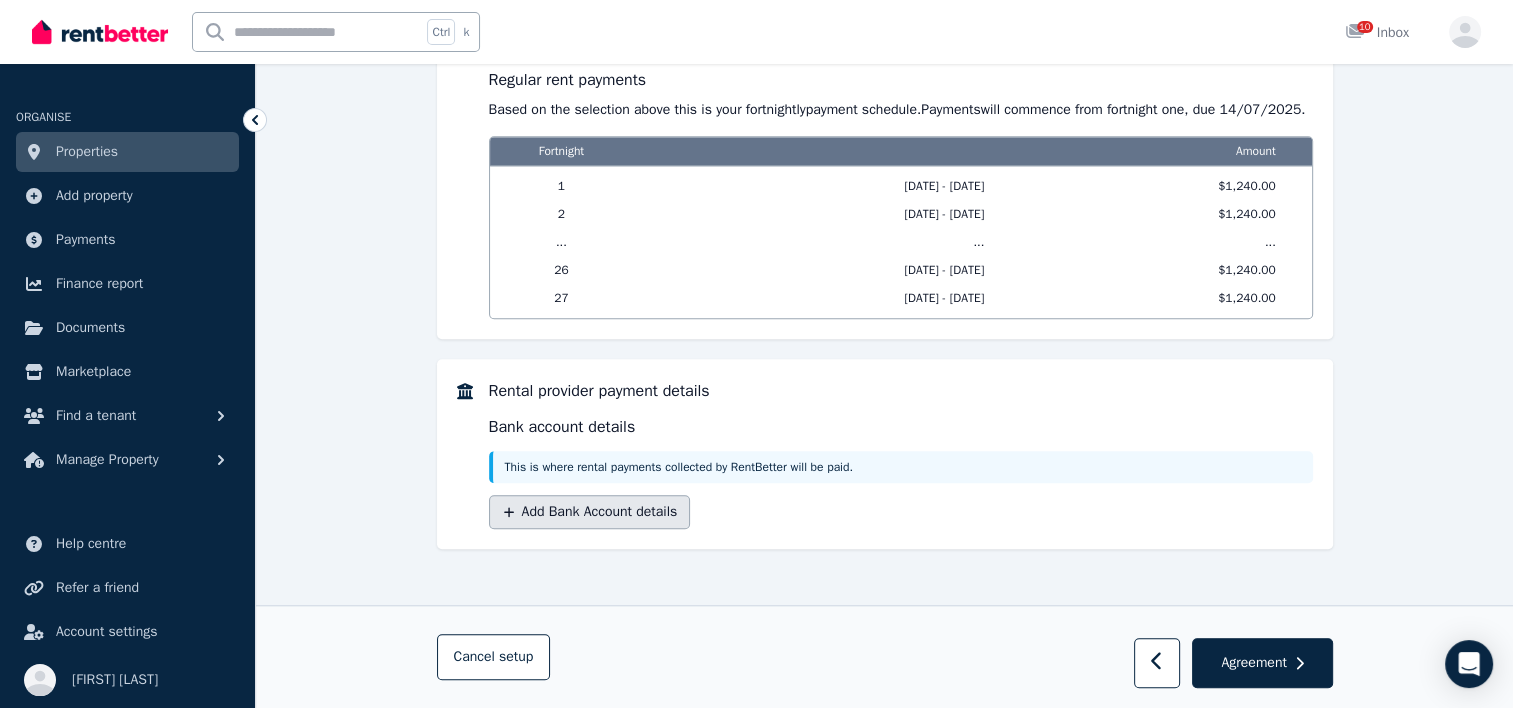 click on "Add Bank Account details" at bounding box center [590, 512] 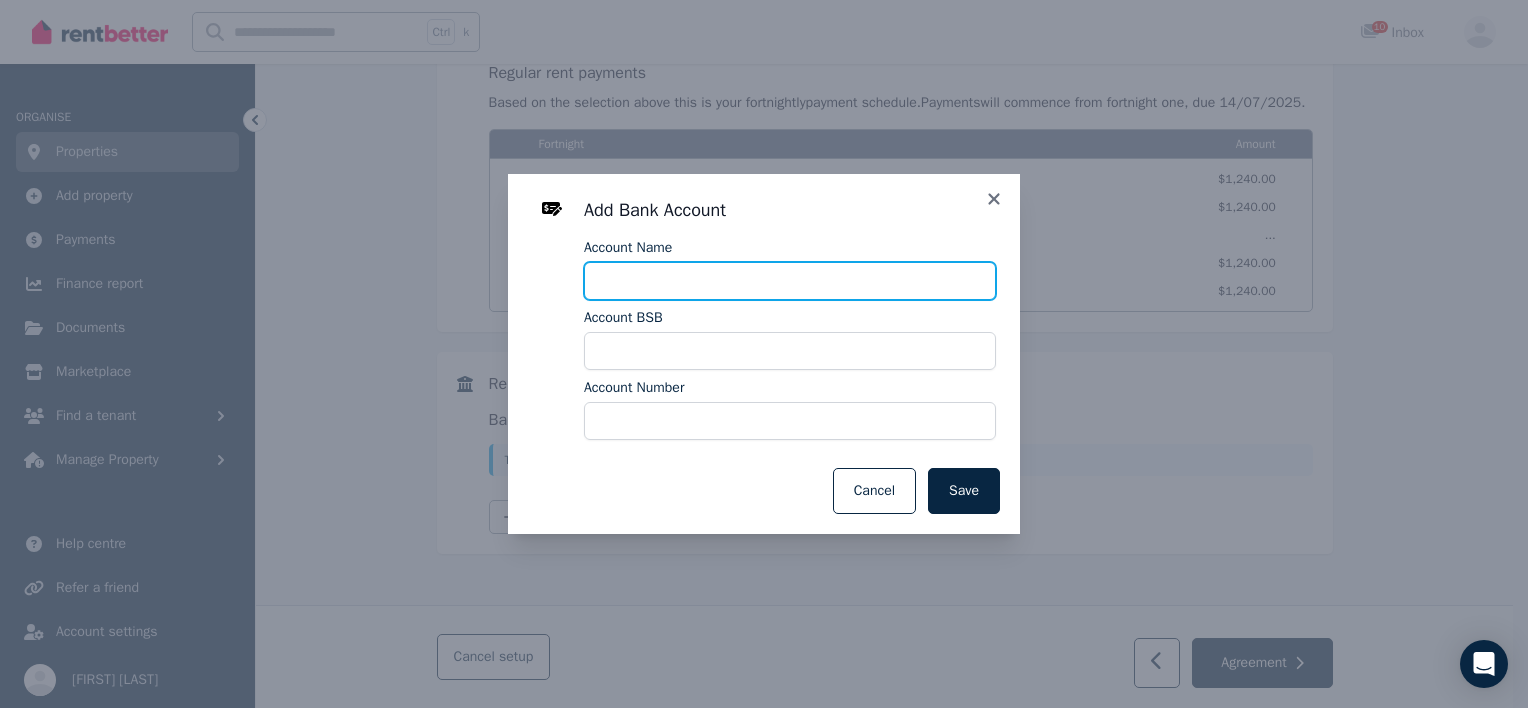 click on "Account Name" at bounding box center (790, 281) 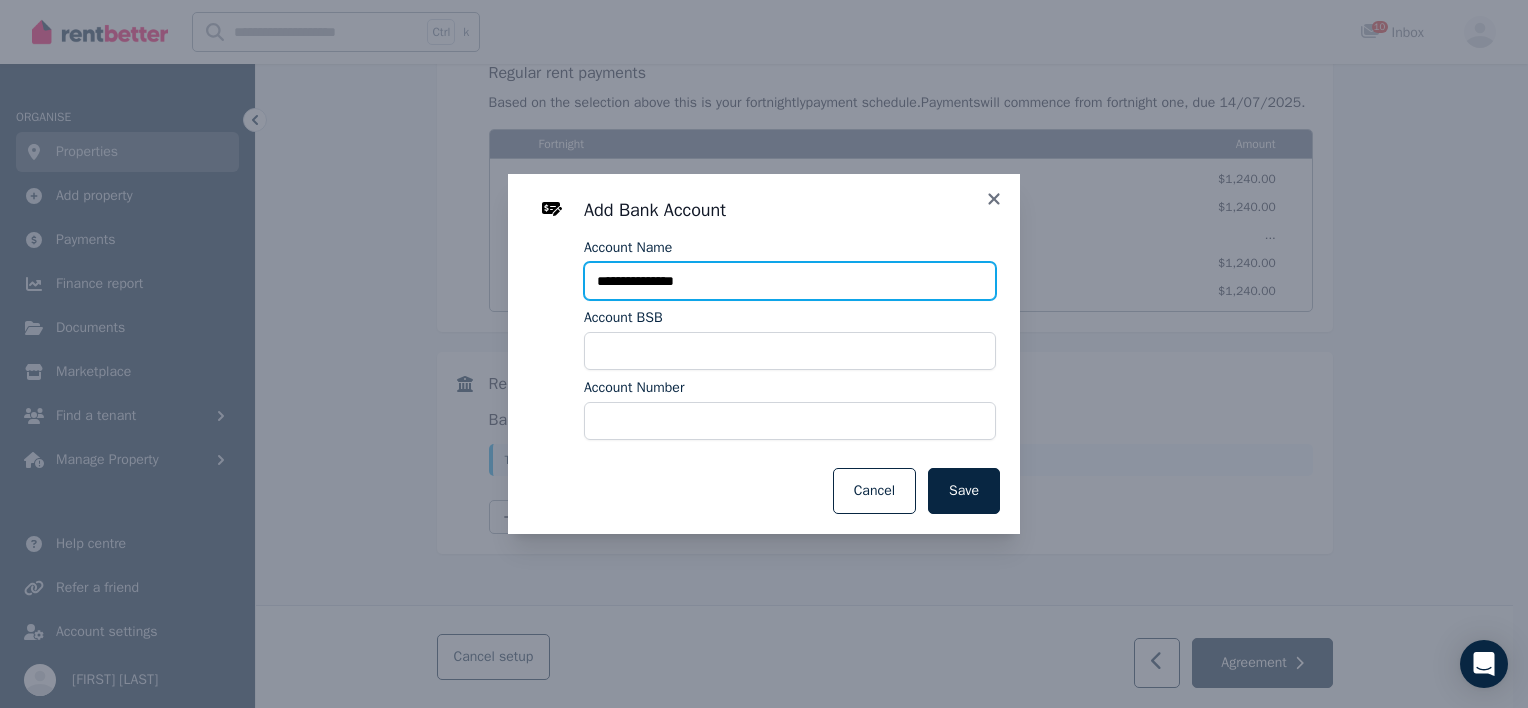 type on "**********" 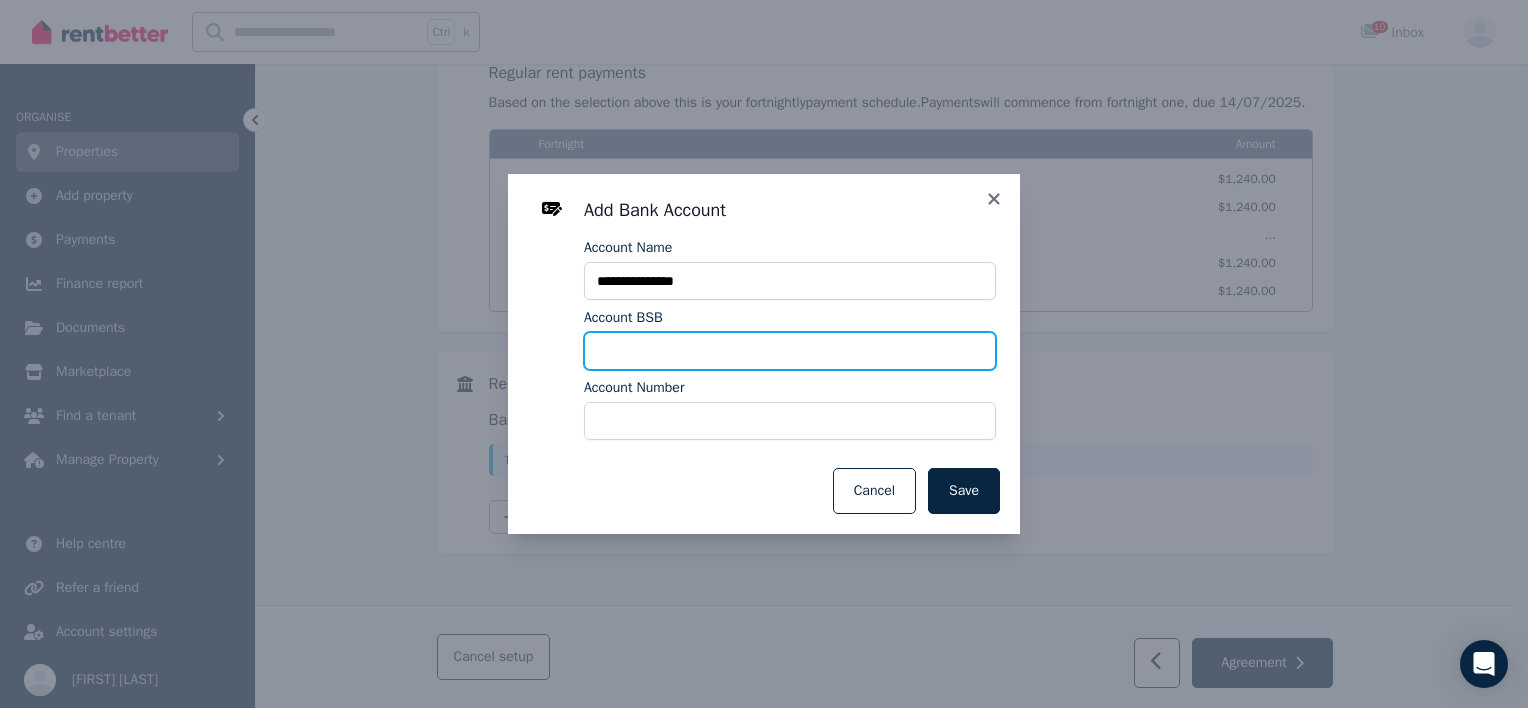 click on "Account BSB" at bounding box center (790, 351) 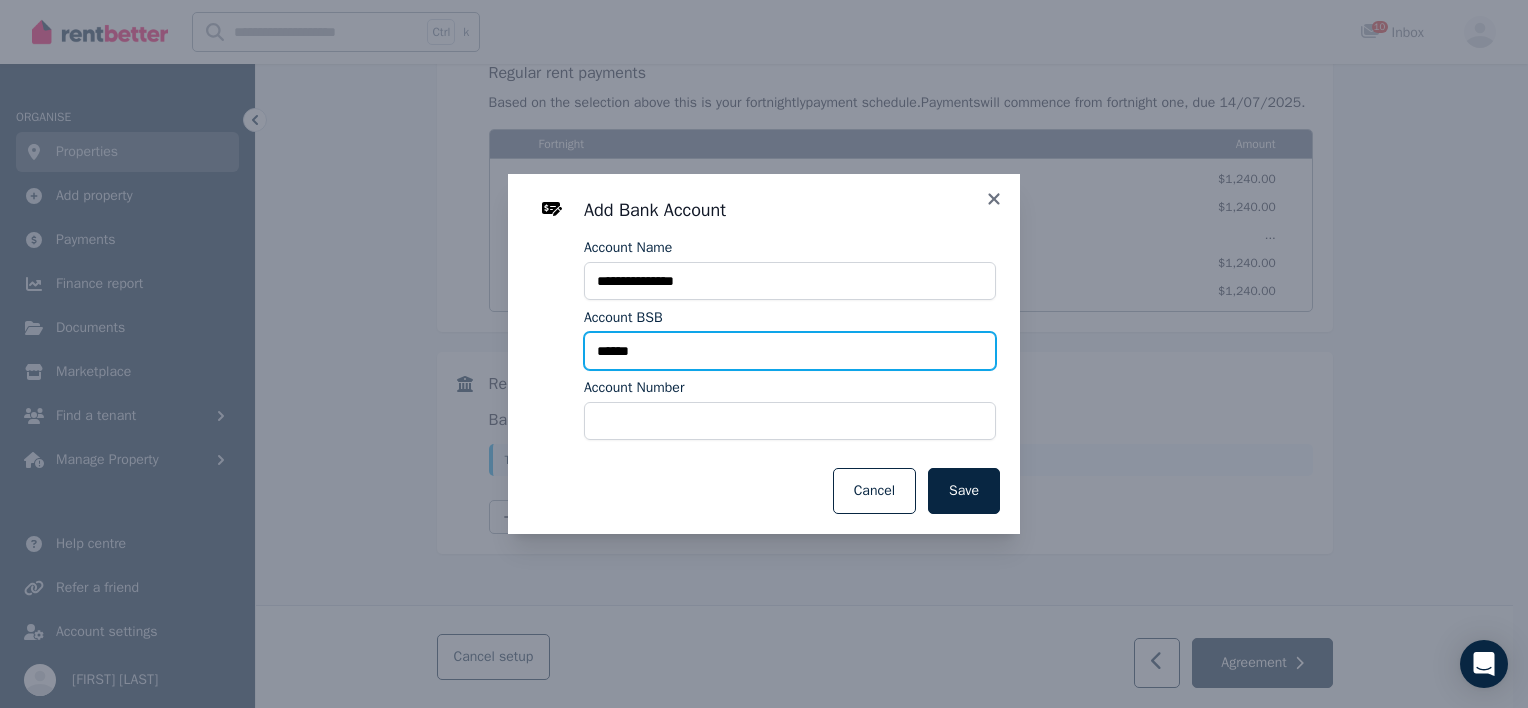 type on "******" 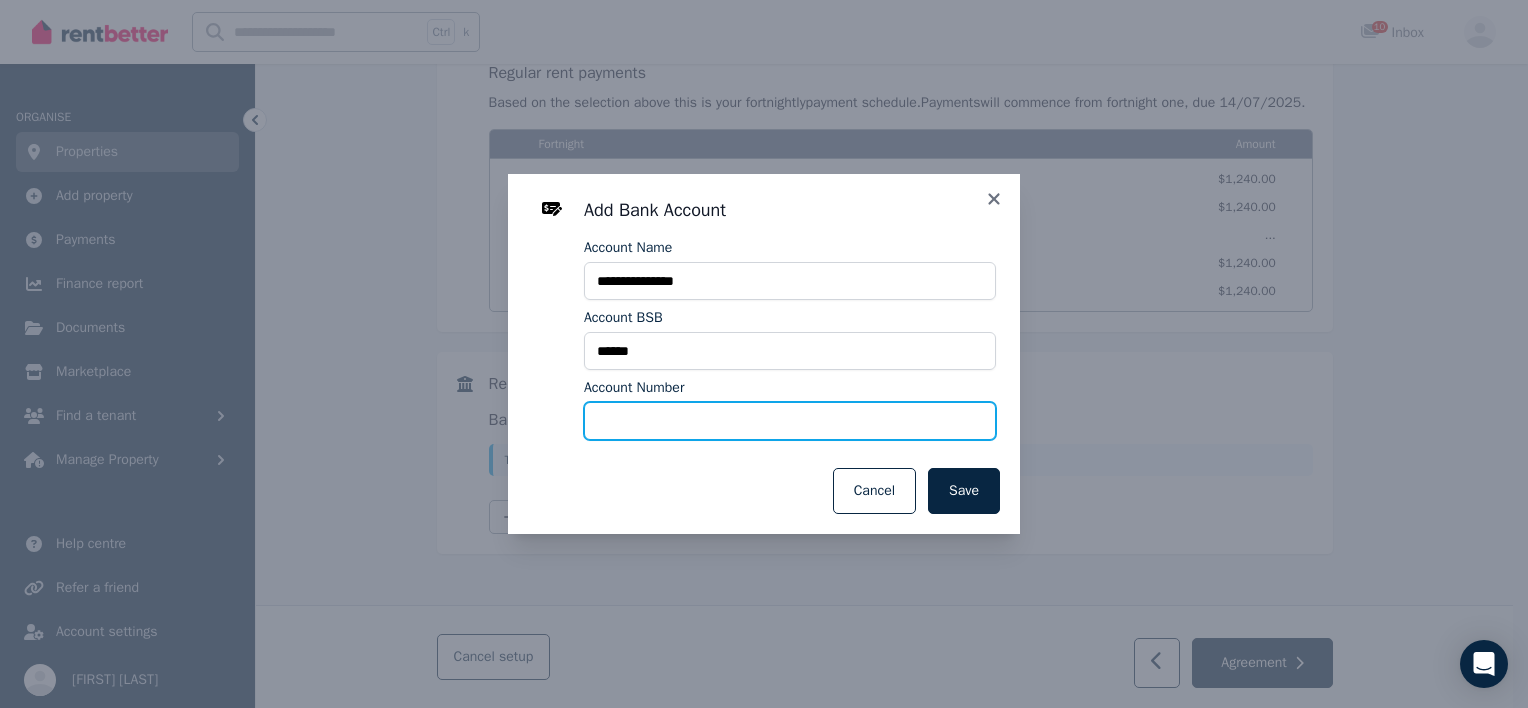 click on "Account Number" at bounding box center (790, 421) 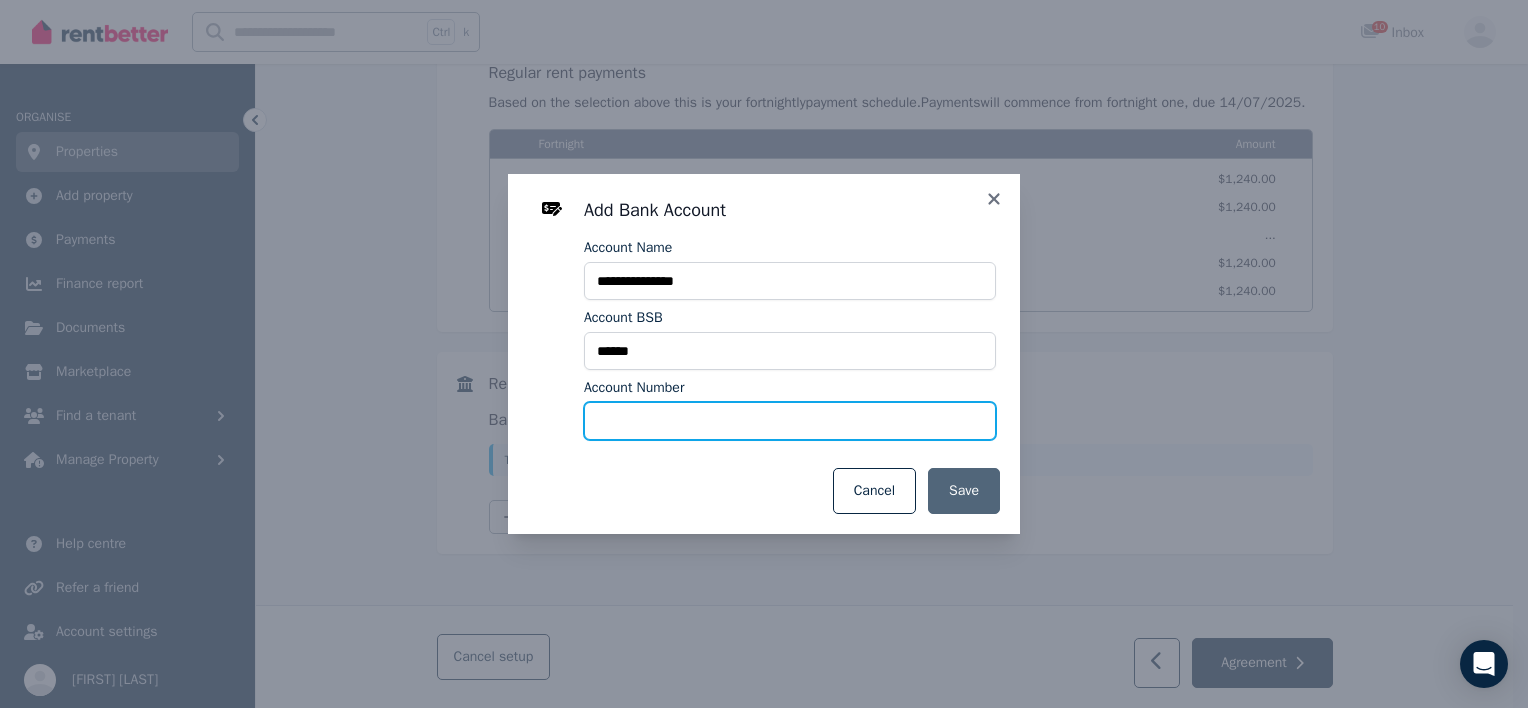 type on "*********" 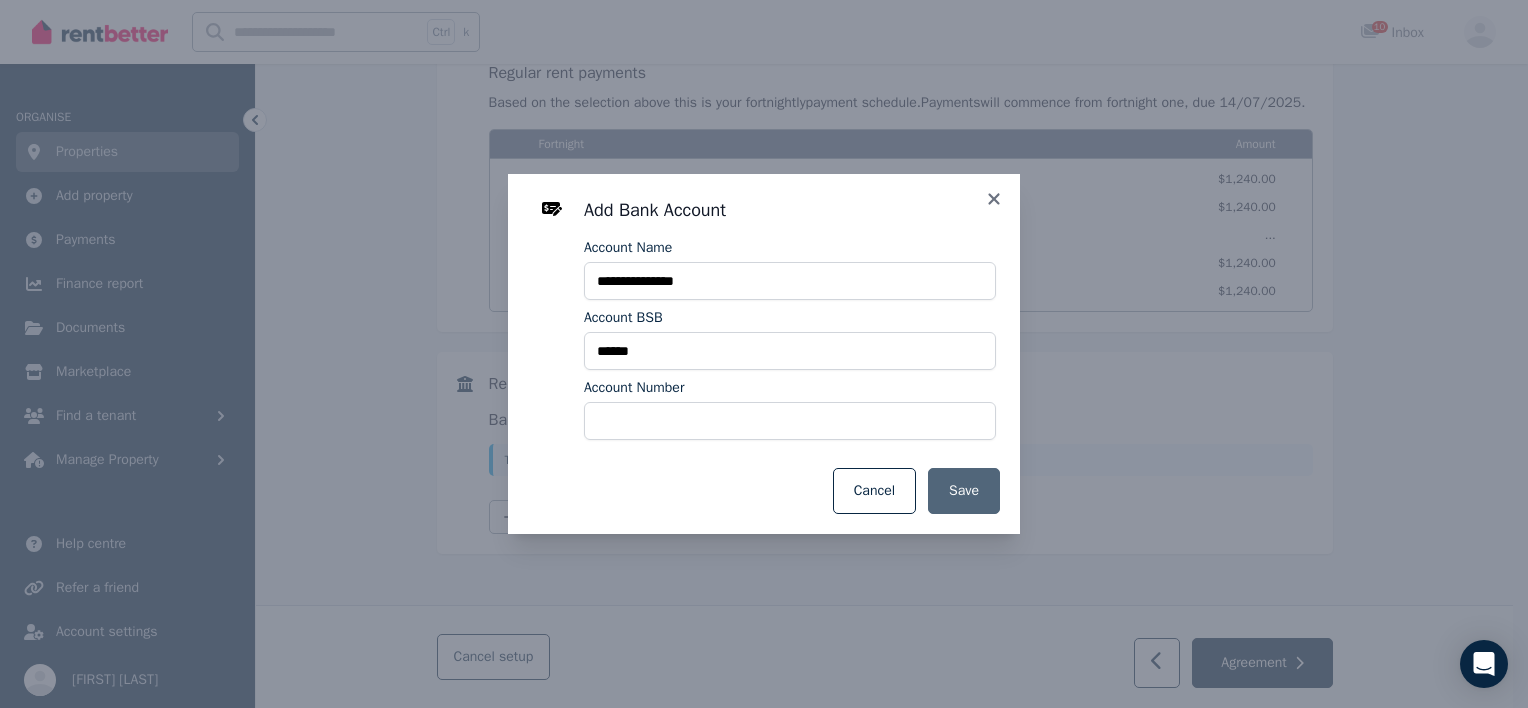 click on "Save" at bounding box center [964, 491] 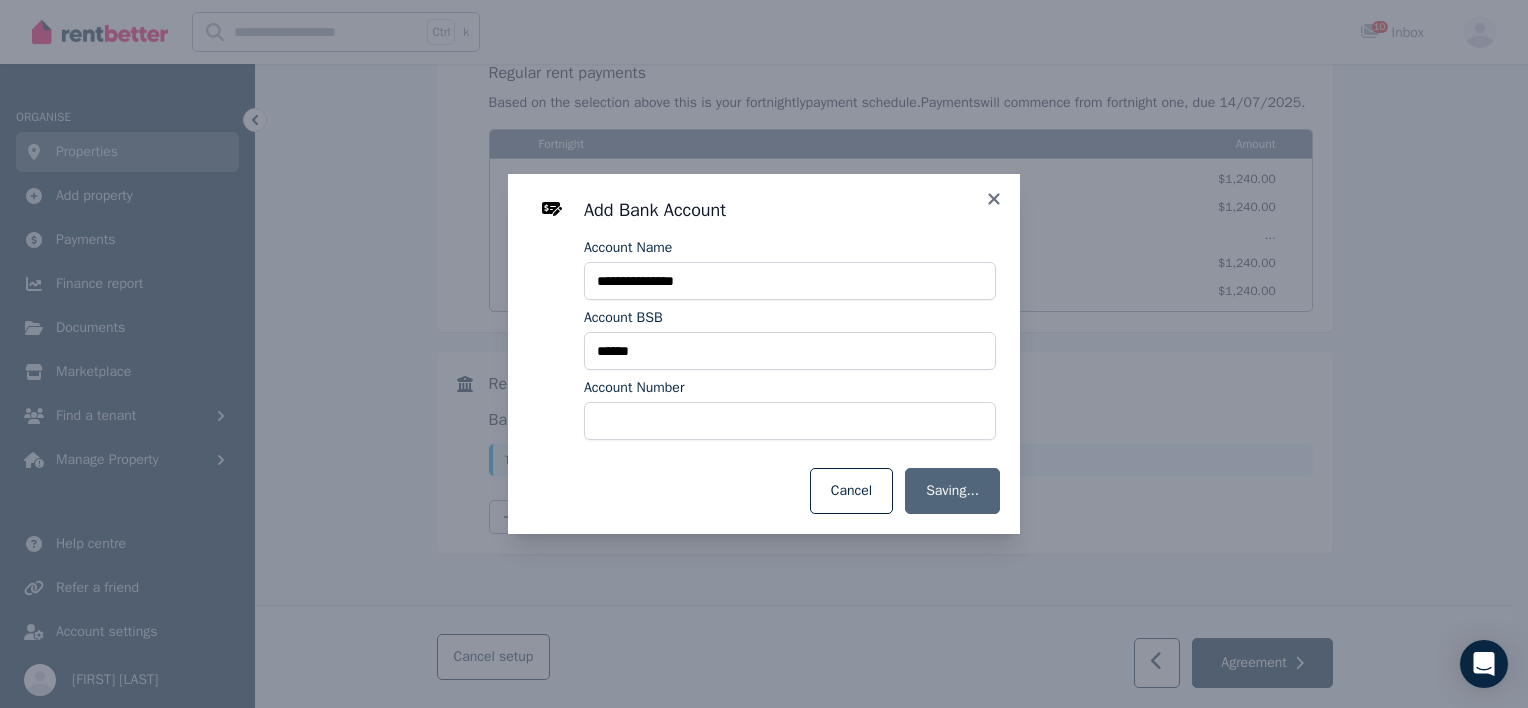 select on "**********" 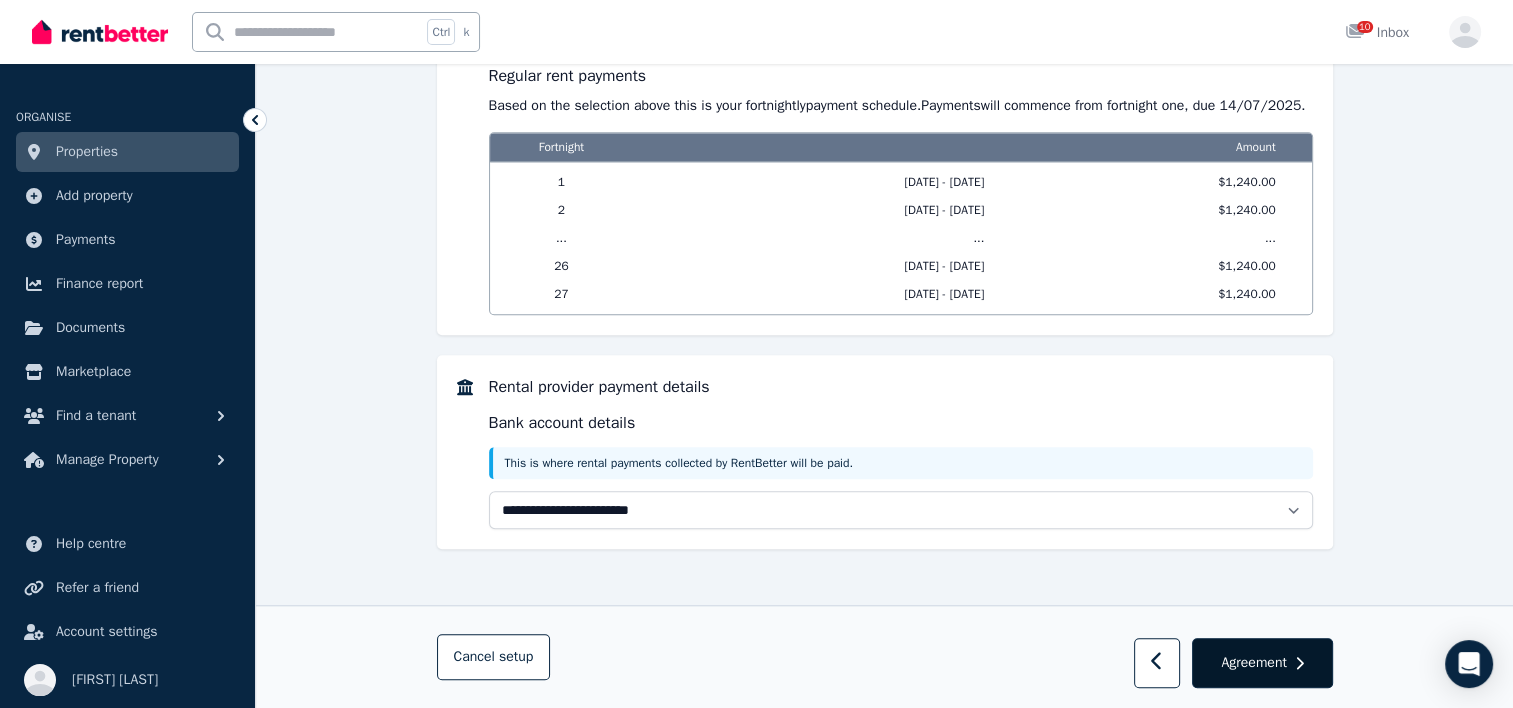 click on "Agreement" at bounding box center [1253, 663] 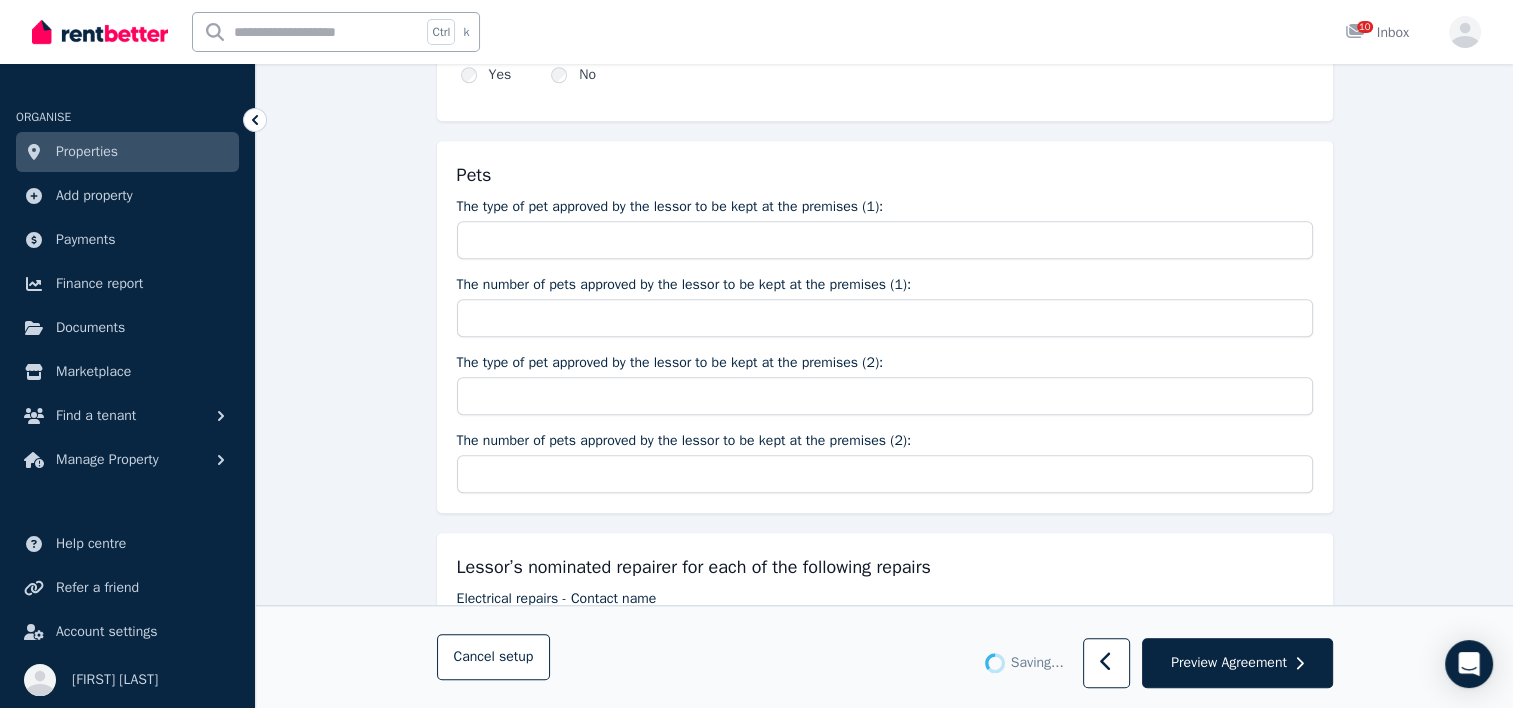 scroll, scrollTop: 0, scrollLeft: 0, axis: both 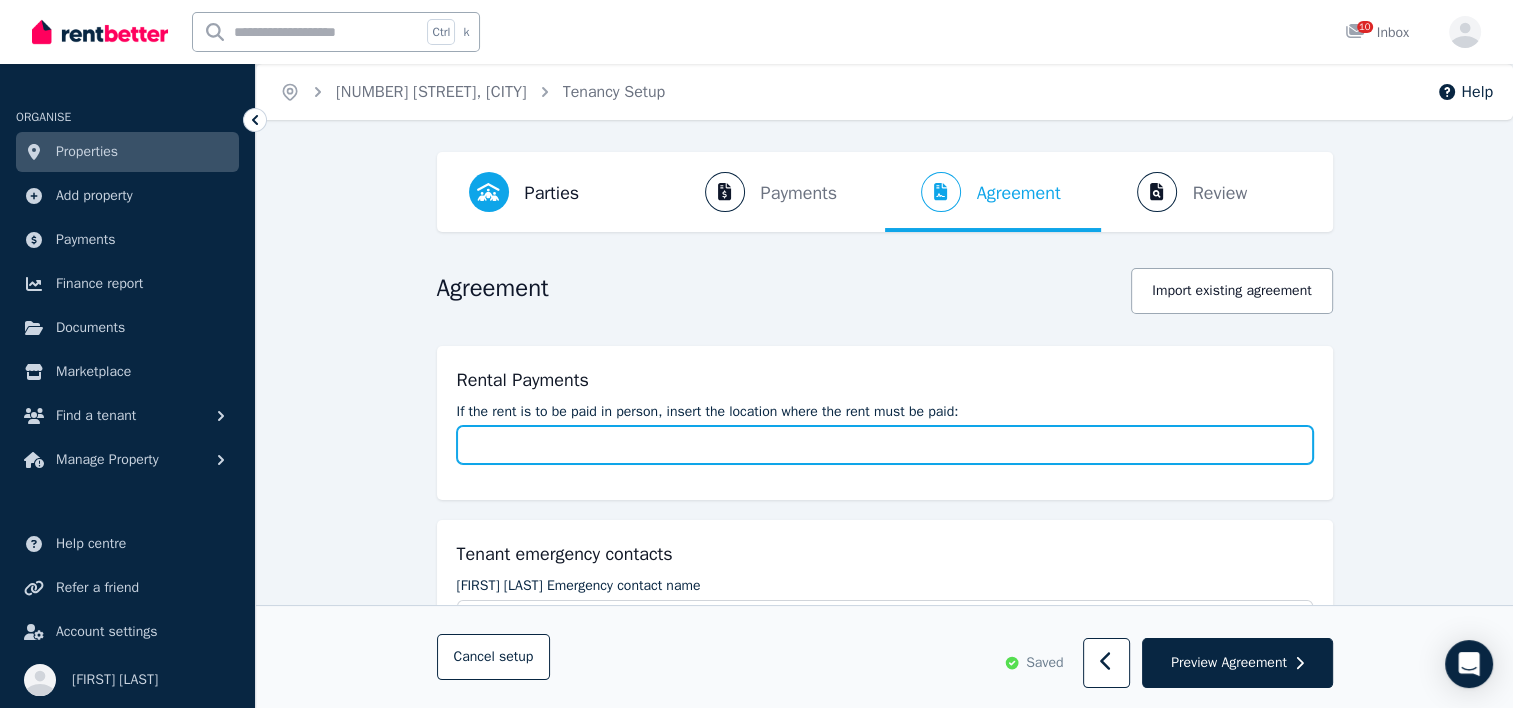 click on "If the rent is to be paid in person, insert the location where the rent must be paid:" at bounding box center (885, 445) 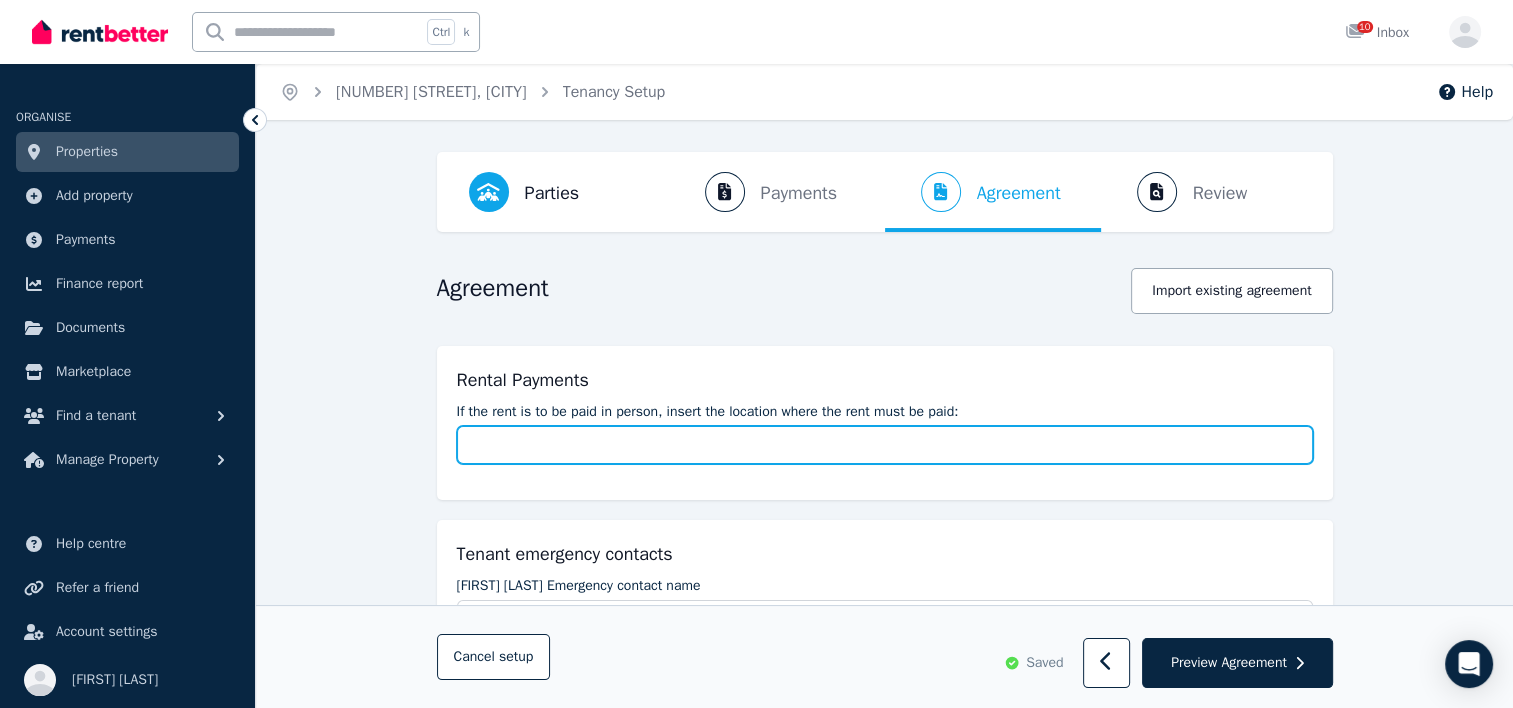 type on "**********" 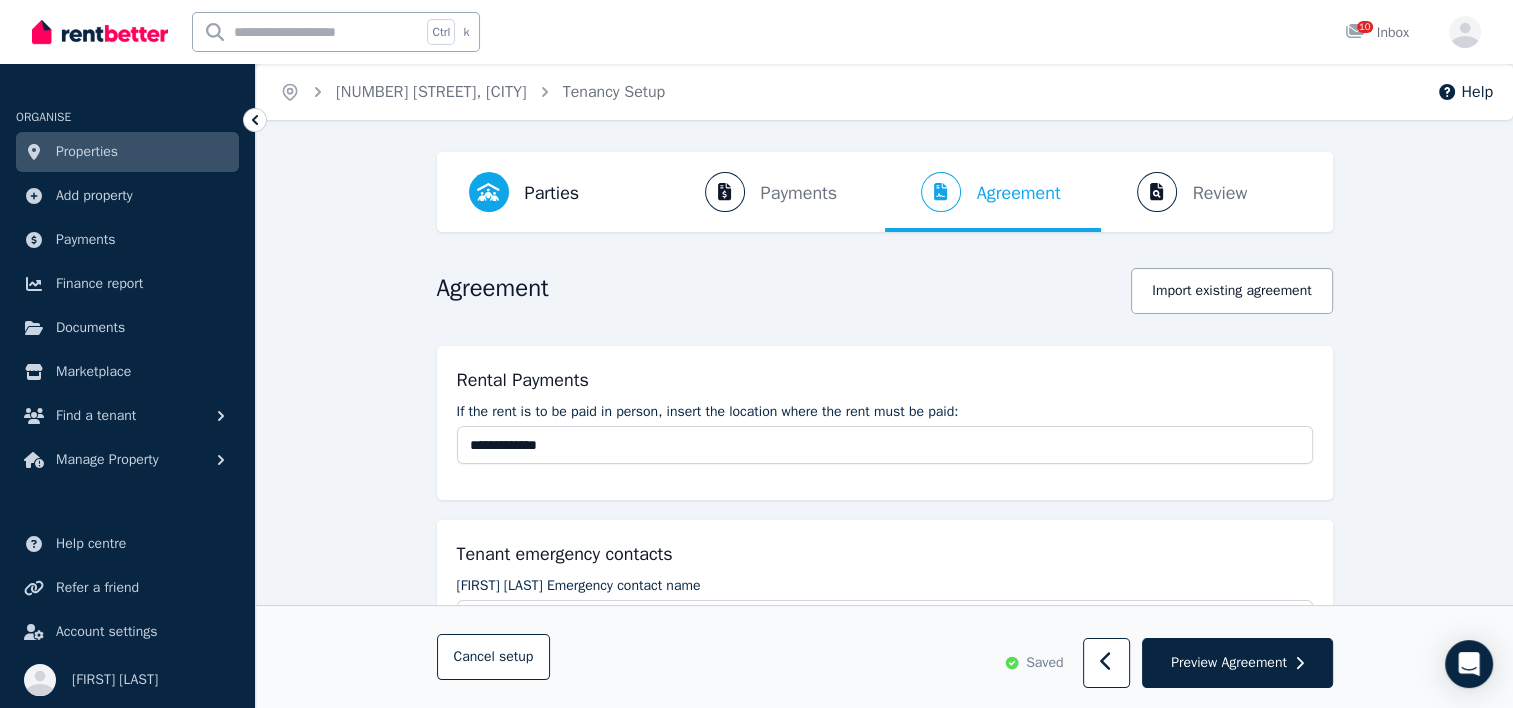 type on "*" 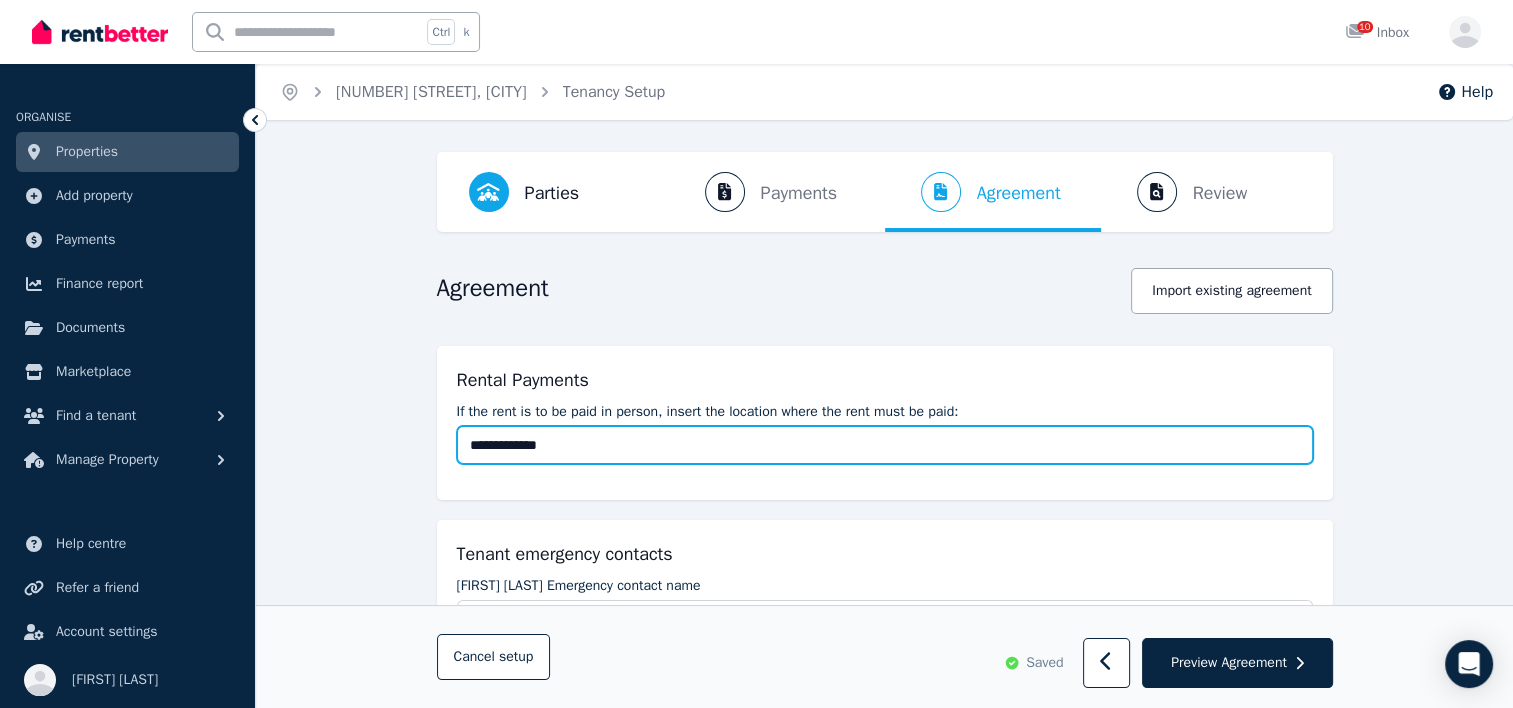 type 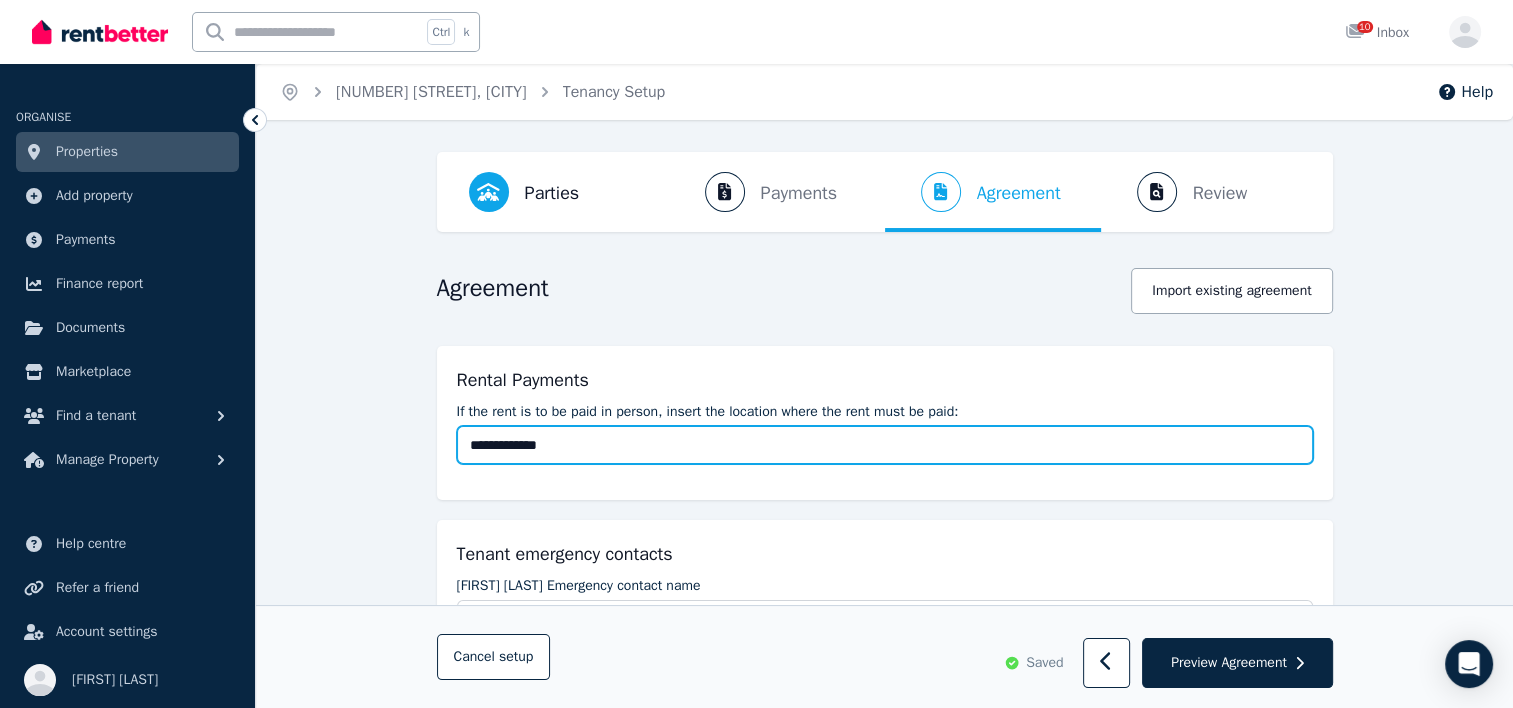 type 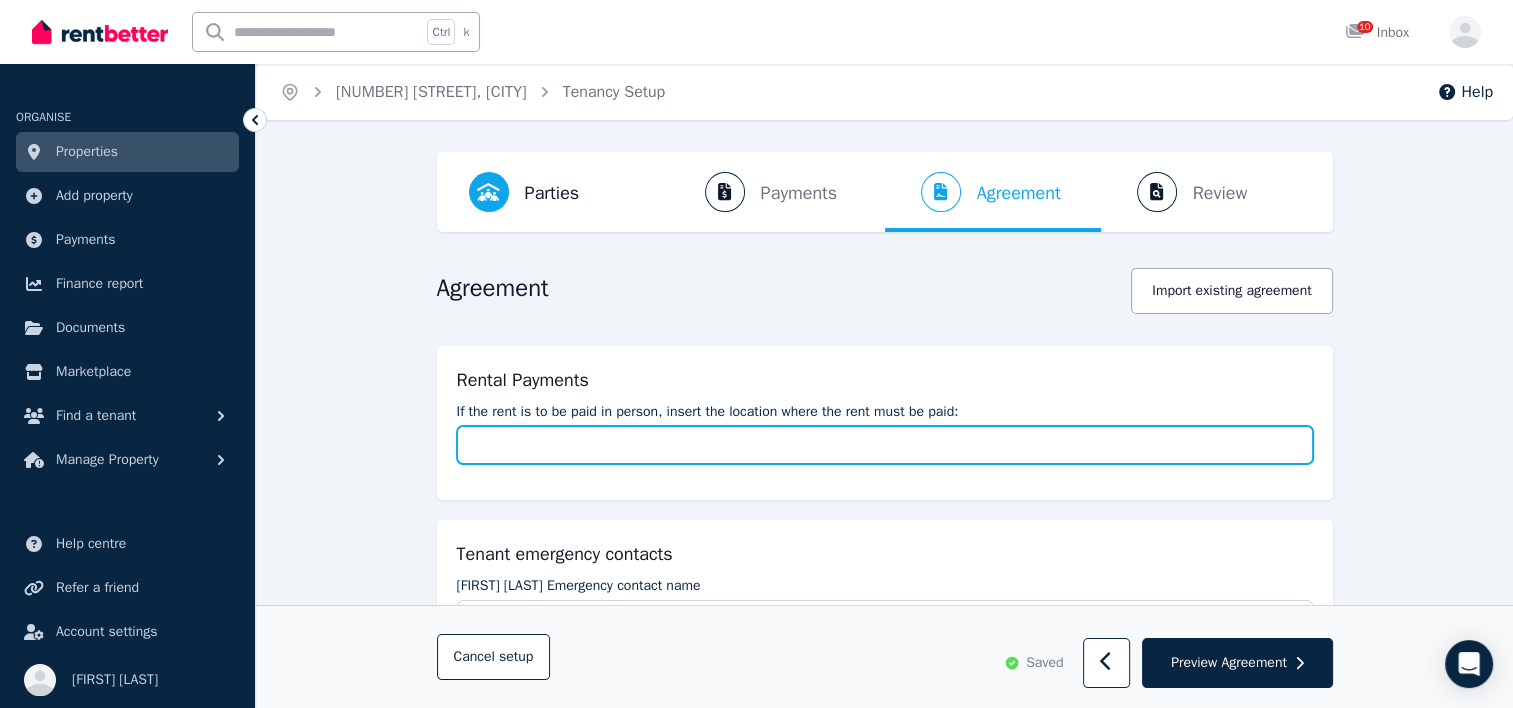 type on "**********" 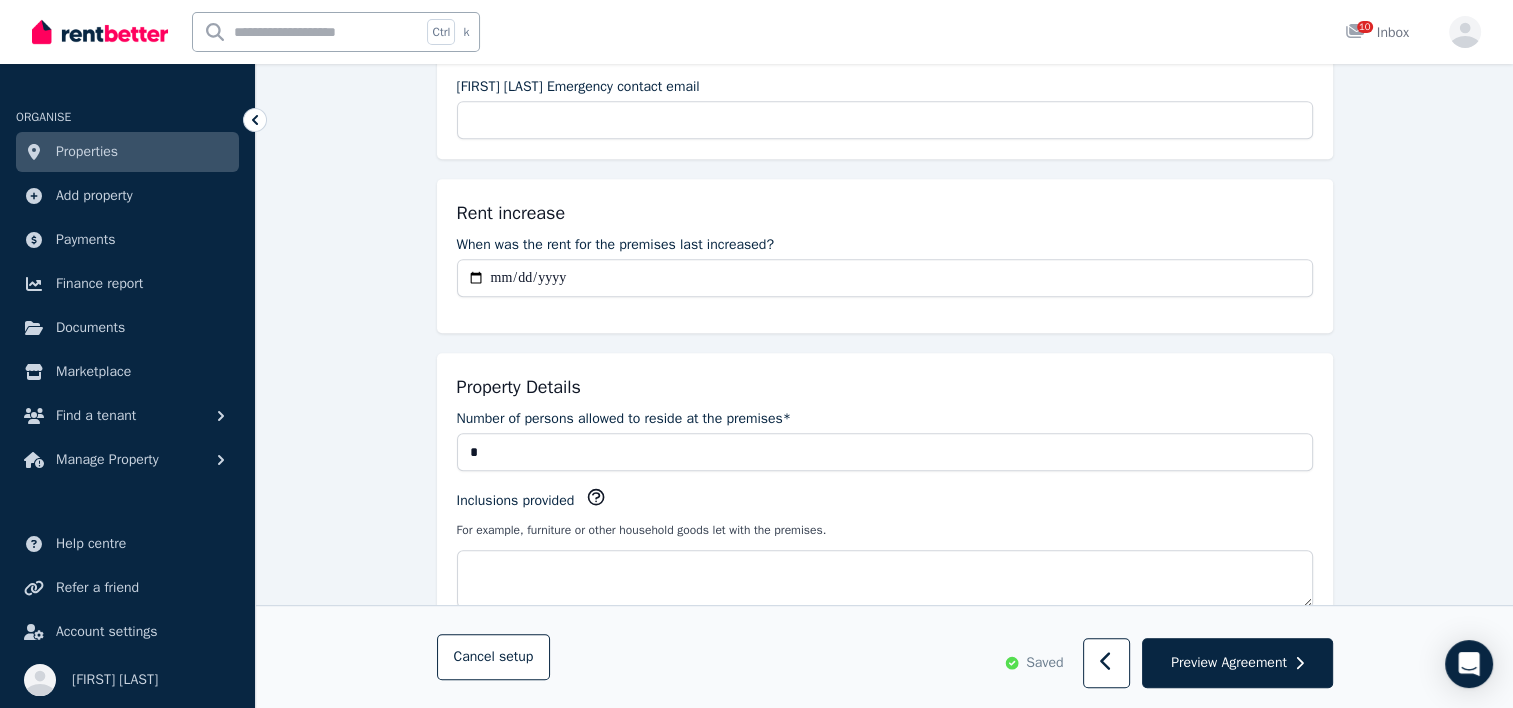 scroll, scrollTop: 900, scrollLeft: 0, axis: vertical 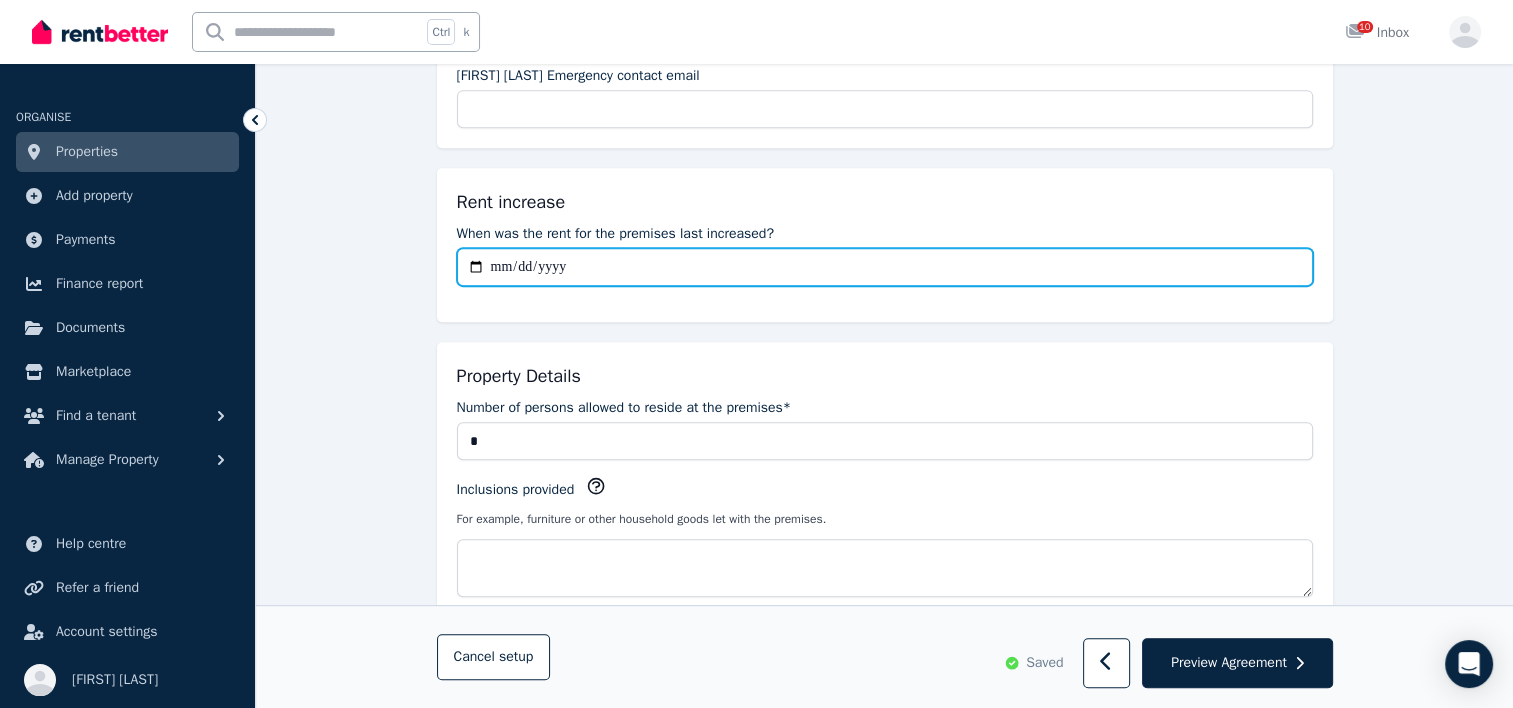 click on "When was the rent for the premises last increased?" at bounding box center (885, 267) 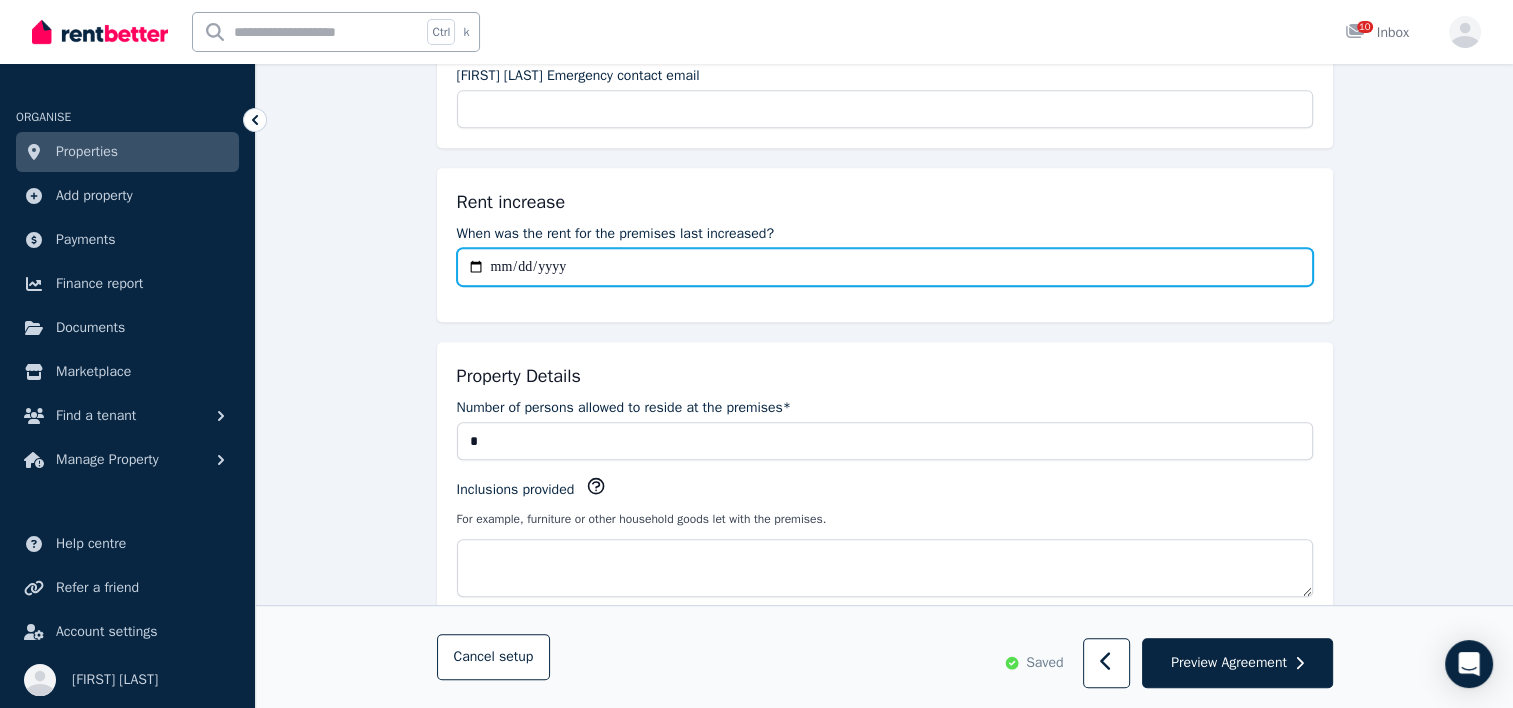 type on "**********" 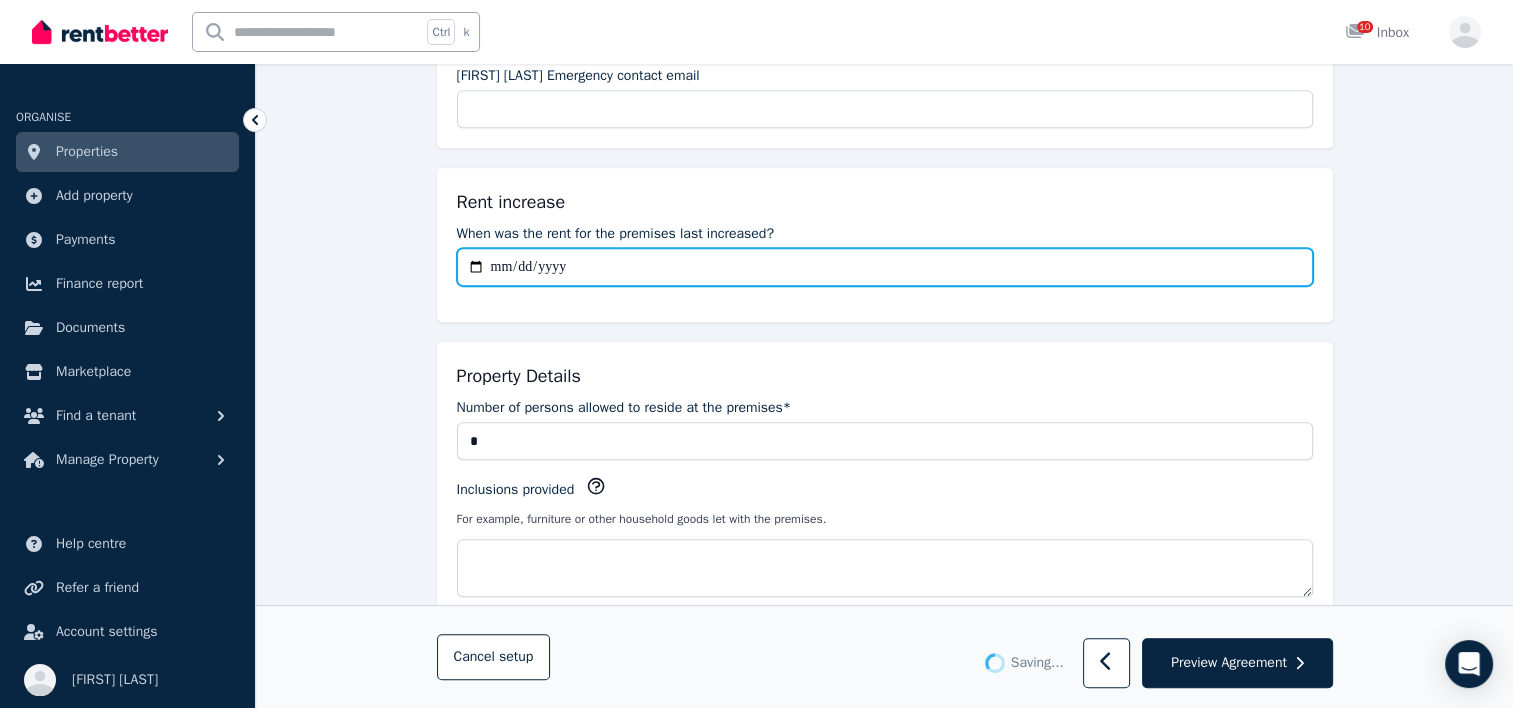 type on "**********" 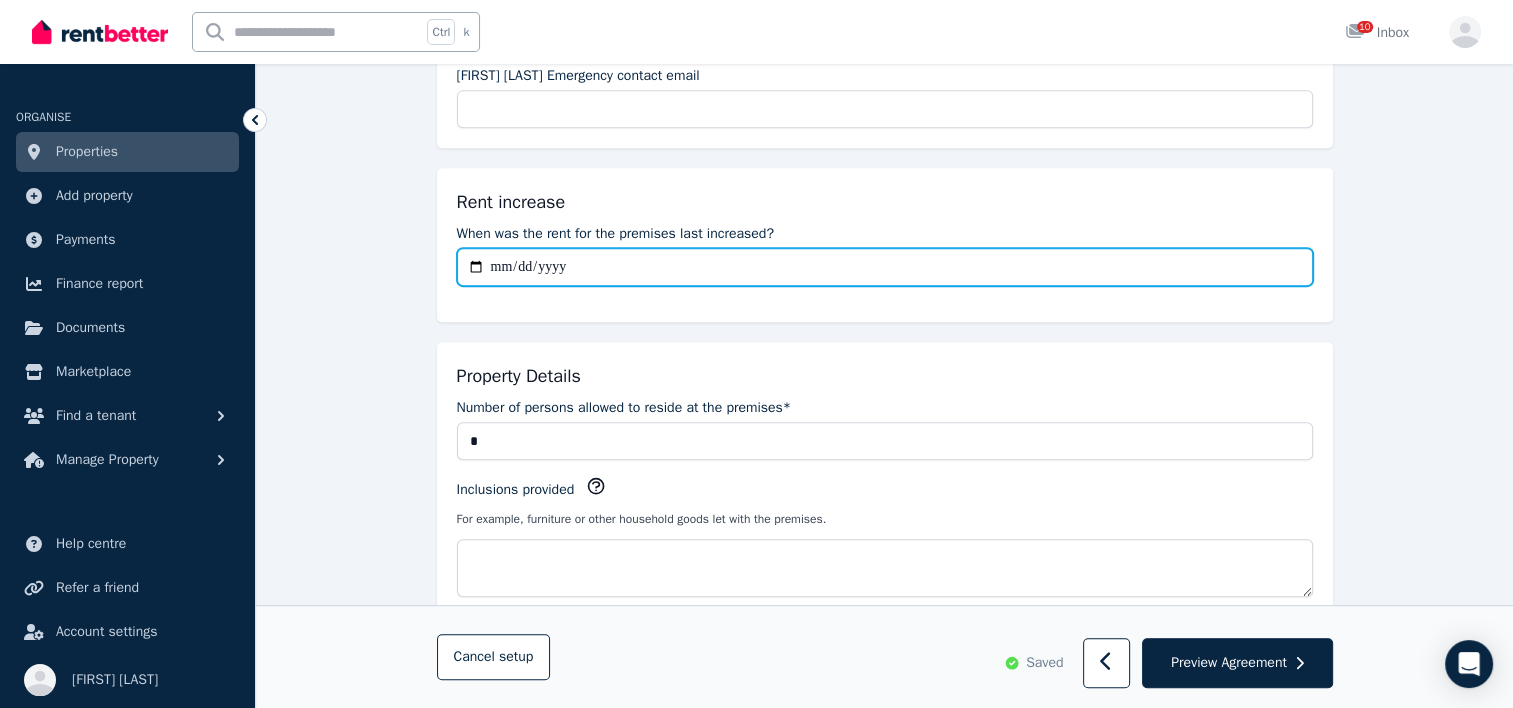 type on "**********" 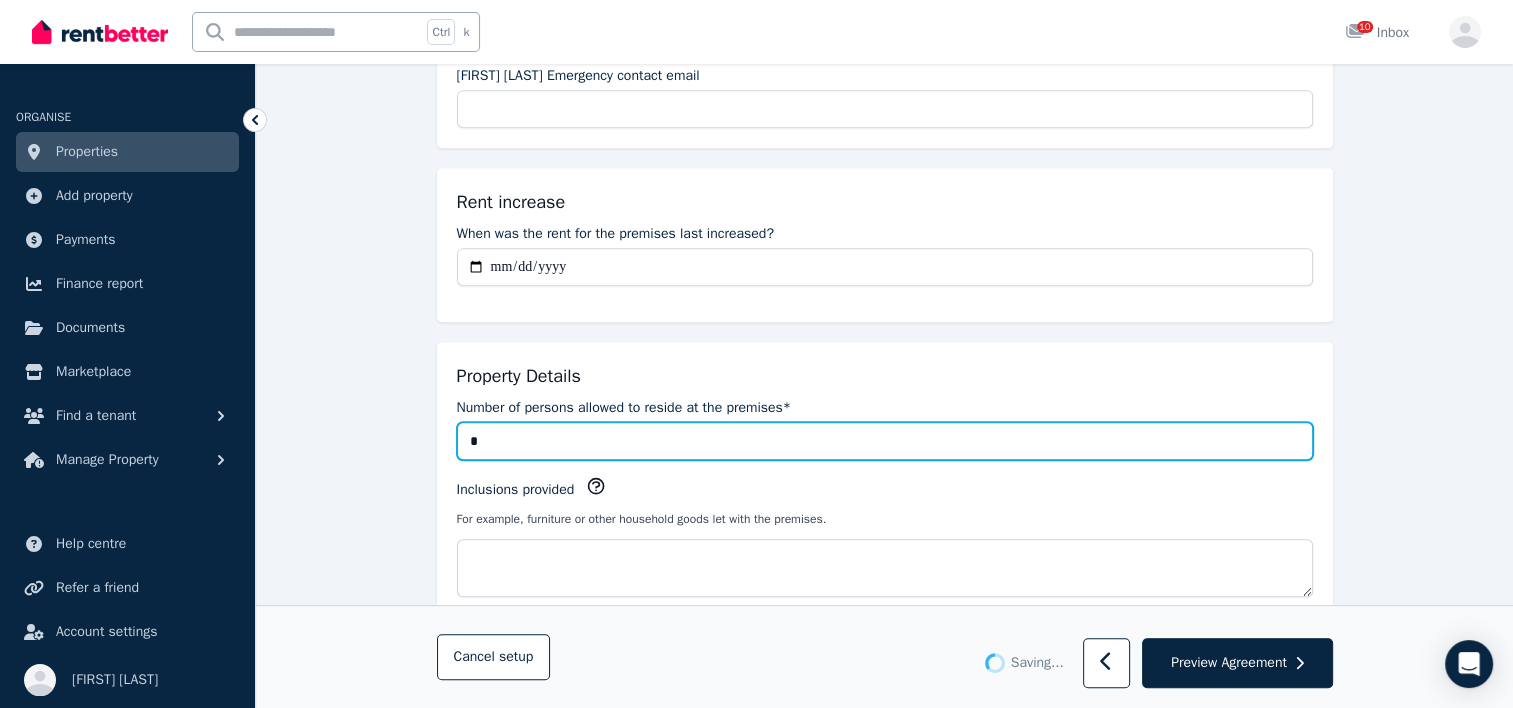 click on "*" at bounding box center (885, 441) 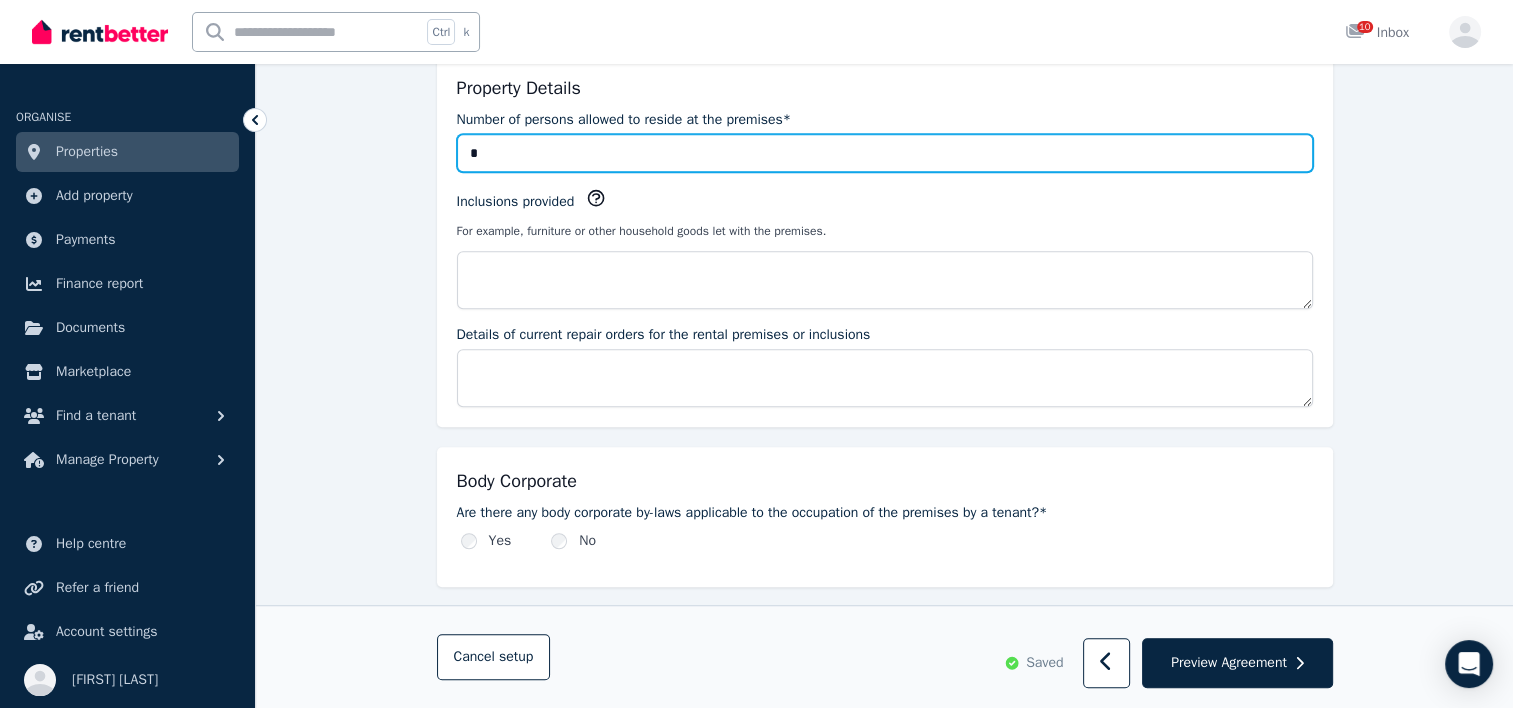 scroll, scrollTop: 1182, scrollLeft: 0, axis: vertical 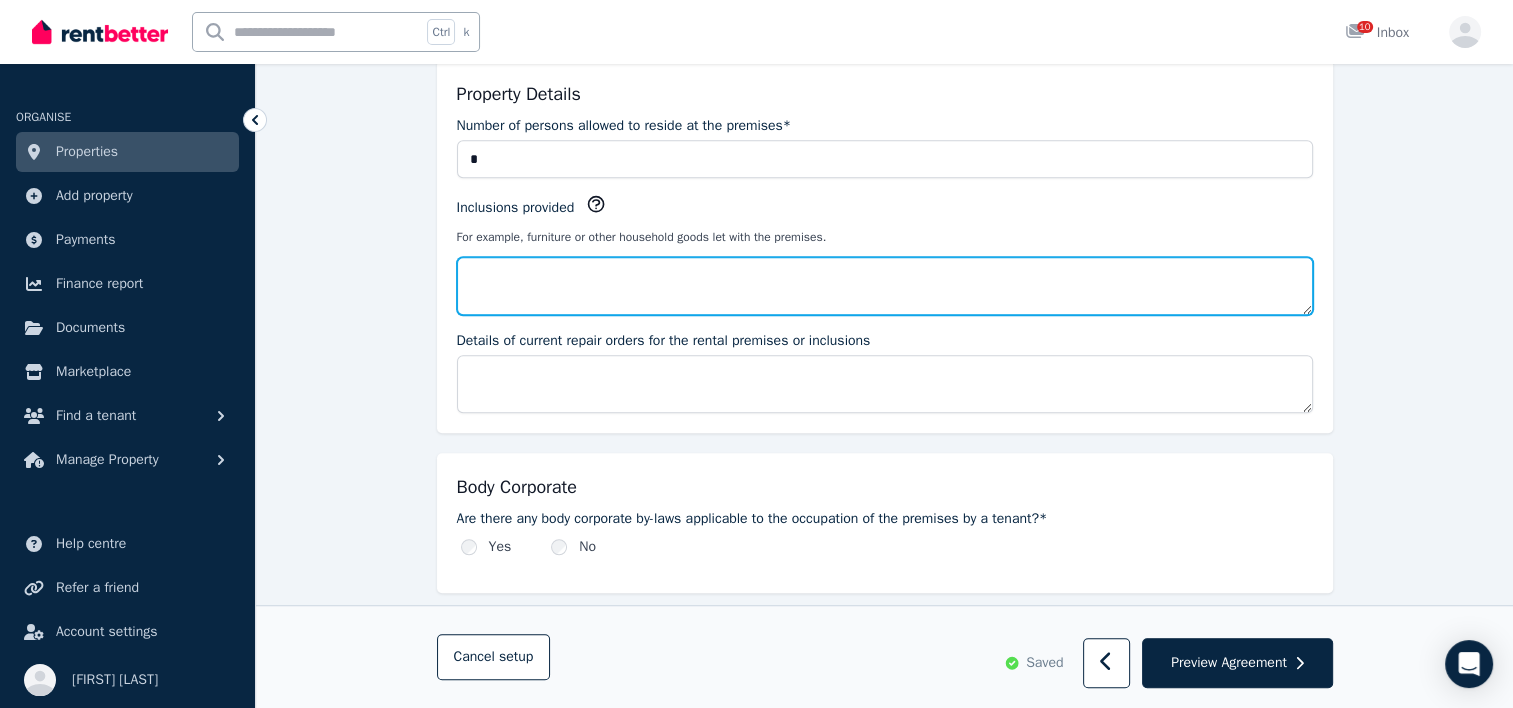 click on "Inclusions provided" at bounding box center (885, 286) 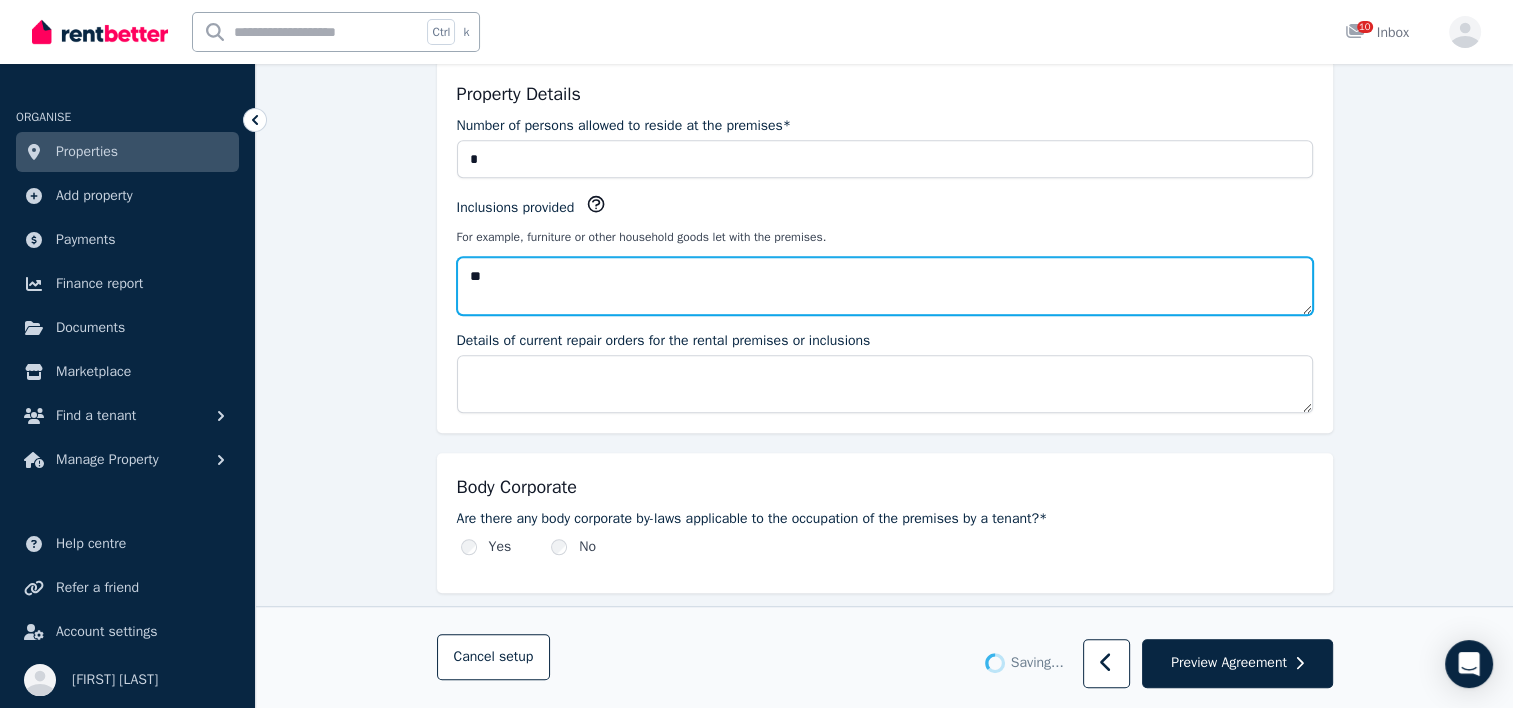 type on "**" 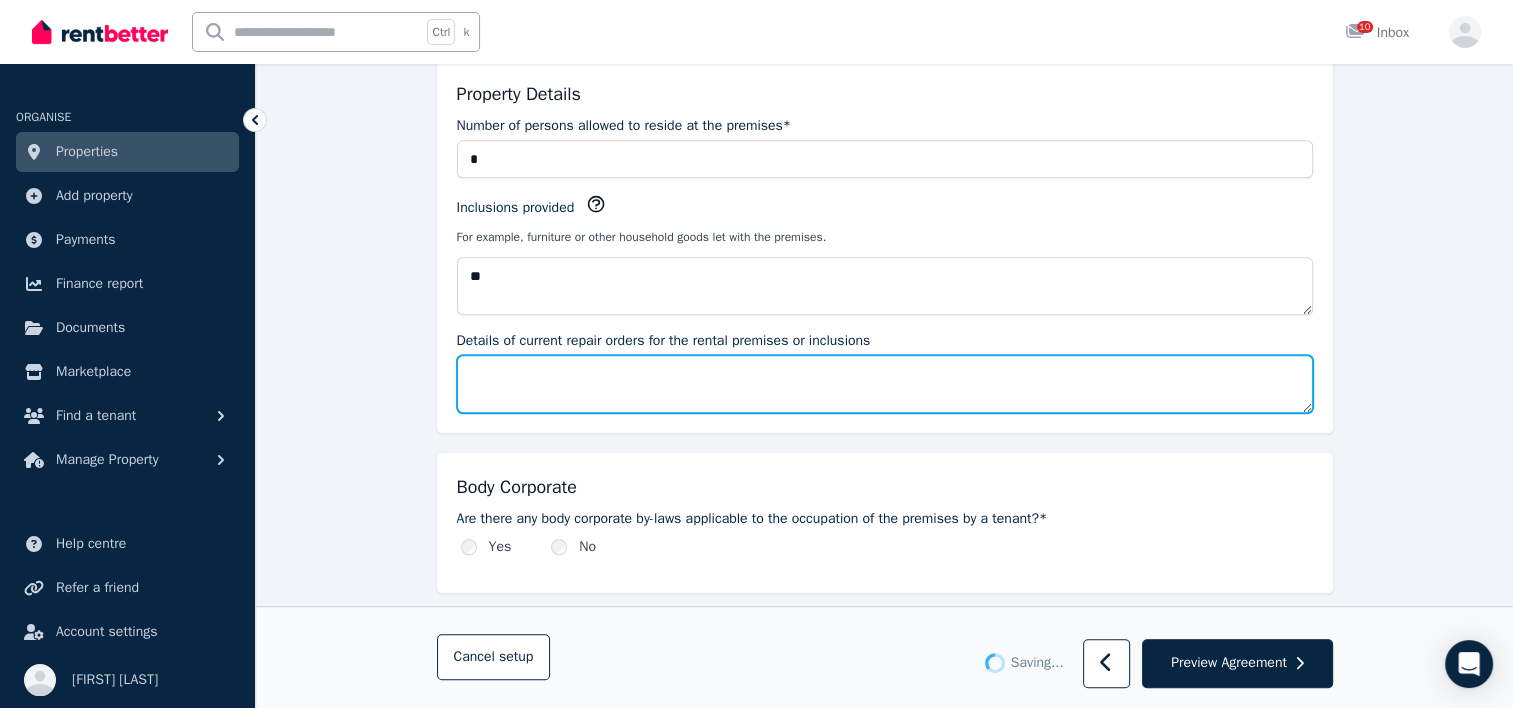 click on "Details of current repair orders for the rental premises or inclusions" at bounding box center [885, 384] 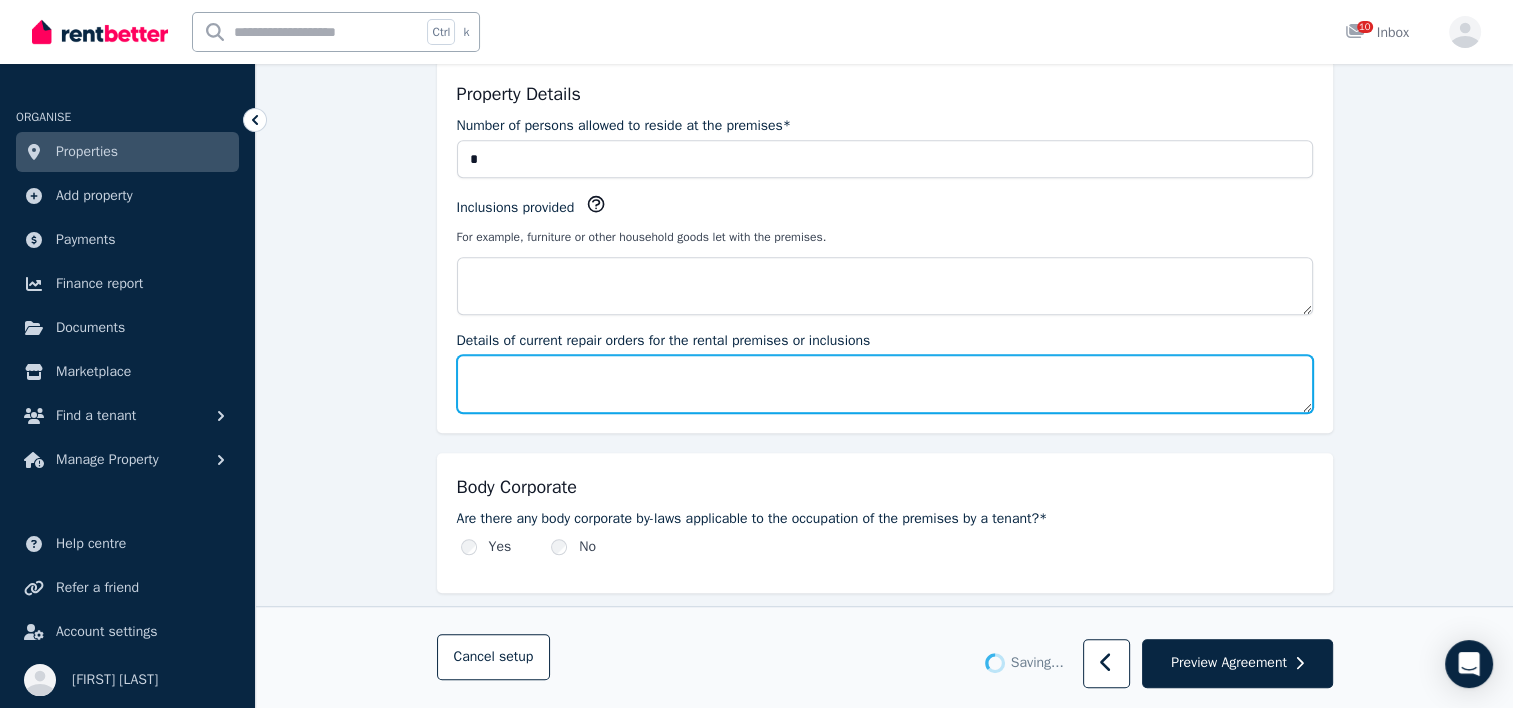 type on "**" 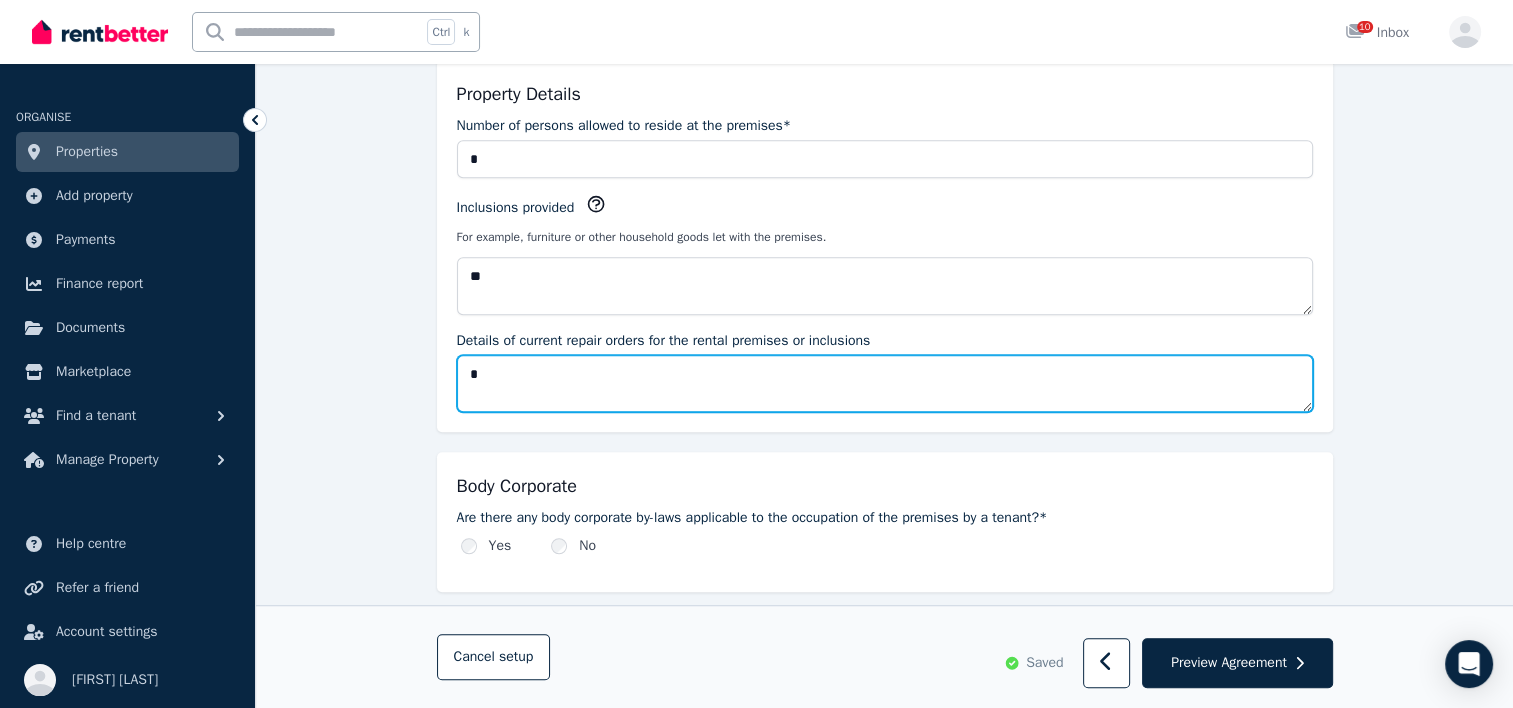 type on "**" 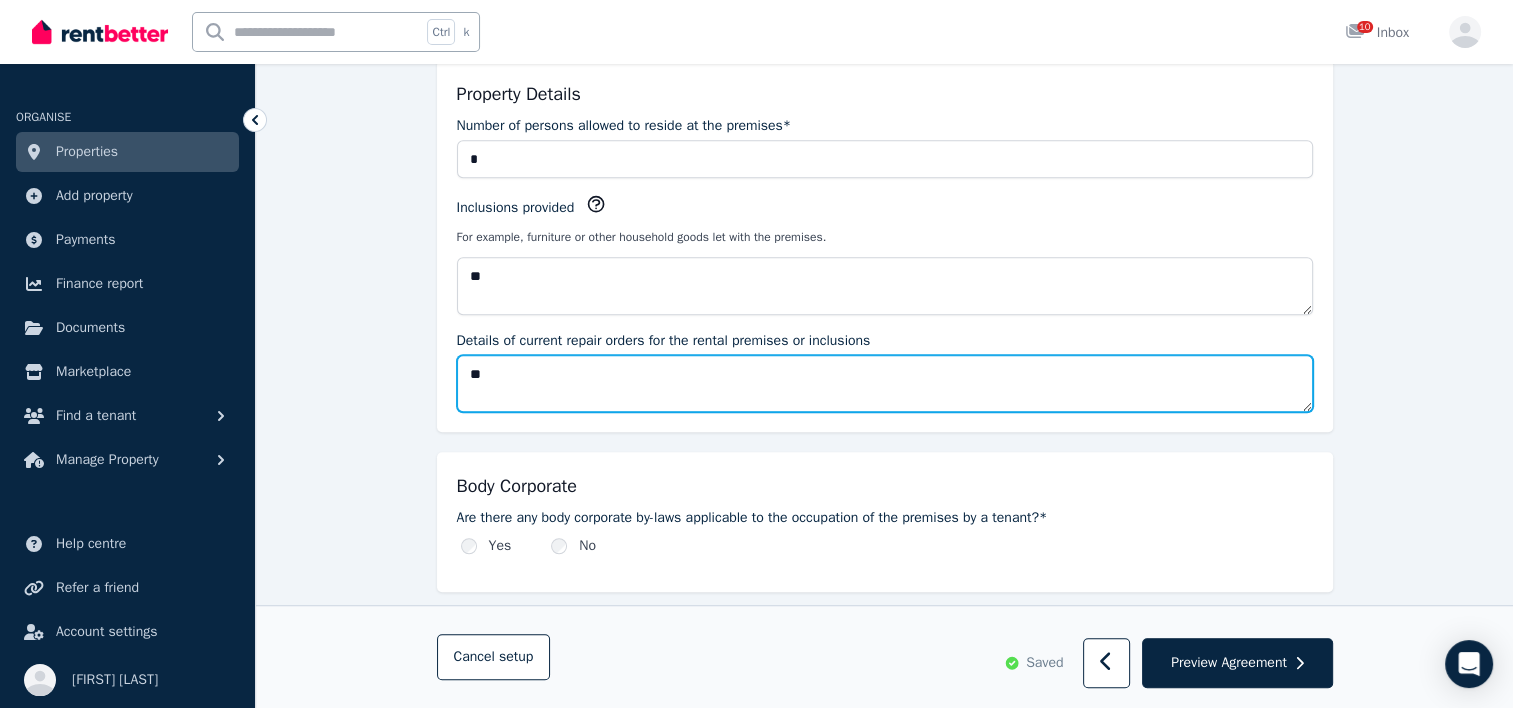 type on "**" 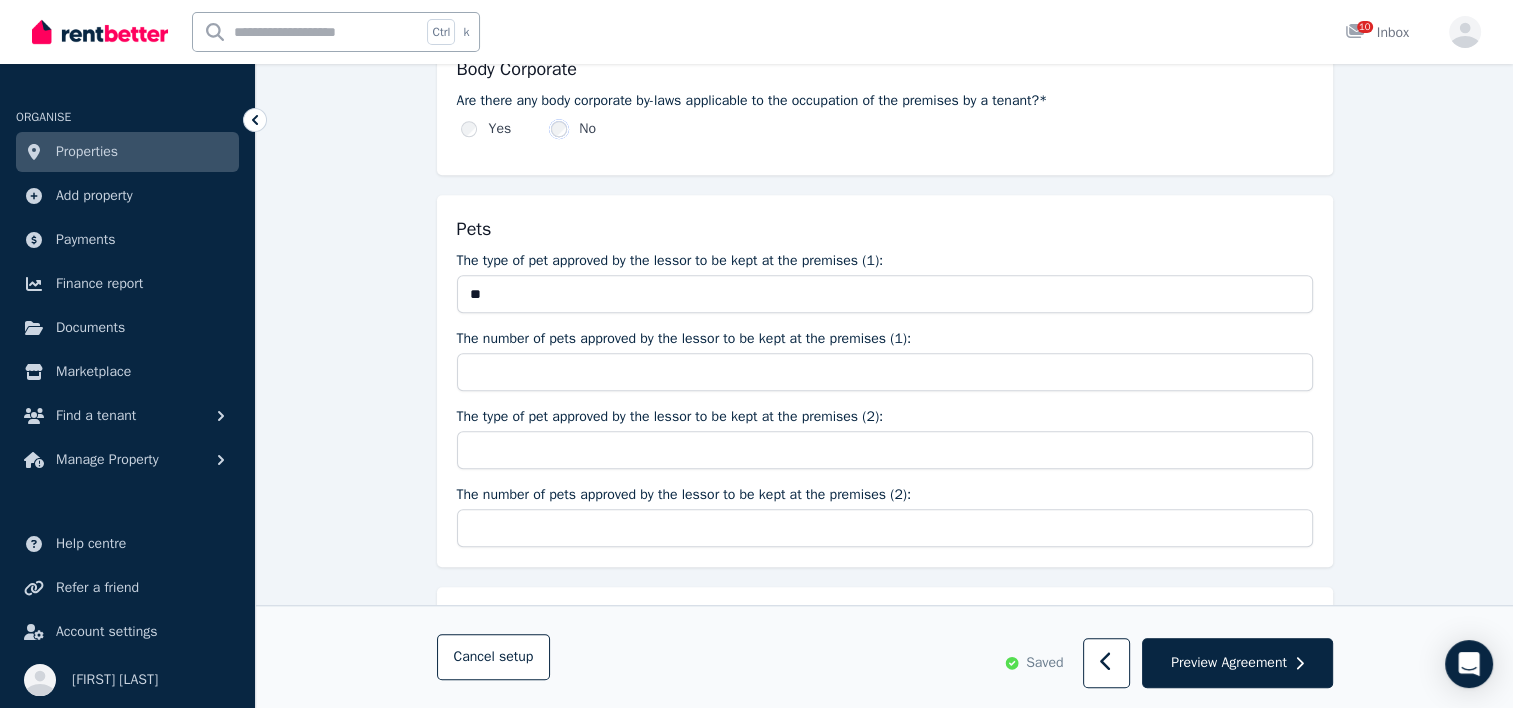 scroll, scrollTop: 1604, scrollLeft: 0, axis: vertical 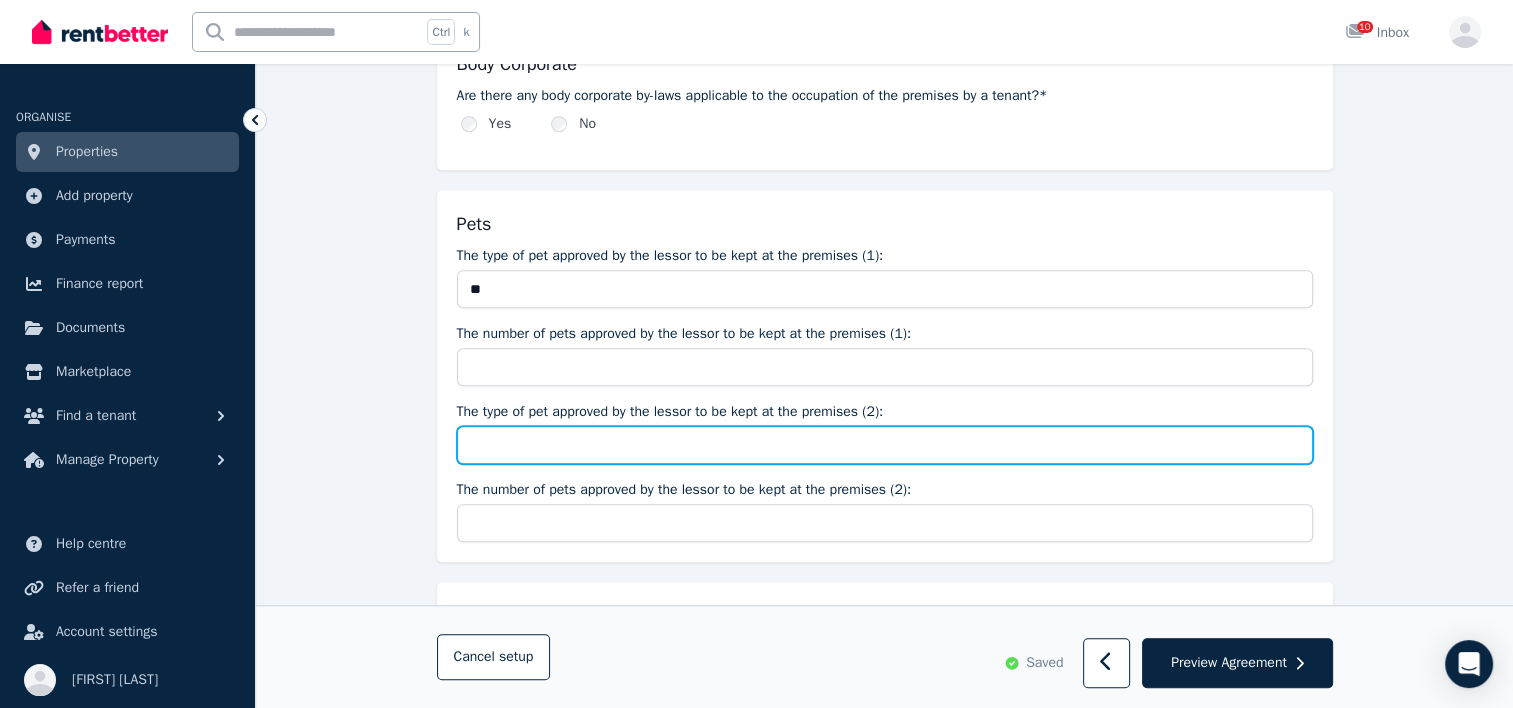 click on "The type of pet approved by the lessor to be kept at the premises (2):" at bounding box center (885, 445) 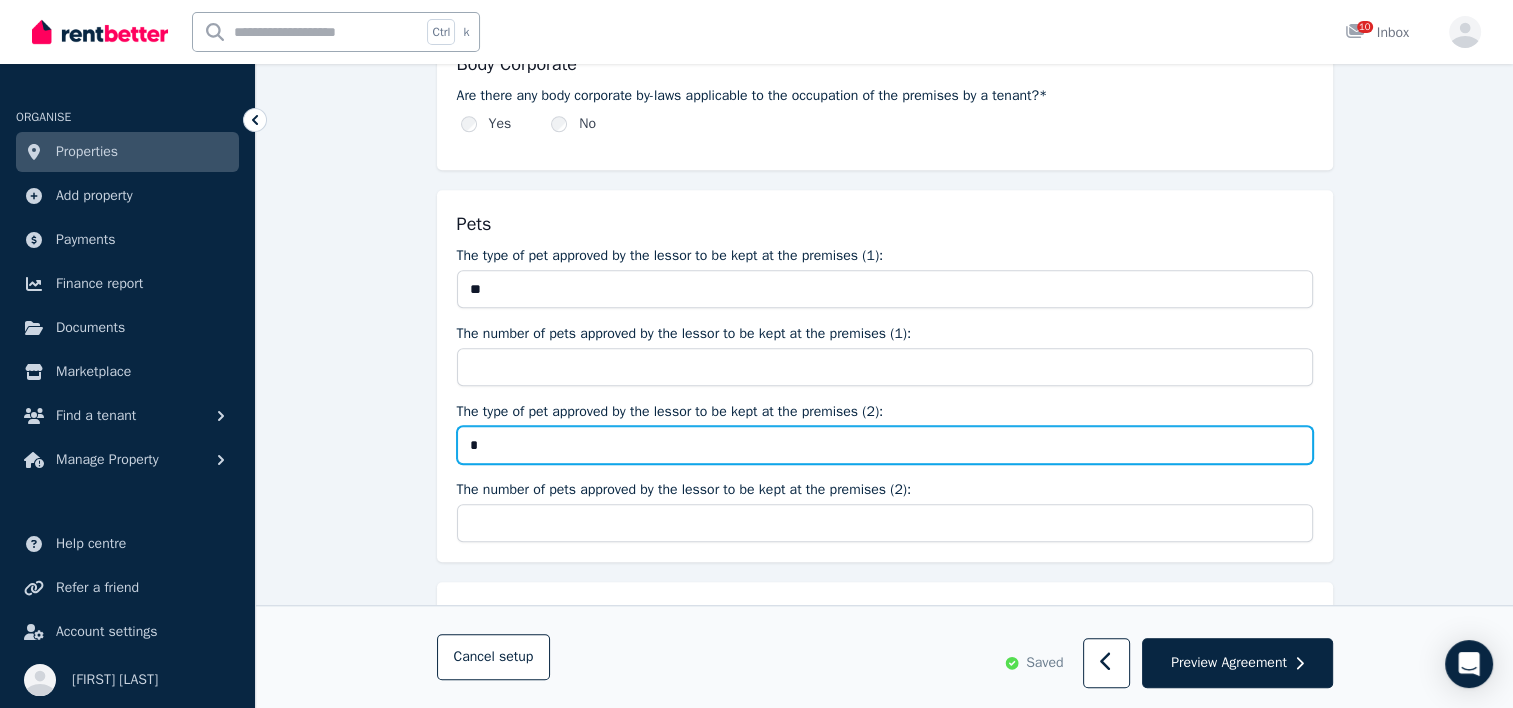 type on "**" 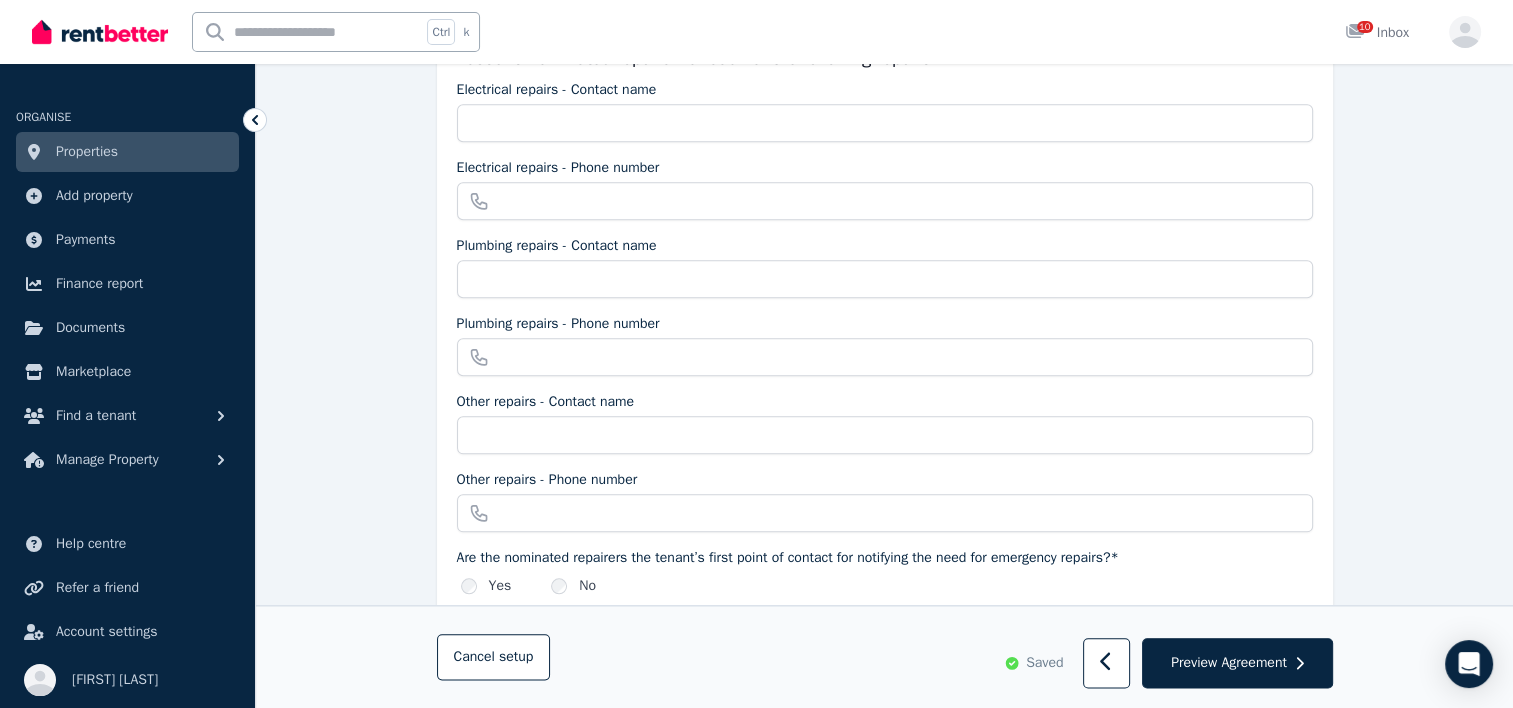 scroll, scrollTop: 2038, scrollLeft: 0, axis: vertical 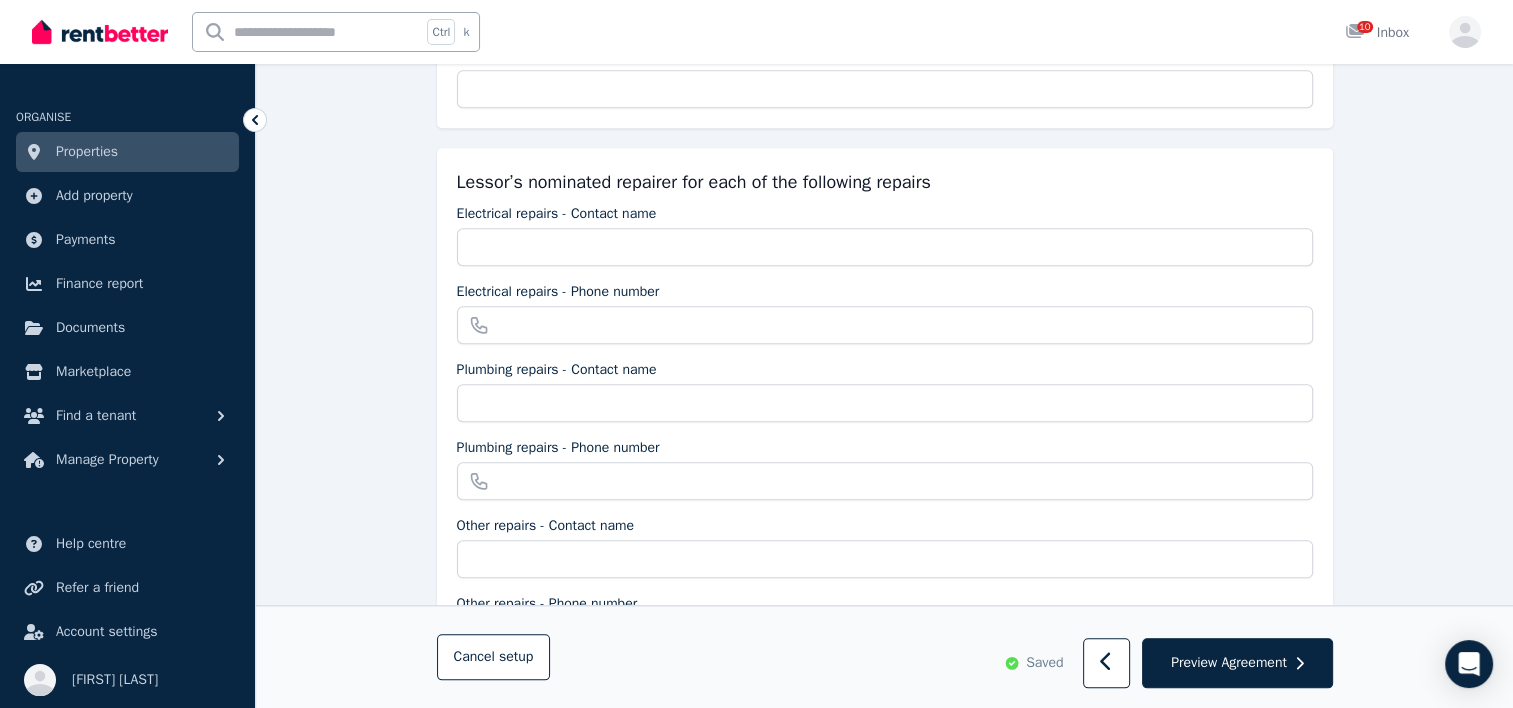 type on "**" 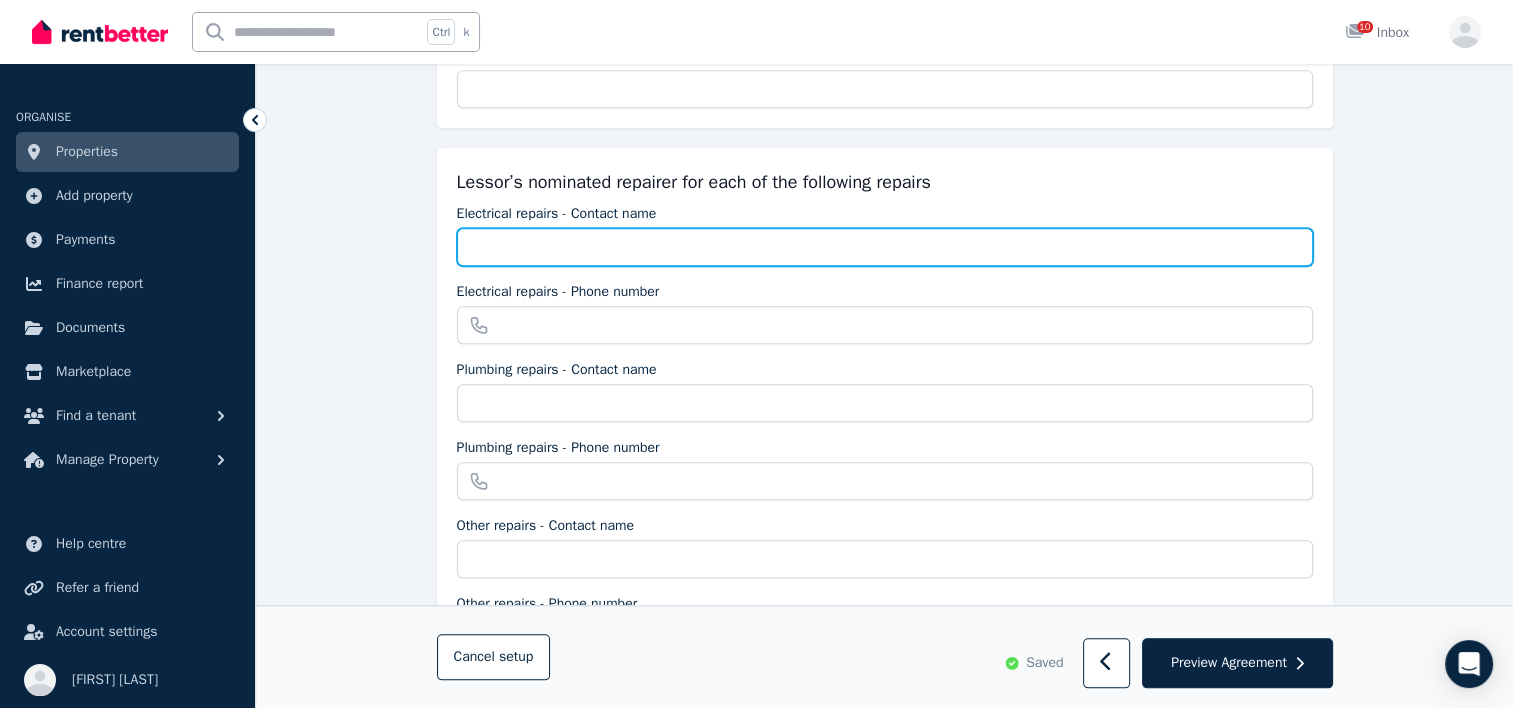 click on "Electrical repairs - Contact name" at bounding box center (885, 247) 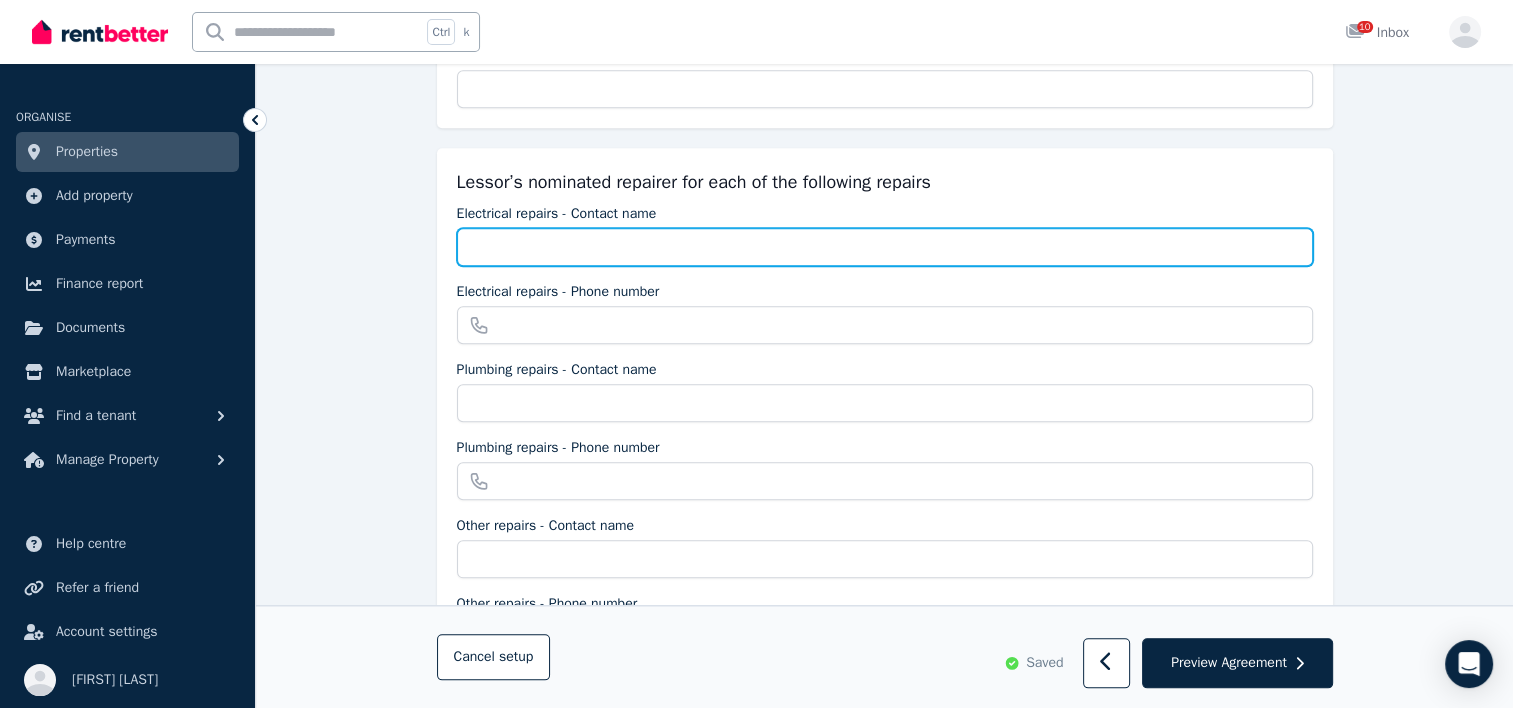 type on "**********" 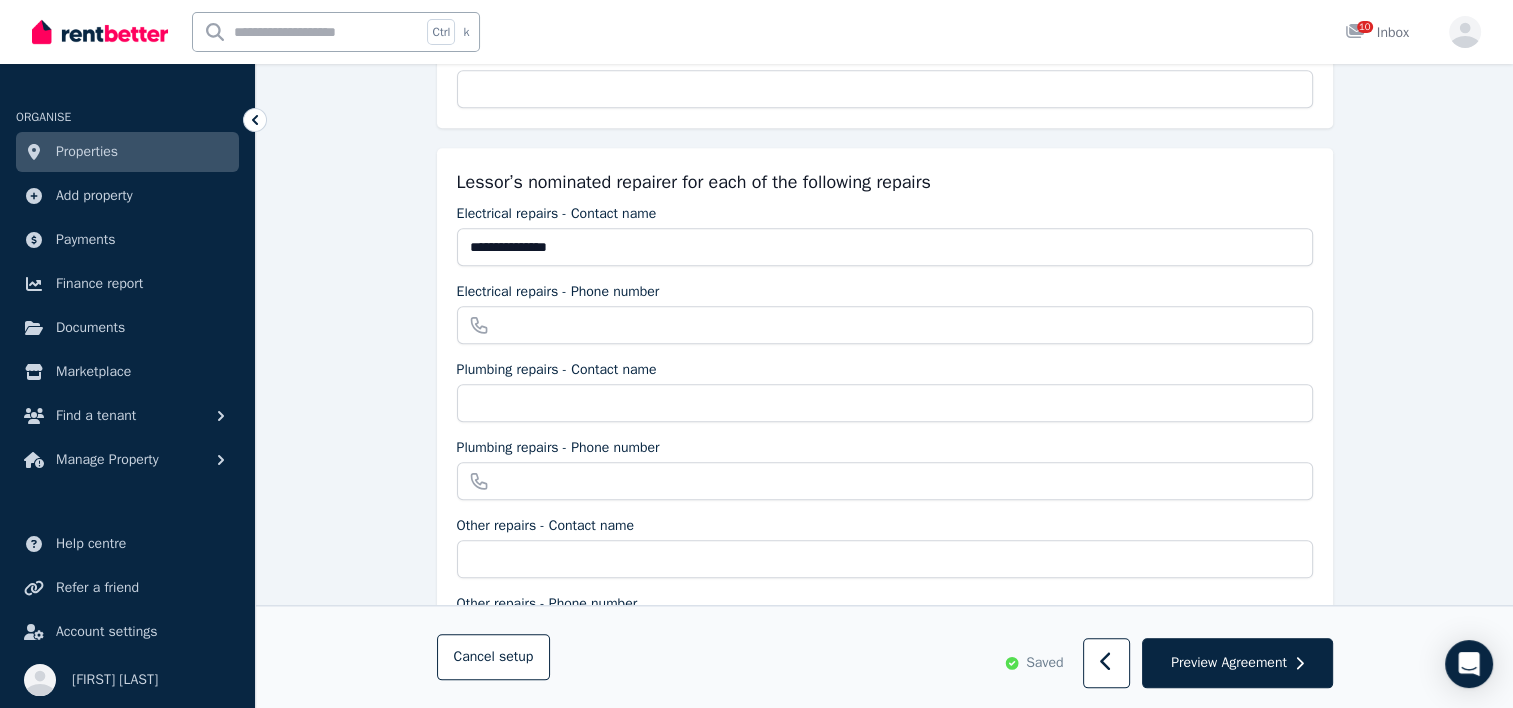 type on "**********" 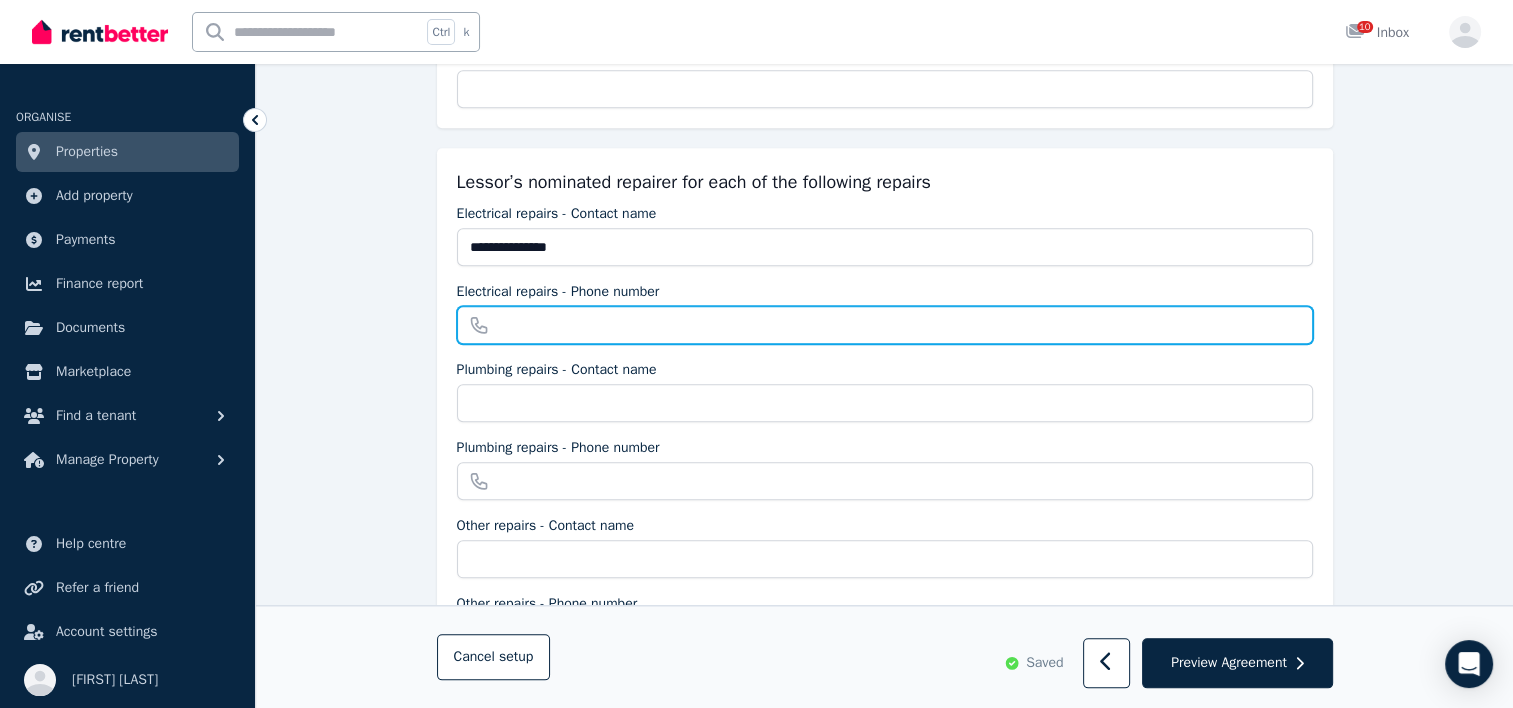 type on "**********" 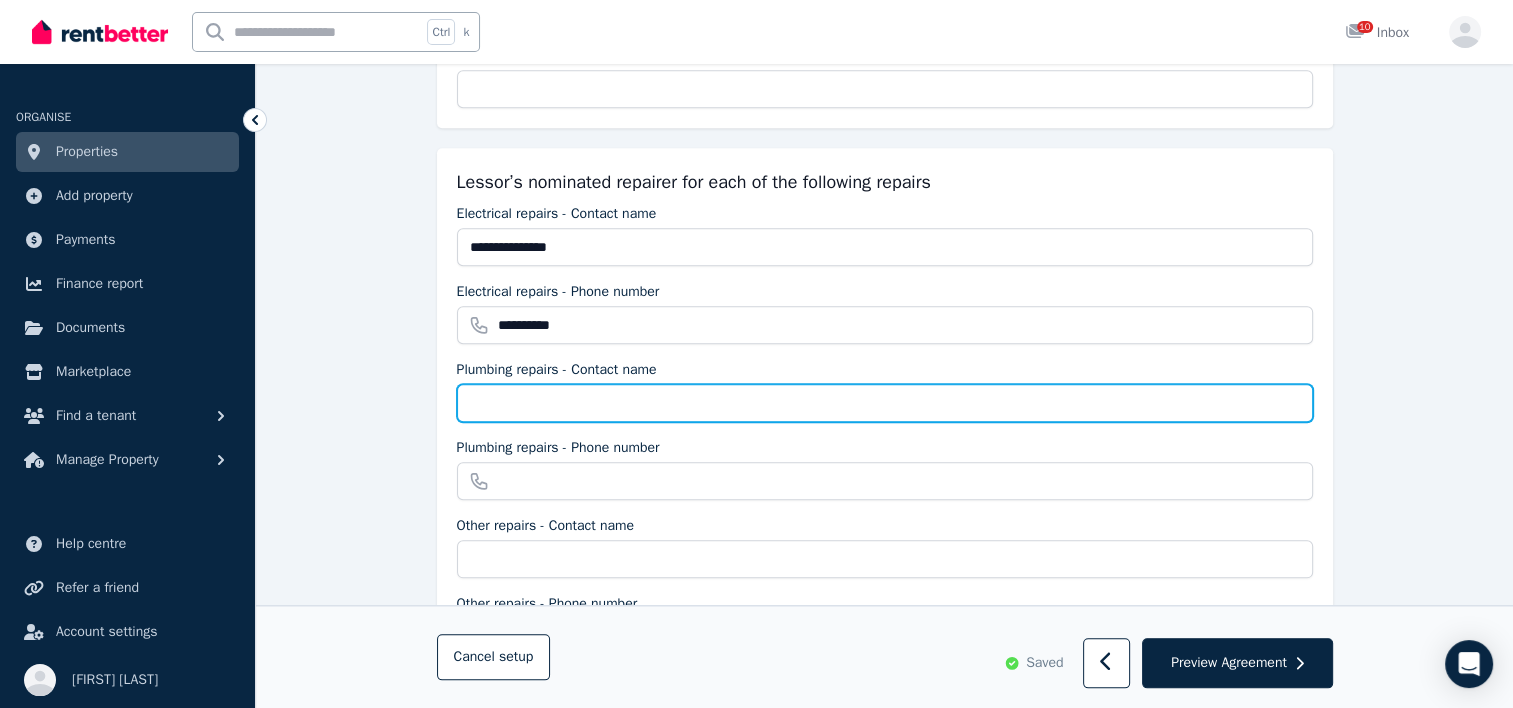 type on "**********" 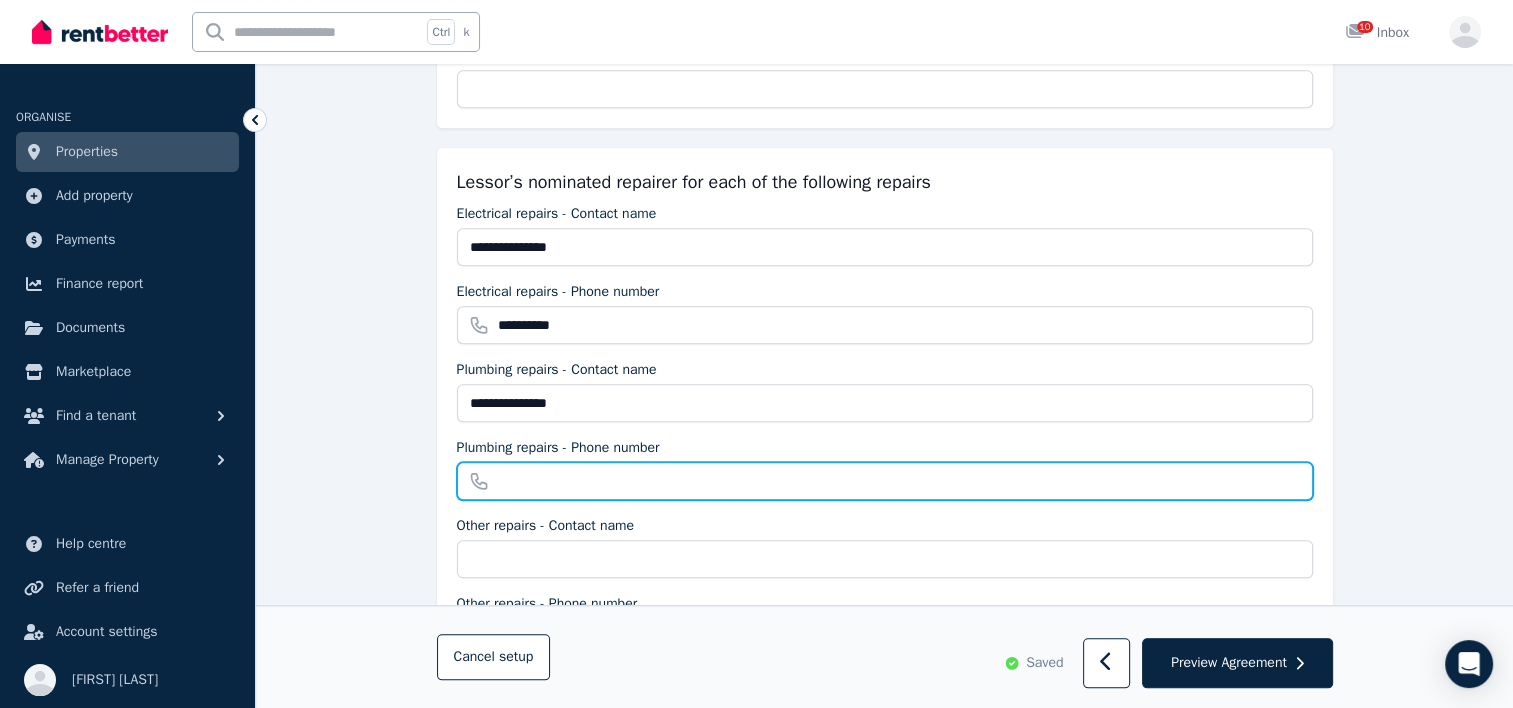 type on "**********" 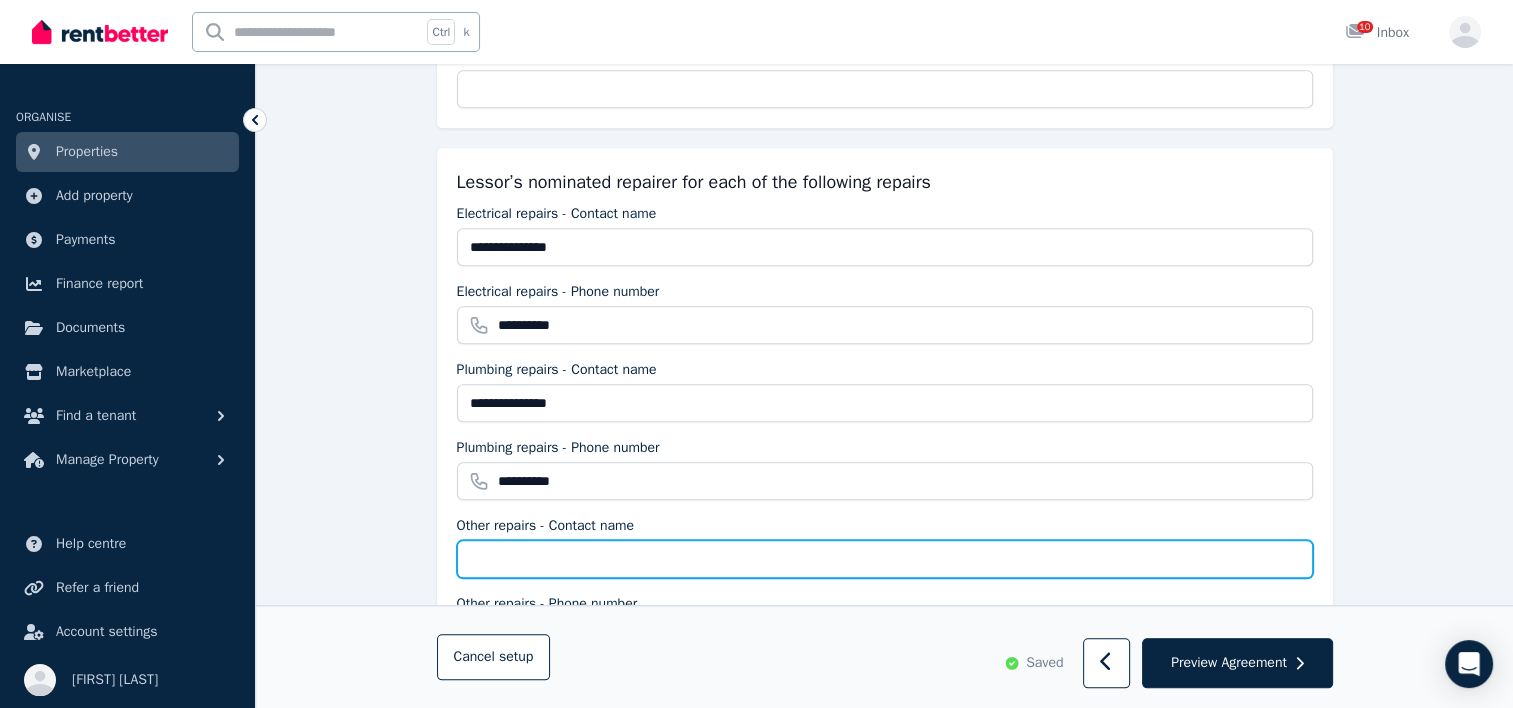 type on "**********" 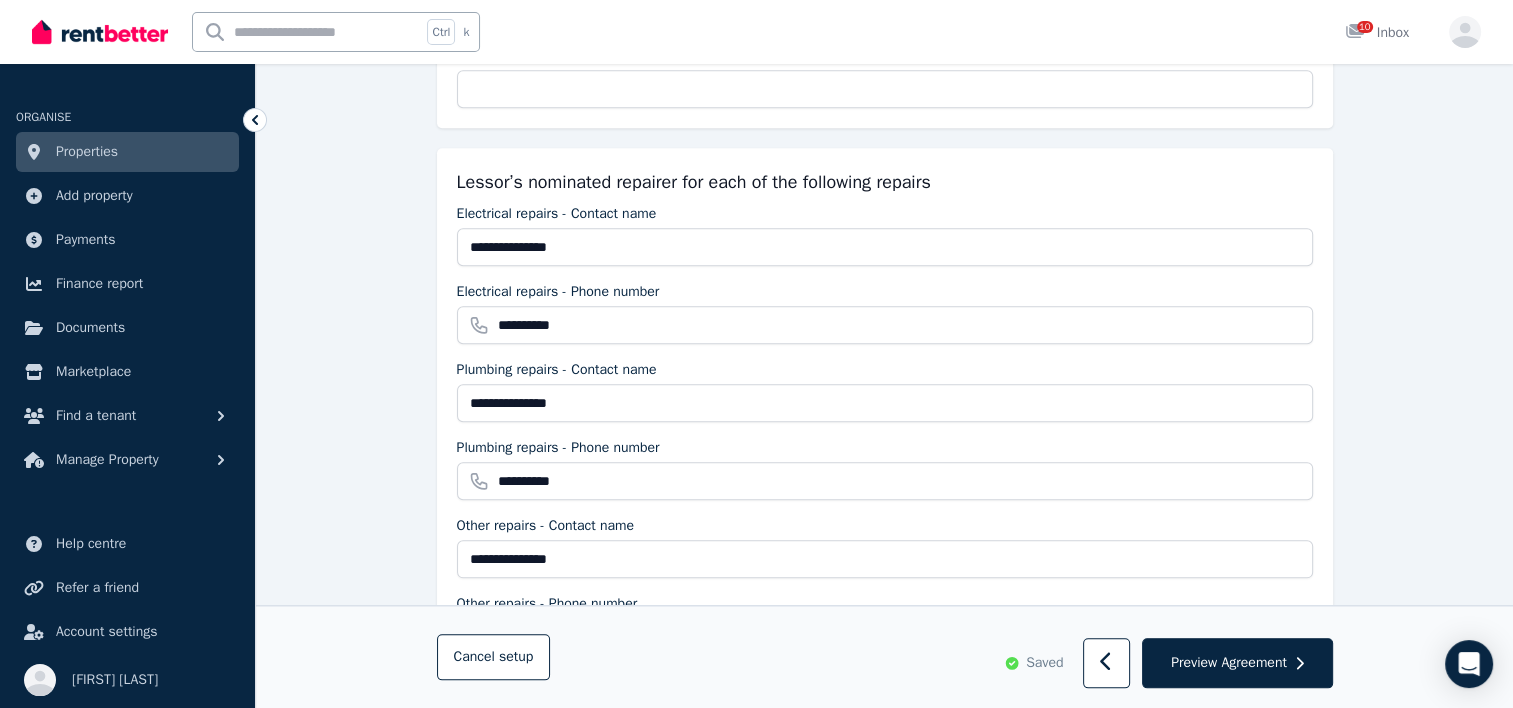 type on "**********" 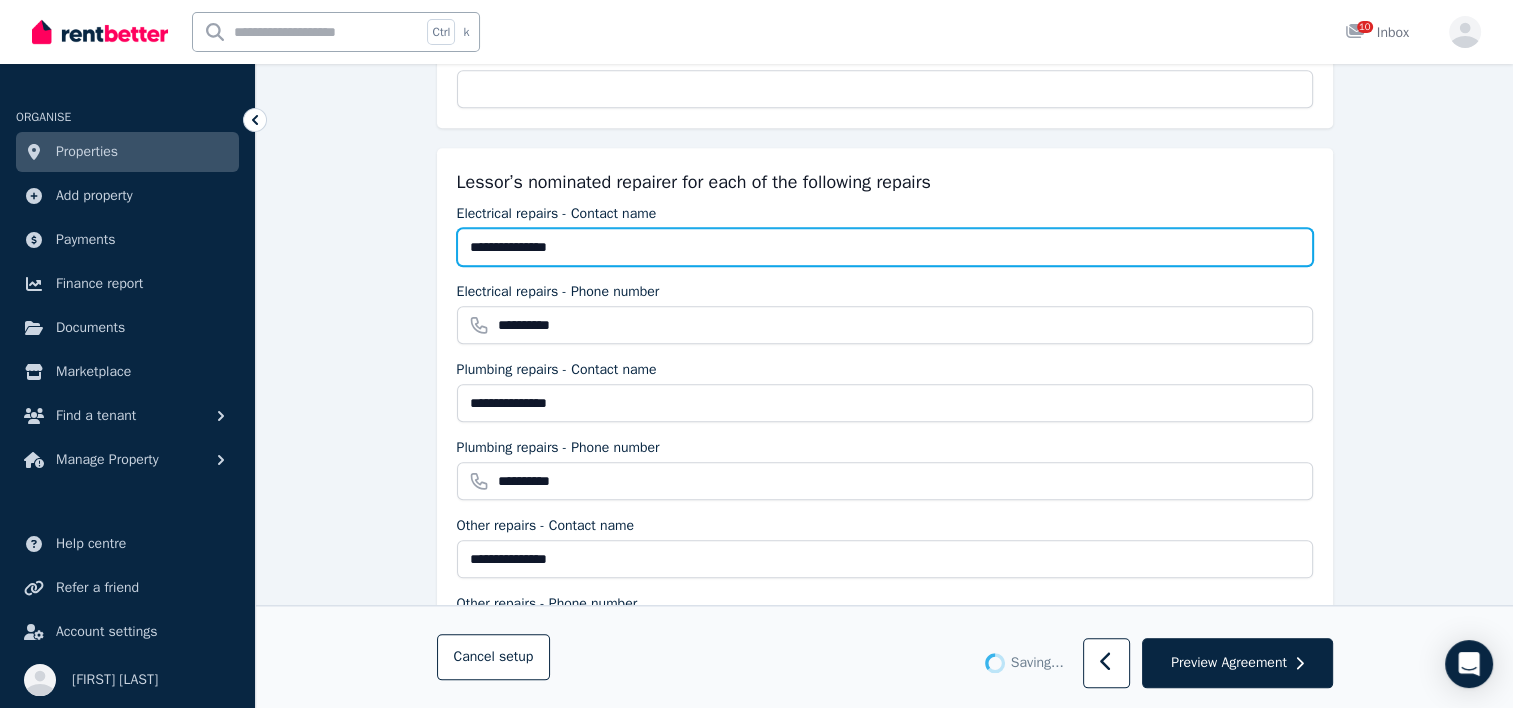 type 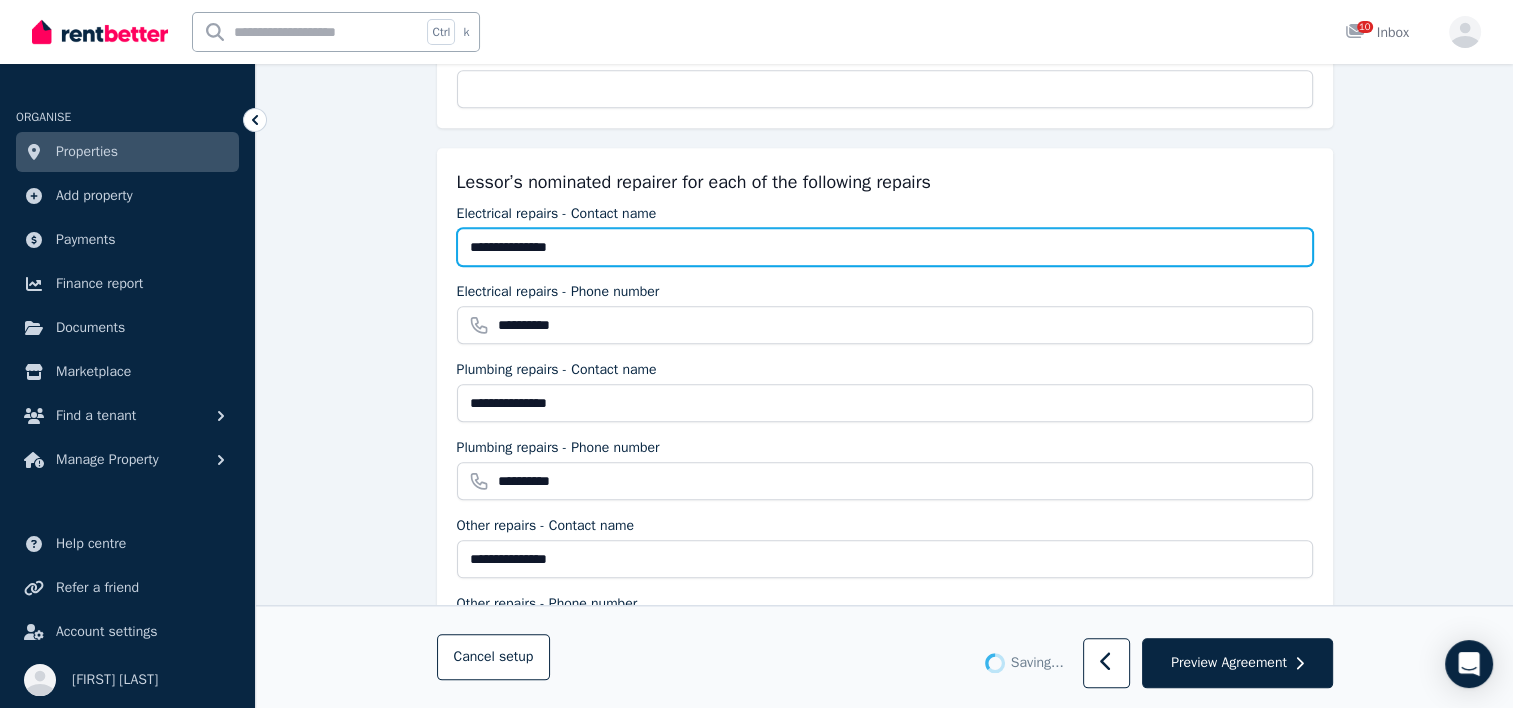 type 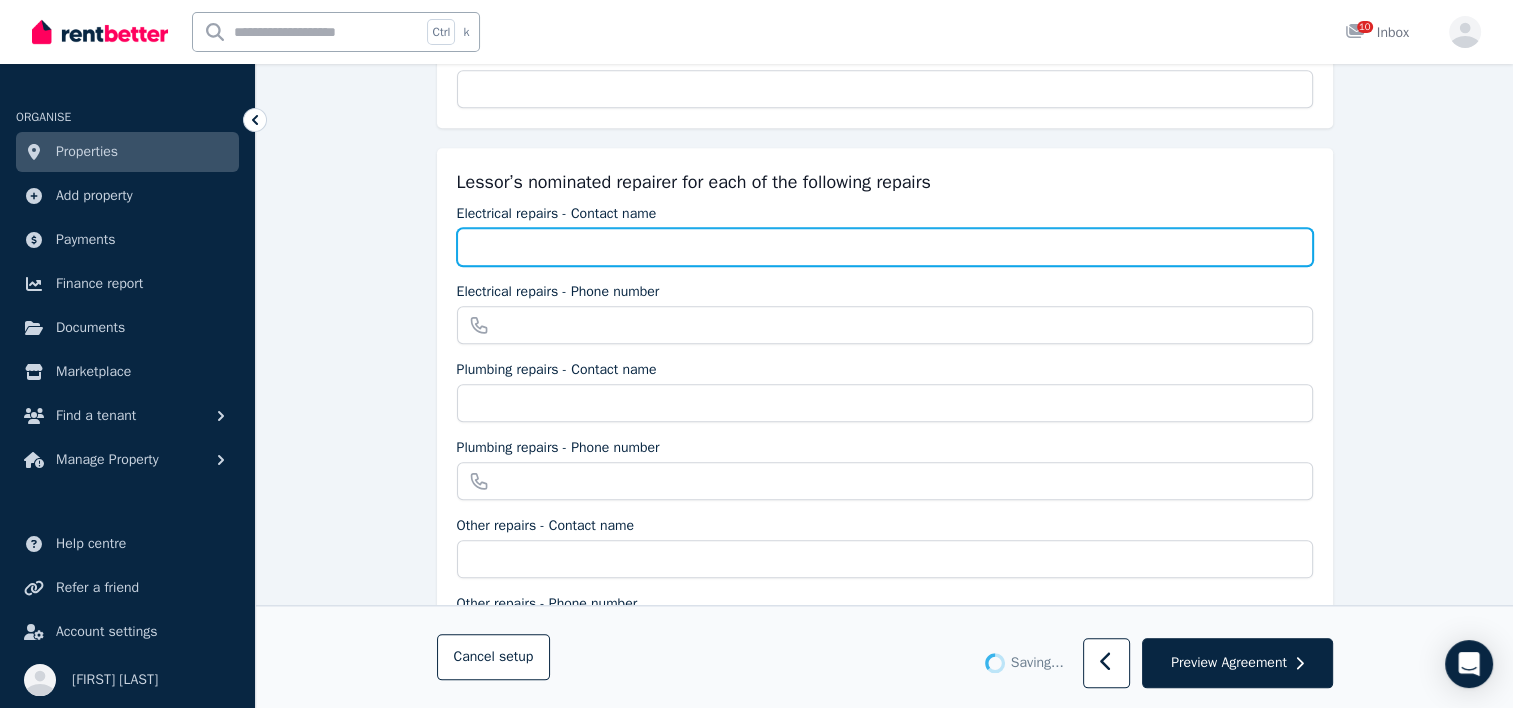 type on "**********" 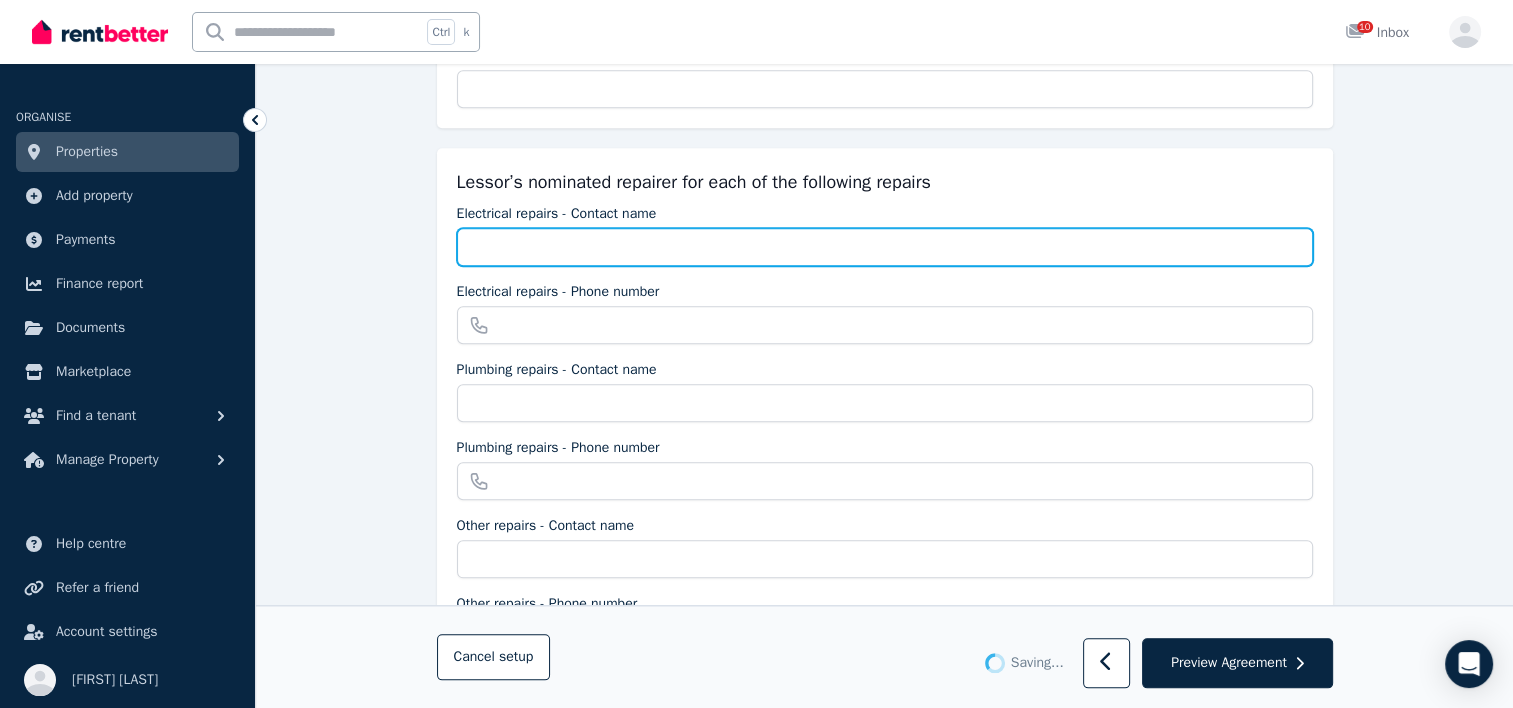 type on "**********" 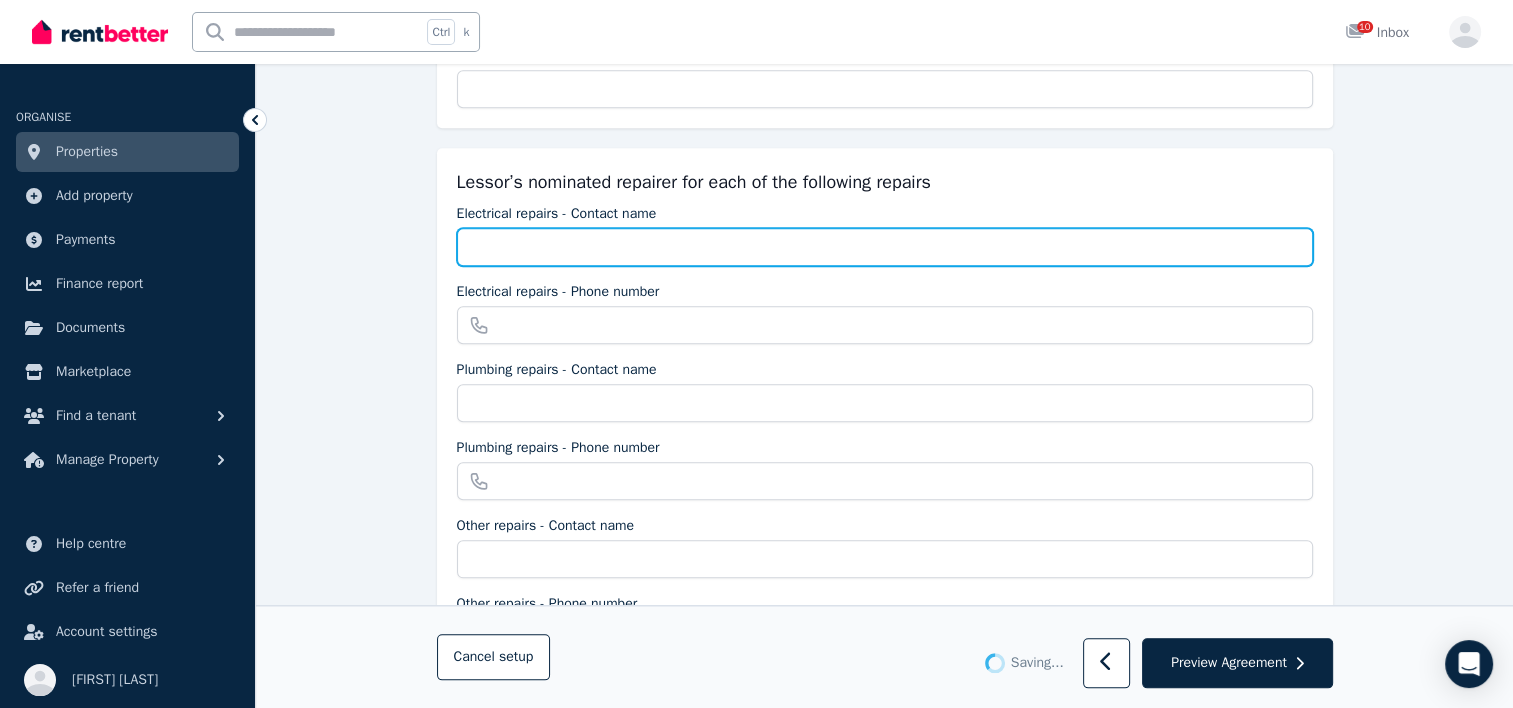 type on "**********" 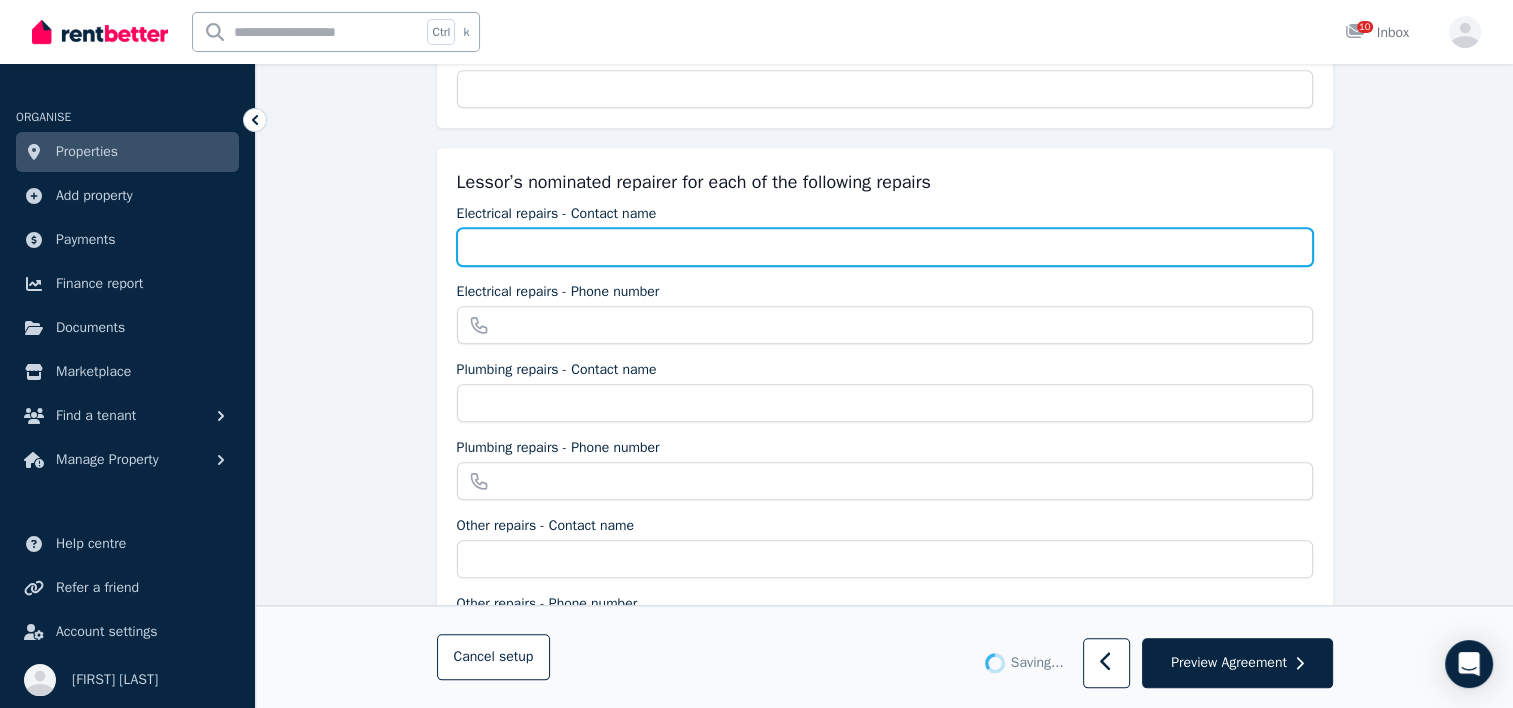 type on "**********" 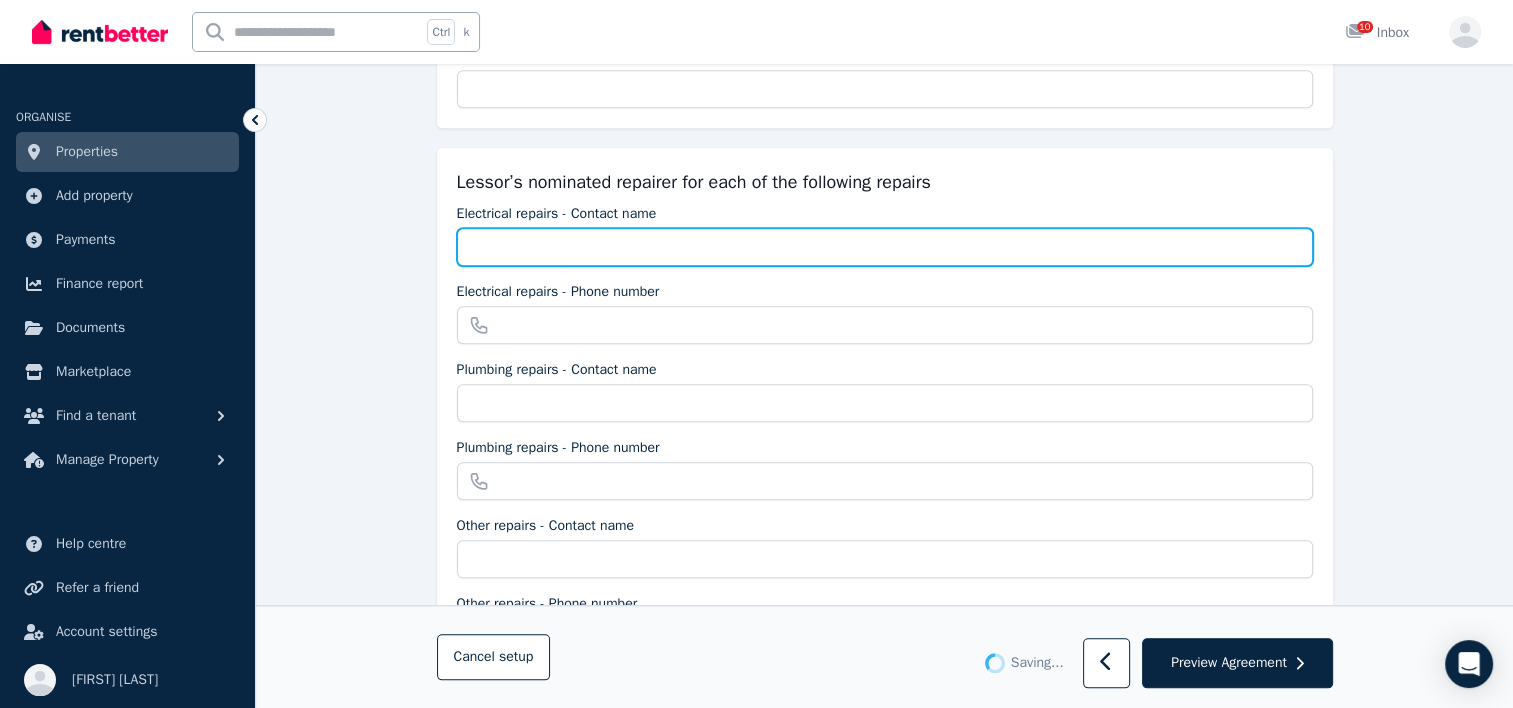 type on "**********" 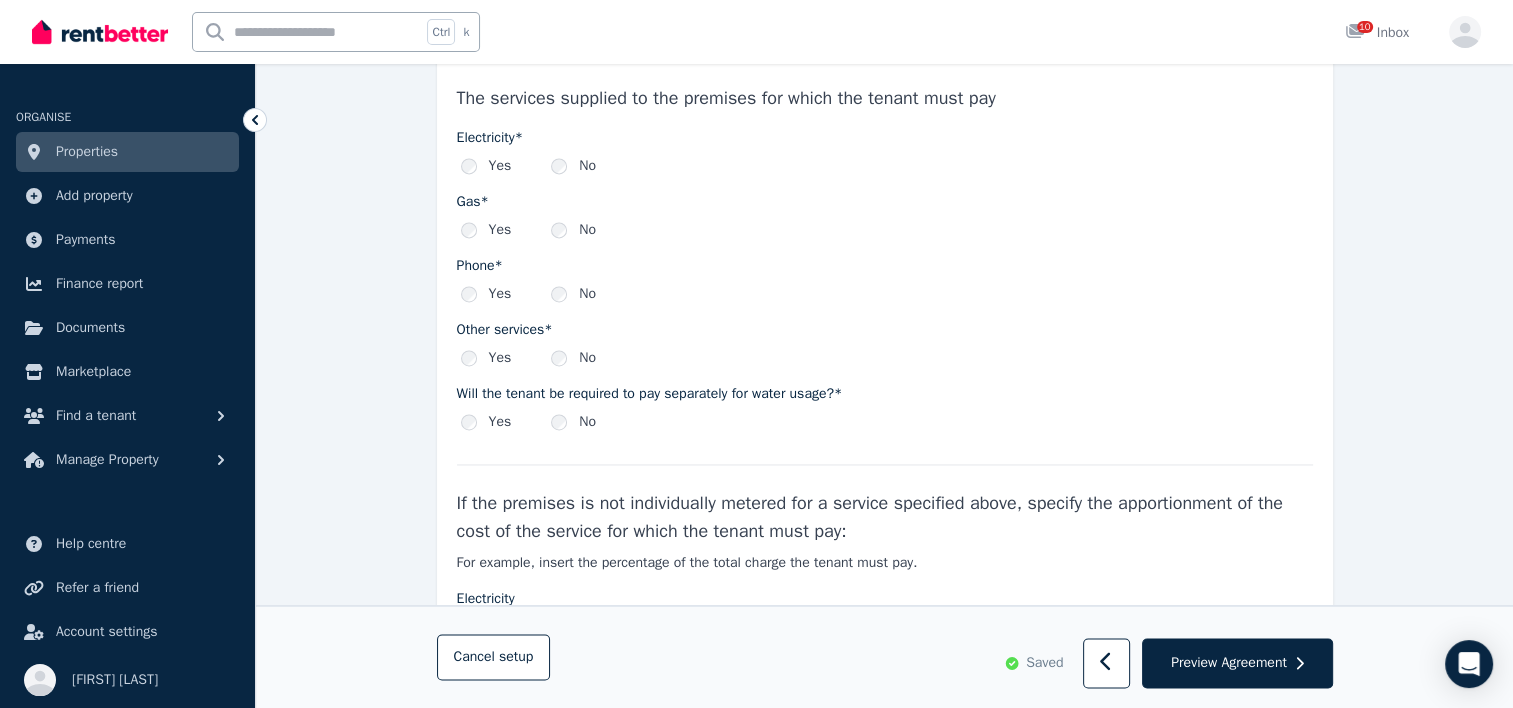 scroll, scrollTop: 2860, scrollLeft: 0, axis: vertical 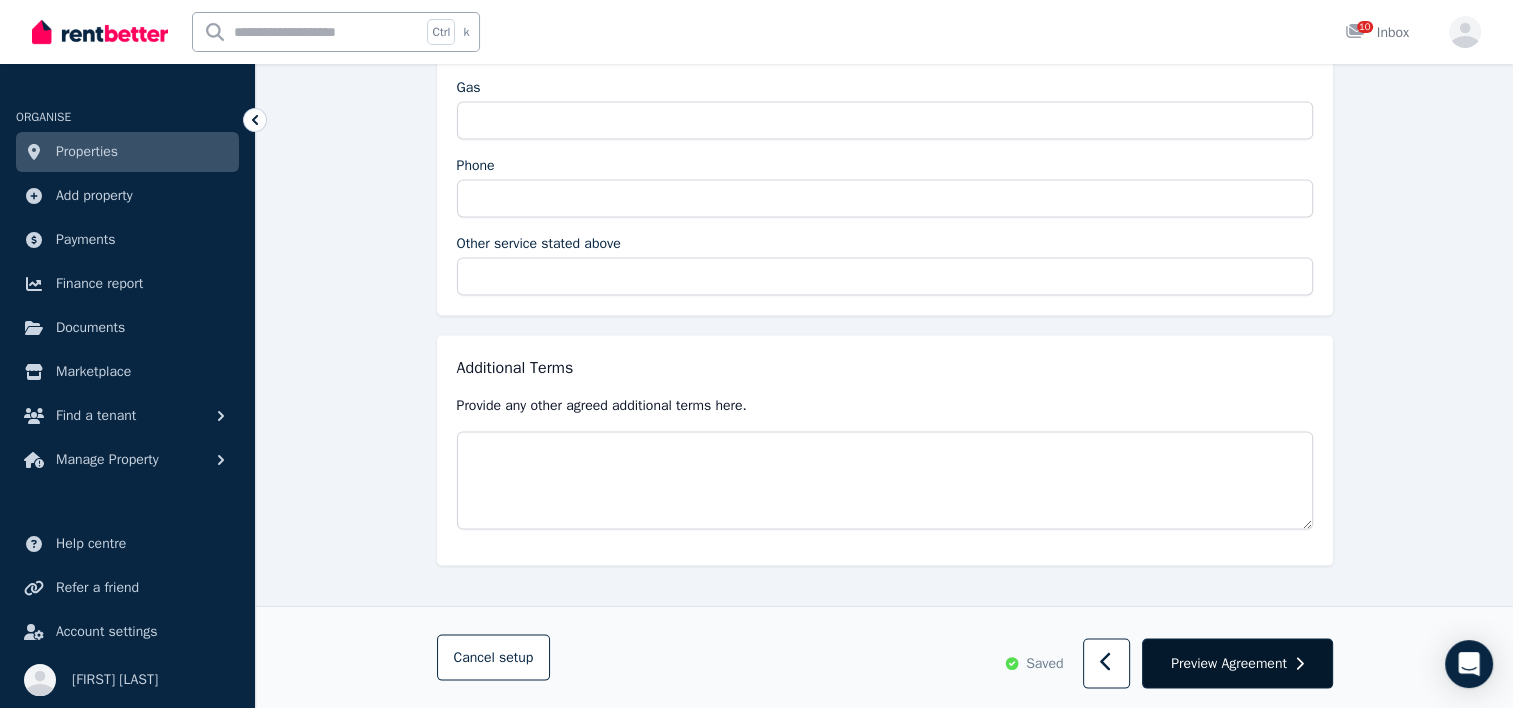 click on "Preview Agreement" at bounding box center [1229, 663] 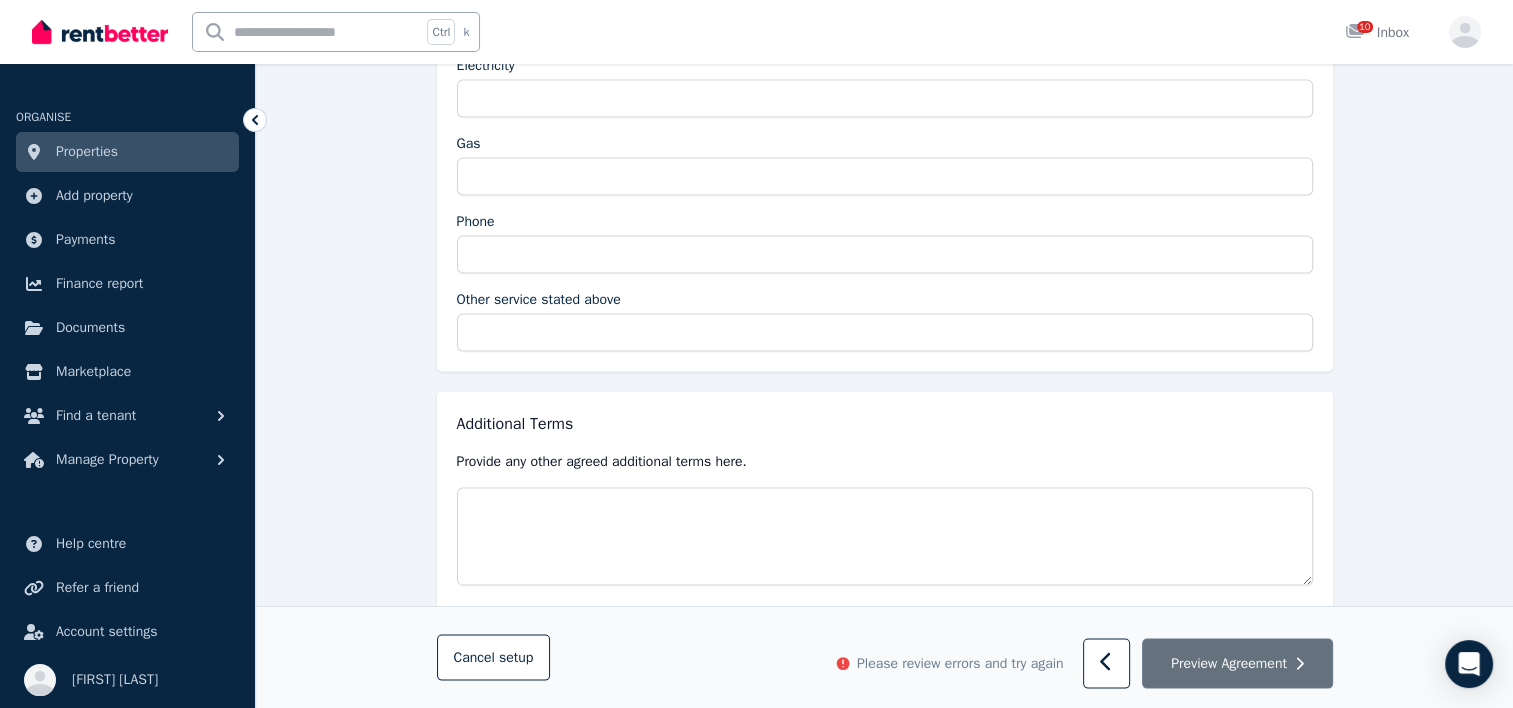 scroll, scrollTop: 4004, scrollLeft: 0, axis: vertical 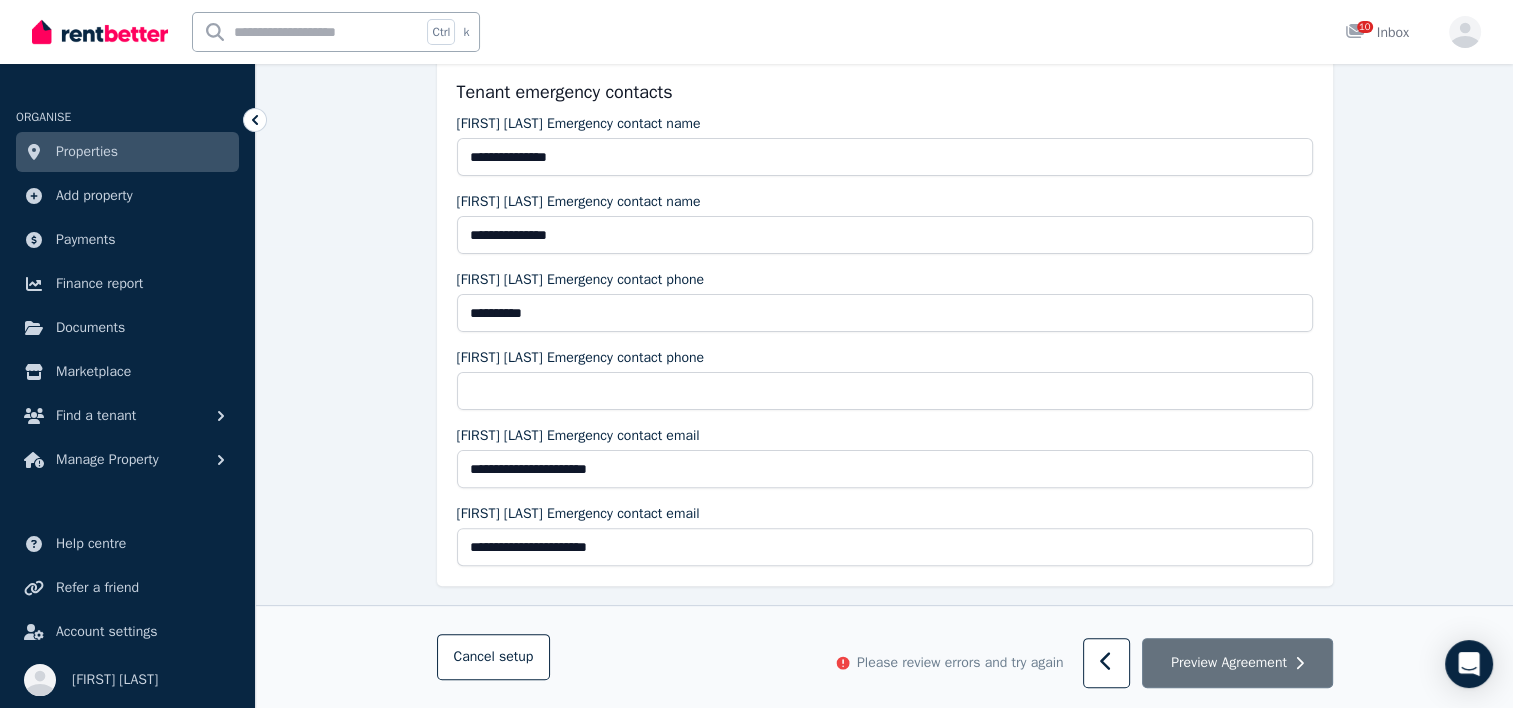 click on "Preview Agreement" at bounding box center [1237, 664] 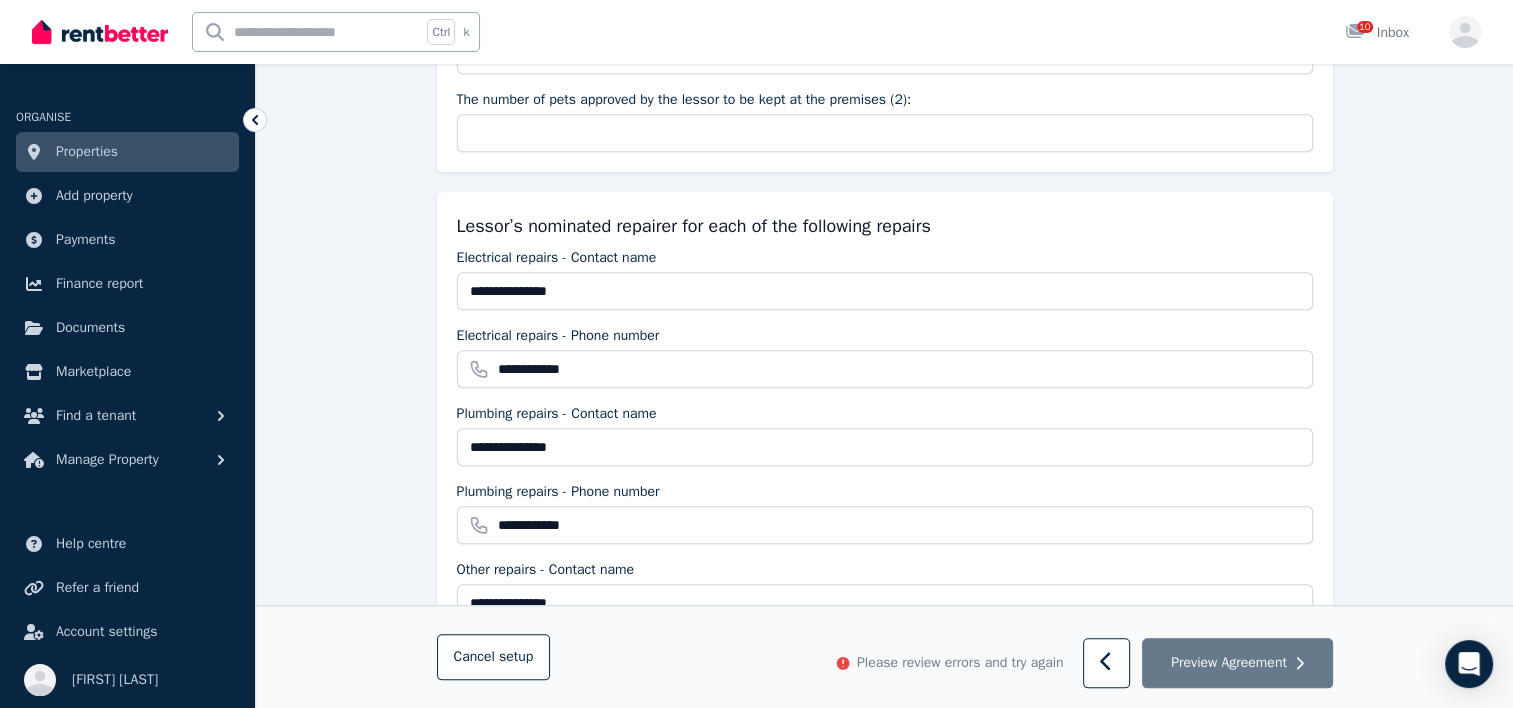 scroll, scrollTop: 462, scrollLeft: 0, axis: vertical 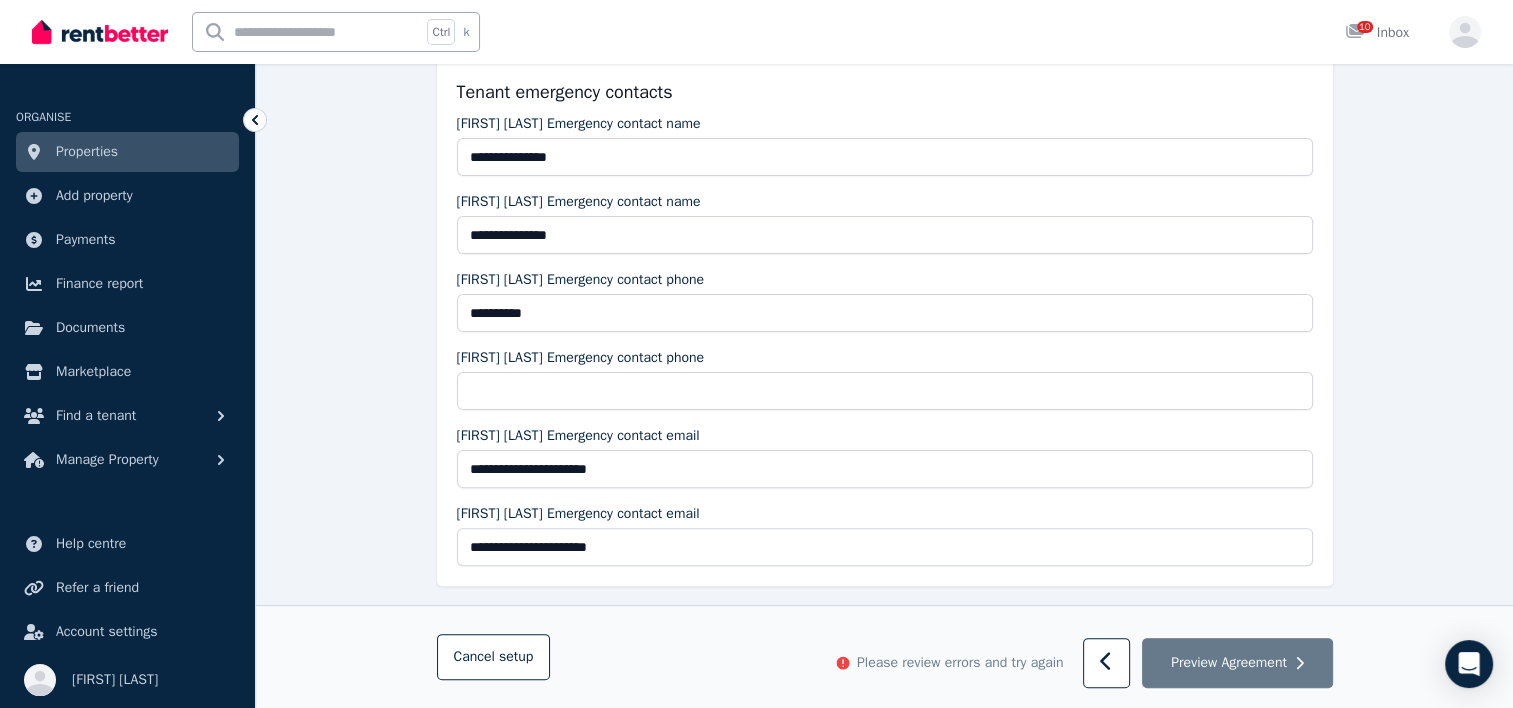 click on "**********" at bounding box center (884, 1950) 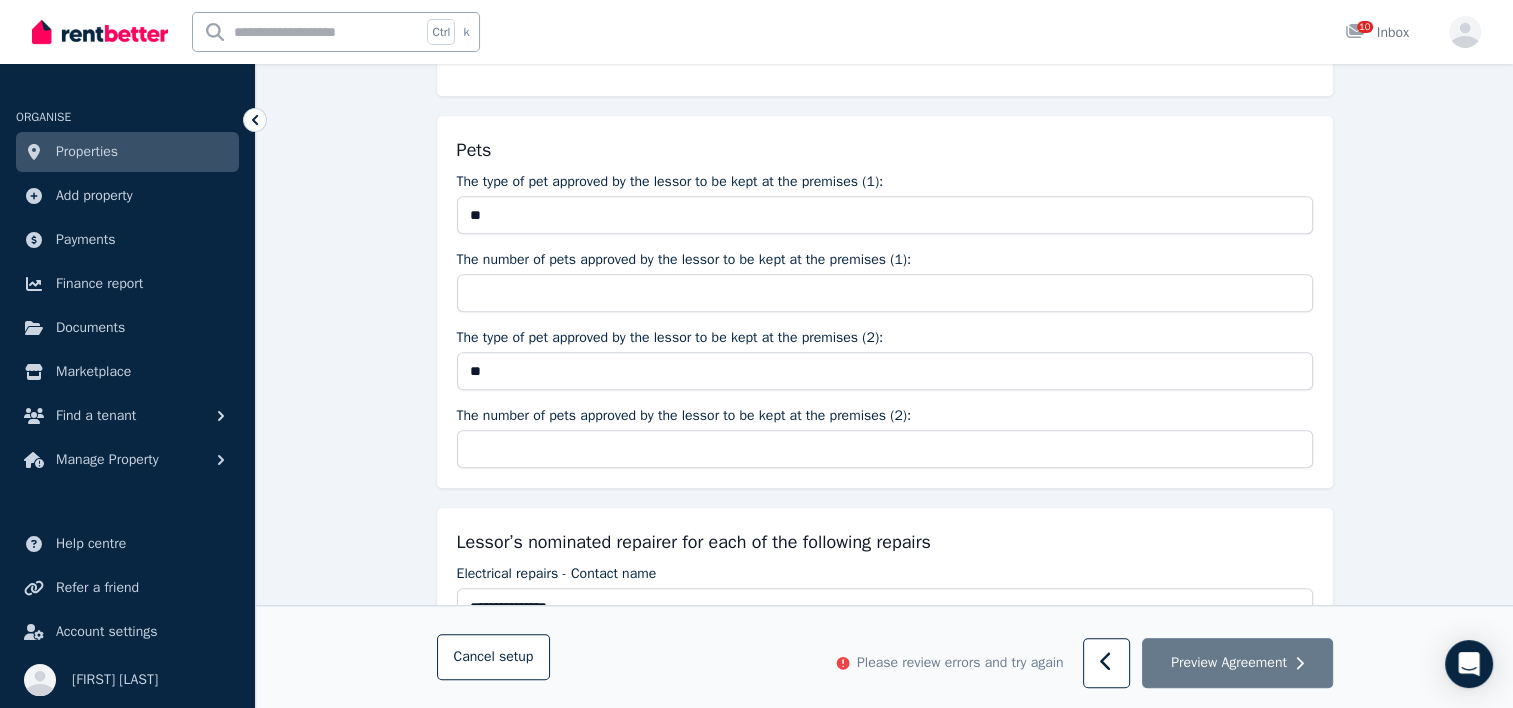 scroll, scrollTop: 462, scrollLeft: 0, axis: vertical 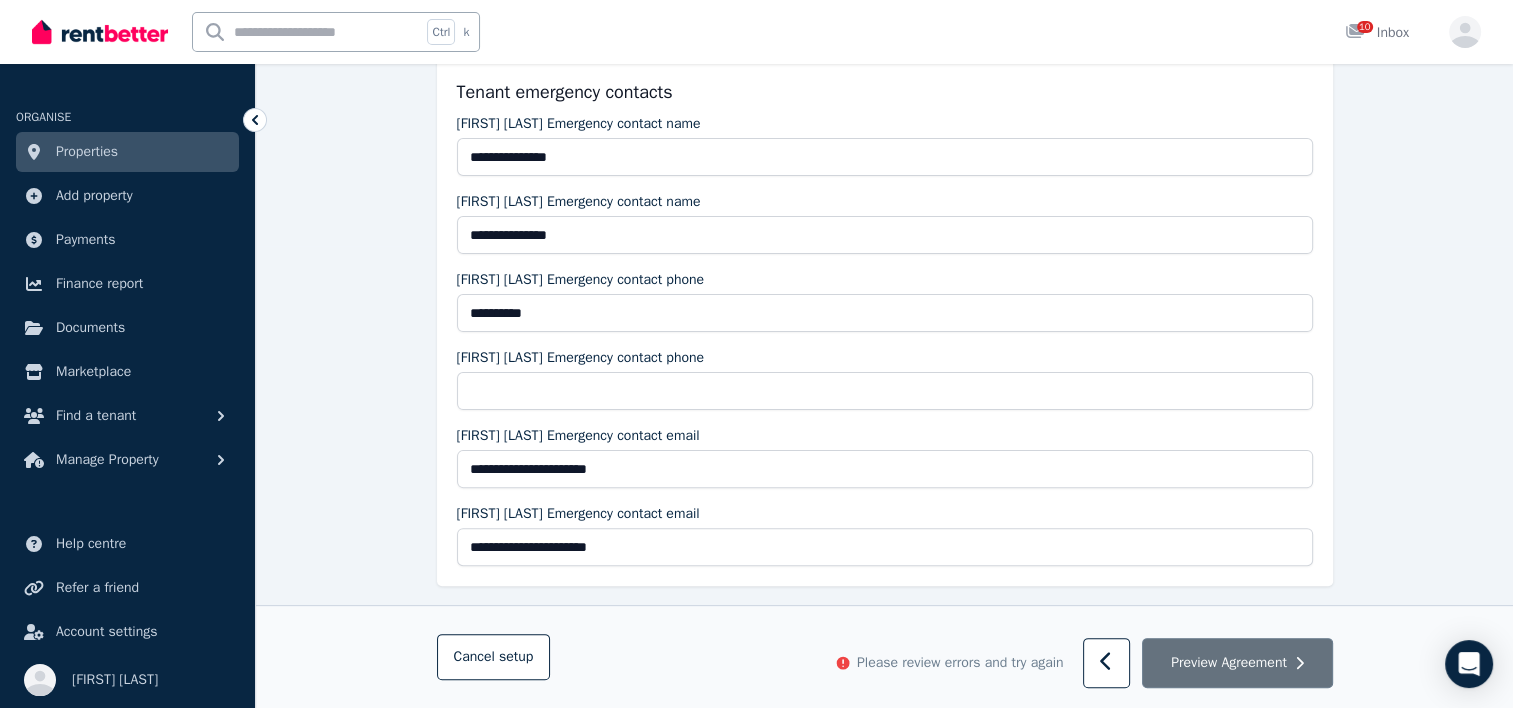 click on "Preview Agreement" at bounding box center (1229, 663) 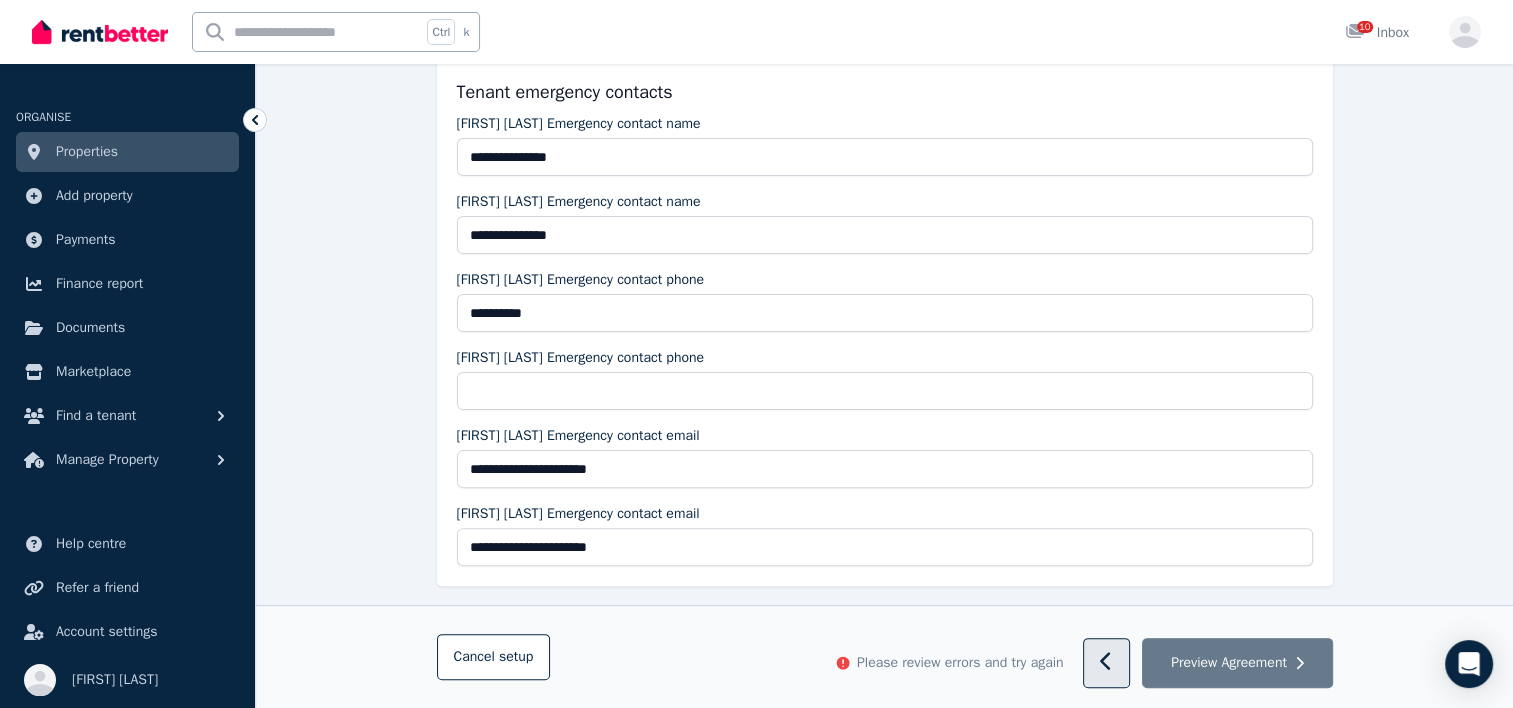 click 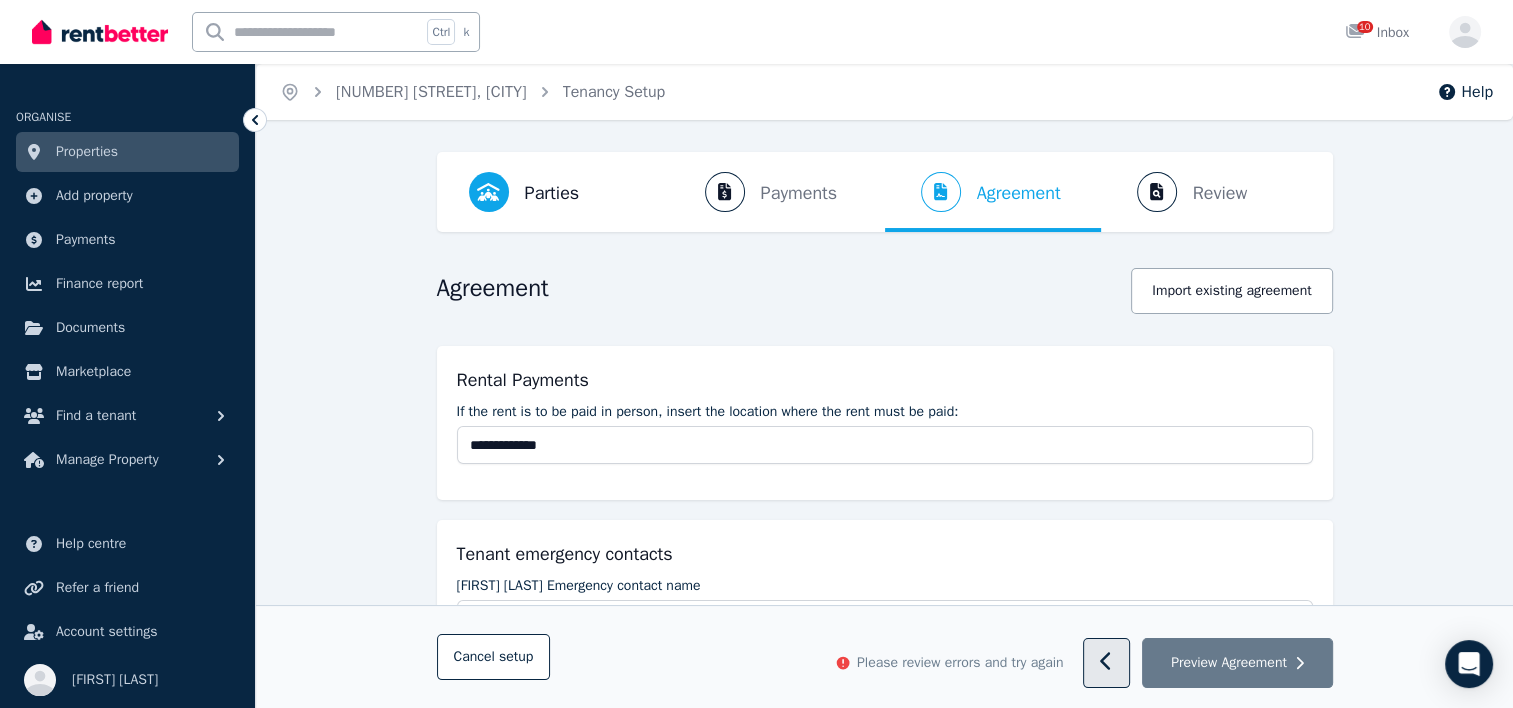 select on "**********" 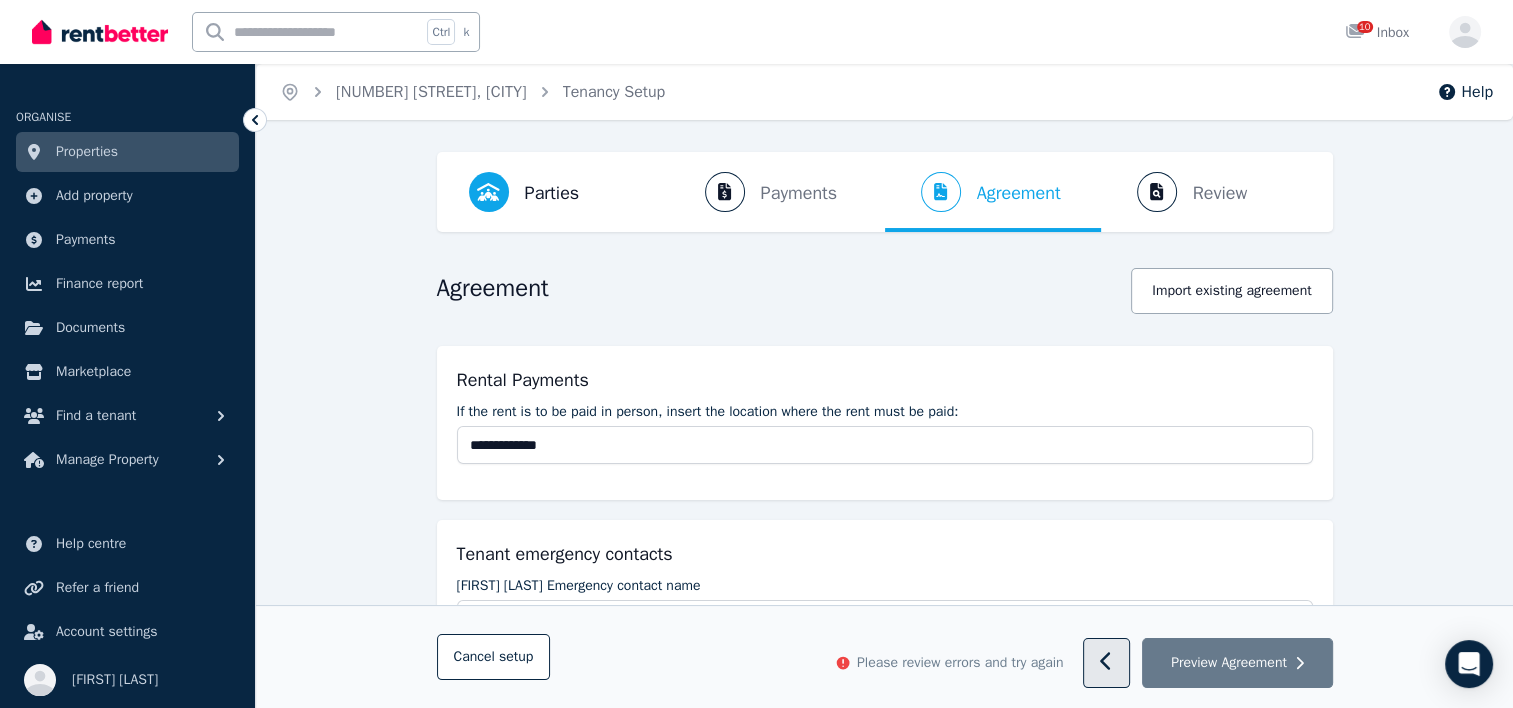 select on "**********" 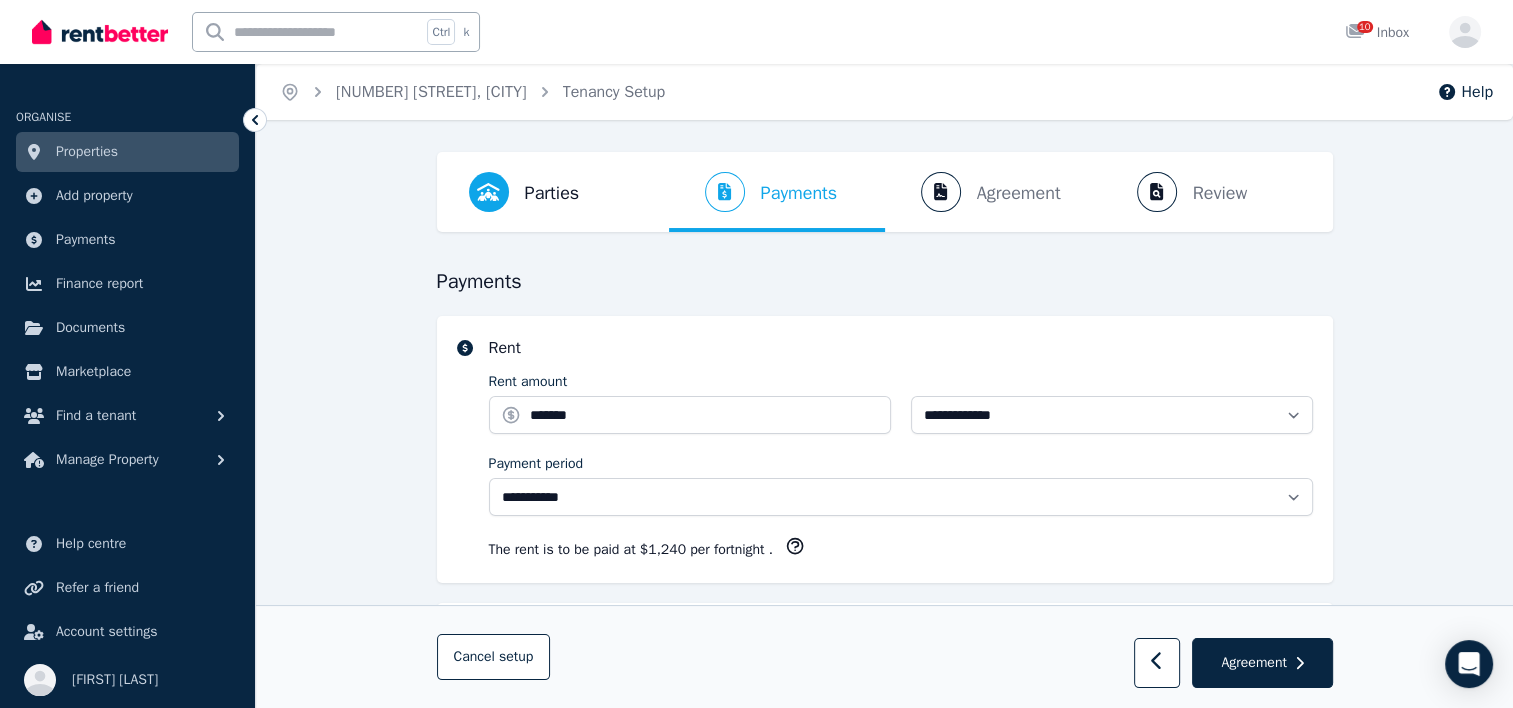select on "**********" 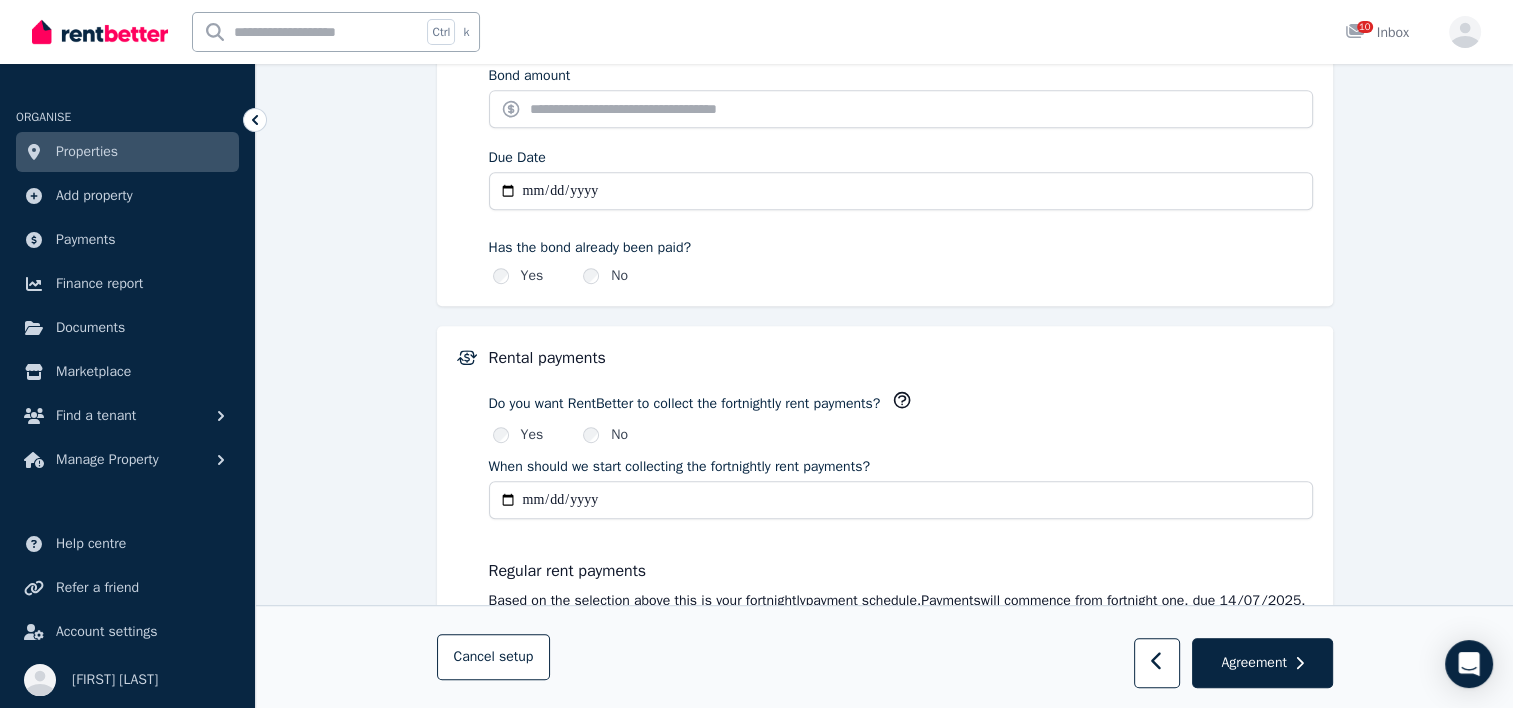 scroll, scrollTop: 0, scrollLeft: 0, axis: both 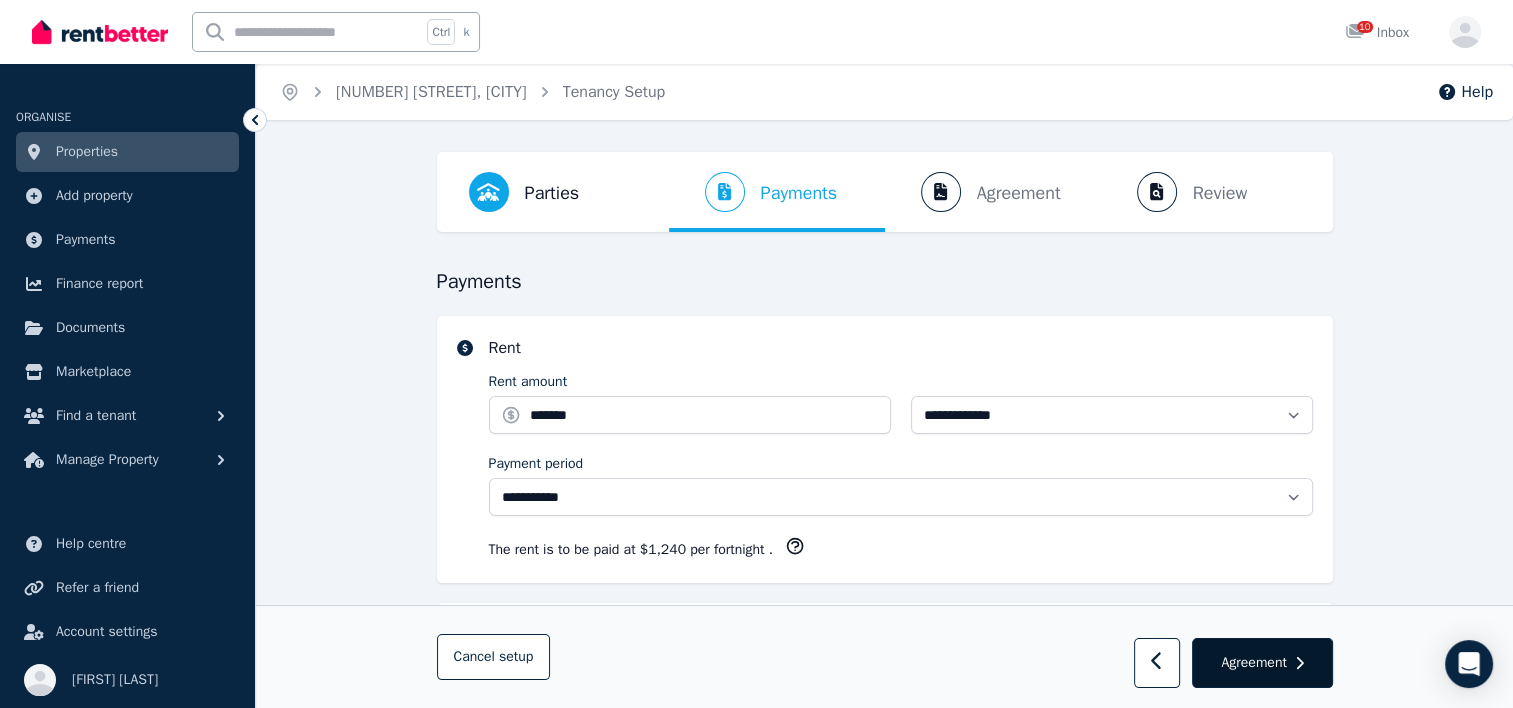 click on "Agreement" at bounding box center (1253, 663) 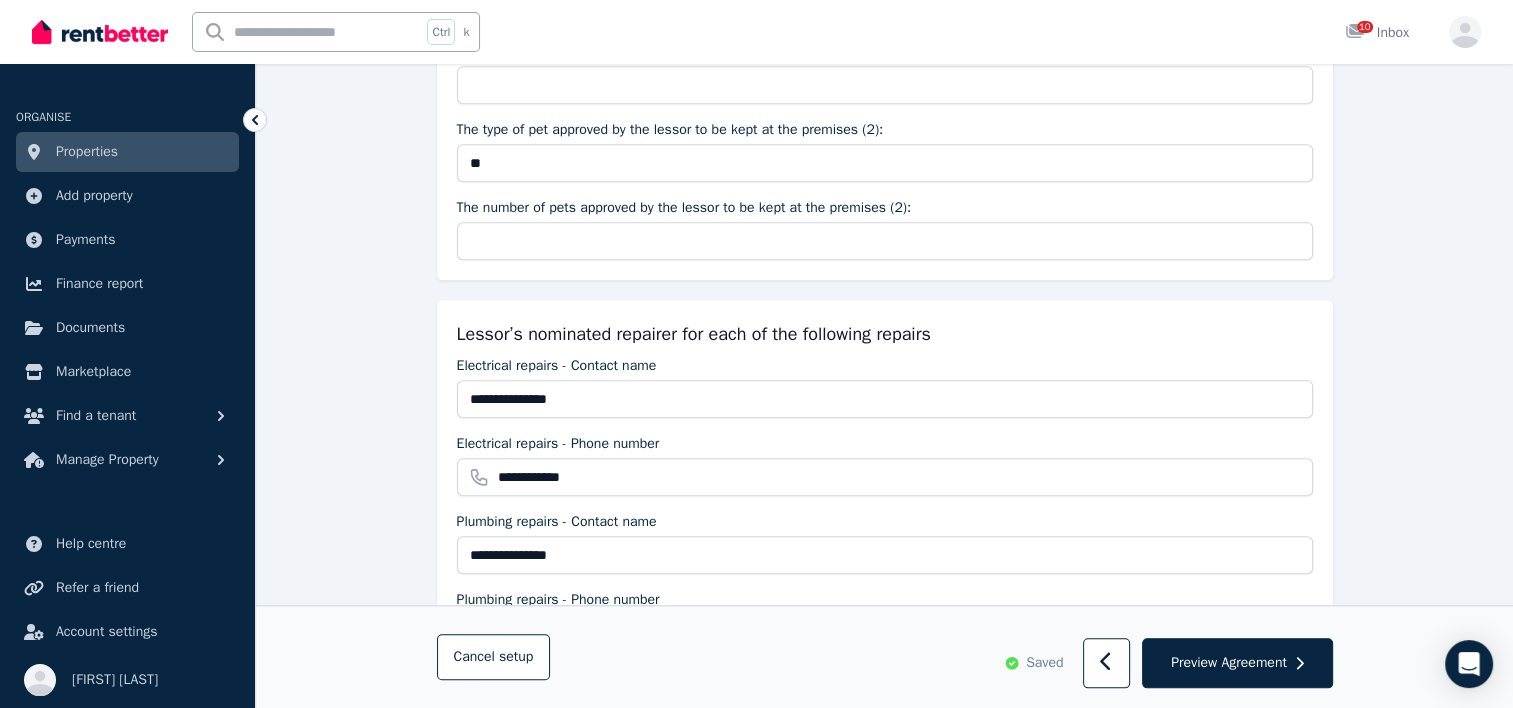 scroll, scrollTop: 0, scrollLeft: 0, axis: both 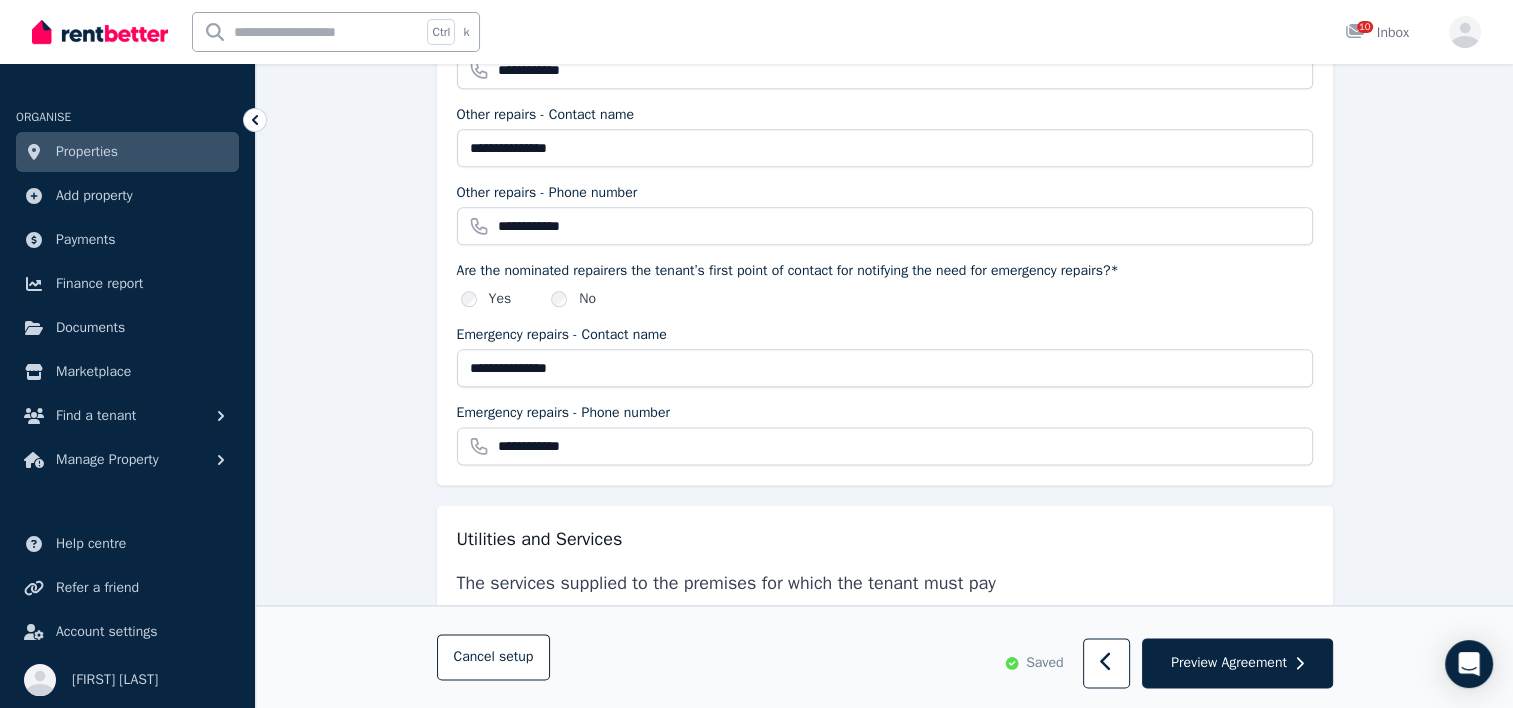 click on "**********" at bounding box center (884, -37) 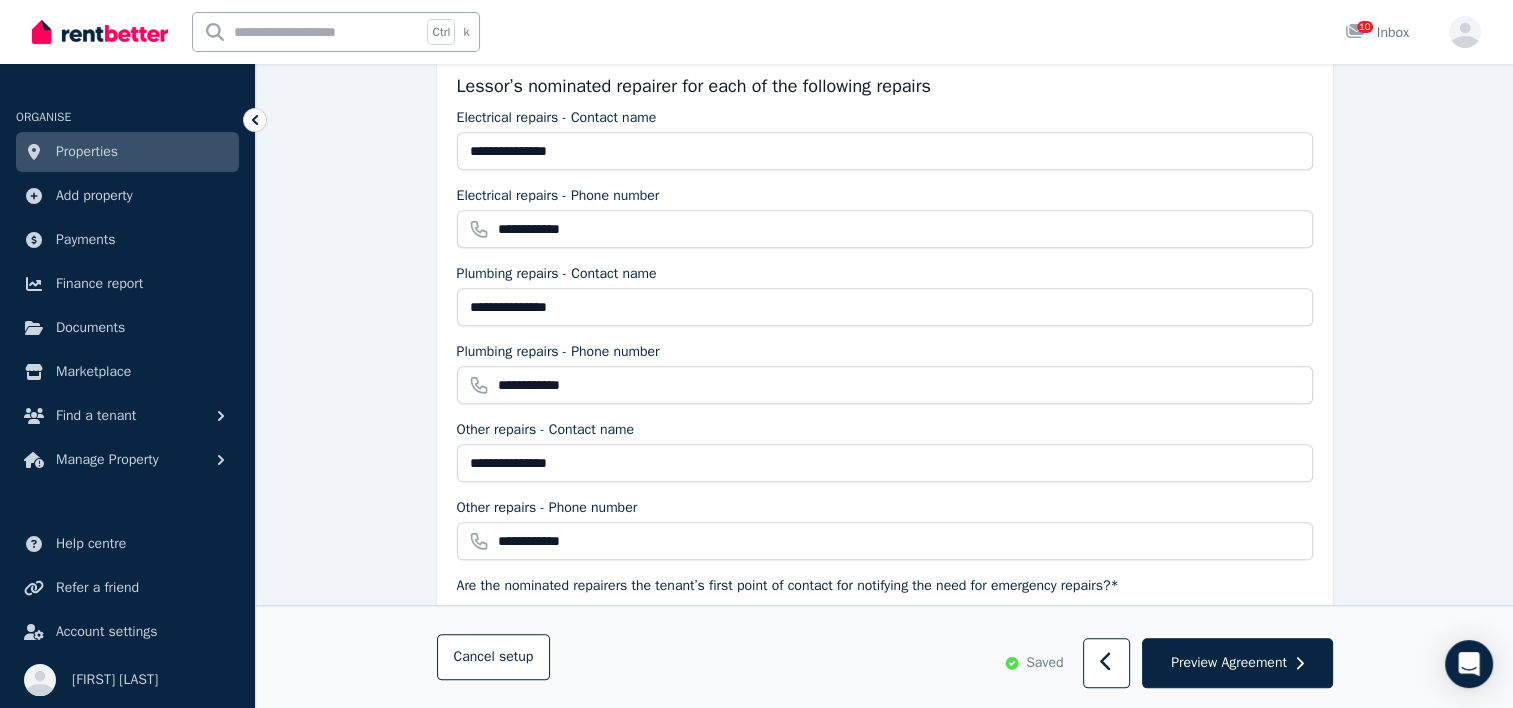 scroll, scrollTop: 2061, scrollLeft: 0, axis: vertical 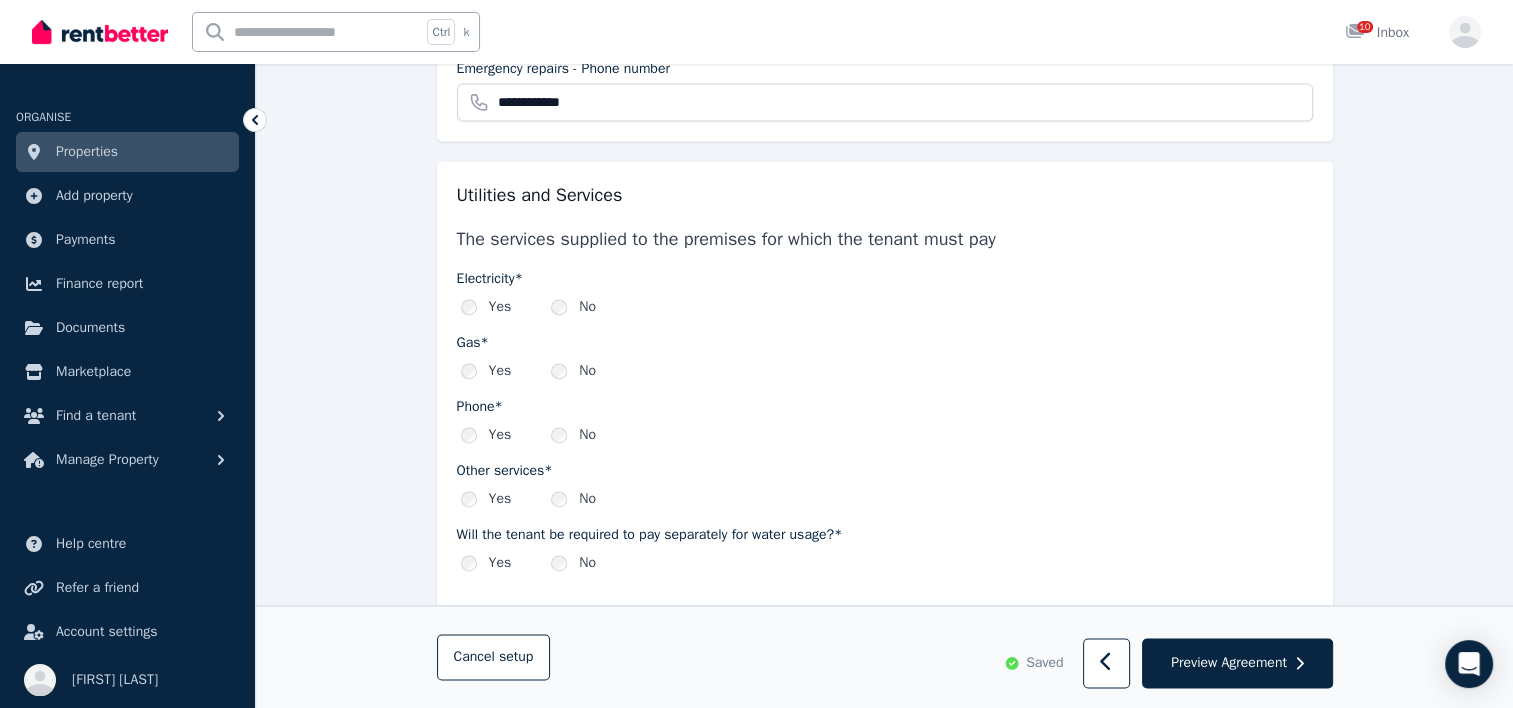 click on "No" at bounding box center [573, 435] 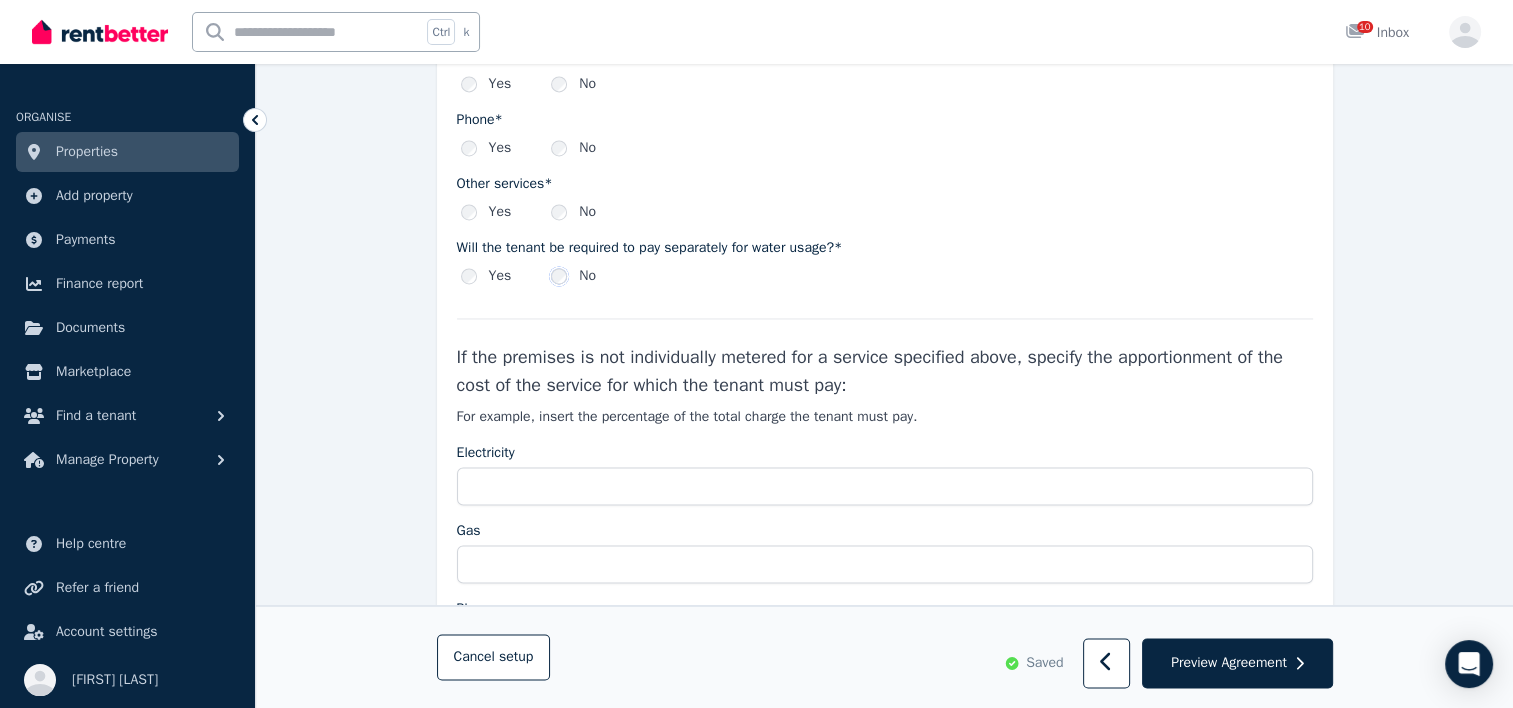 scroll, scrollTop: 3052, scrollLeft: 0, axis: vertical 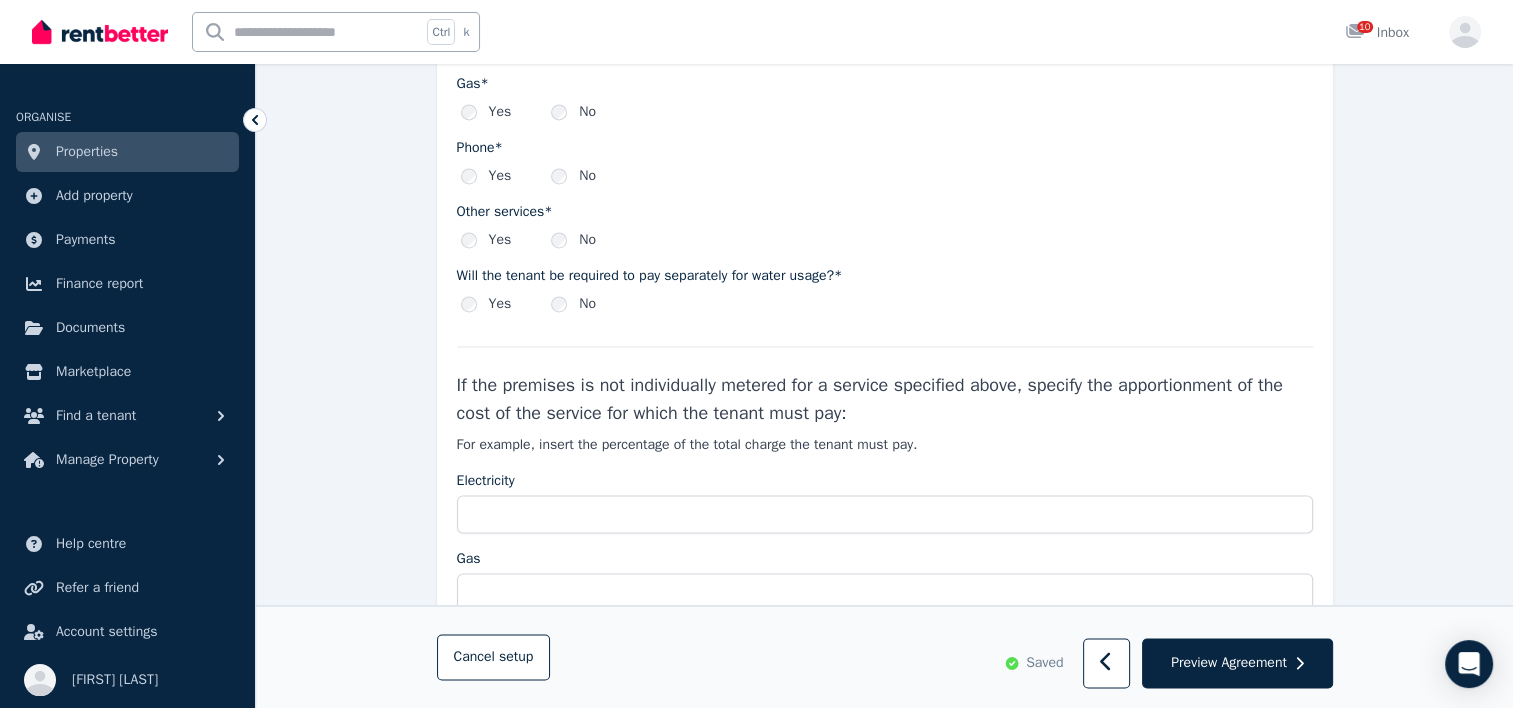 click on "The services supplied to the premises for which the tenant must pay Electricity* Yes No Gas* Yes No Phone* Yes No Other services* Yes No Will the tenant be required to pay separately for water usage?* Yes No If the premises is not individually metered for a service specified above, specify the apportionment of the cost of the service for which the tenant must pay: For example, insert the percentage of the total charge the tenant must pay. Electricity Gas Phone Other service stated above How services must be paid for Specify for each supplied service how the tenant must pay Electricity Gas Phone Other service stated above" at bounding box center (885, 575) 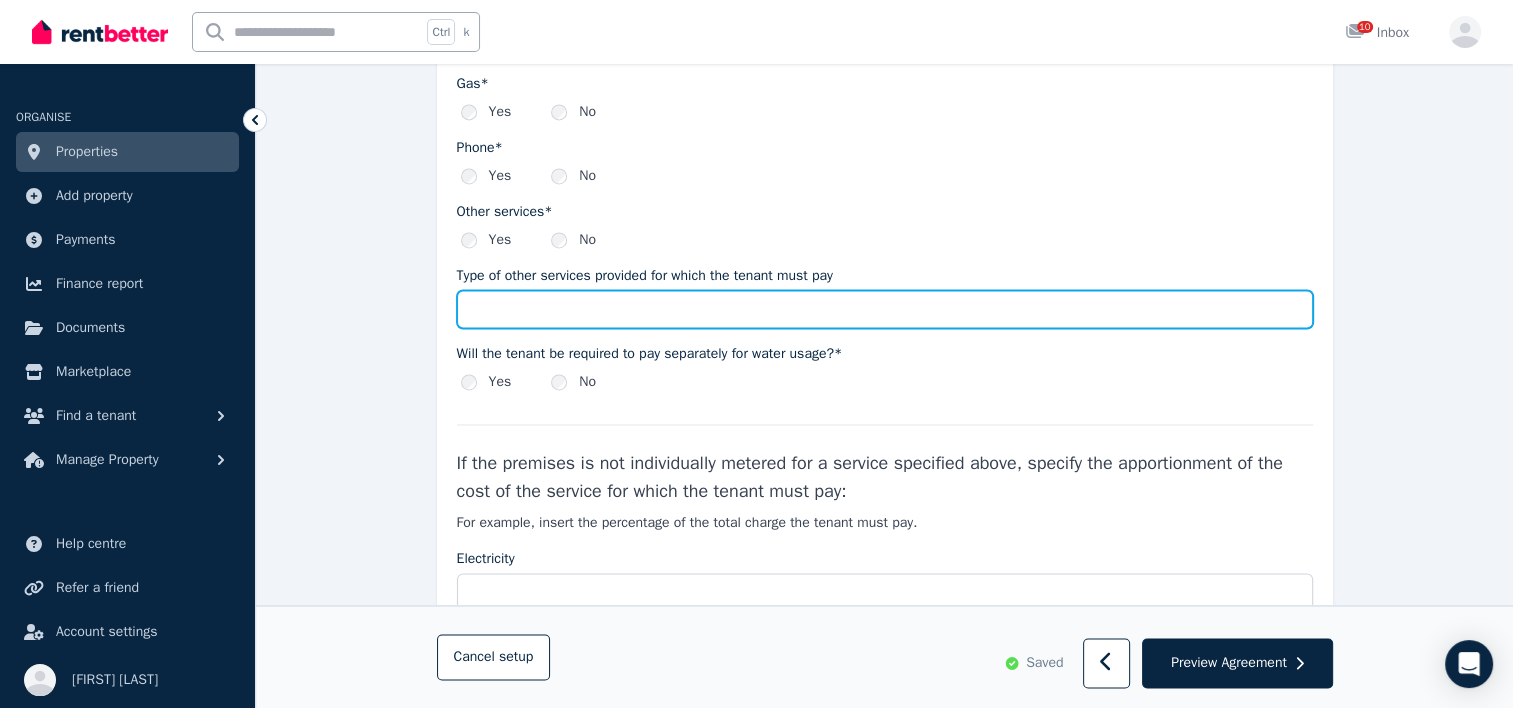click on "Type of other services provided for which the tenant must pay" at bounding box center (885, 309) 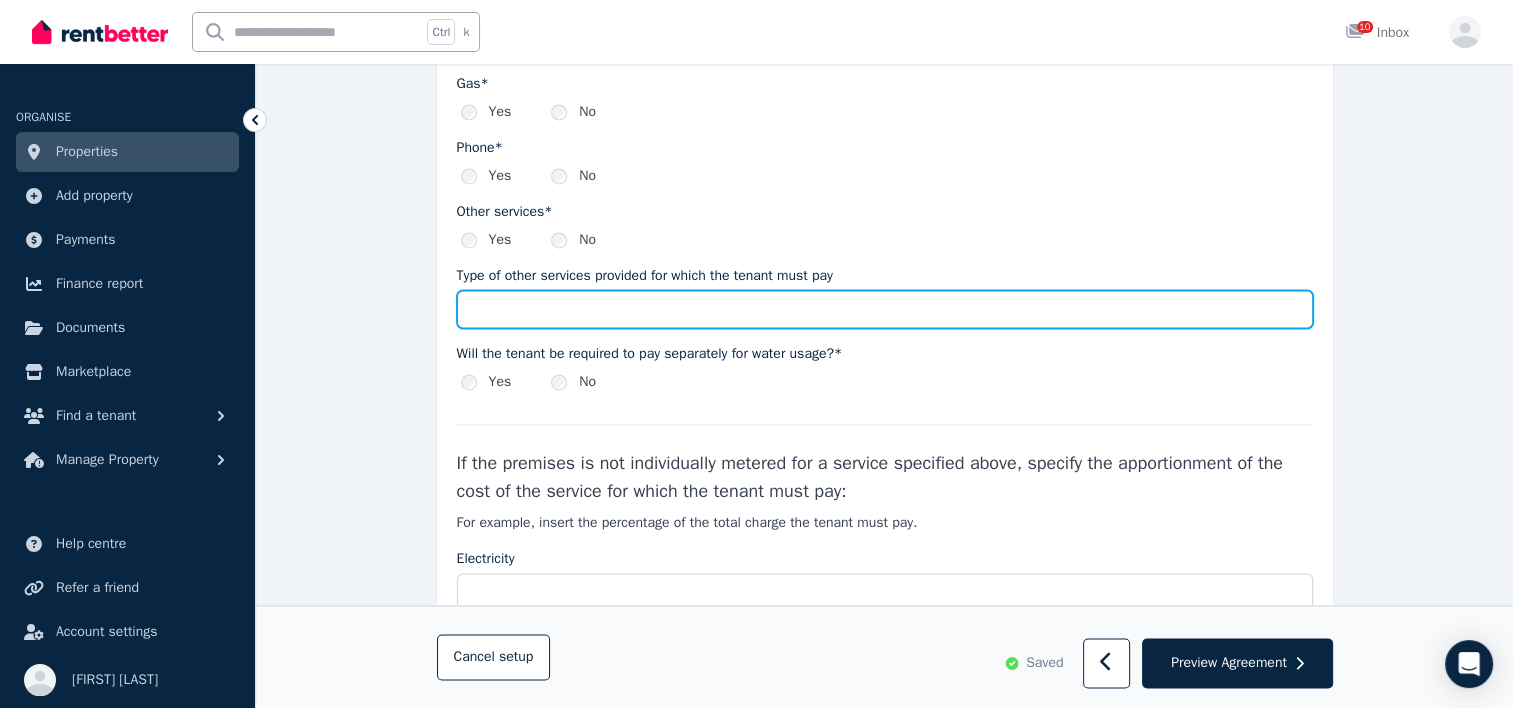 type on "**********" 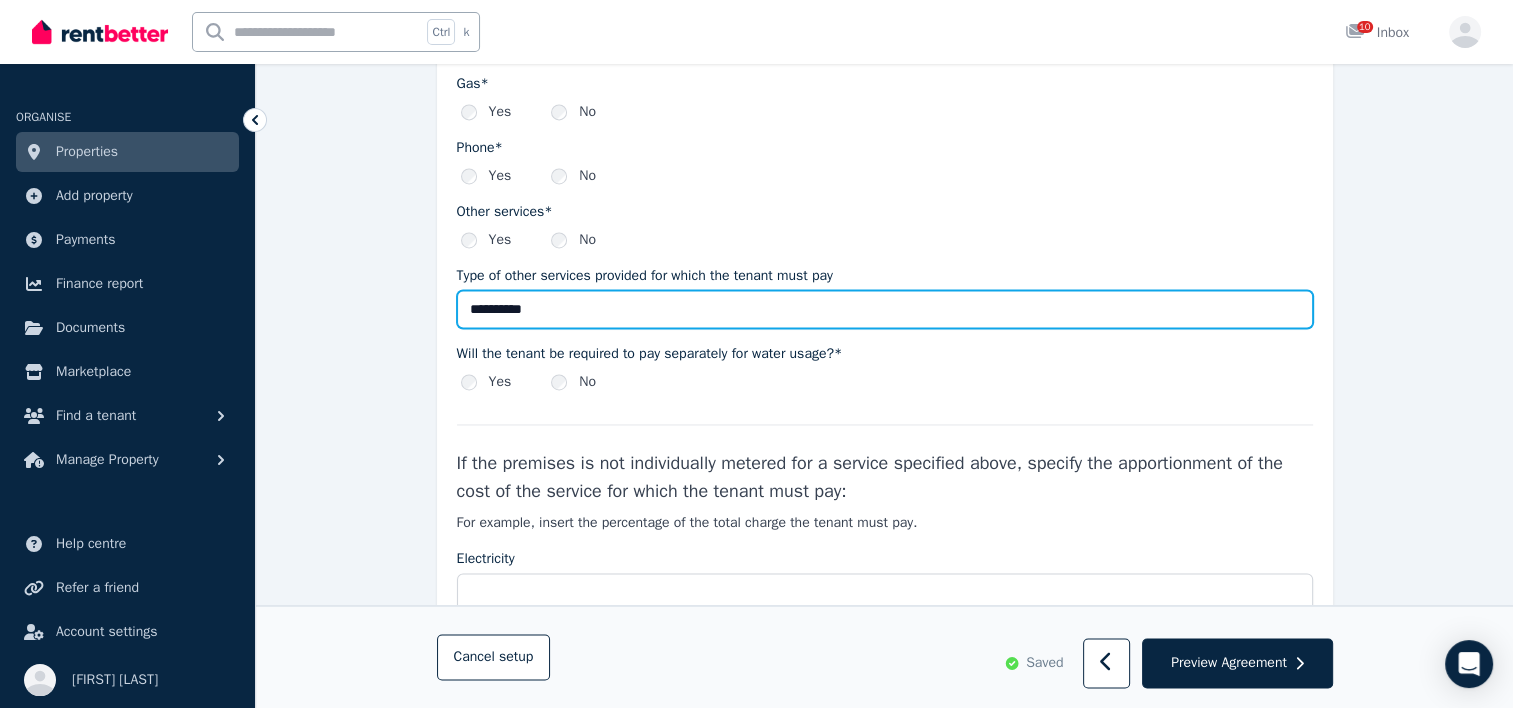 click on "**********" at bounding box center (885, 309) 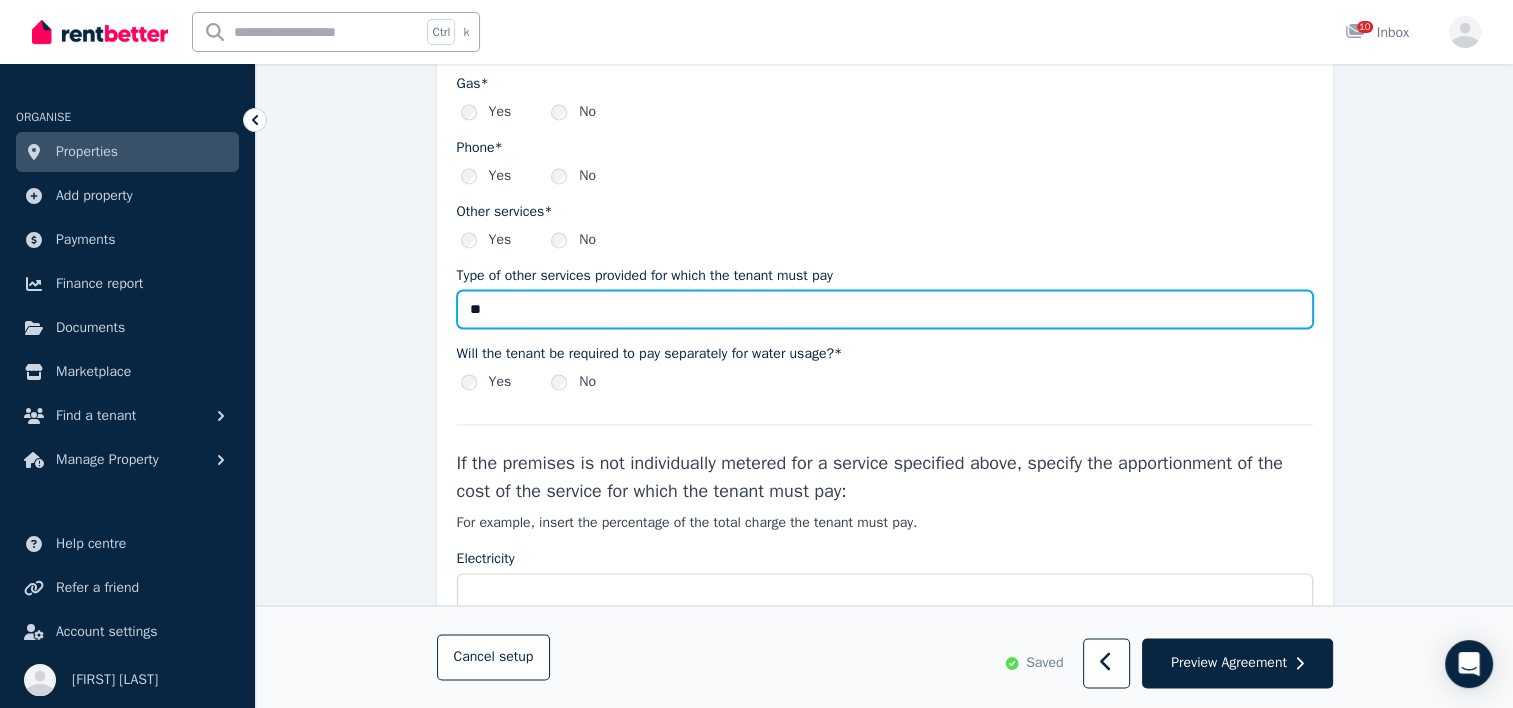 type on "*" 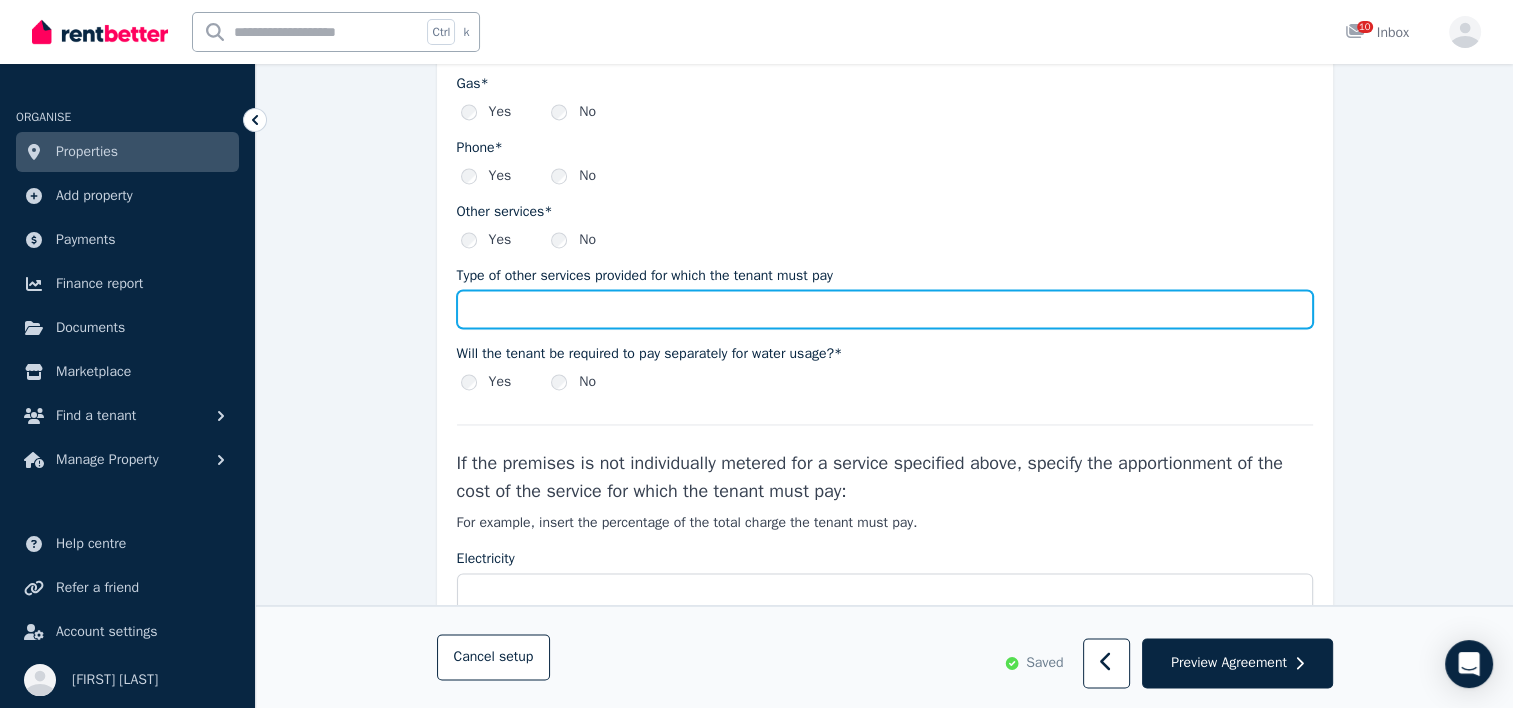 type 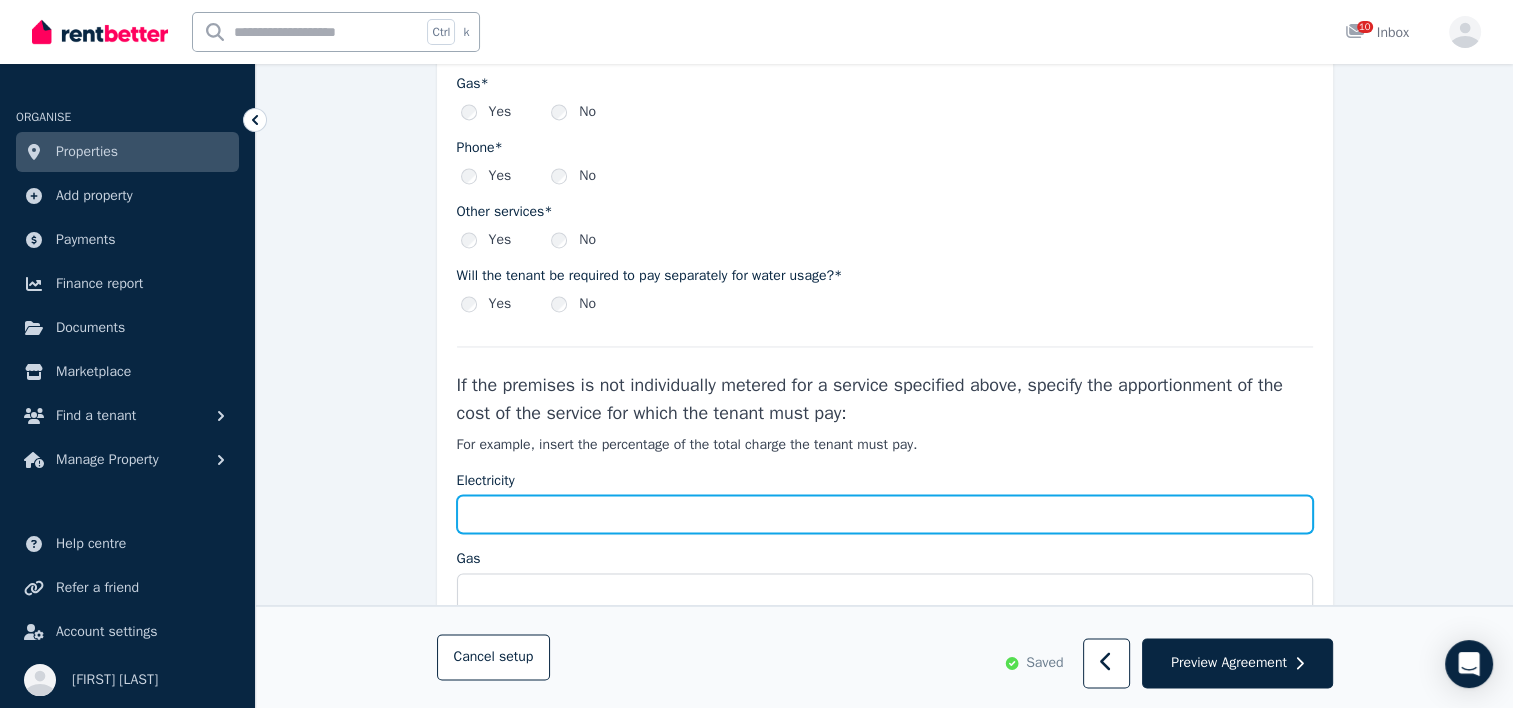 click on "Electricity" at bounding box center [885, 514] 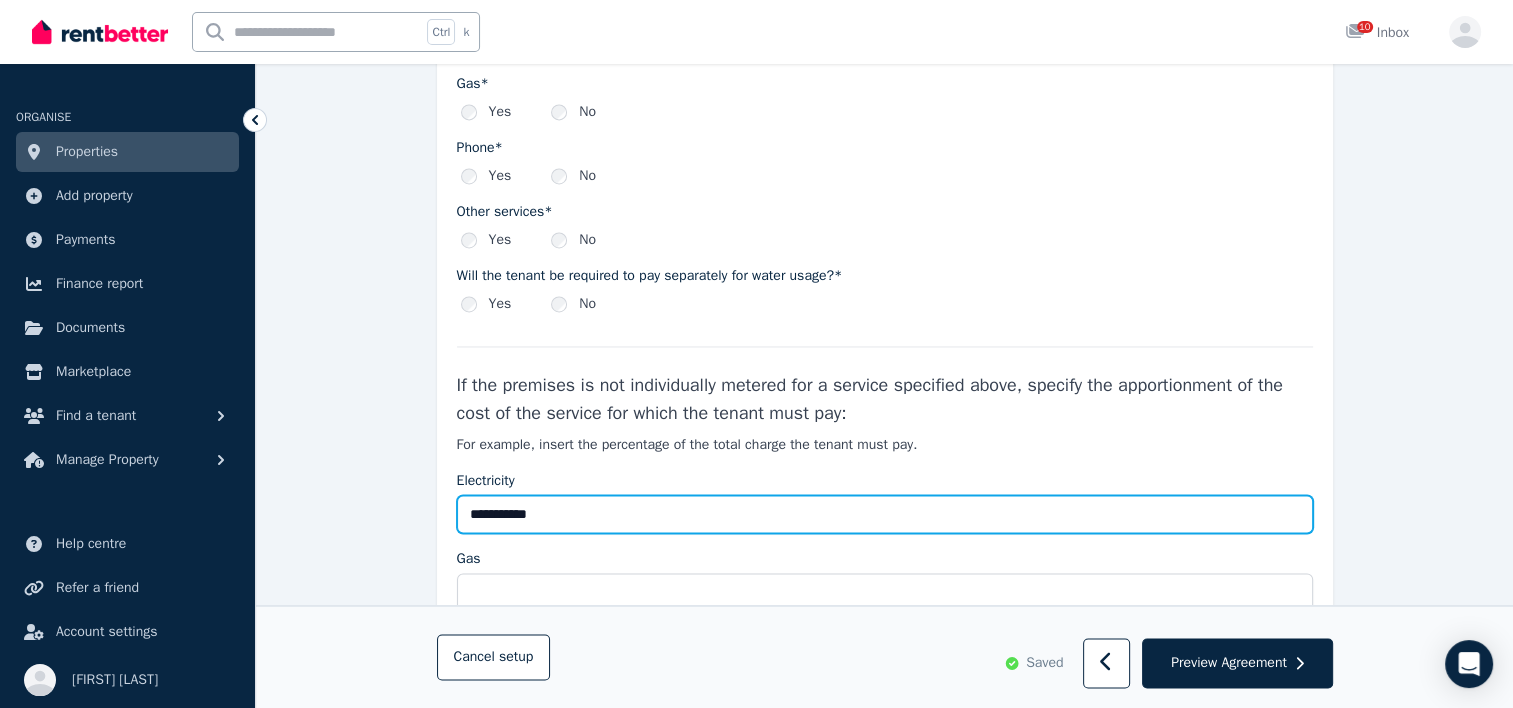 type on "**********" 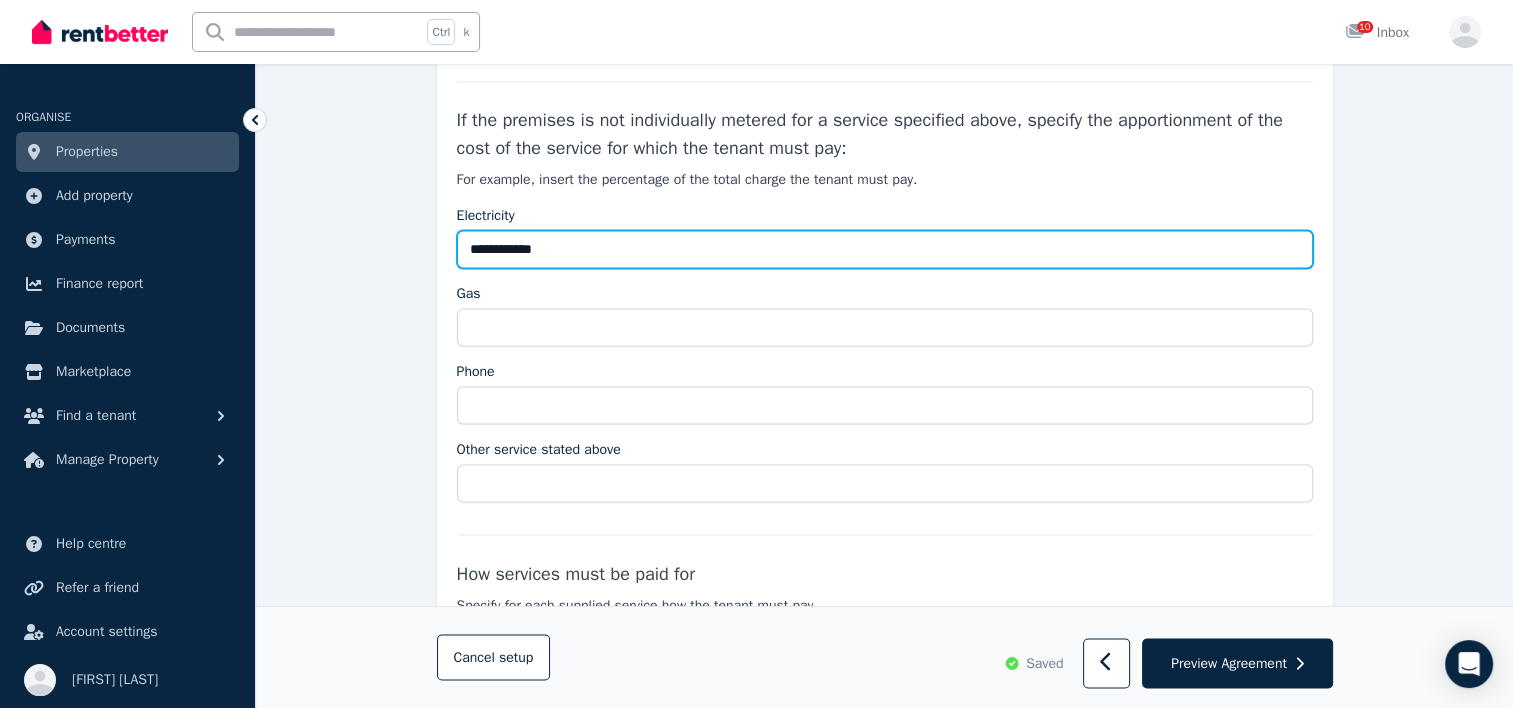scroll, scrollTop: 3356, scrollLeft: 0, axis: vertical 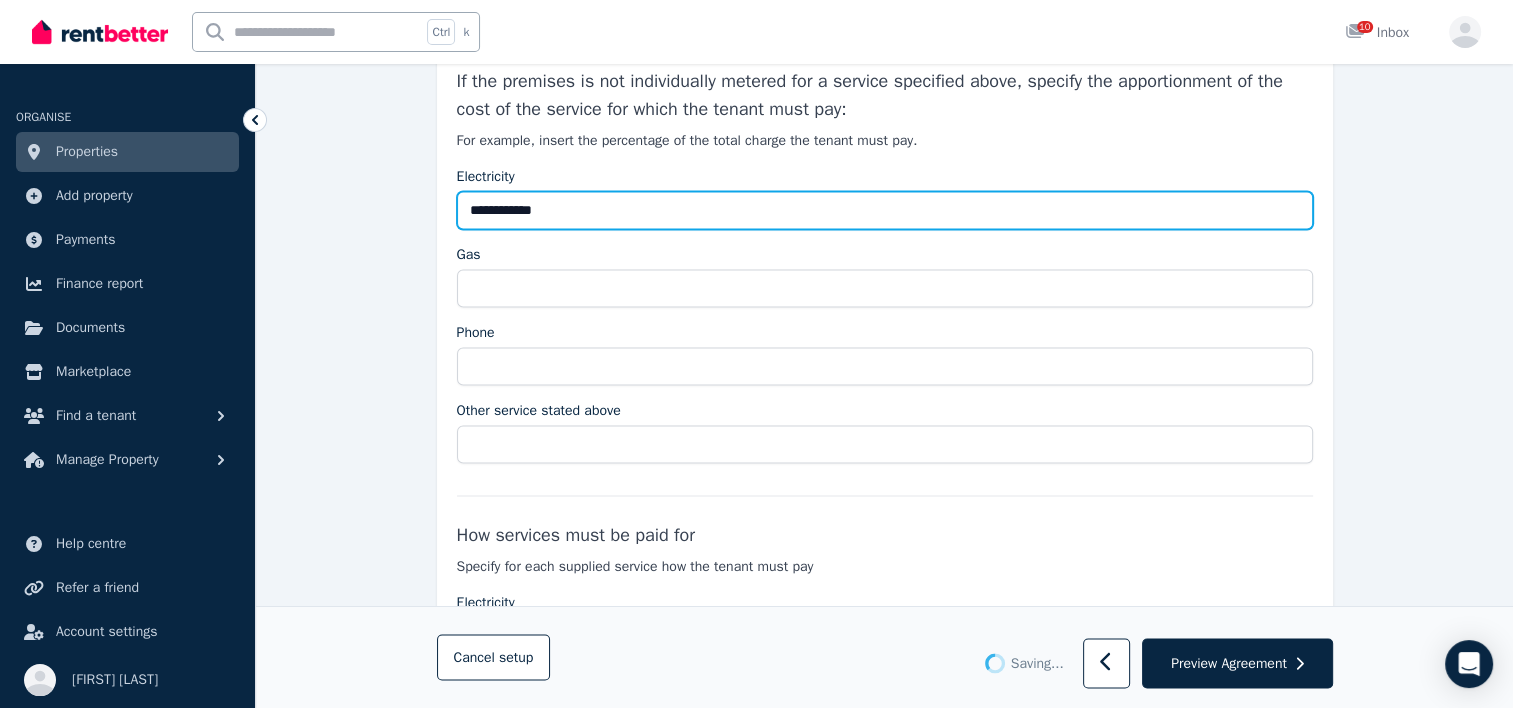 type on "**********" 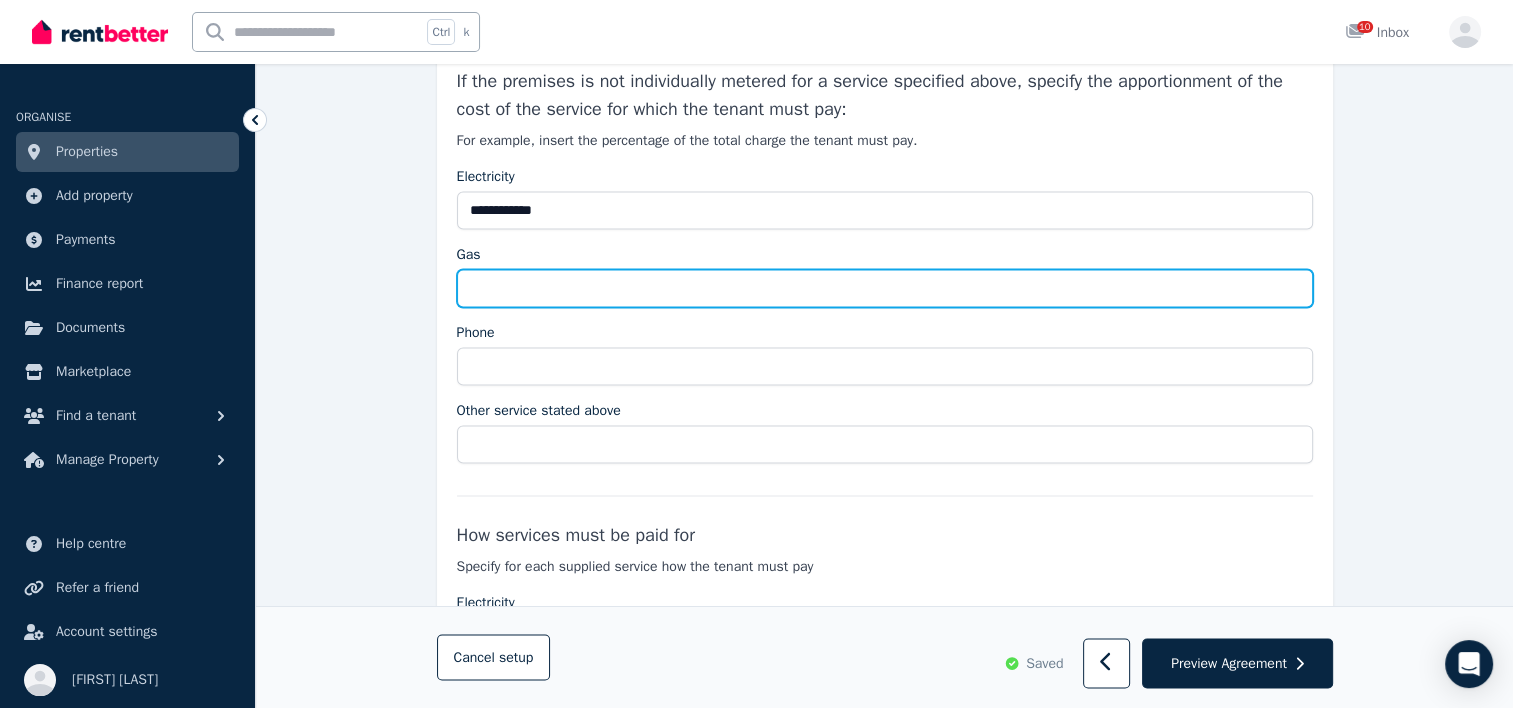 click on "Gas" at bounding box center [885, 288] 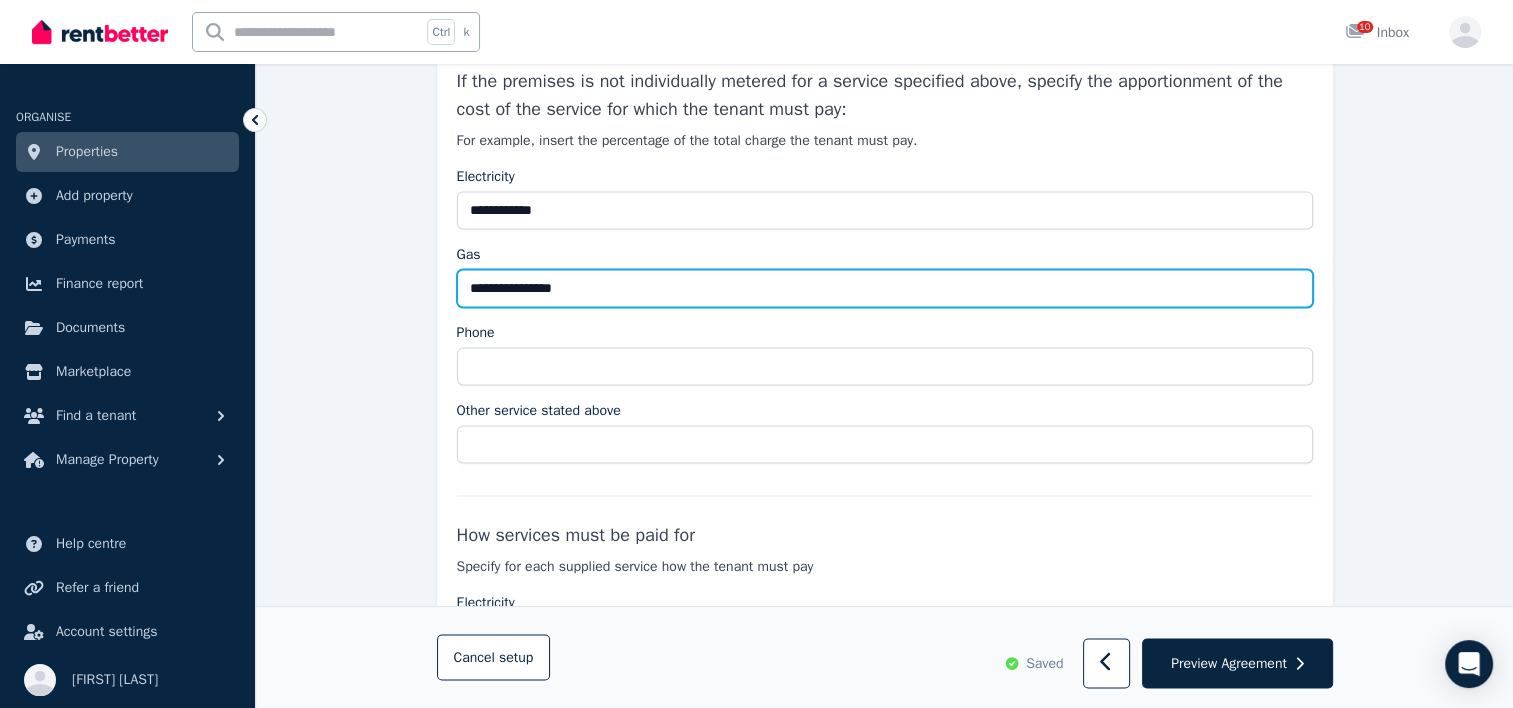 type on "**********" 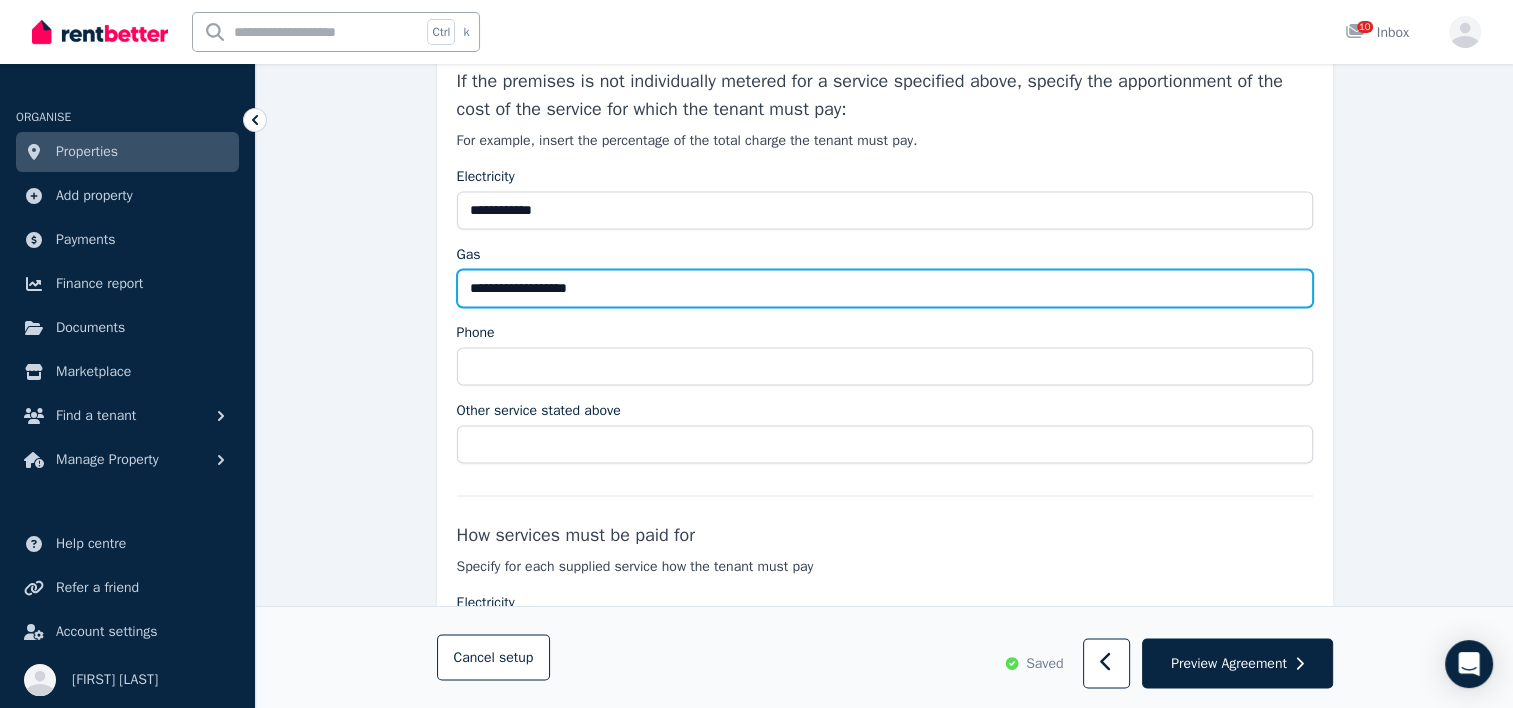 type on "**********" 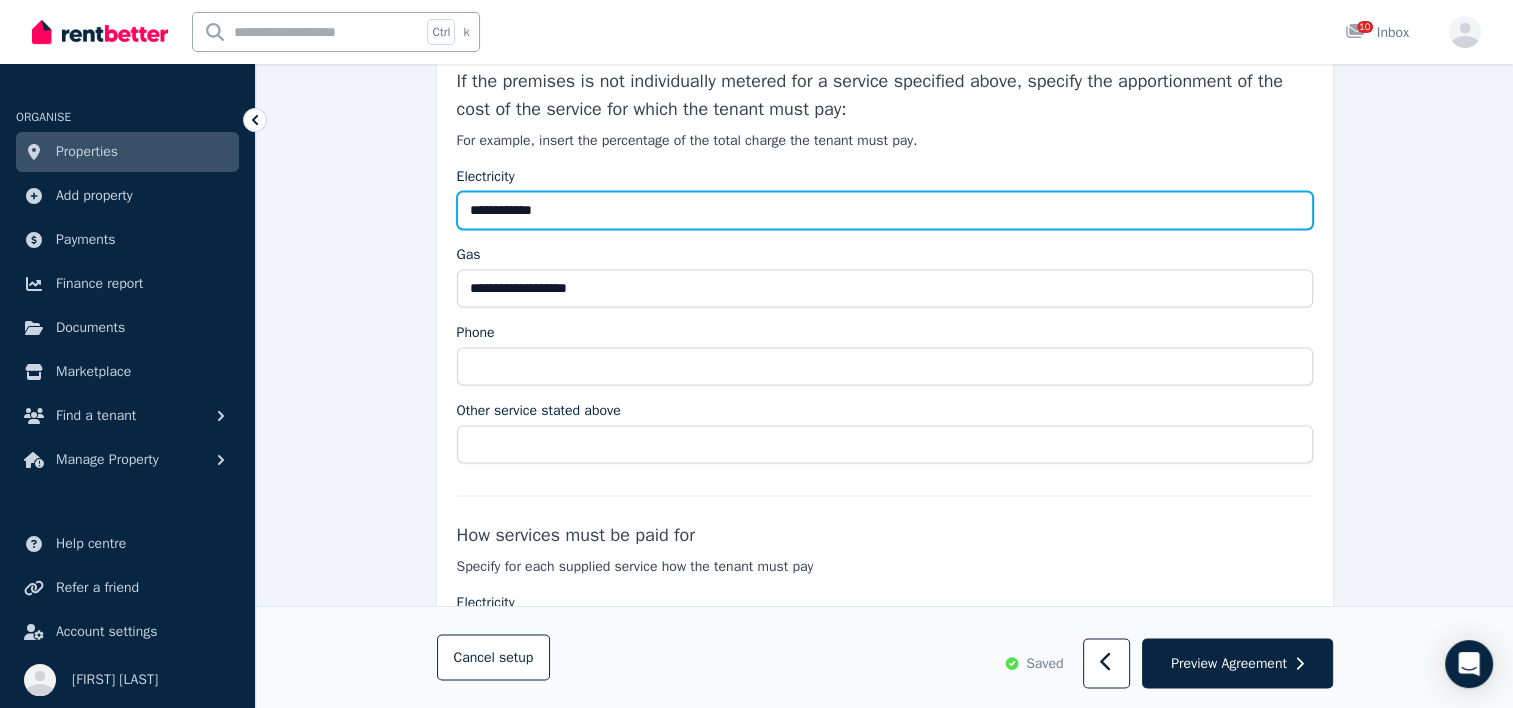 click on "**********" at bounding box center [885, 210] 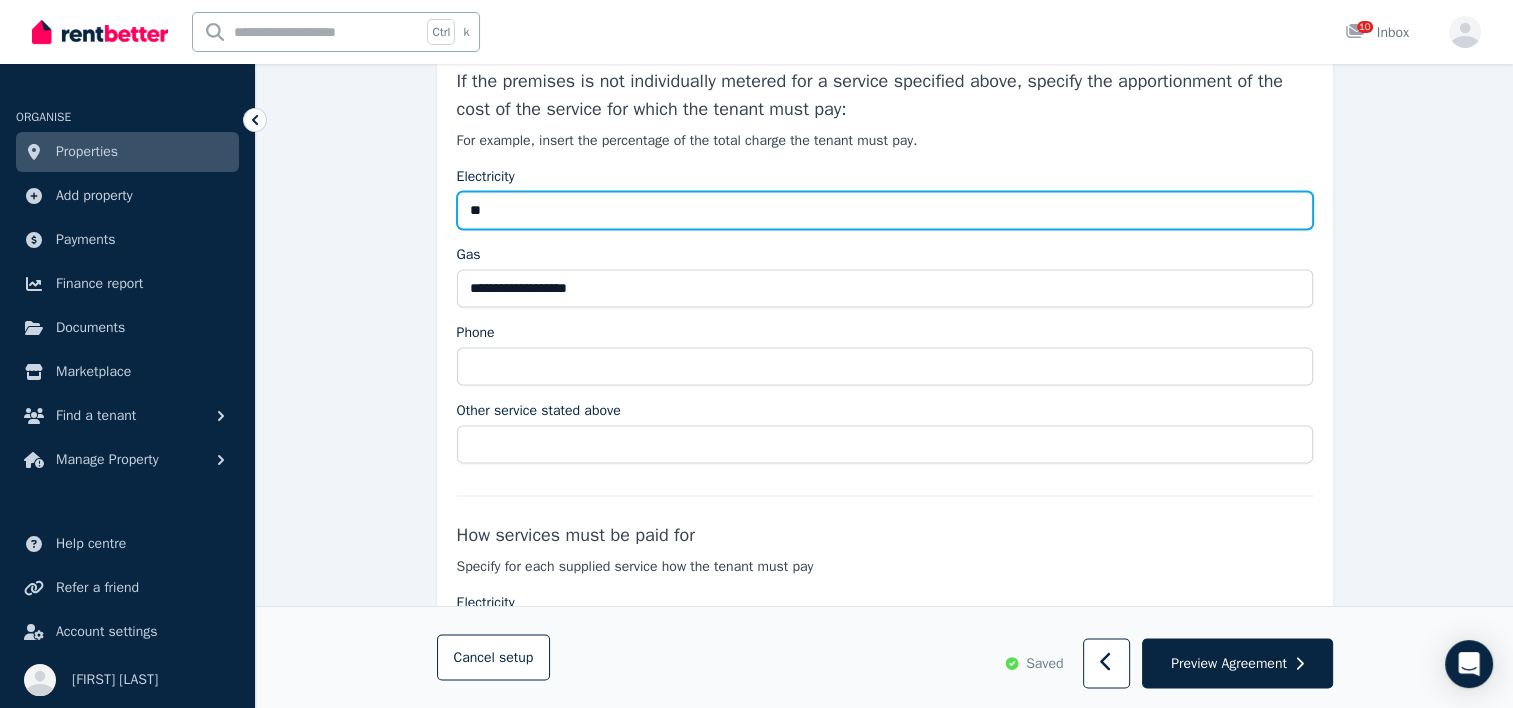 type on "*" 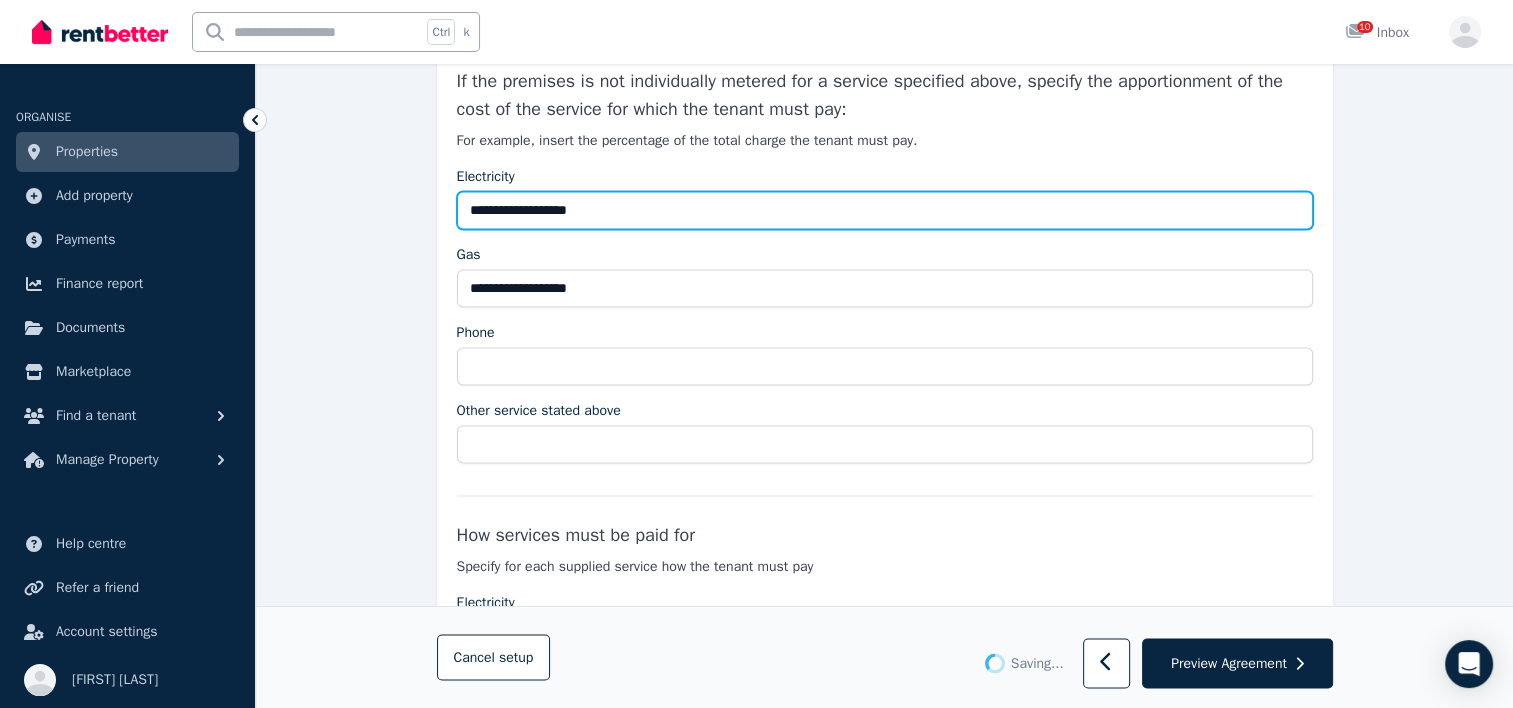 type on "**********" 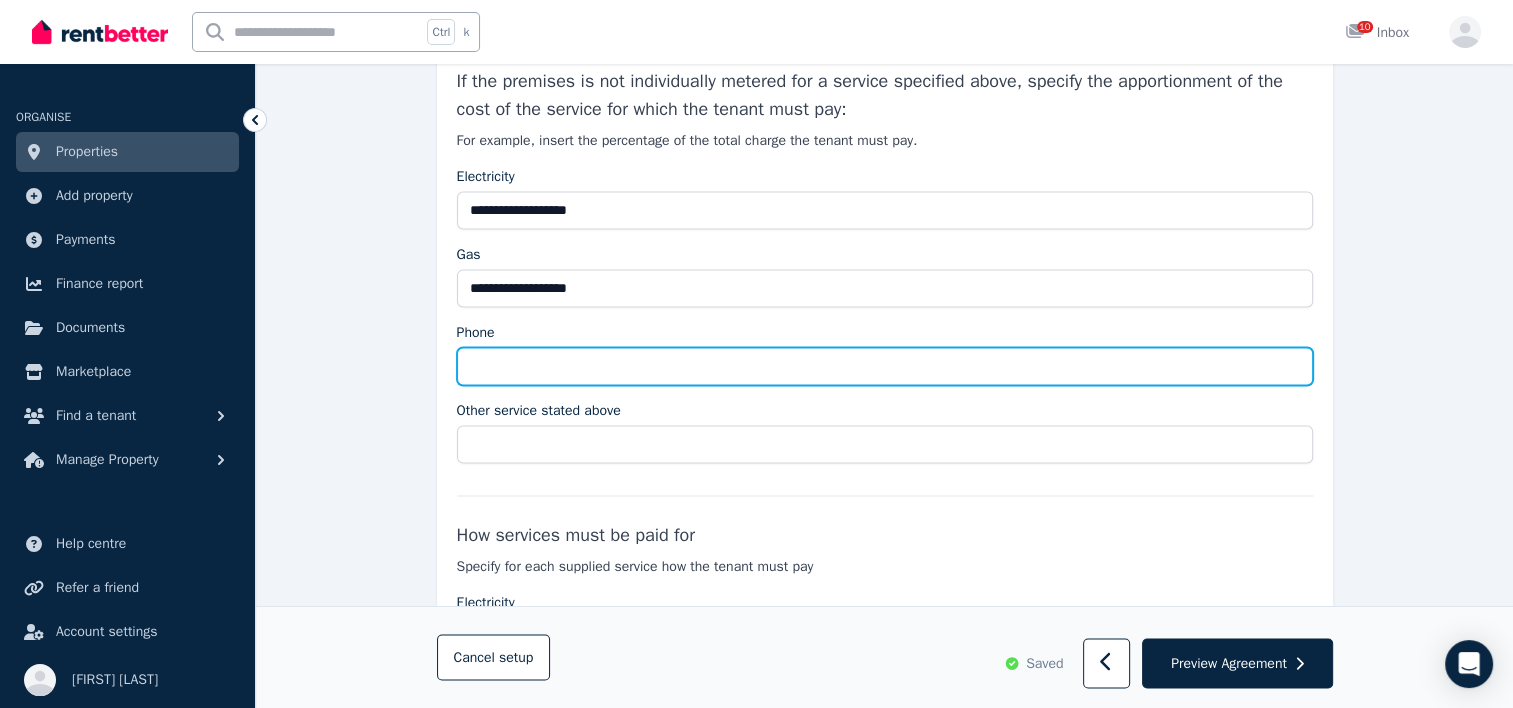 click on "Phone" at bounding box center (885, 366) 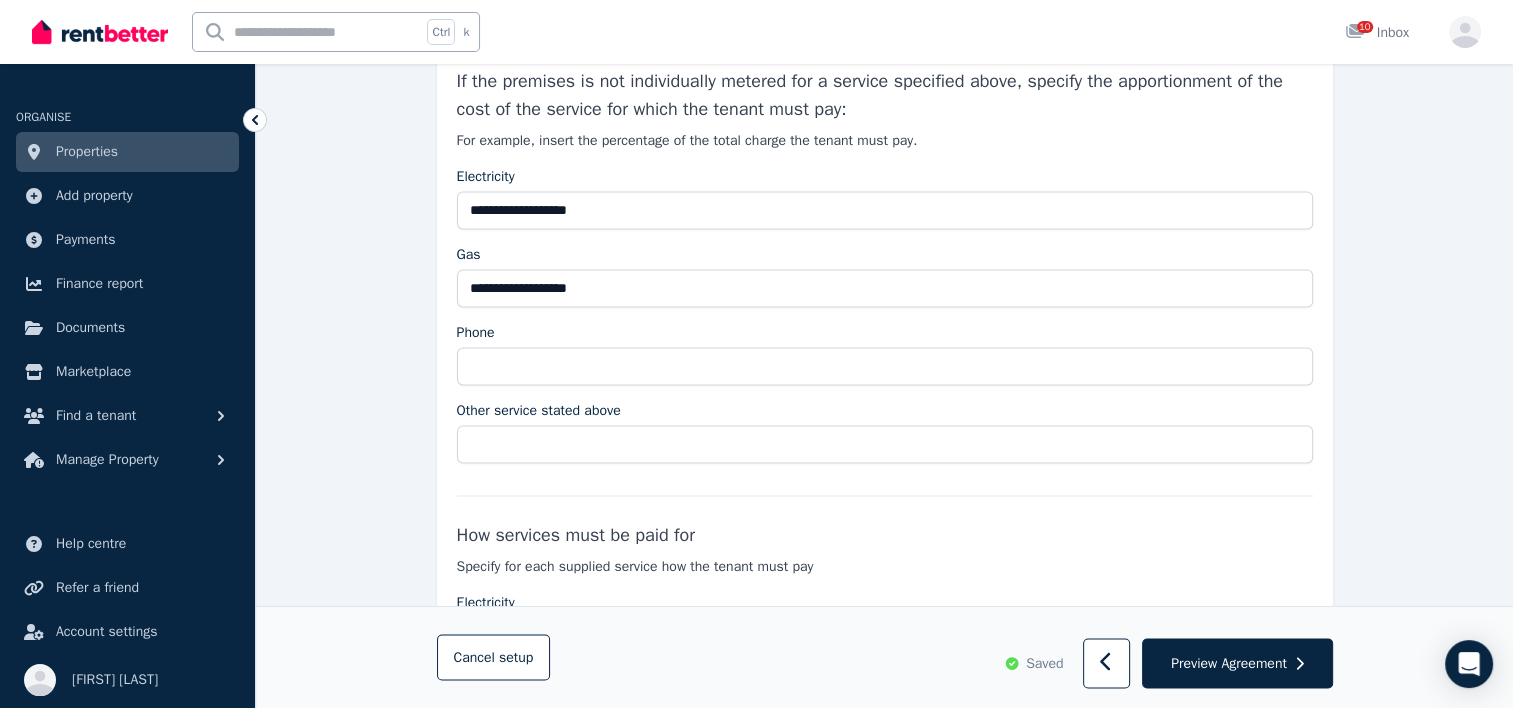 click on "**********" at bounding box center (884, -944) 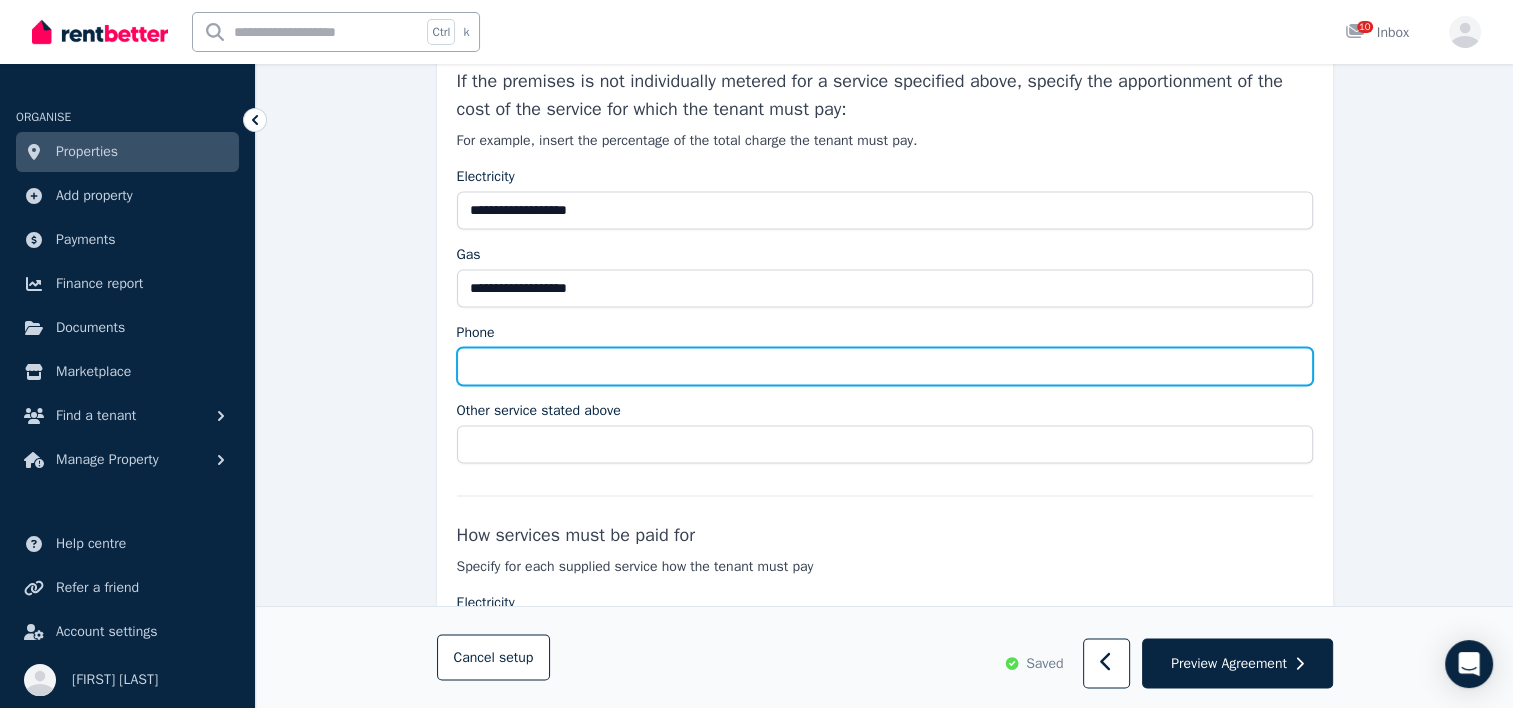 click on "Phone" at bounding box center [885, 366] 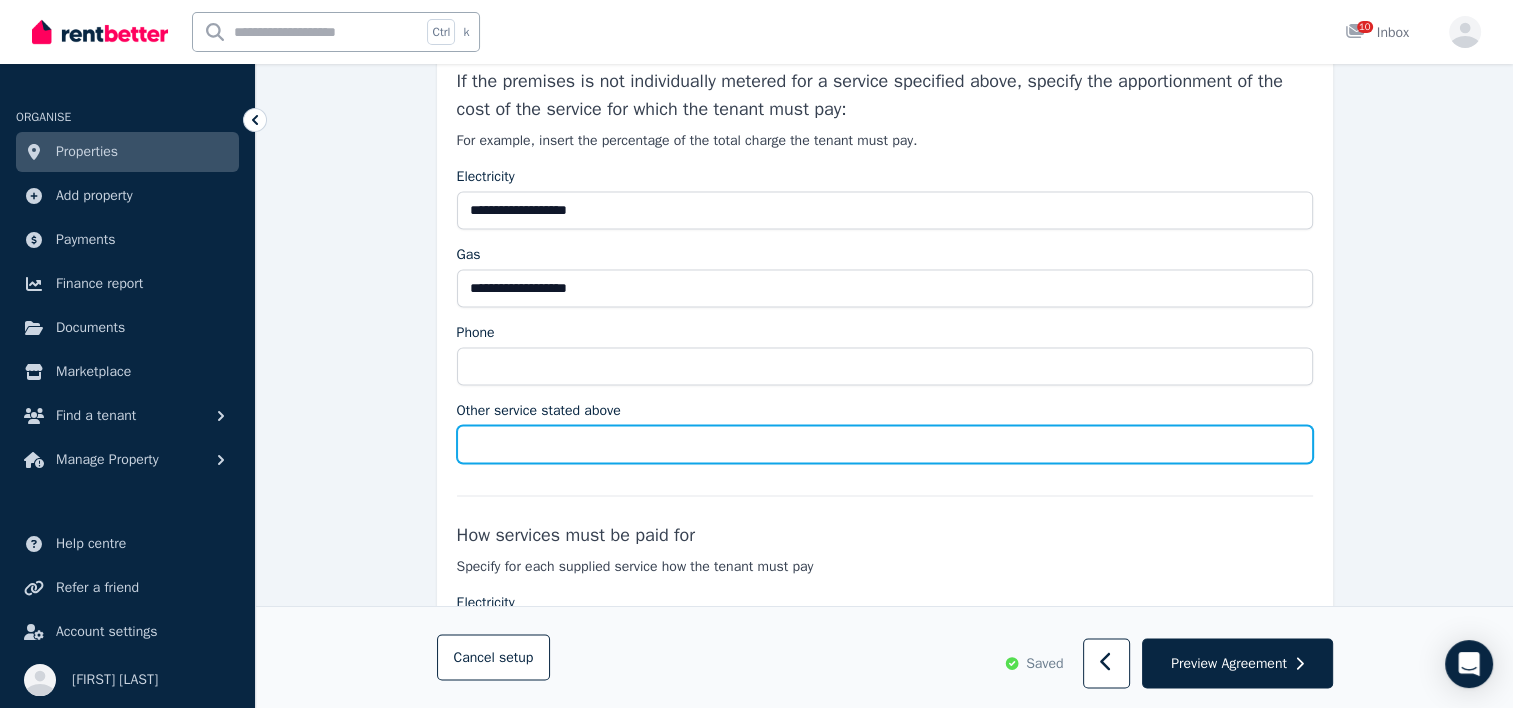 click on "Other service stated above" at bounding box center [885, 444] 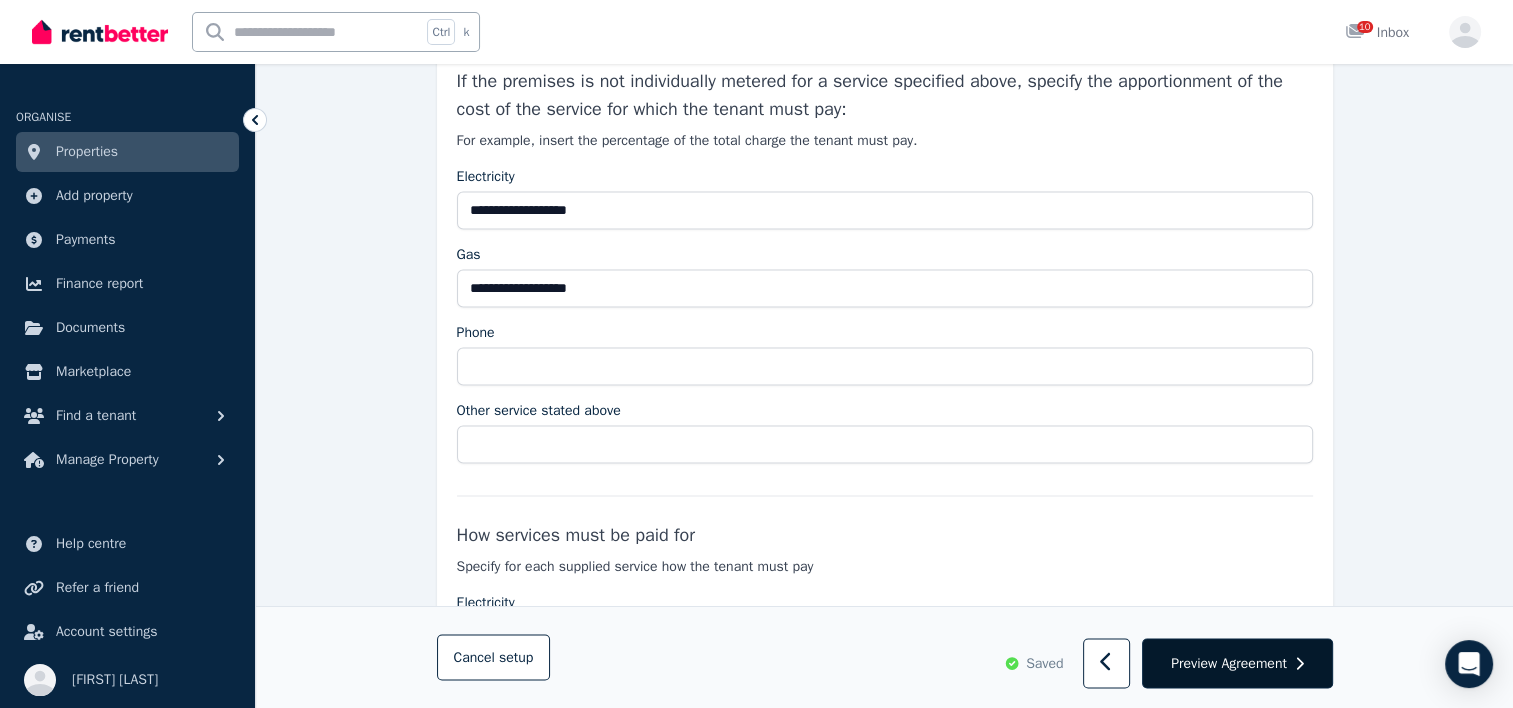 click on "Preview Agreement" at bounding box center (1229, 663) 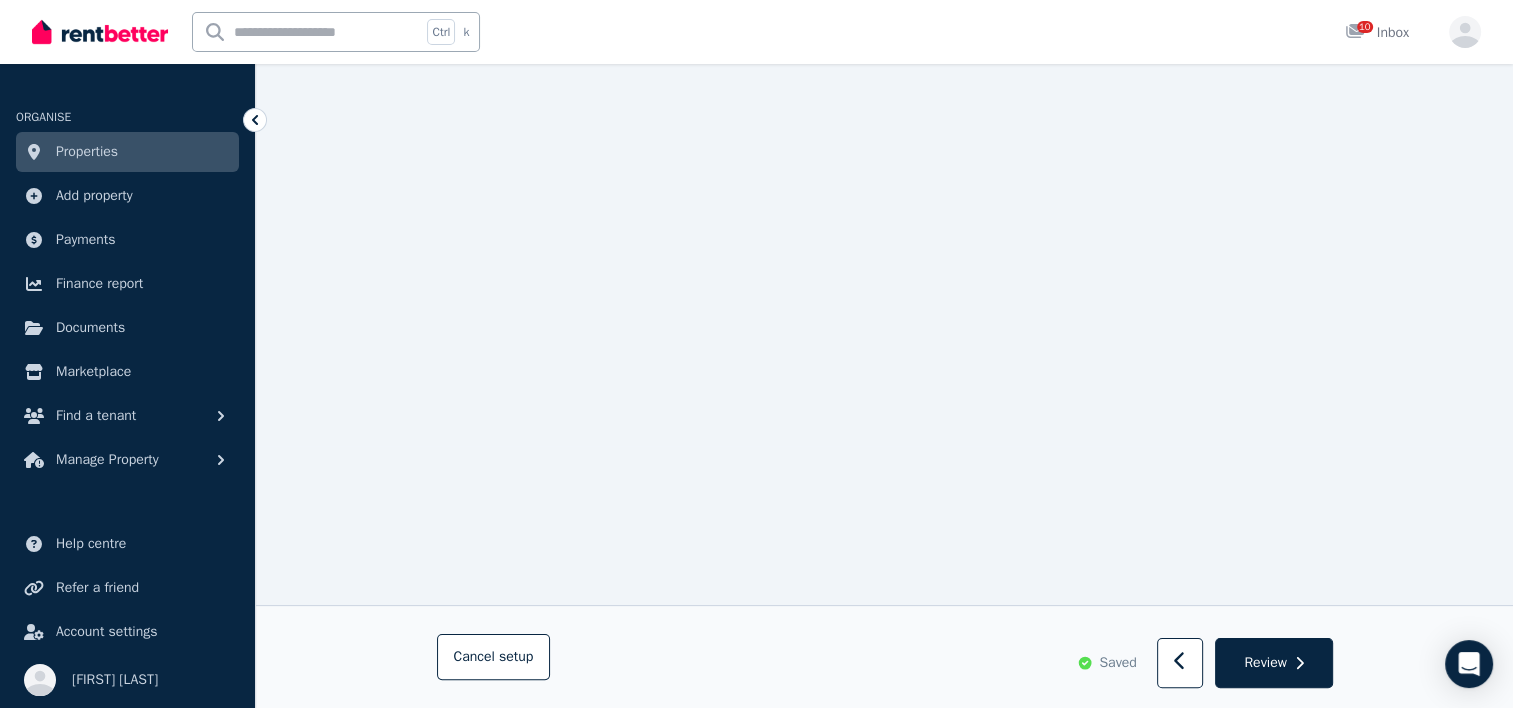scroll, scrollTop: 312, scrollLeft: 0, axis: vertical 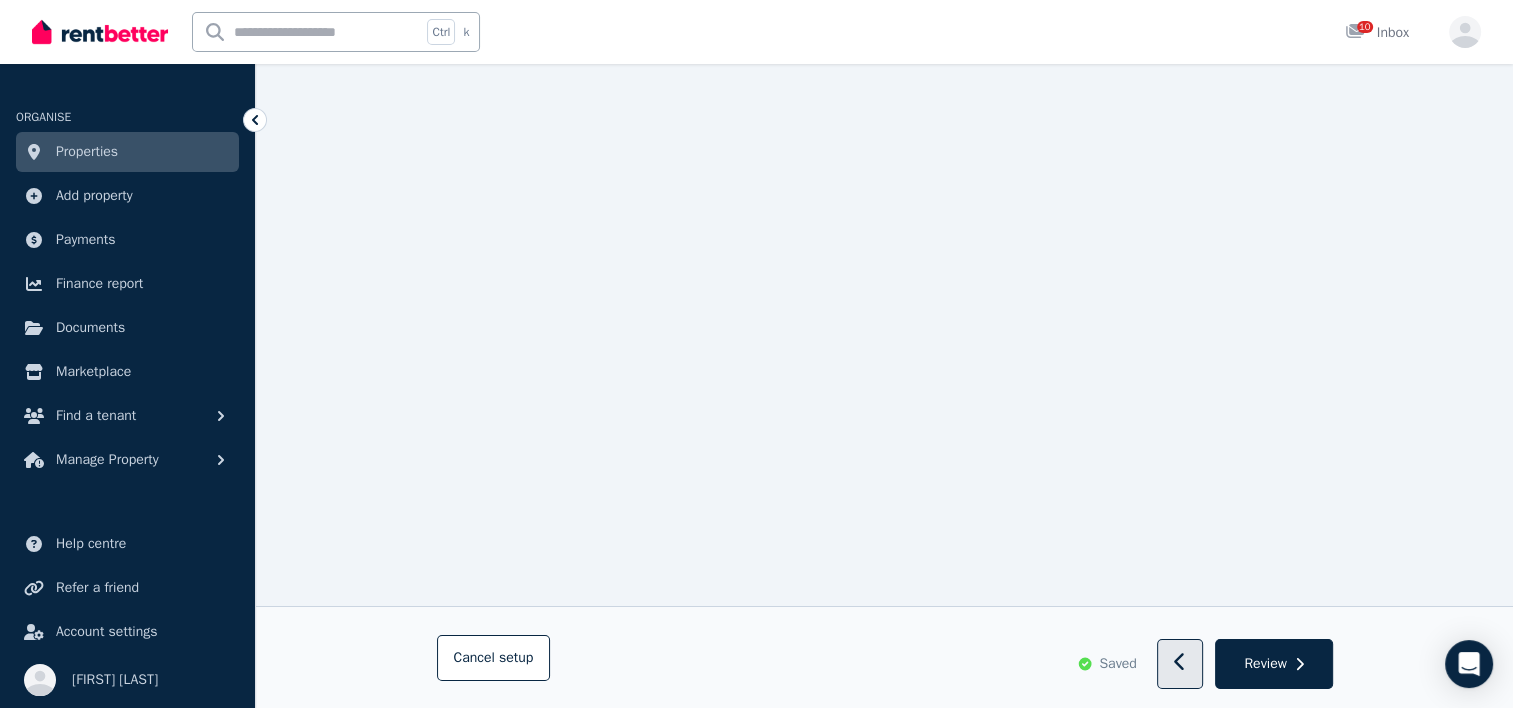 click 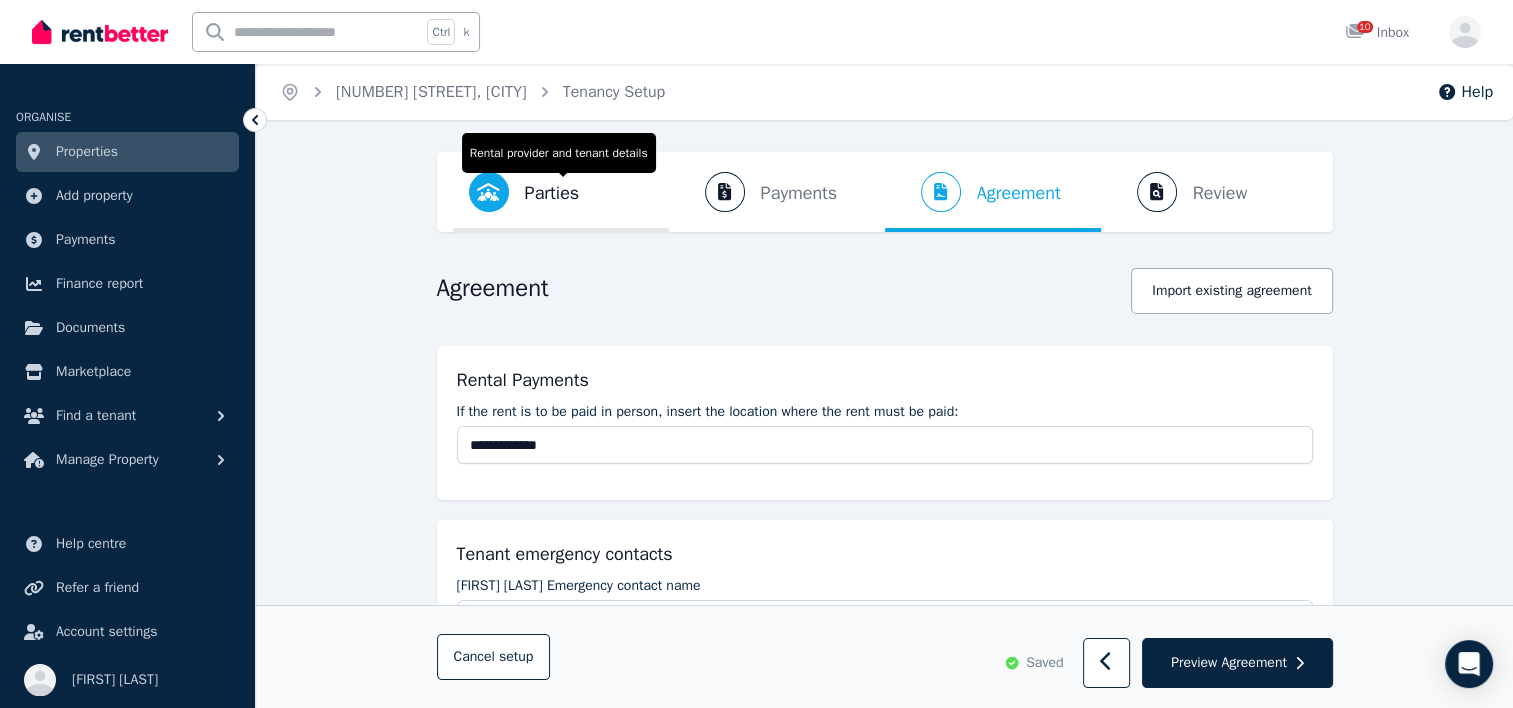 click on "Parties" at bounding box center [552, 193] 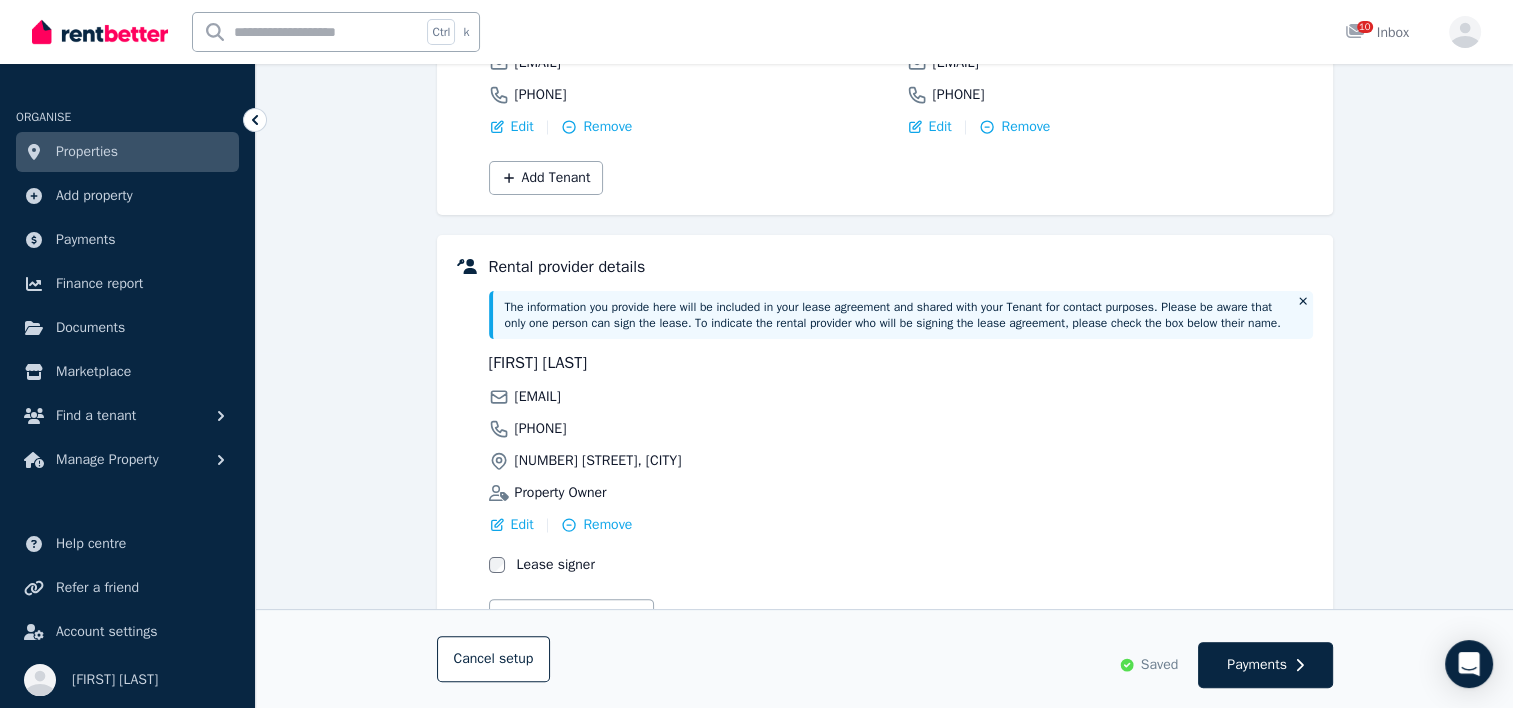 scroll, scrollTop: 453, scrollLeft: 0, axis: vertical 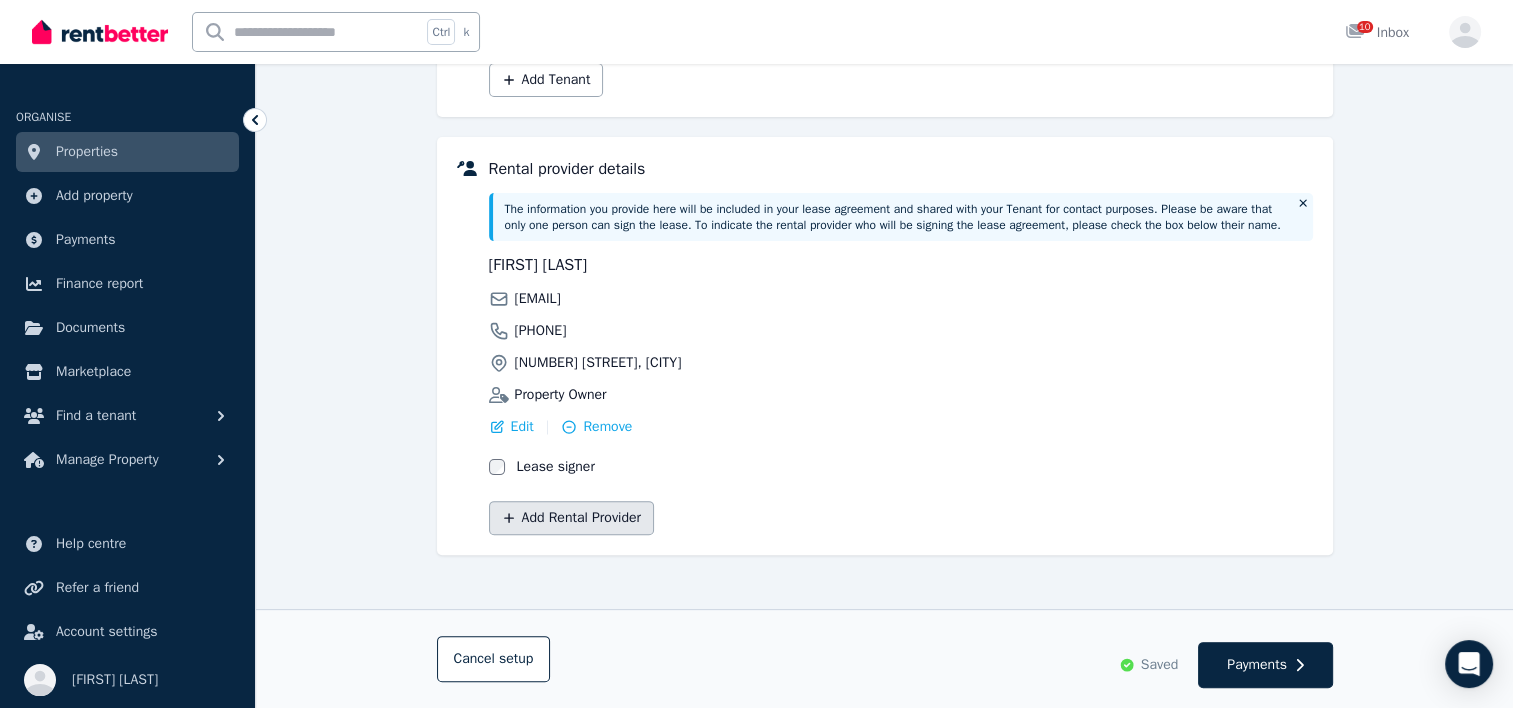 click on "Add Rental Provider" at bounding box center (571, 518) 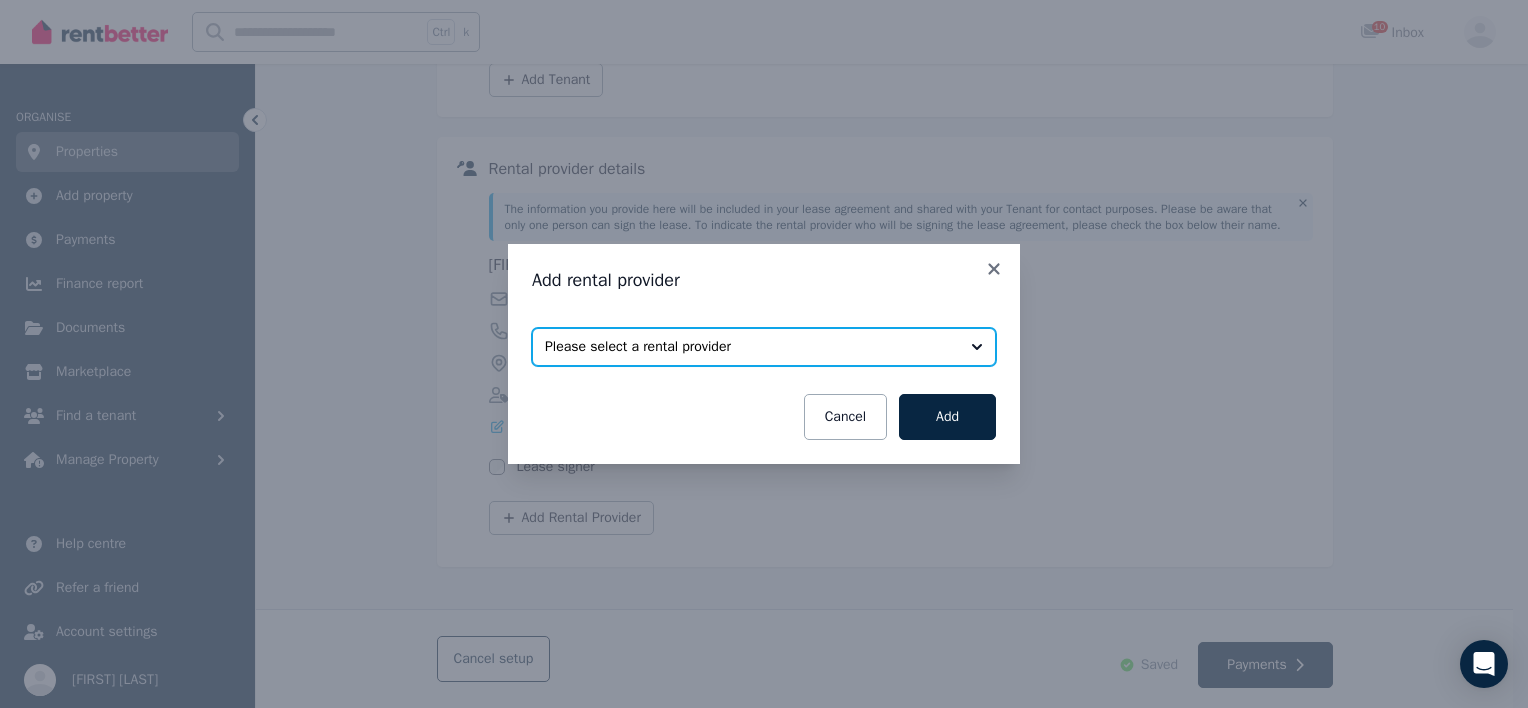 click on "Please select a rental provider" at bounding box center [750, 347] 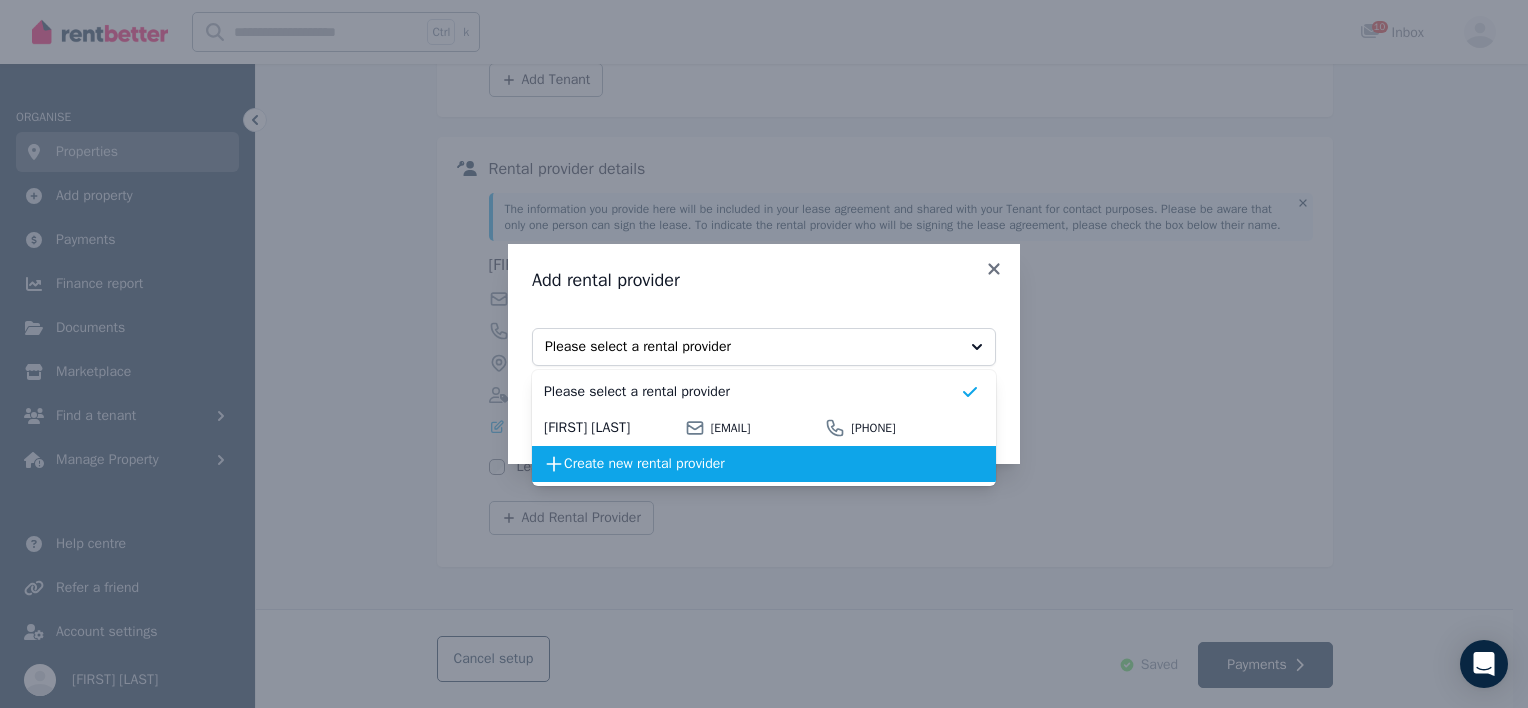 click on "Create new rental provider" at bounding box center (762, 464) 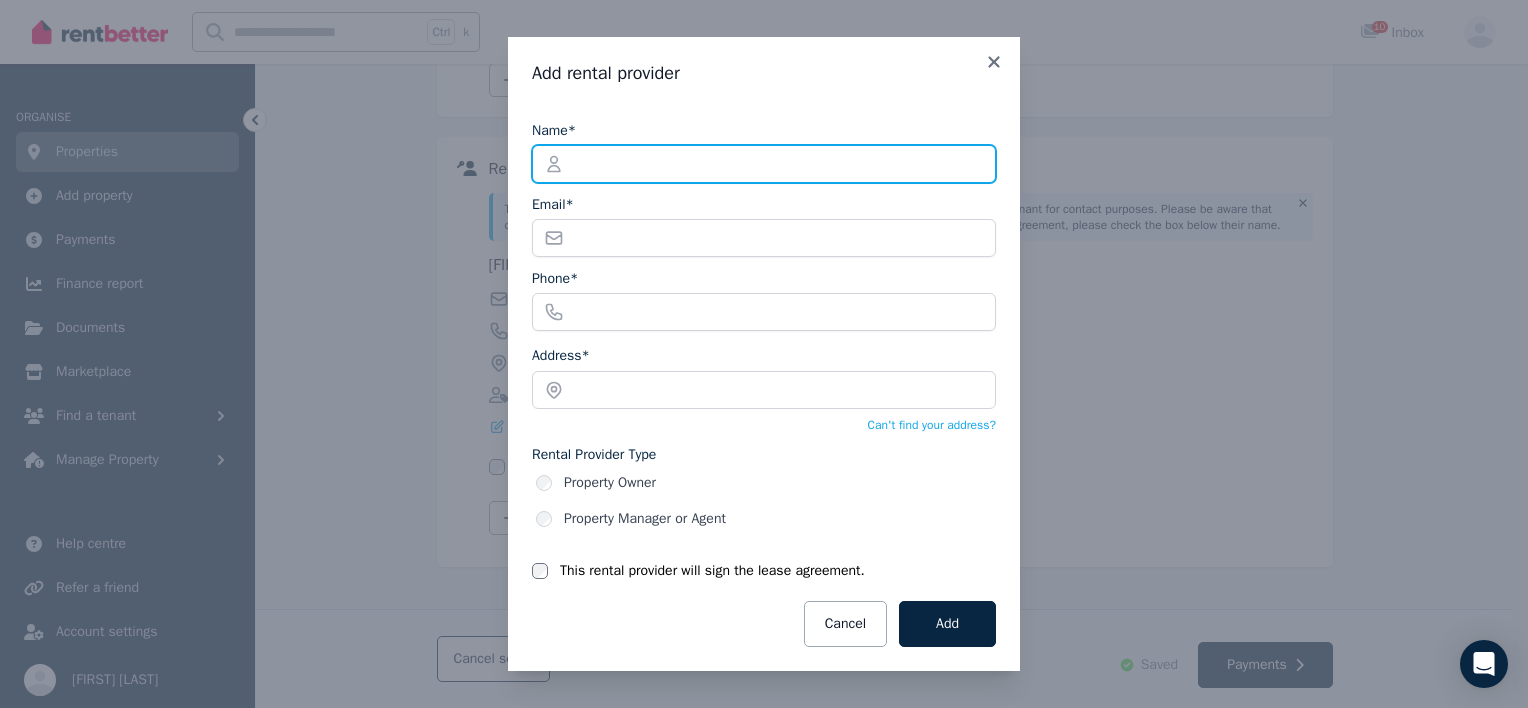 click on "Name*" at bounding box center (764, 164) 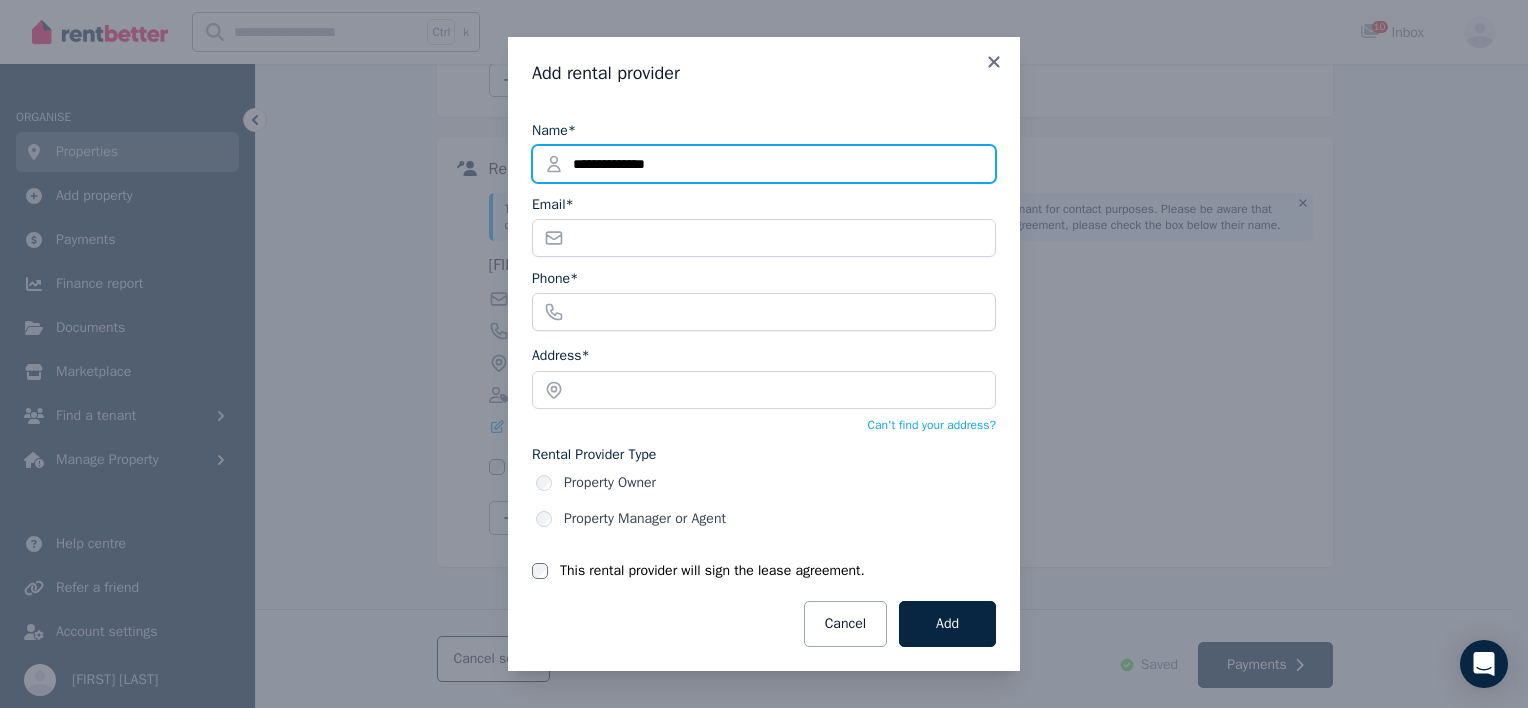 type on "**********" 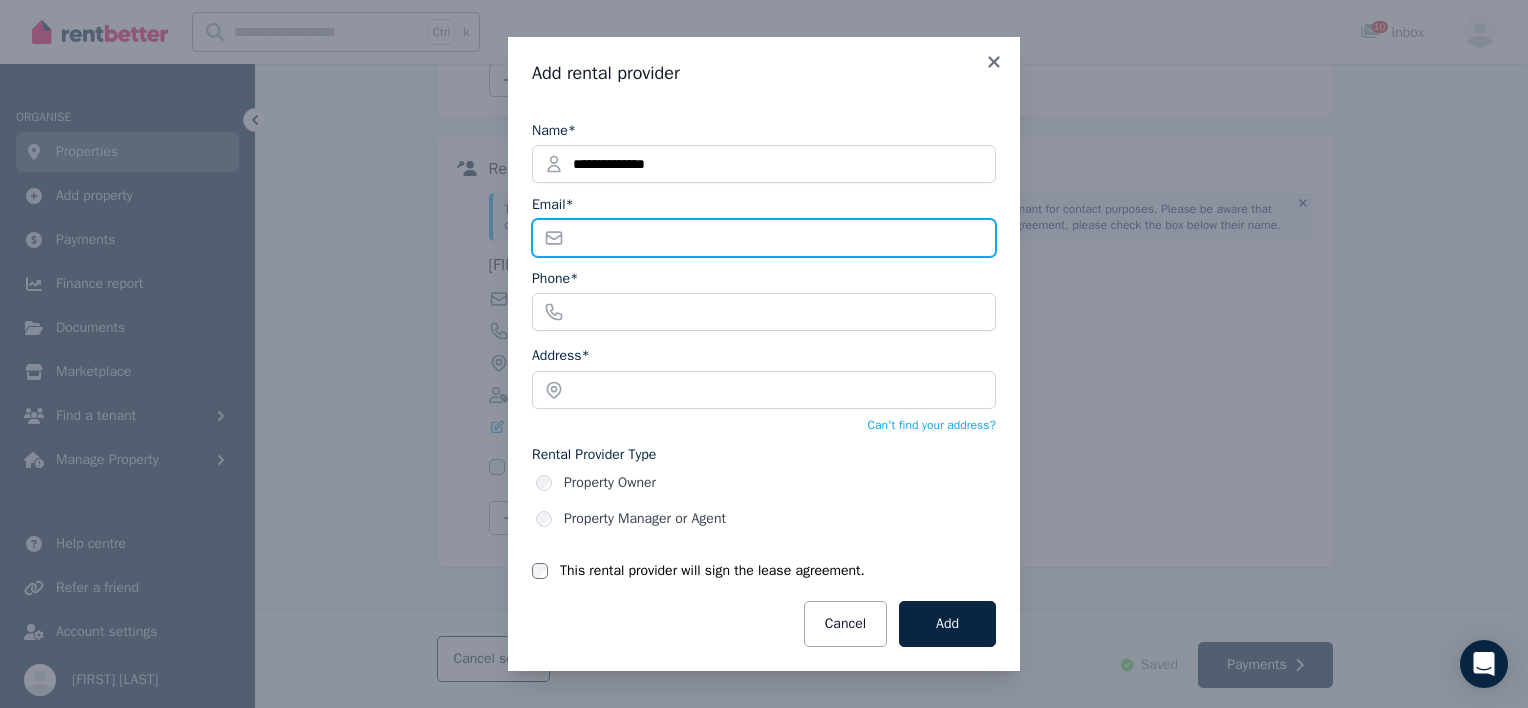 click on "Email*" at bounding box center [764, 238] 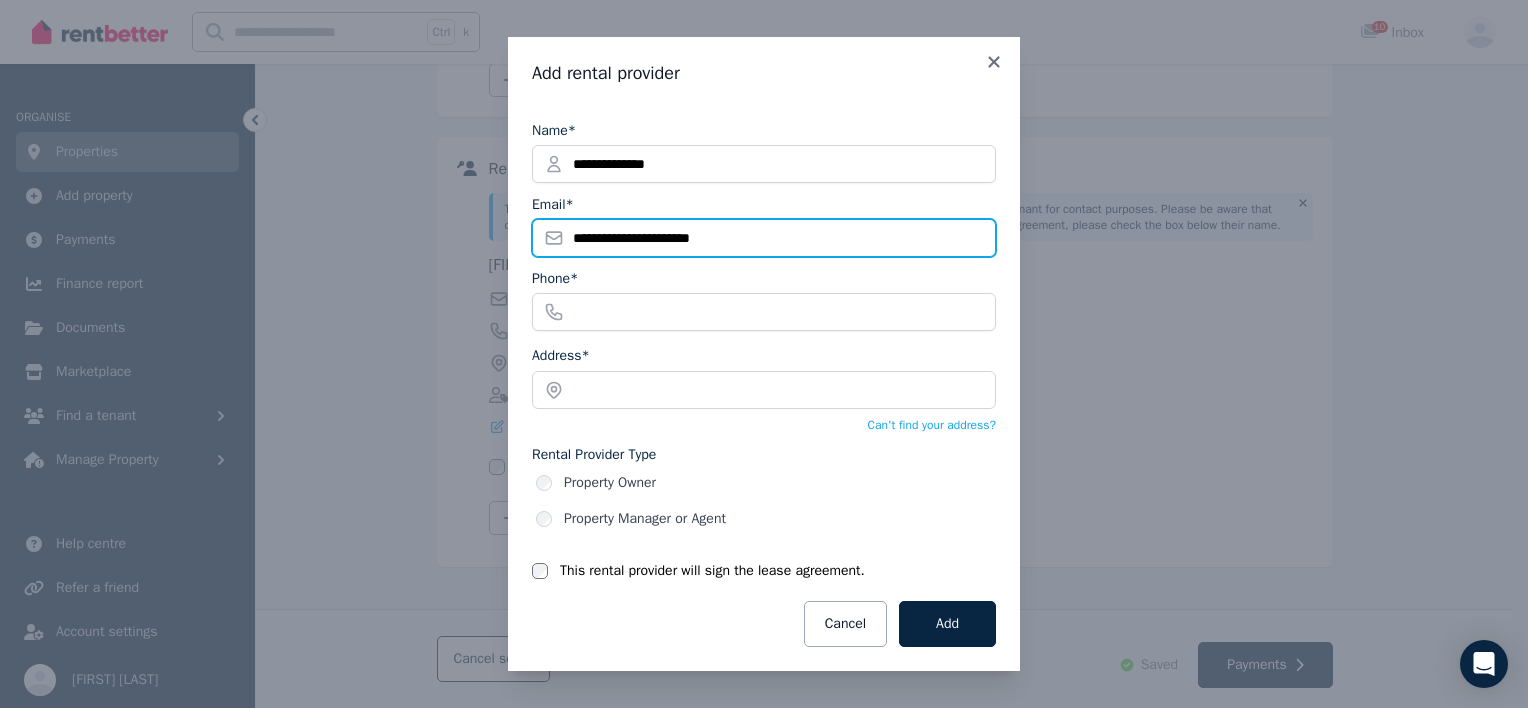 type on "**********" 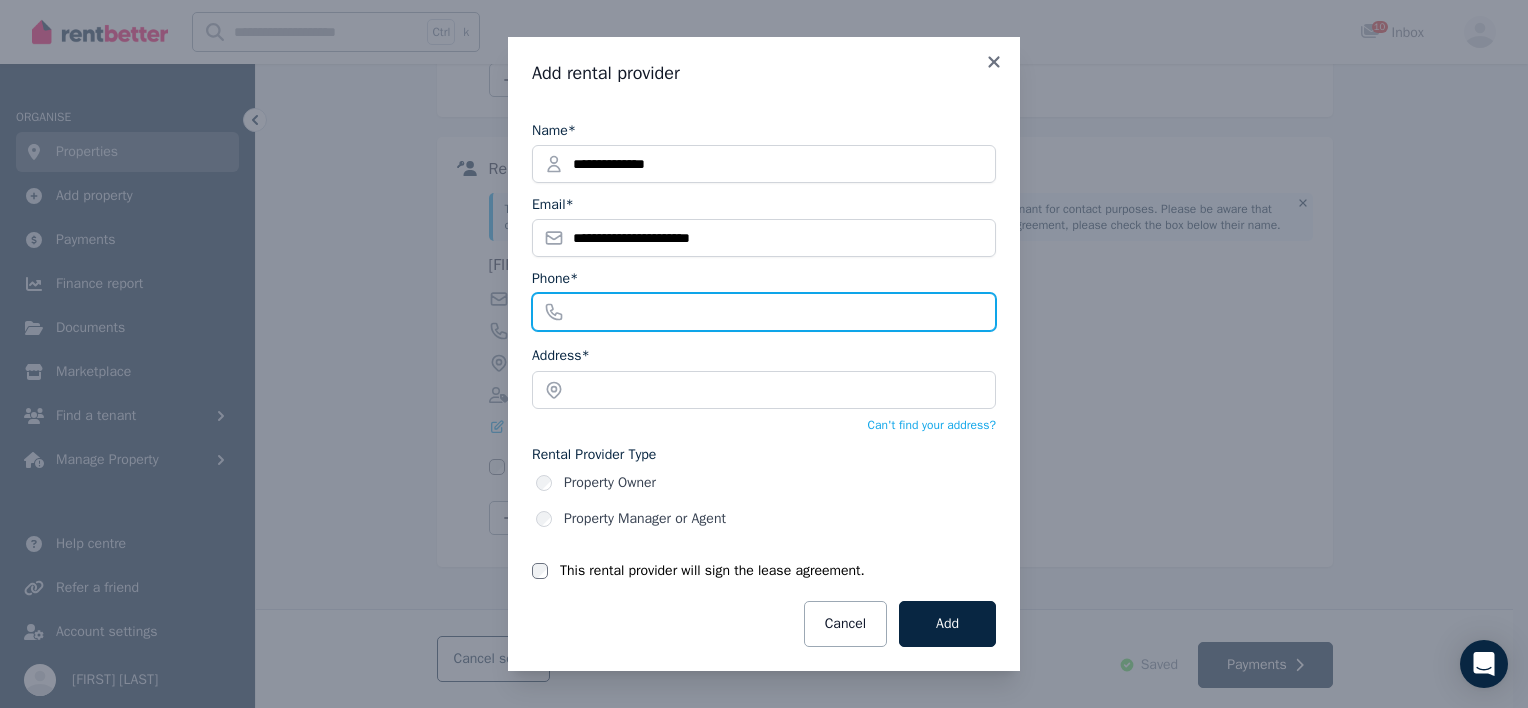 click on "Phone*" at bounding box center (764, 312) 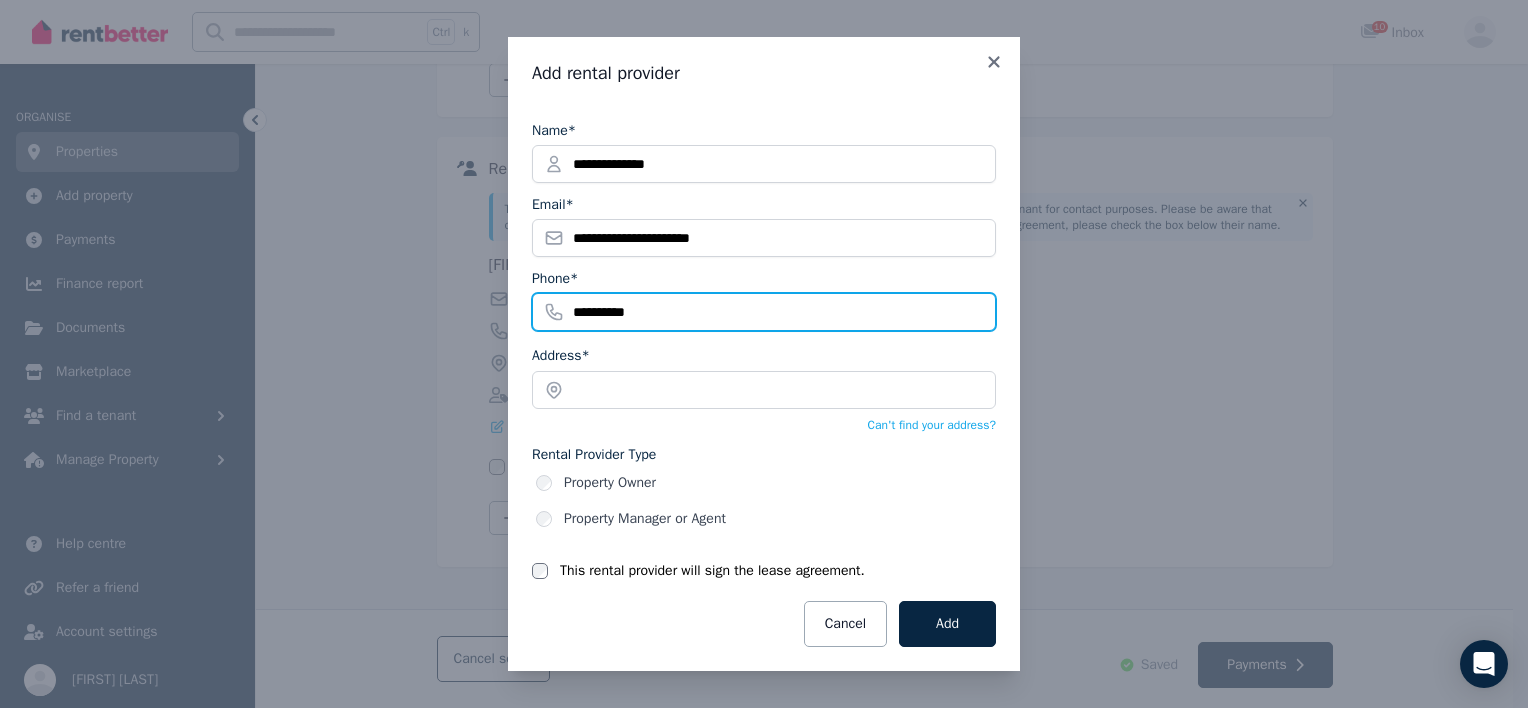 type on "**********" 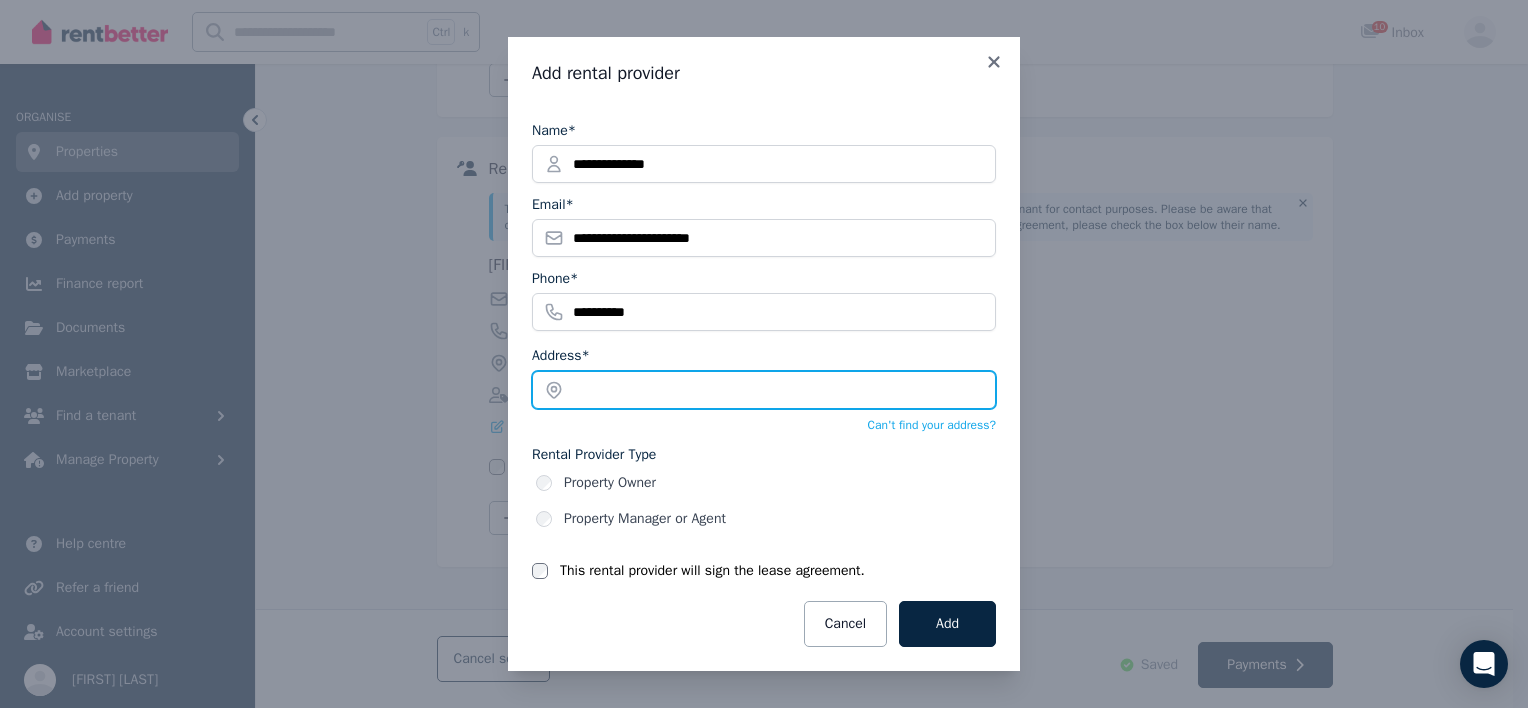 click at bounding box center (764, 390) 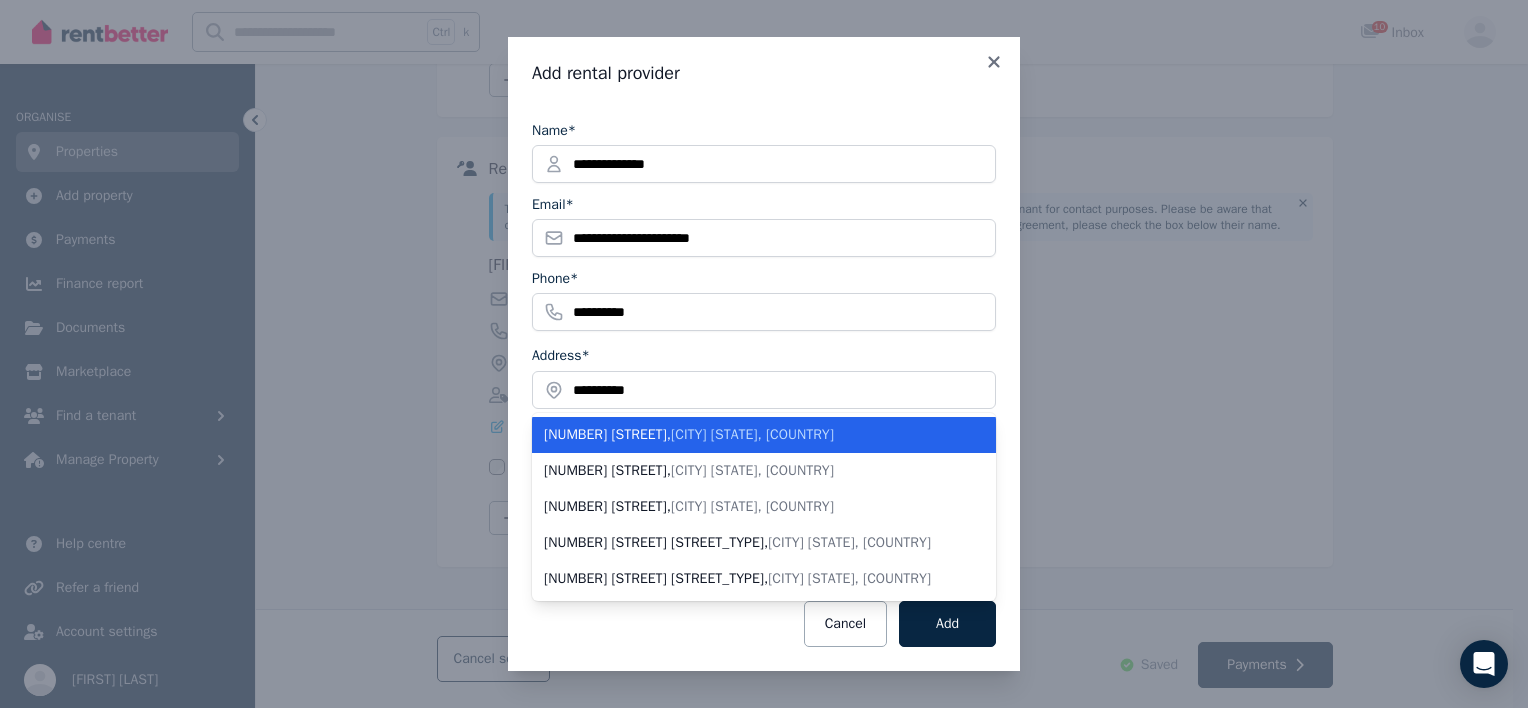 click on "[NUMBER] [STREET] ,  [CITY] [STATE], [COUNTRY]" at bounding box center [752, 435] 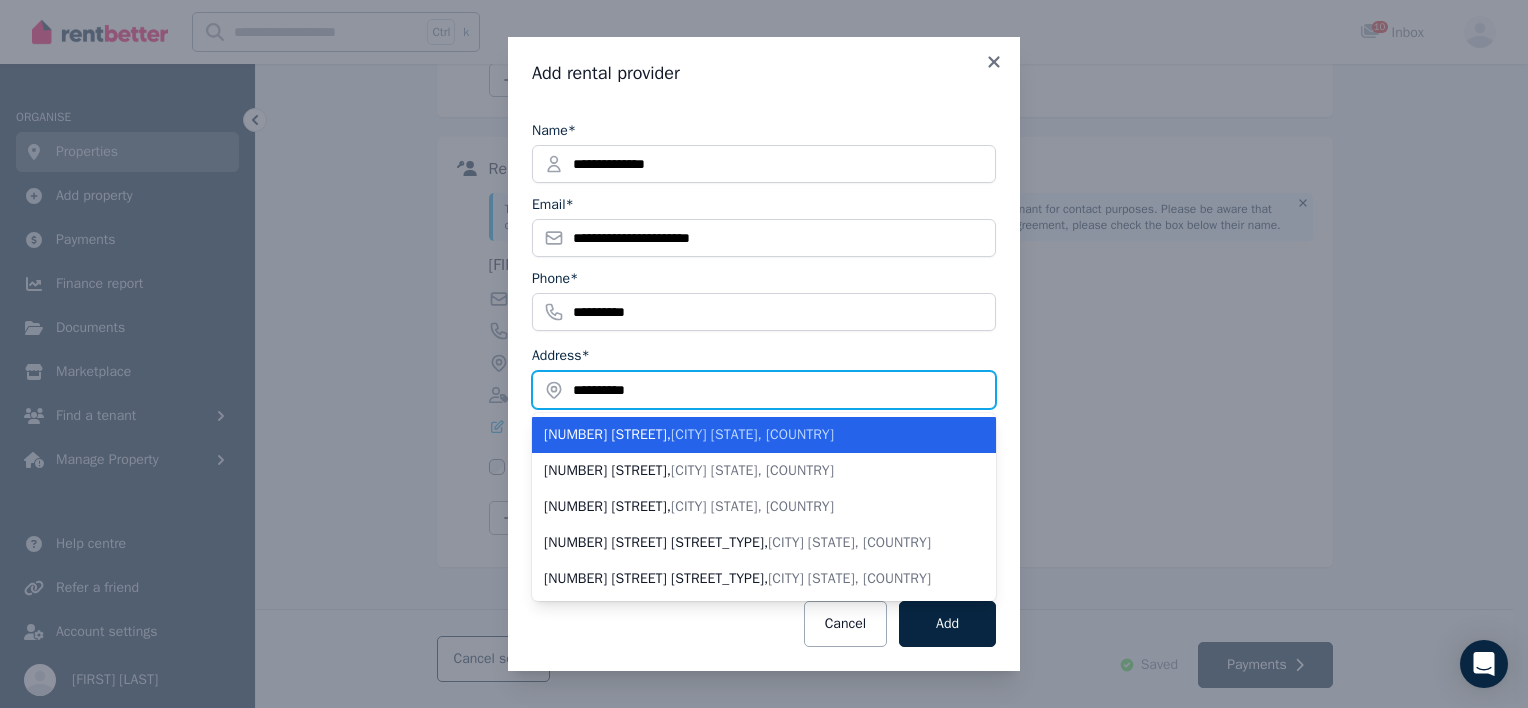 type on "**********" 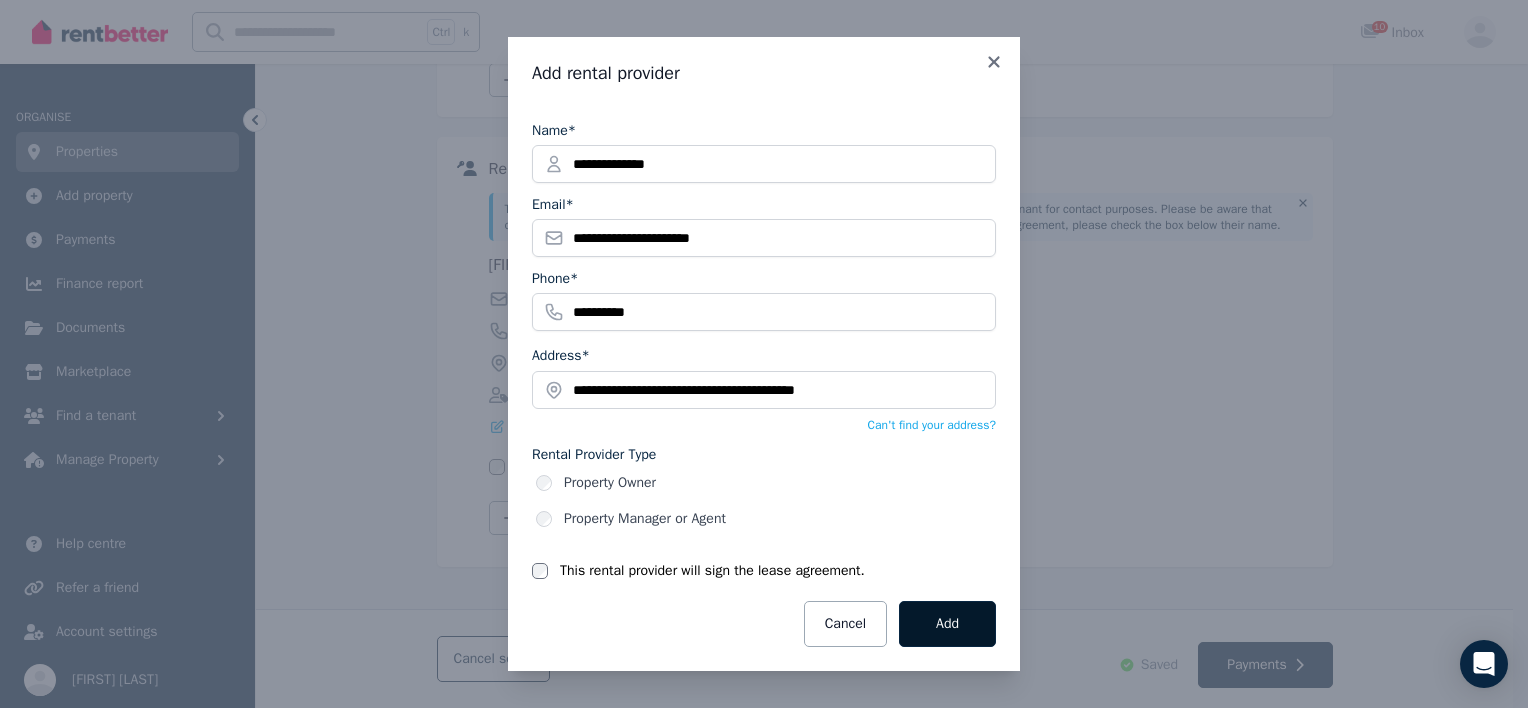 click on "Add" at bounding box center [947, 624] 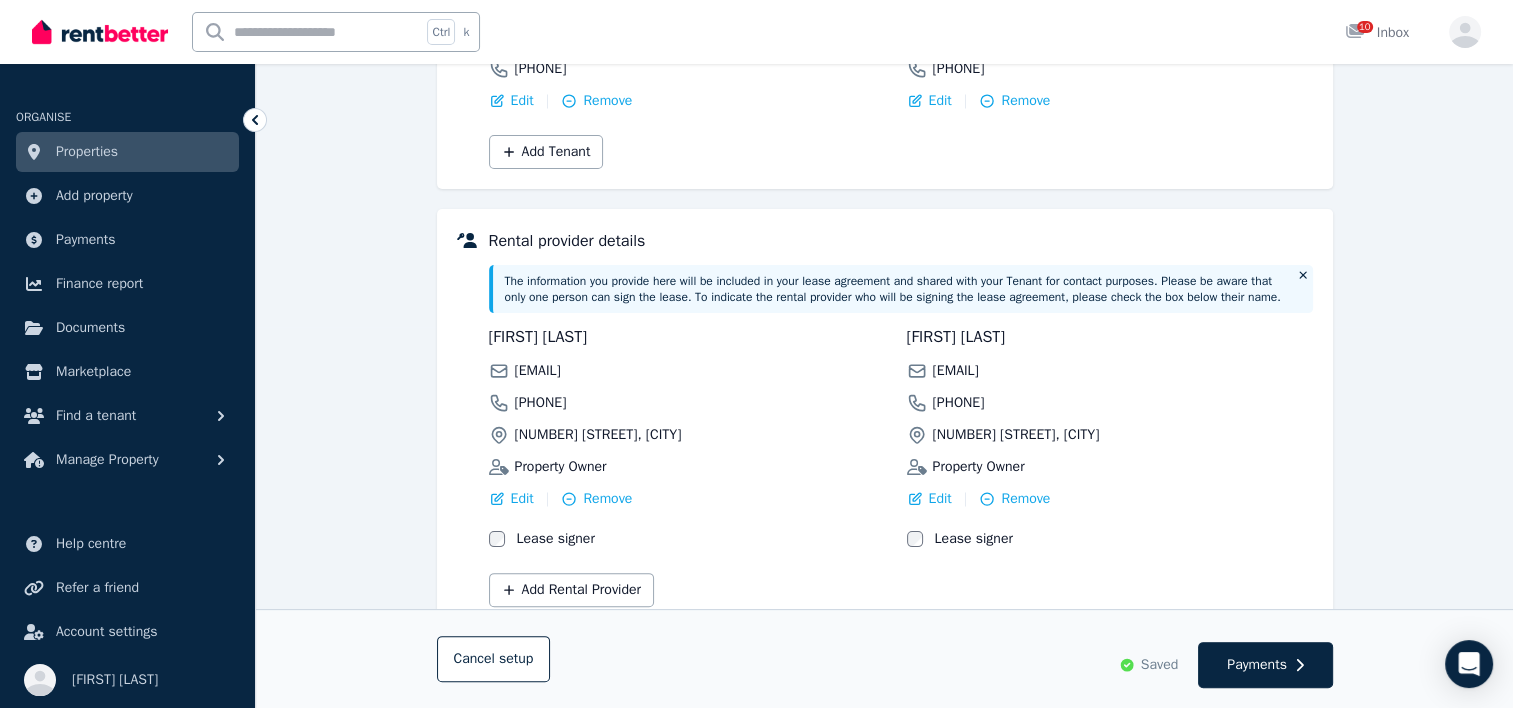 scroll, scrollTop: 383, scrollLeft: 0, axis: vertical 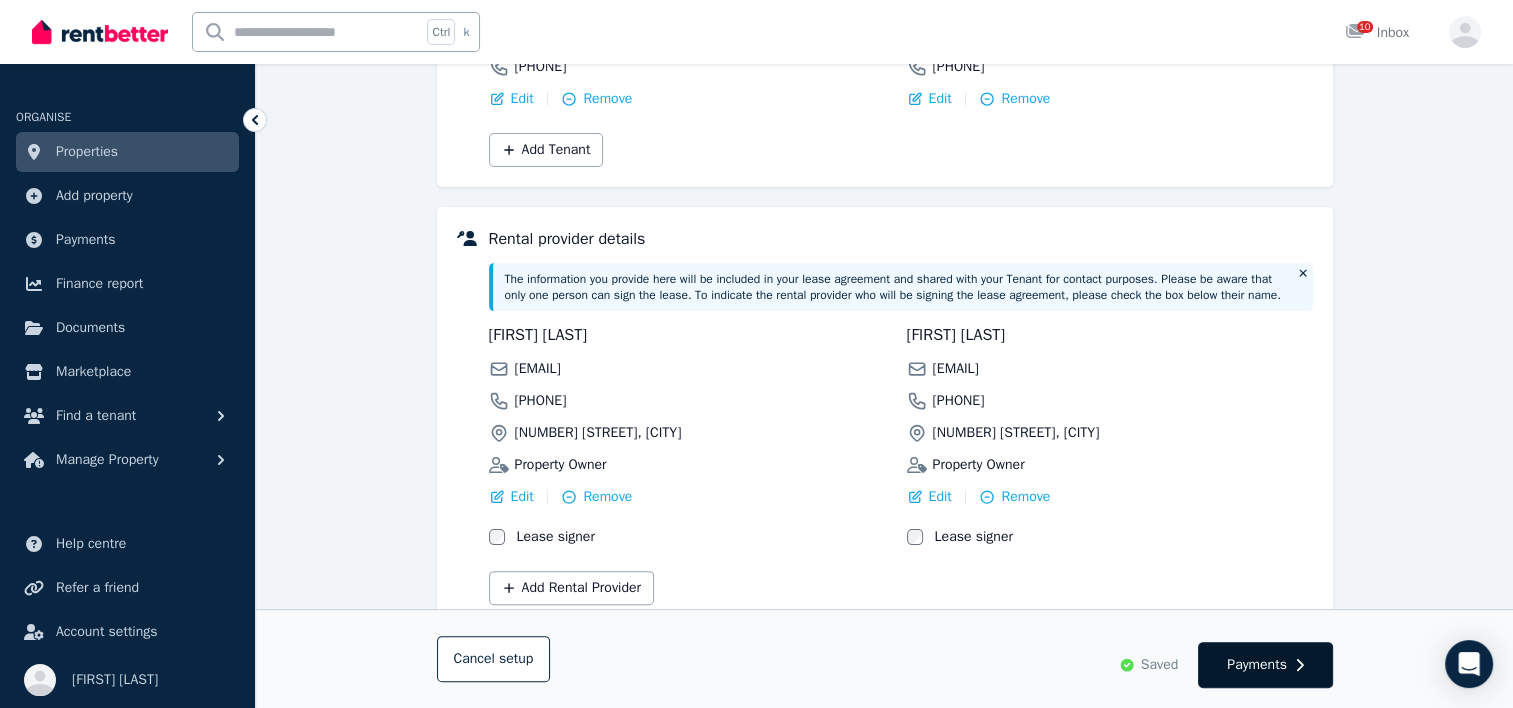 click on "Payments" at bounding box center (1265, 665) 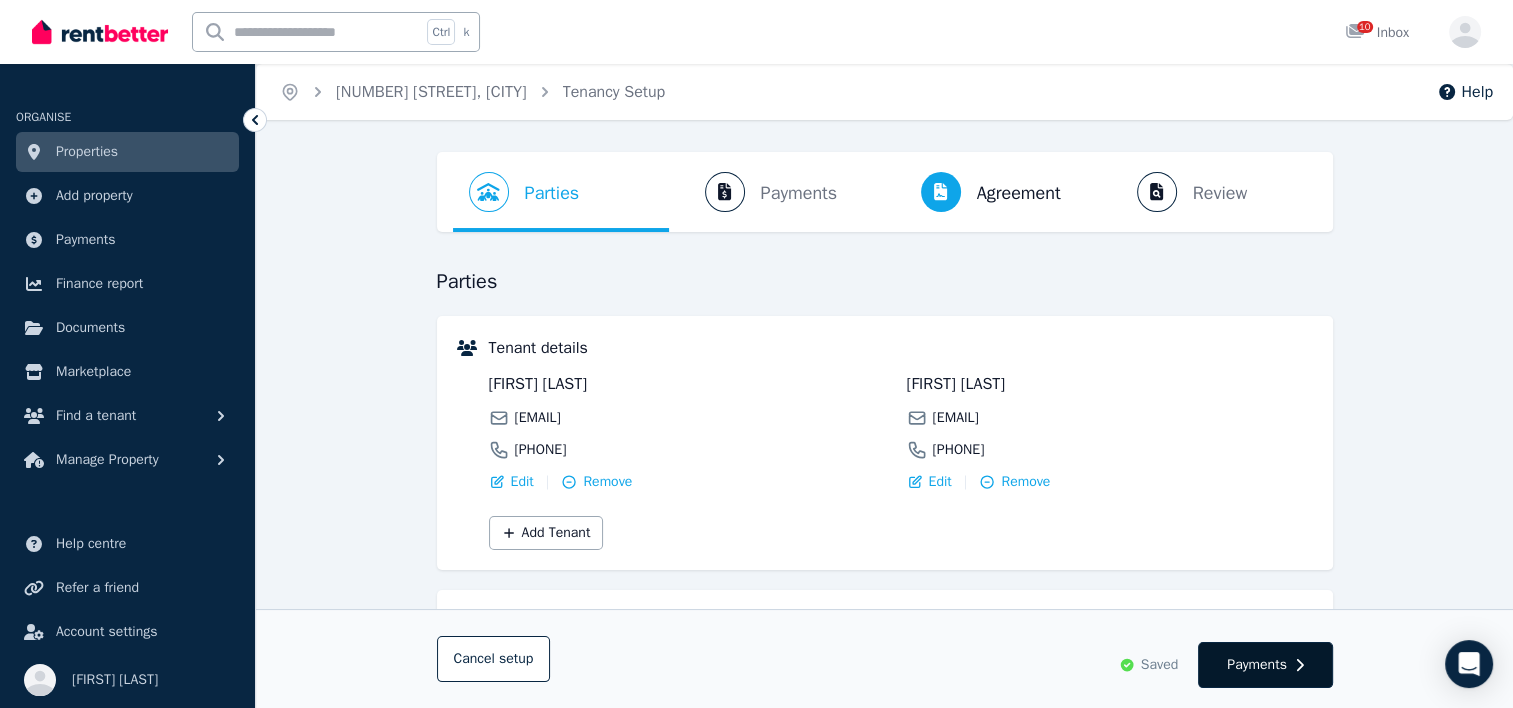 select on "**********" 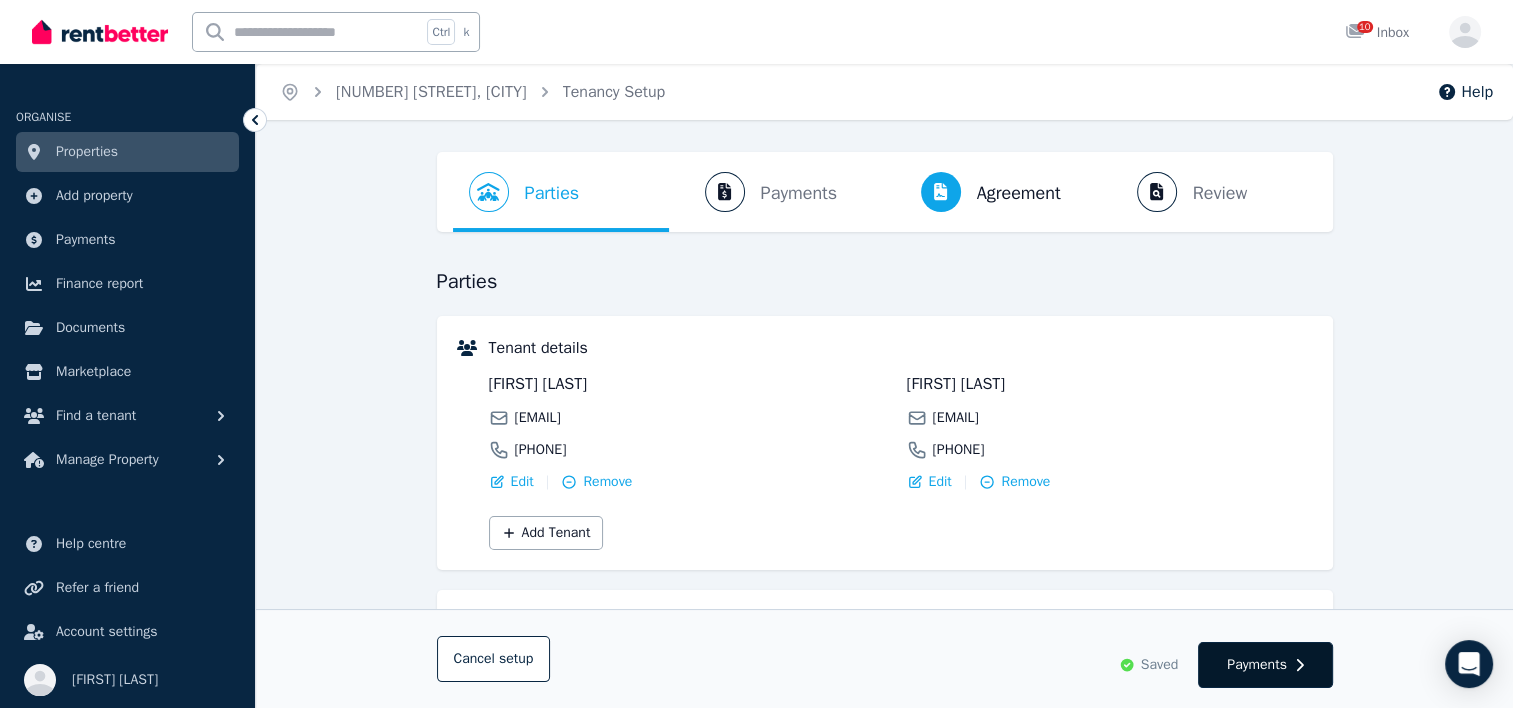 select on "**********" 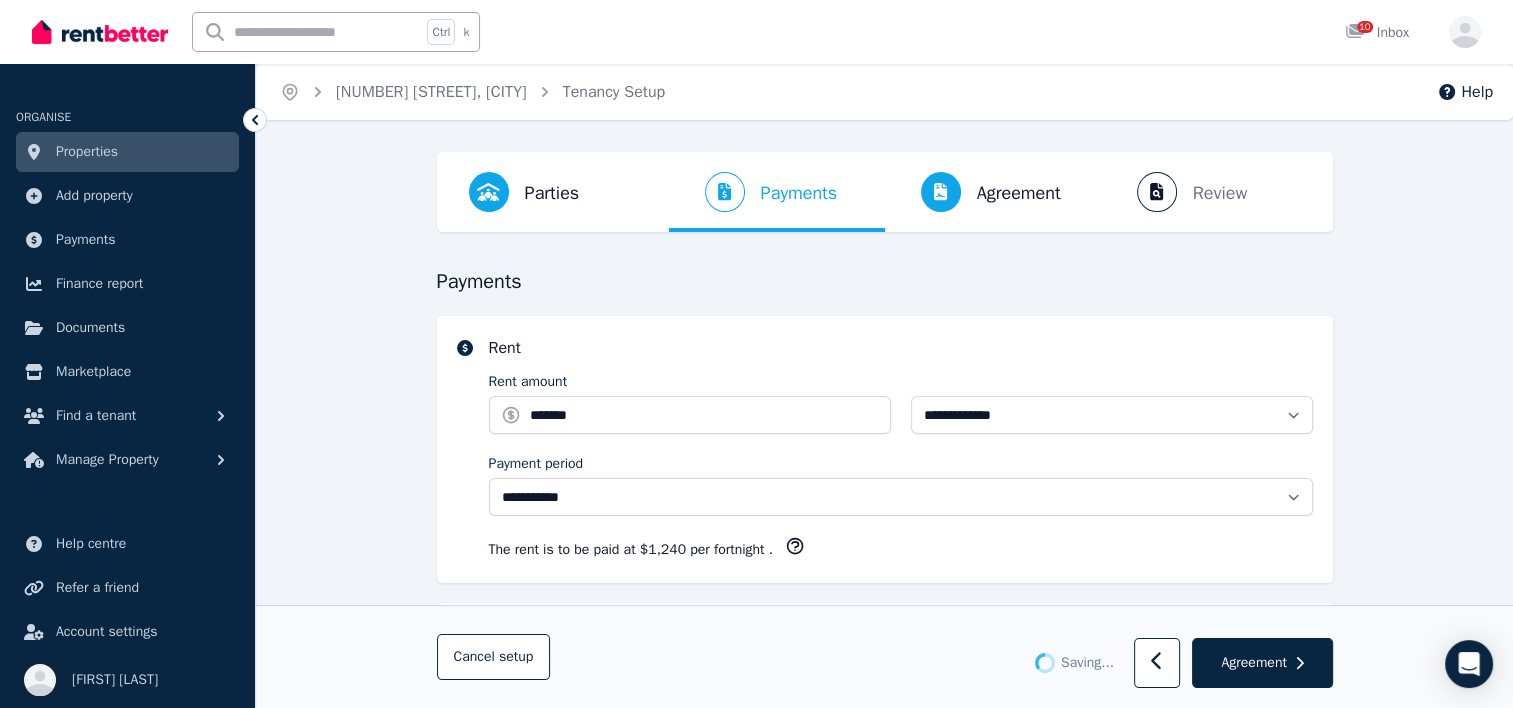 select on "**********" 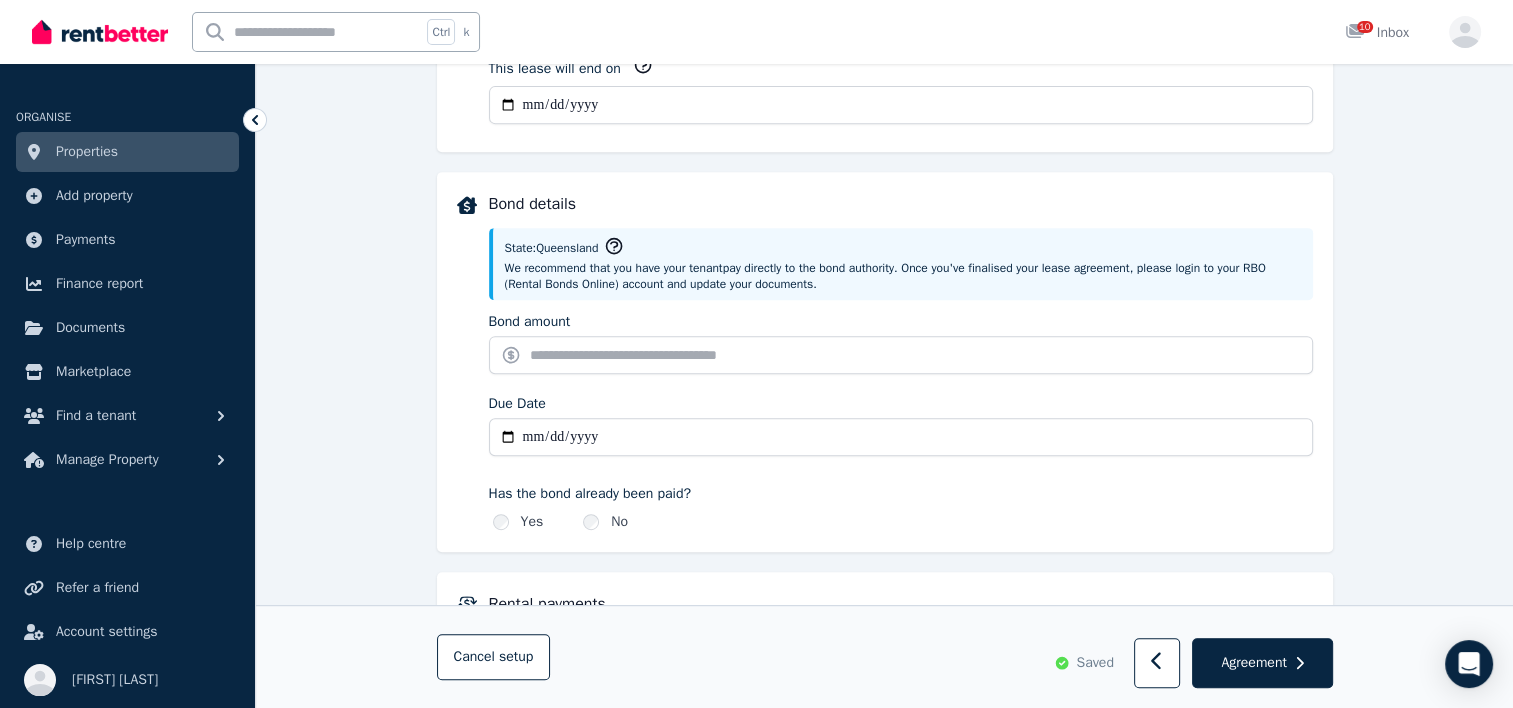 scroll, scrollTop: 844, scrollLeft: 0, axis: vertical 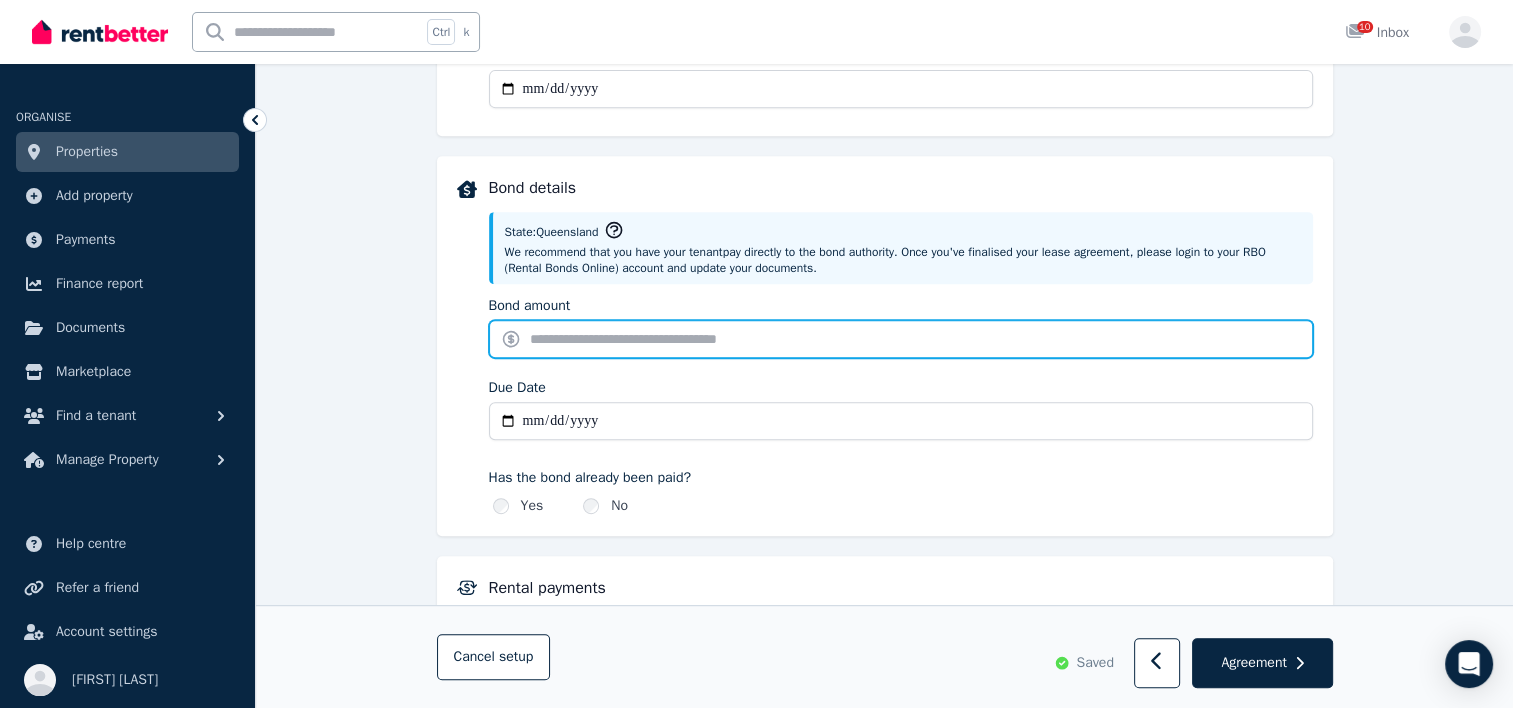click on "Bond amount" at bounding box center (901, 339) 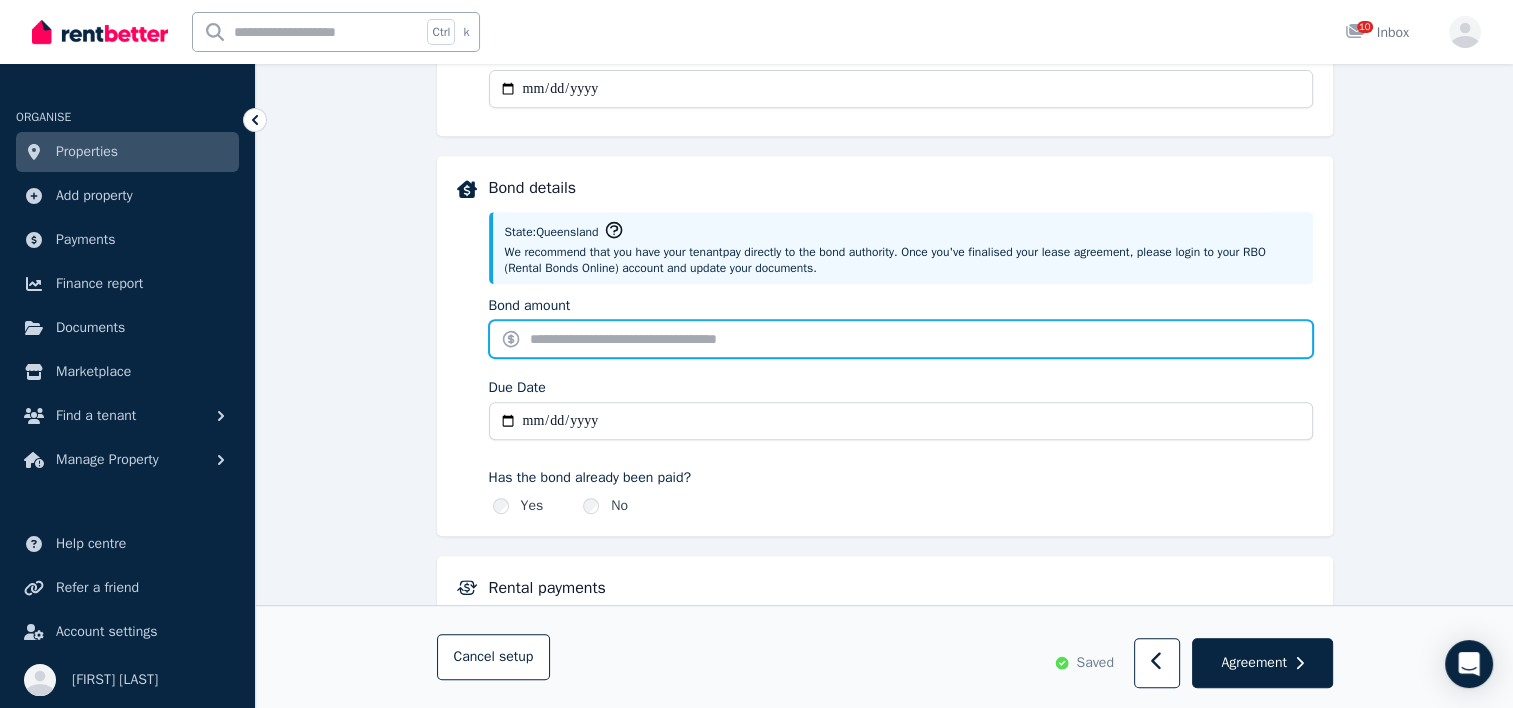 type on "****" 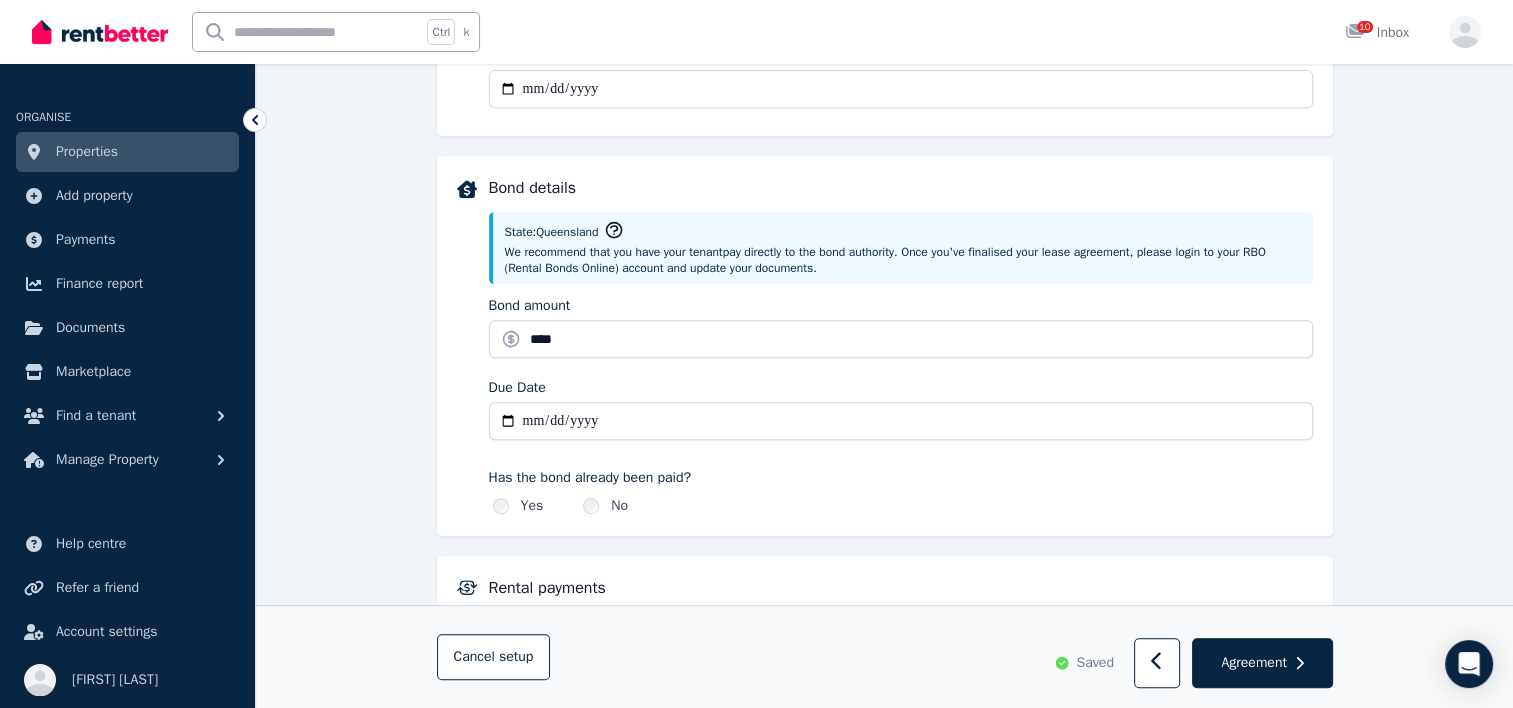 click on "Due Date" at bounding box center (901, 421) 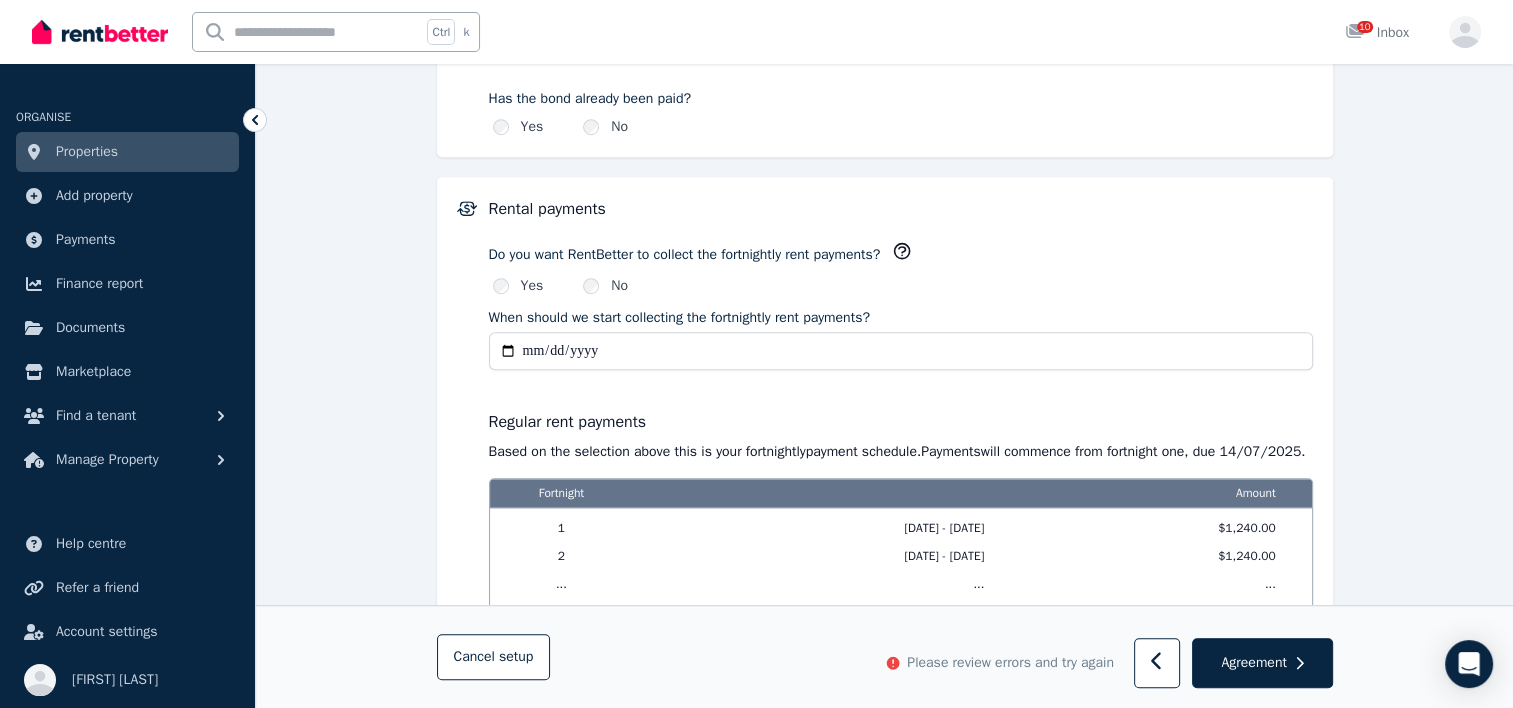 scroll, scrollTop: 1264, scrollLeft: 0, axis: vertical 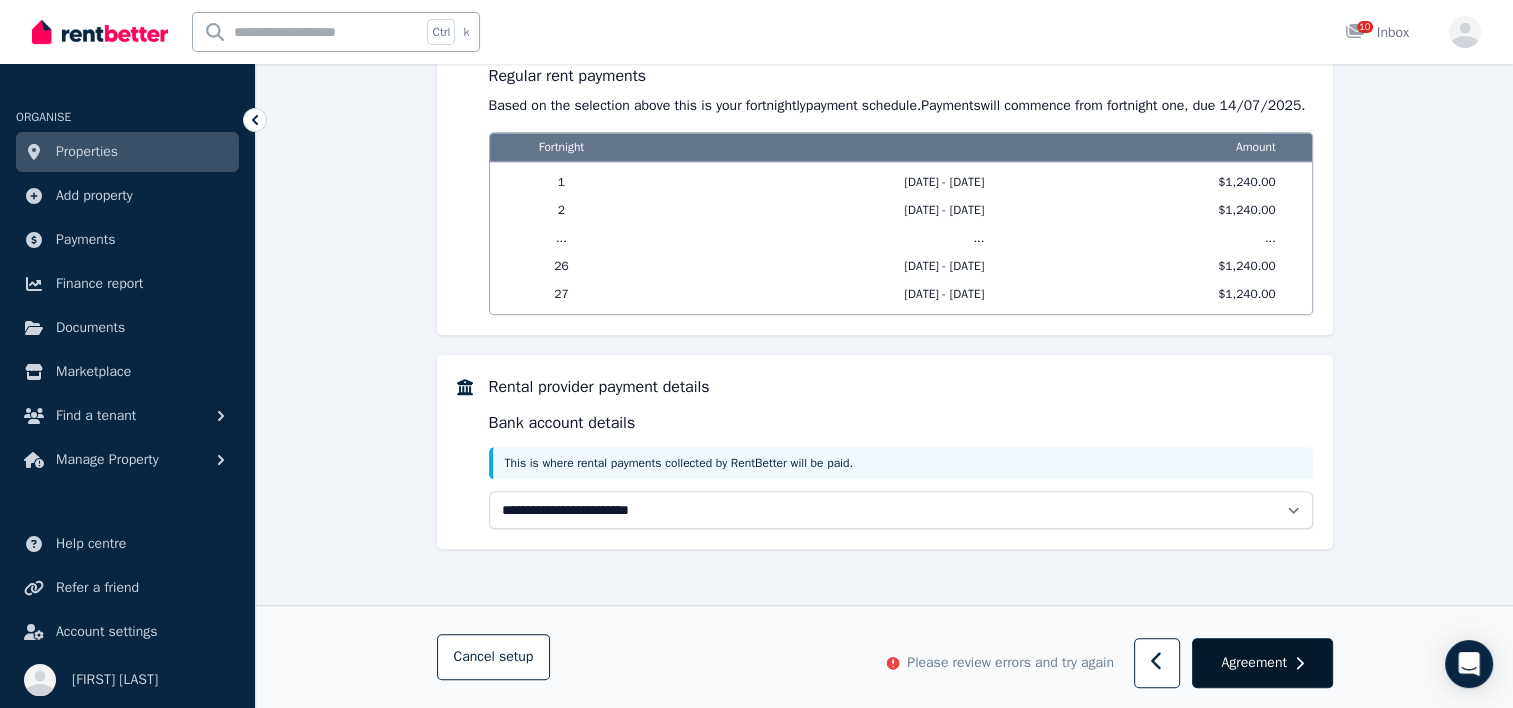click on "Agreement" at bounding box center (1253, 663) 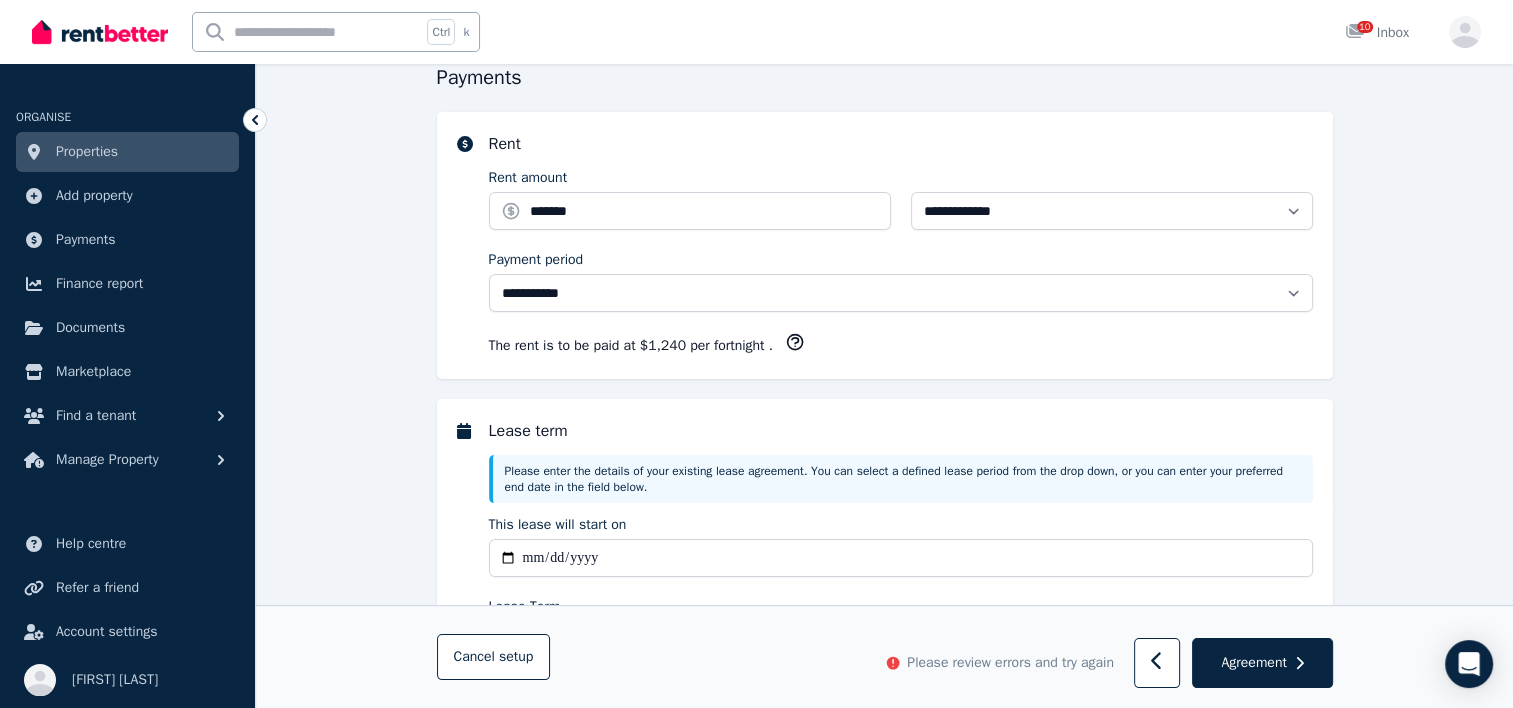 scroll, scrollTop: 199, scrollLeft: 0, axis: vertical 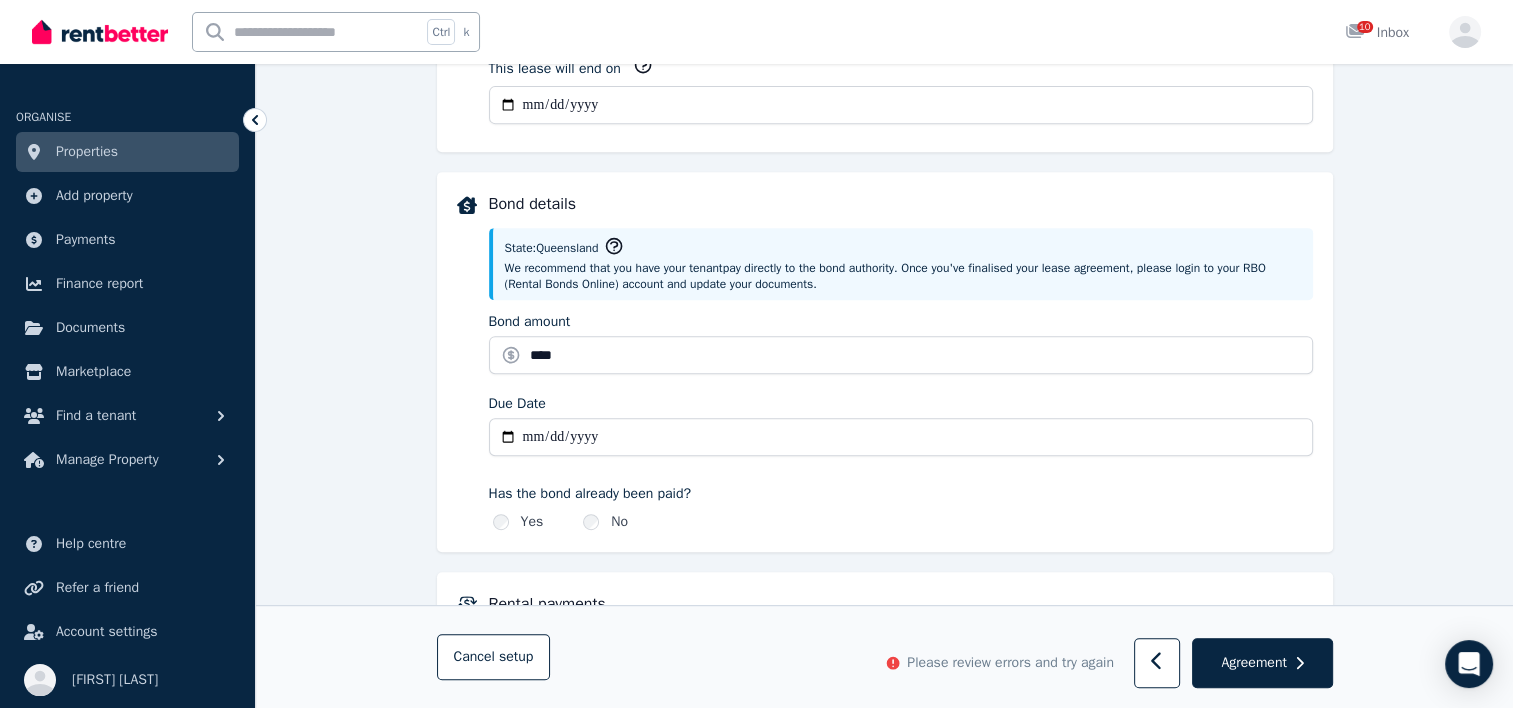 click on "**********" at bounding box center [901, 437] 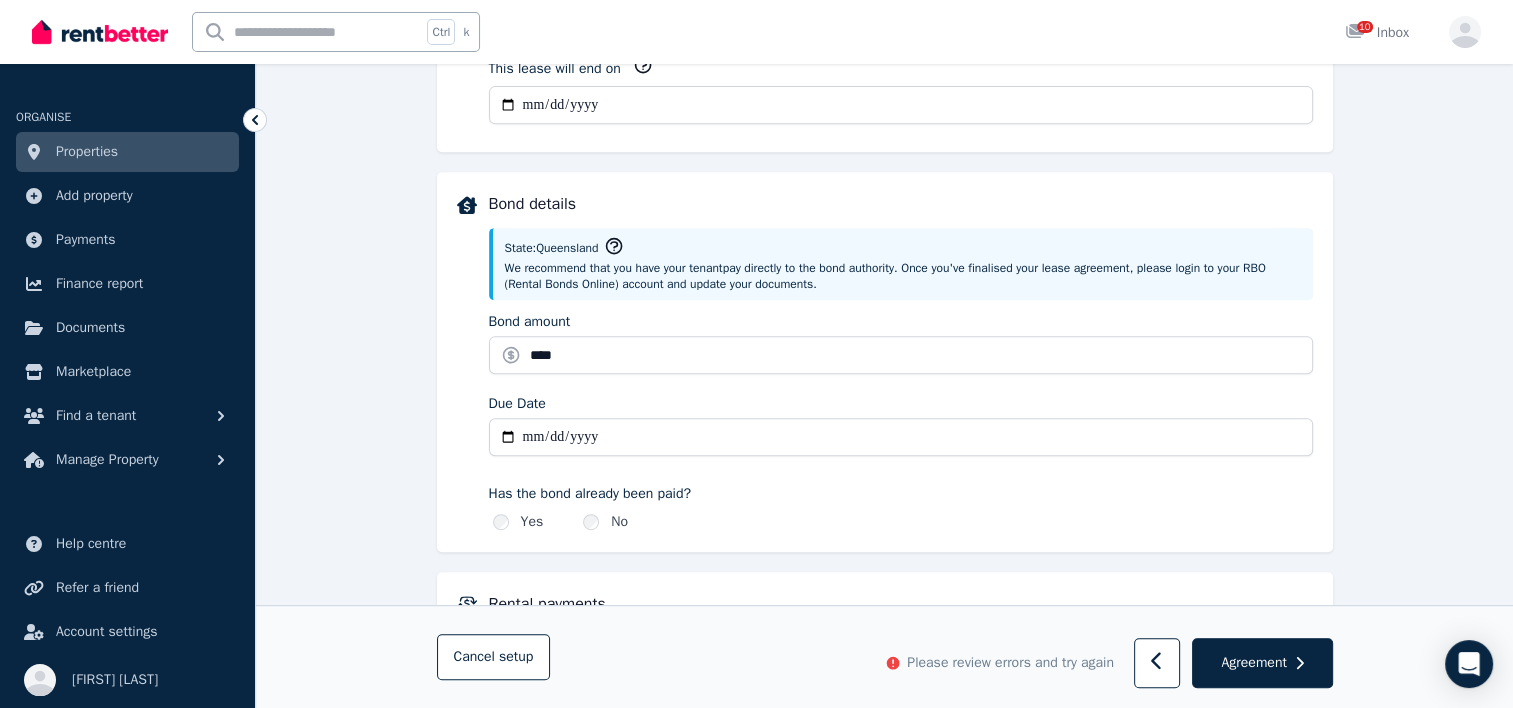 type on "**********" 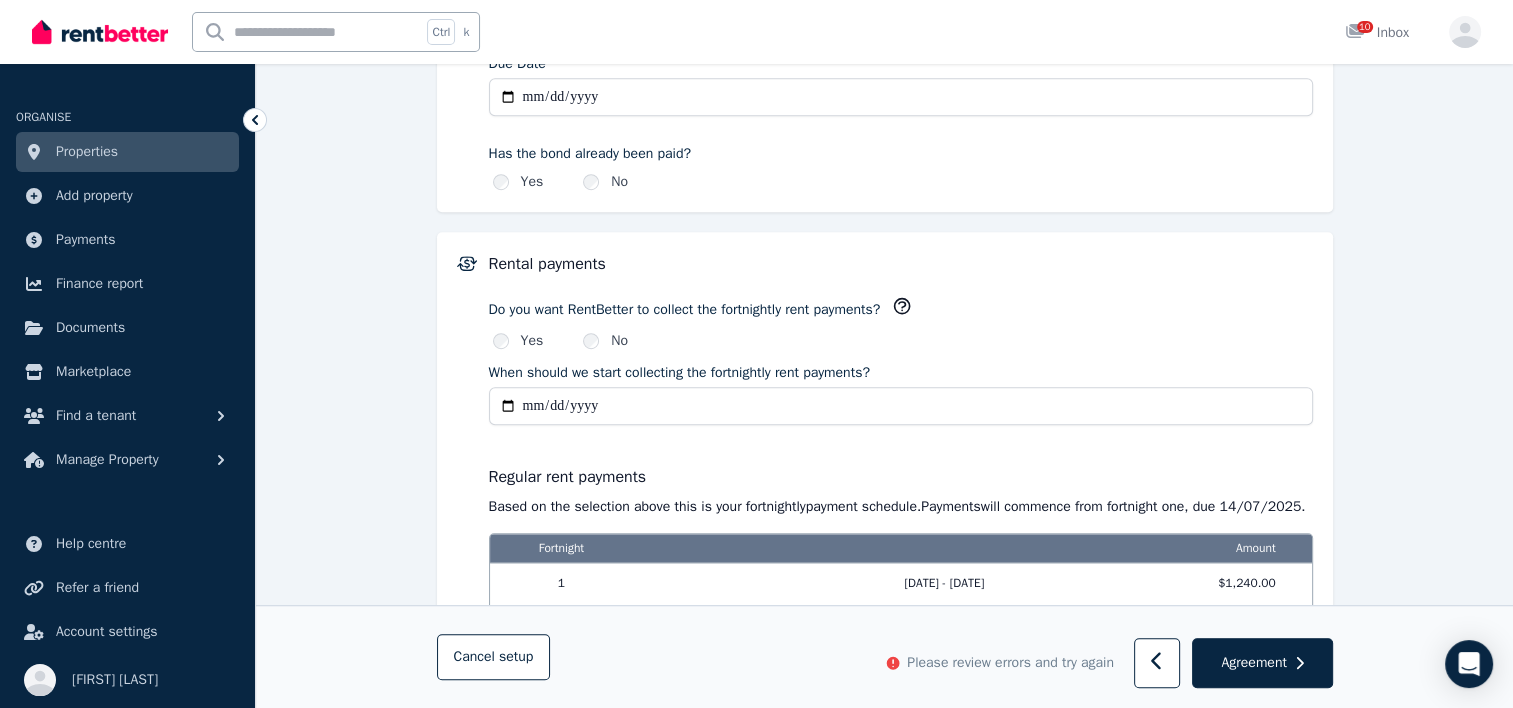 scroll, scrollTop: 1173, scrollLeft: 0, axis: vertical 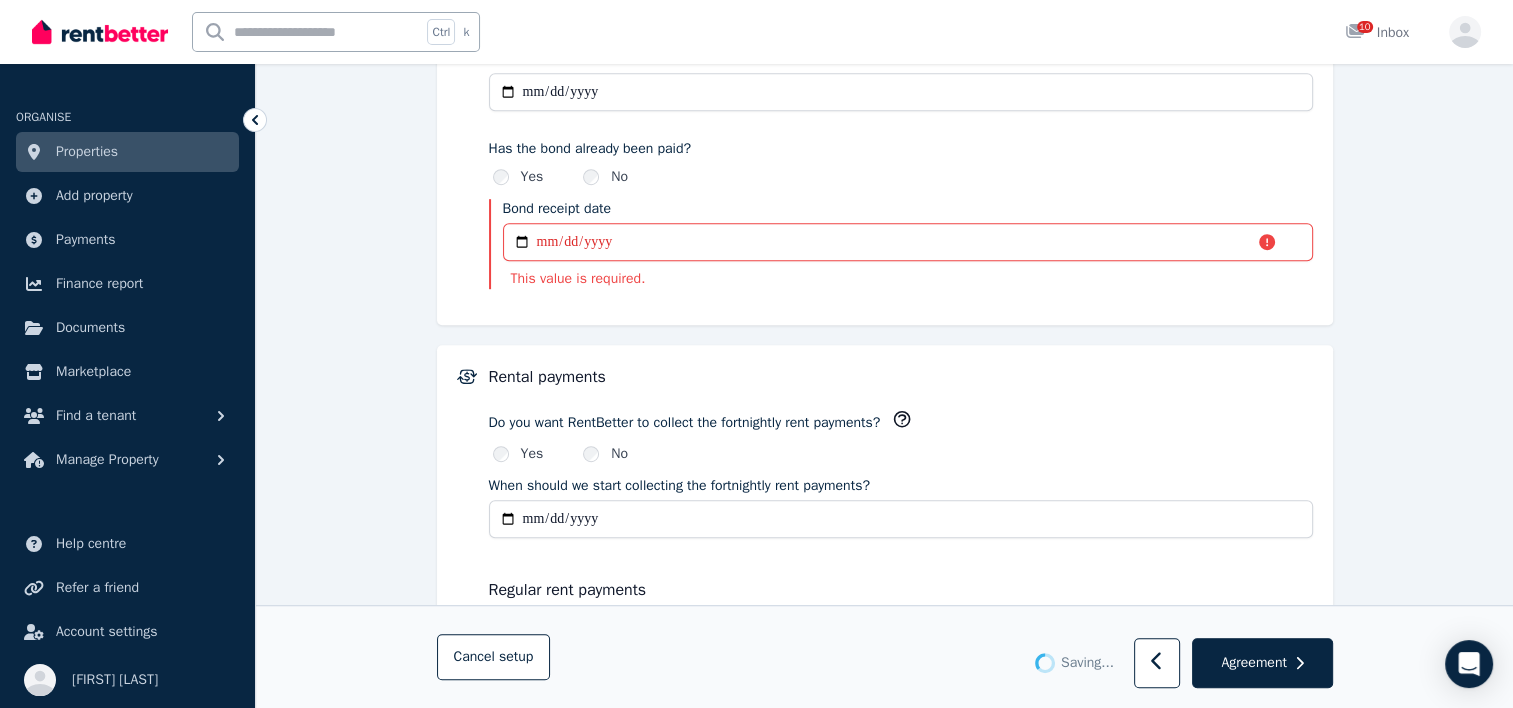 type 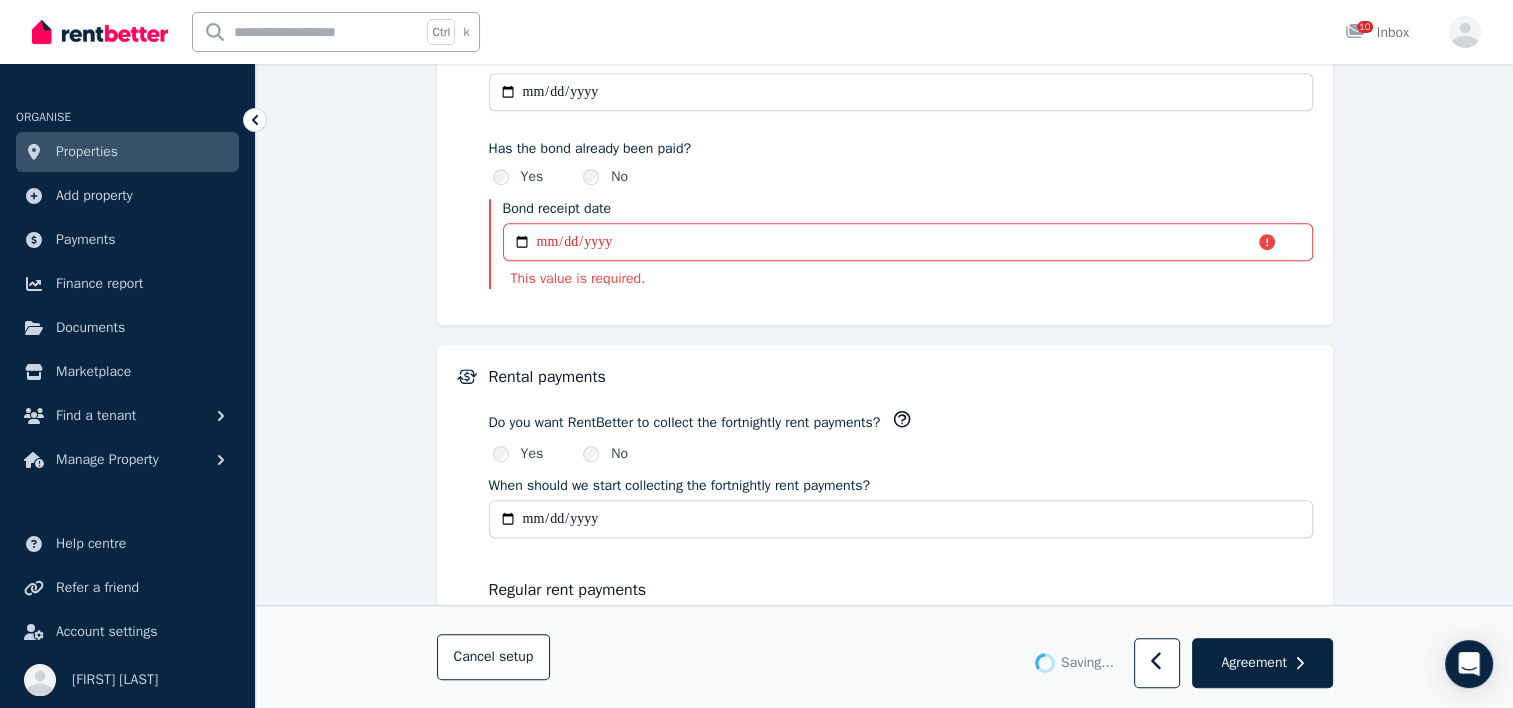type 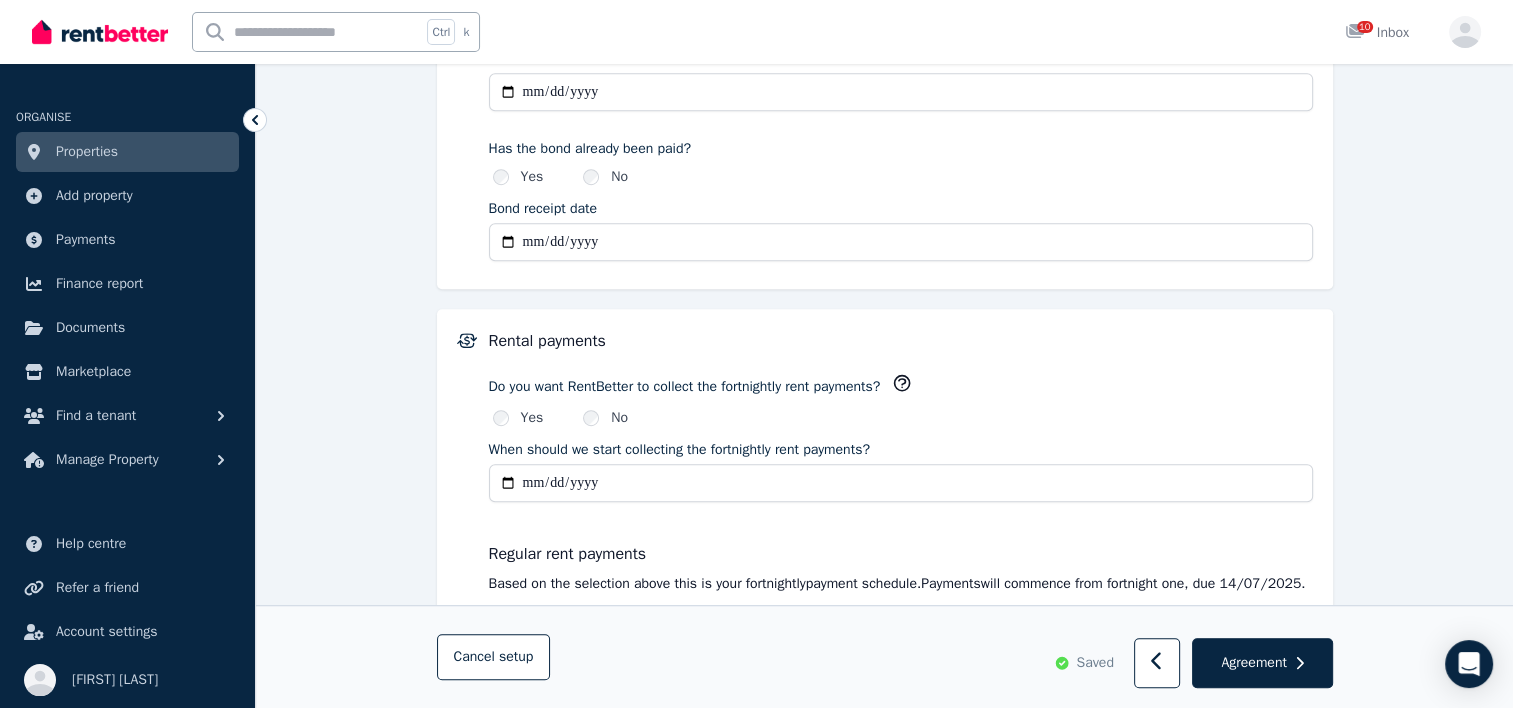 click on "**********" at bounding box center [901, 92] 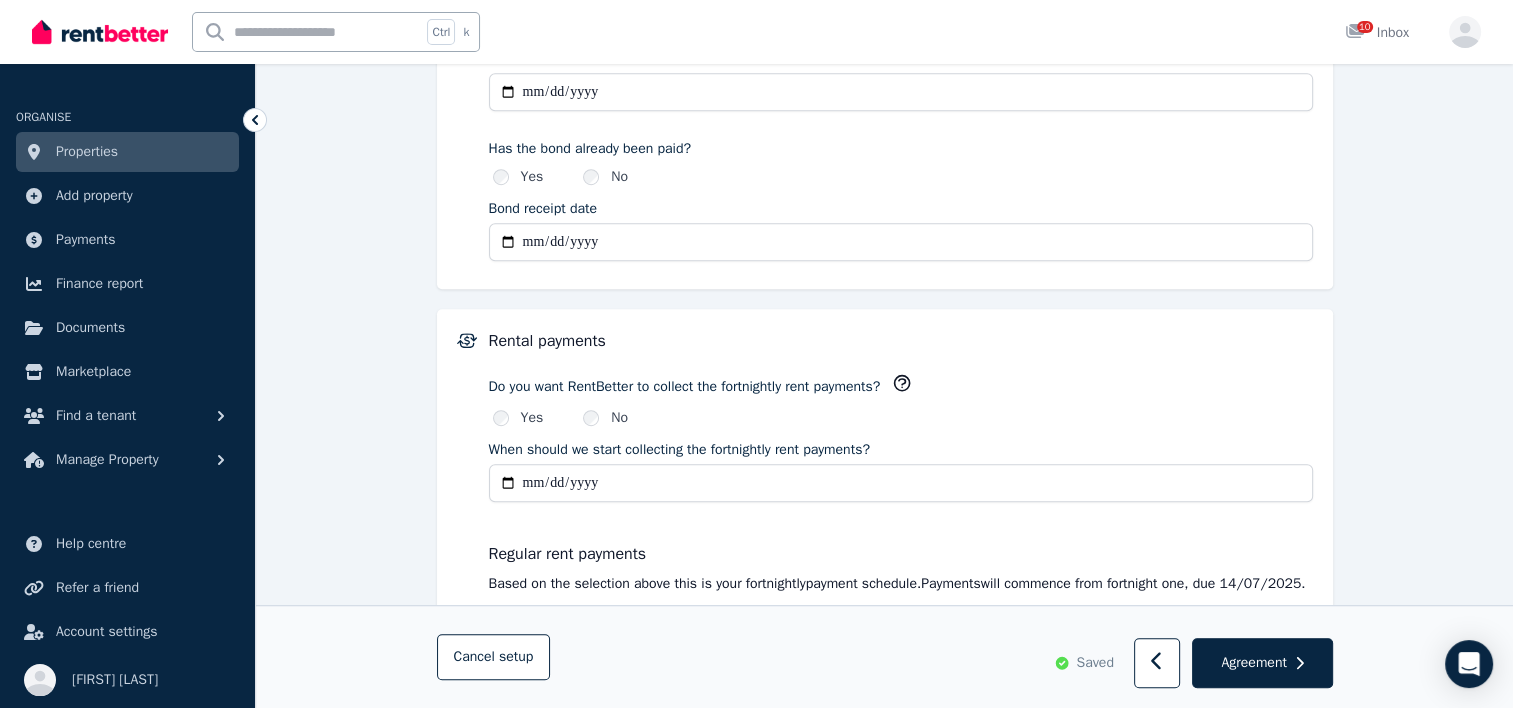 type on "**********" 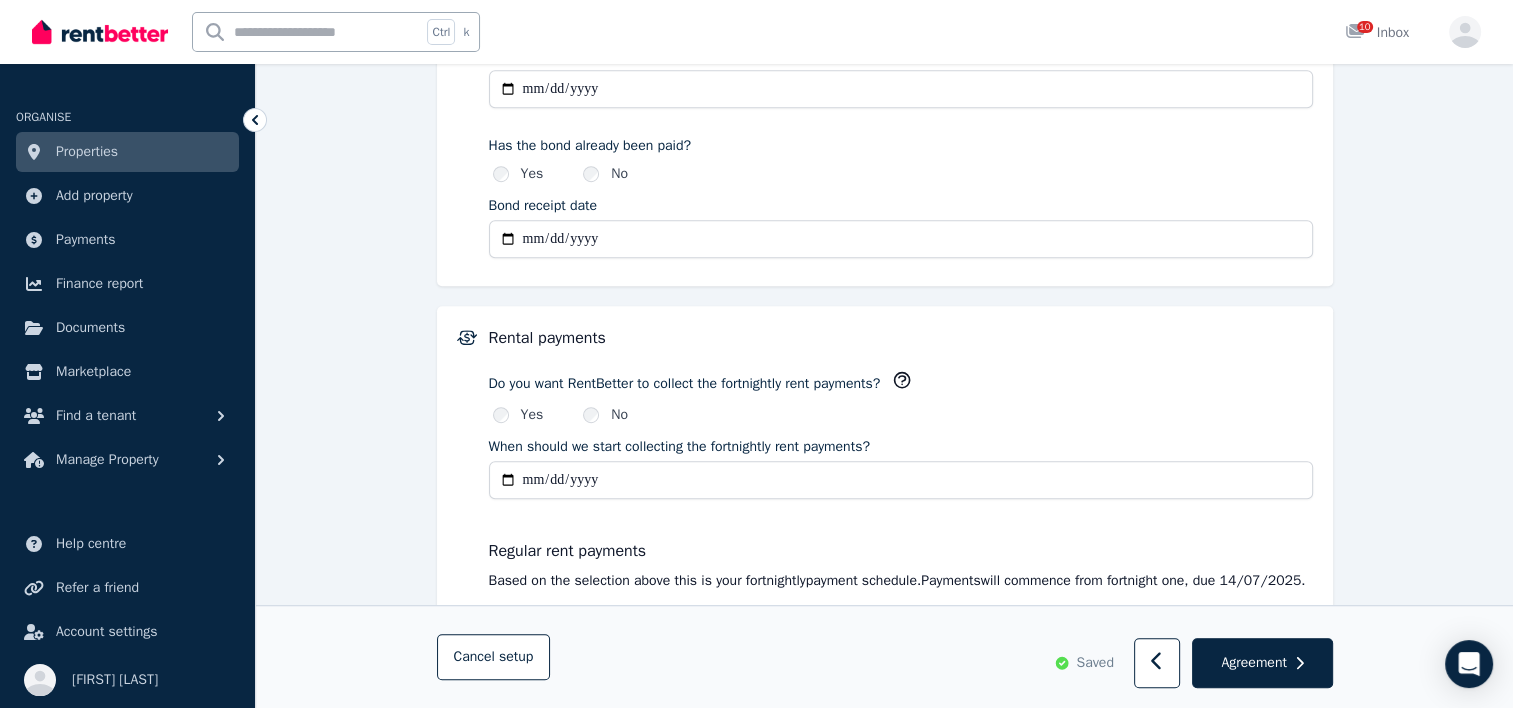 scroll, scrollTop: 1113, scrollLeft: 0, axis: vertical 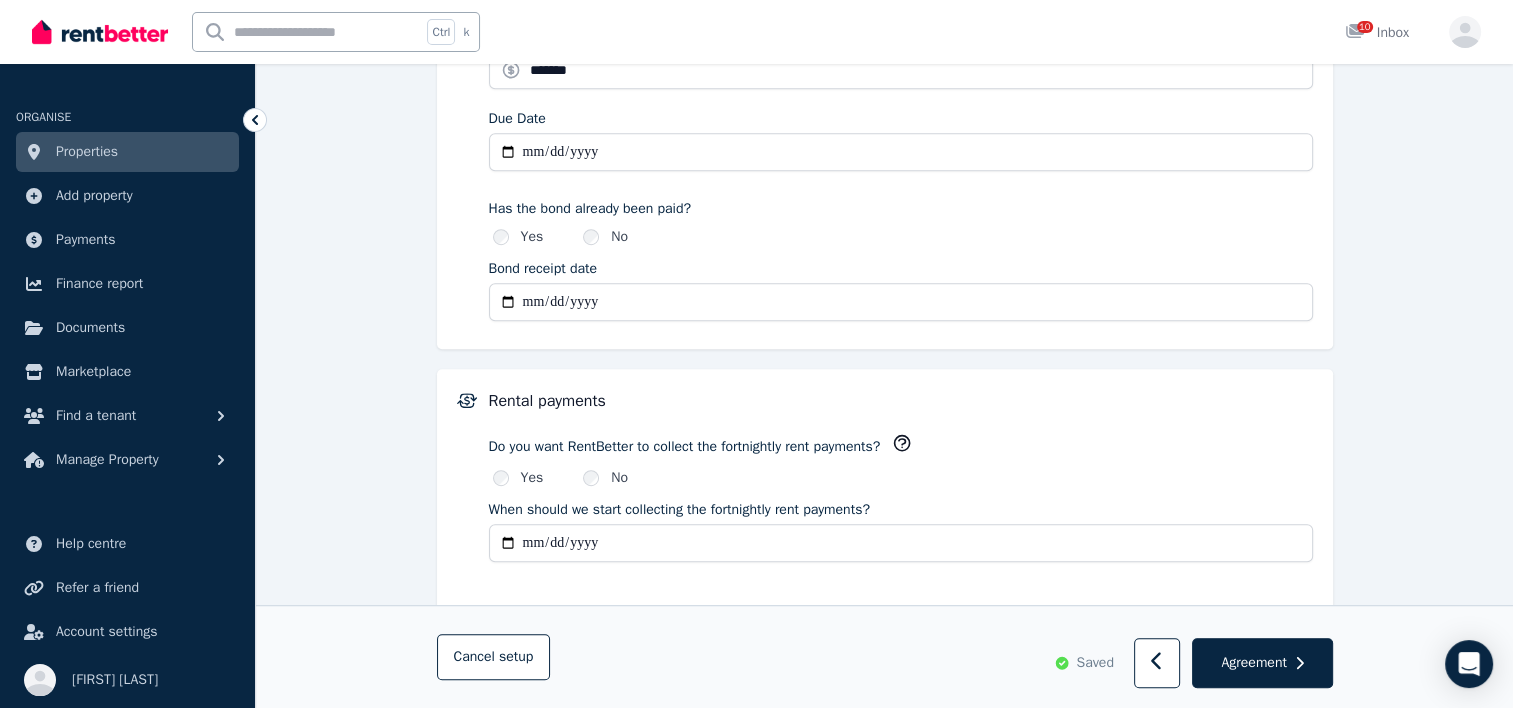 click on "**********" at bounding box center (901, 302) 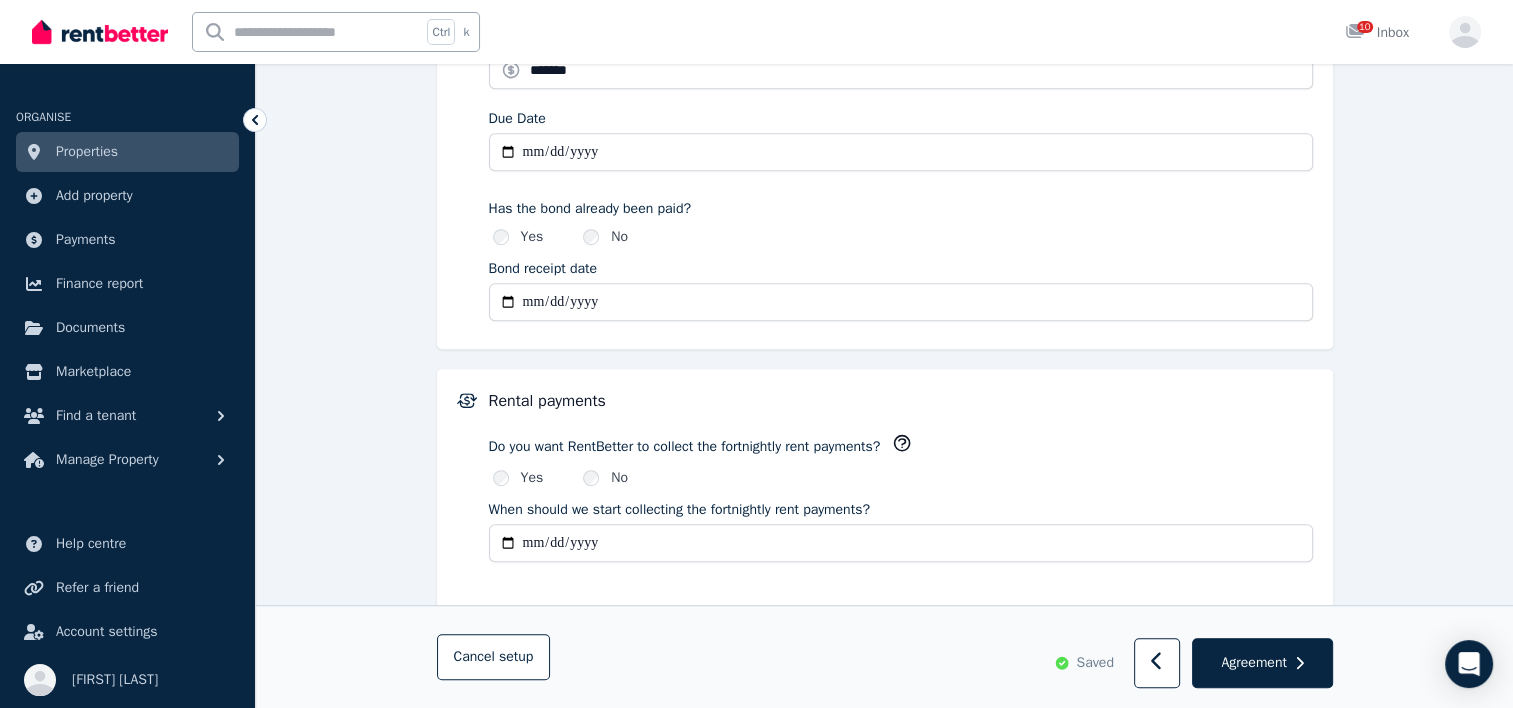 type on "**********" 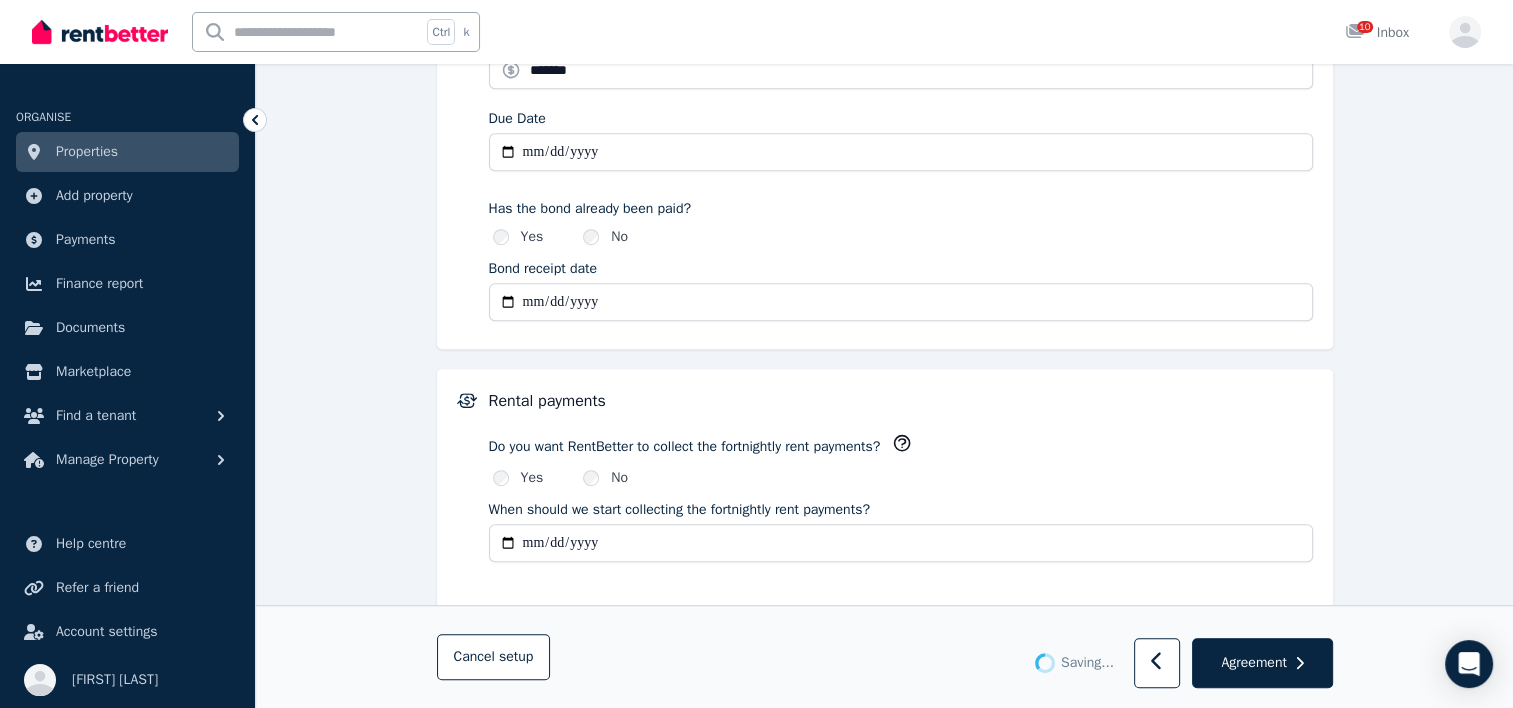 click on "**********" at bounding box center (884, 142) 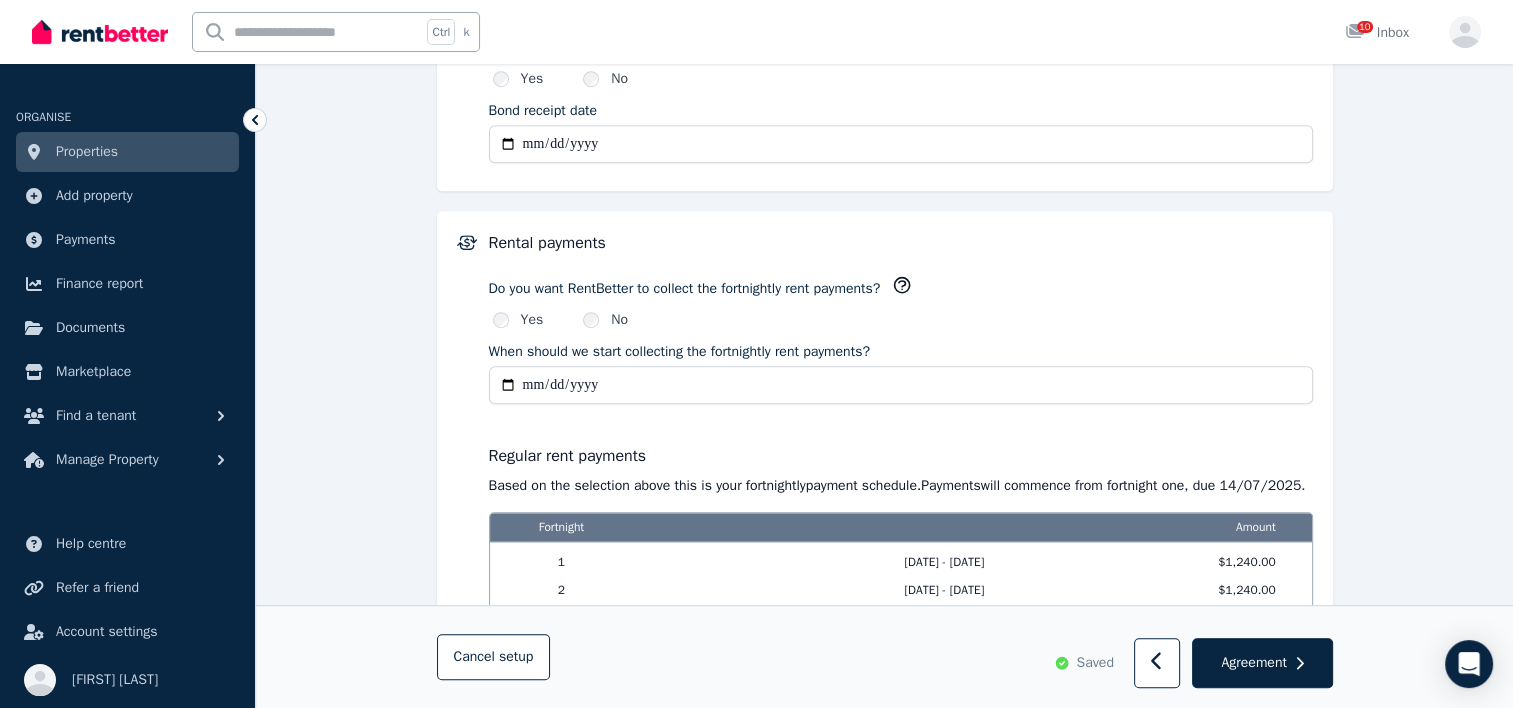 scroll, scrollTop: 1279, scrollLeft: 0, axis: vertical 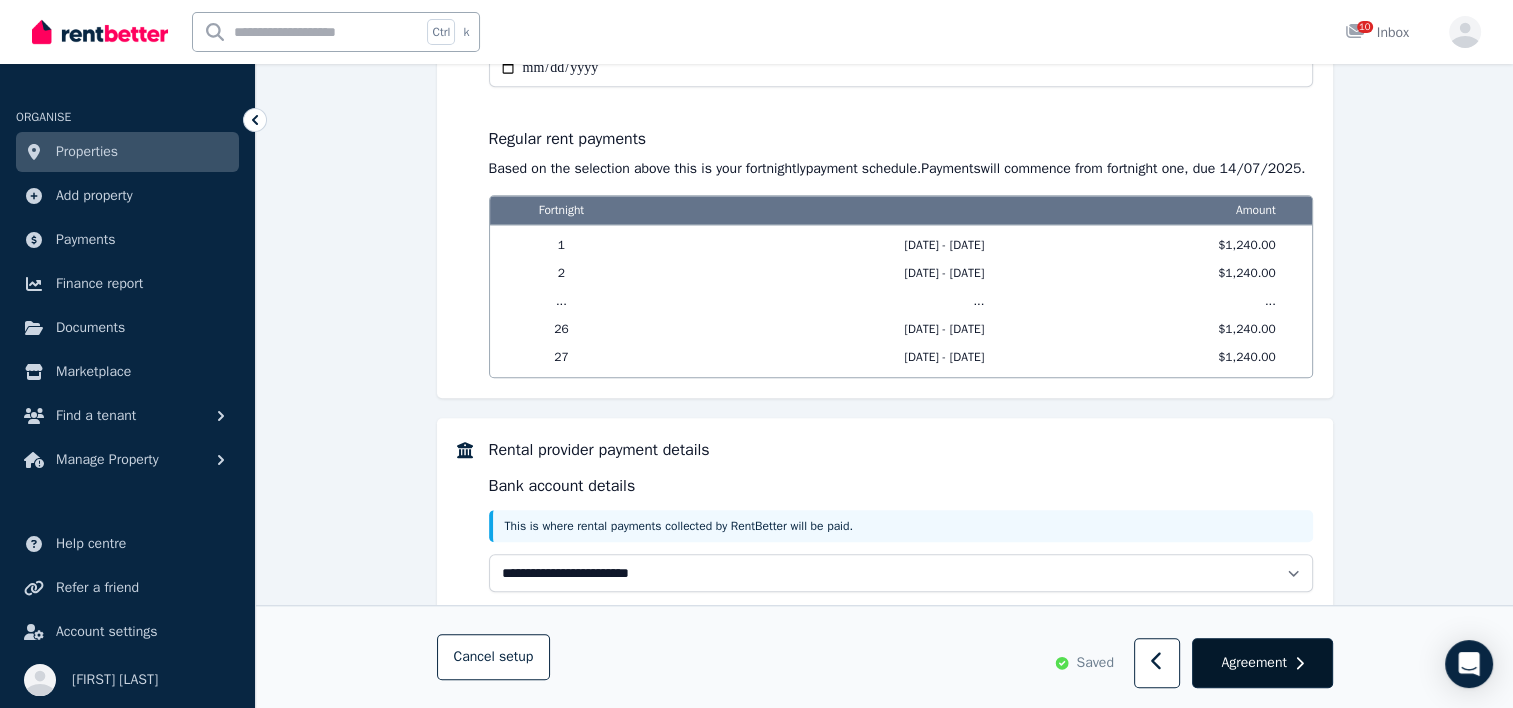 click on "Agreement" at bounding box center (1253, 663) 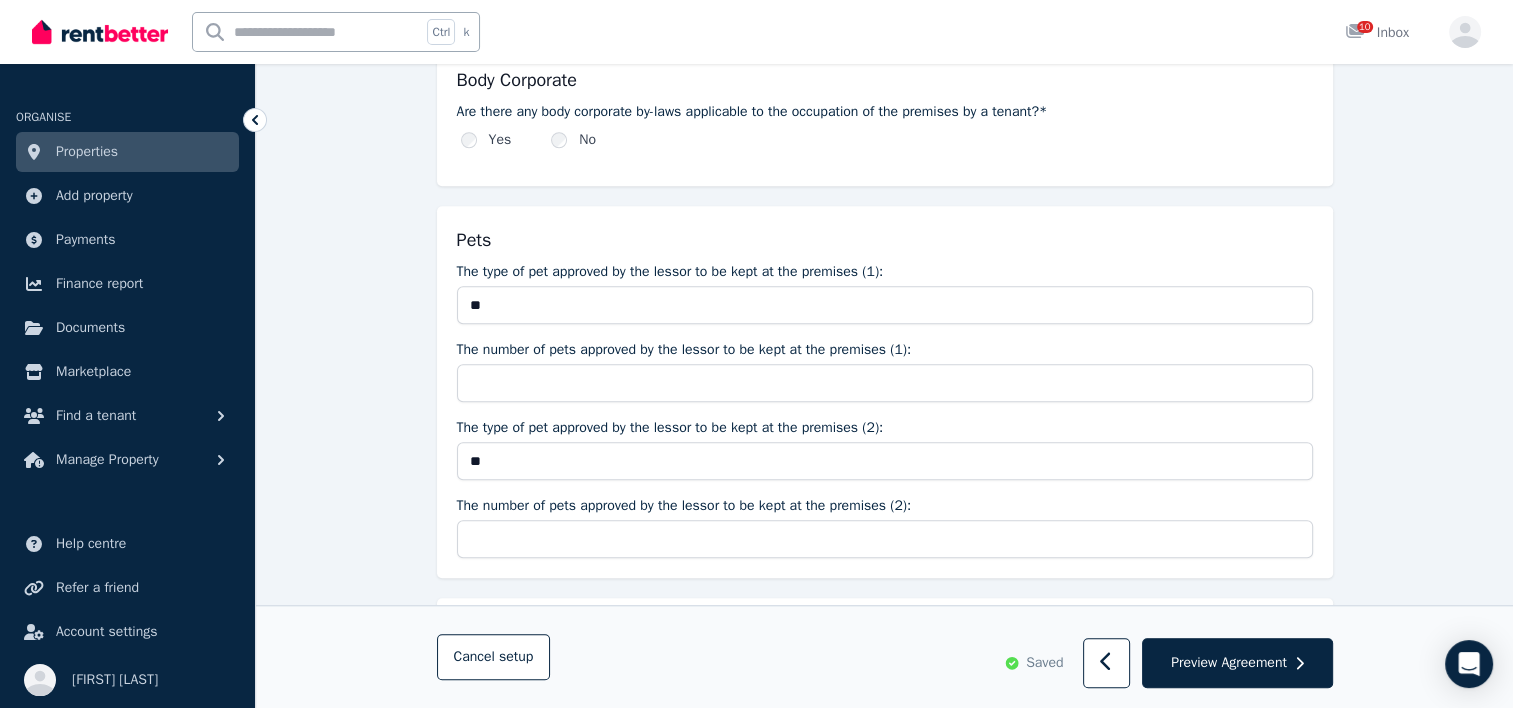 scroll, scrollTop: 0, scrollLeft: 0, axis: both 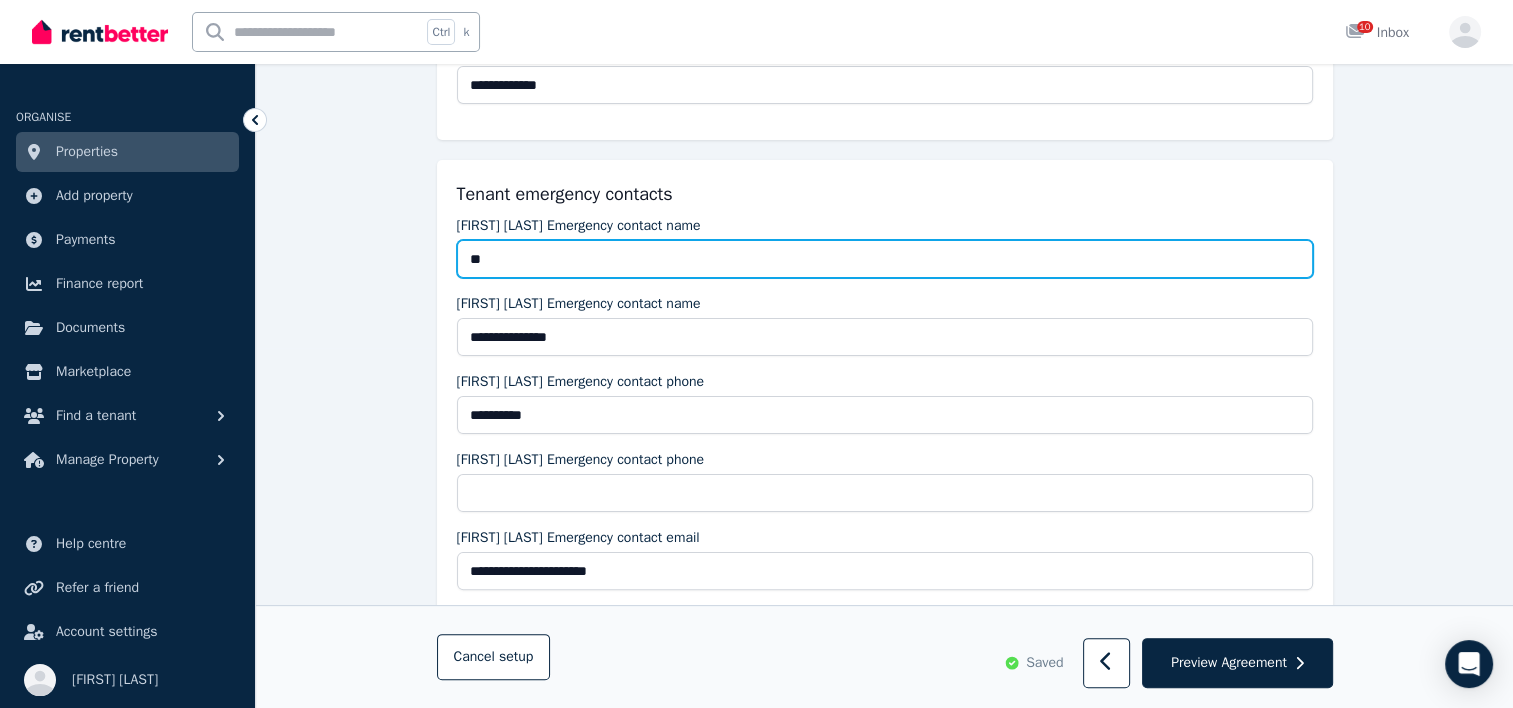 type on "*" 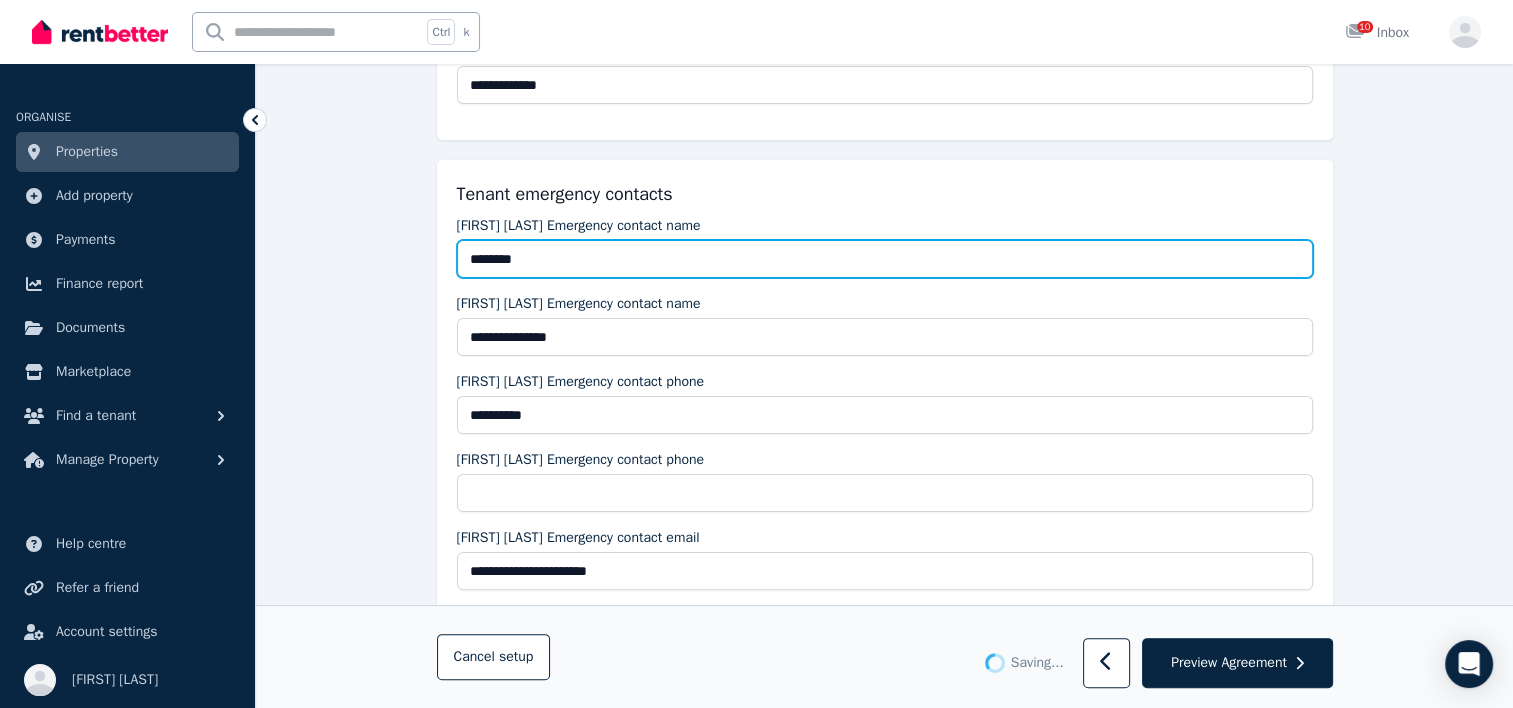 type on "**********" 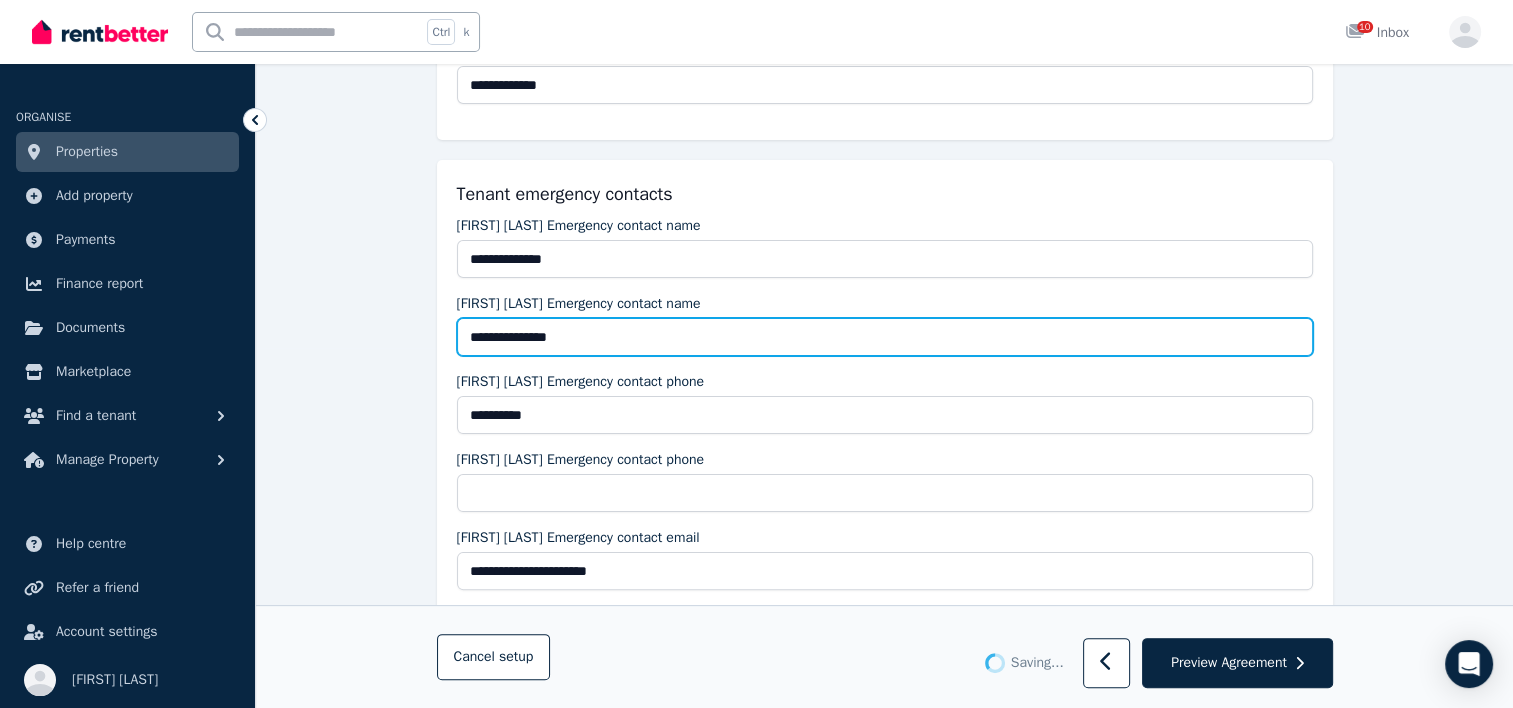 click on "**********" at bounding box center (885, 337) 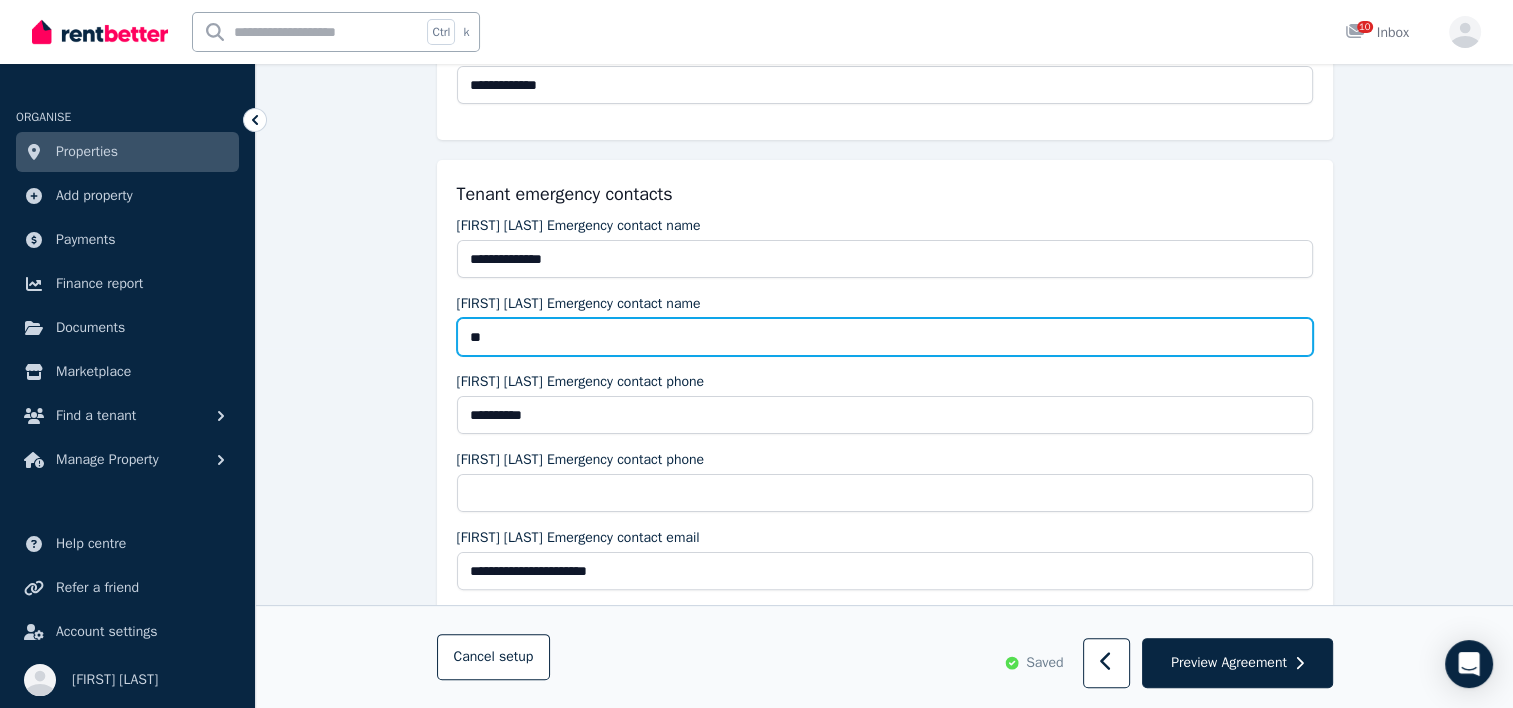 type on "*" 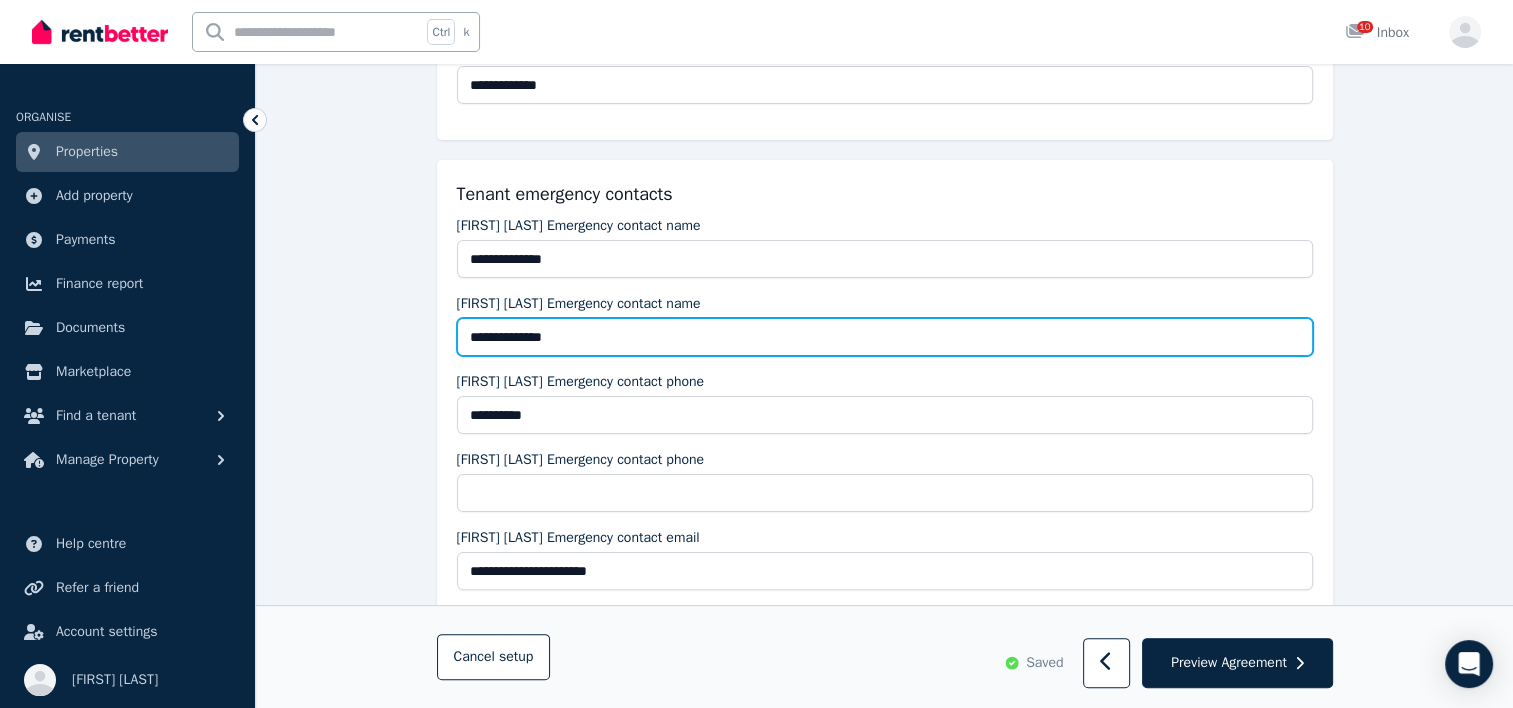 type on "**********" 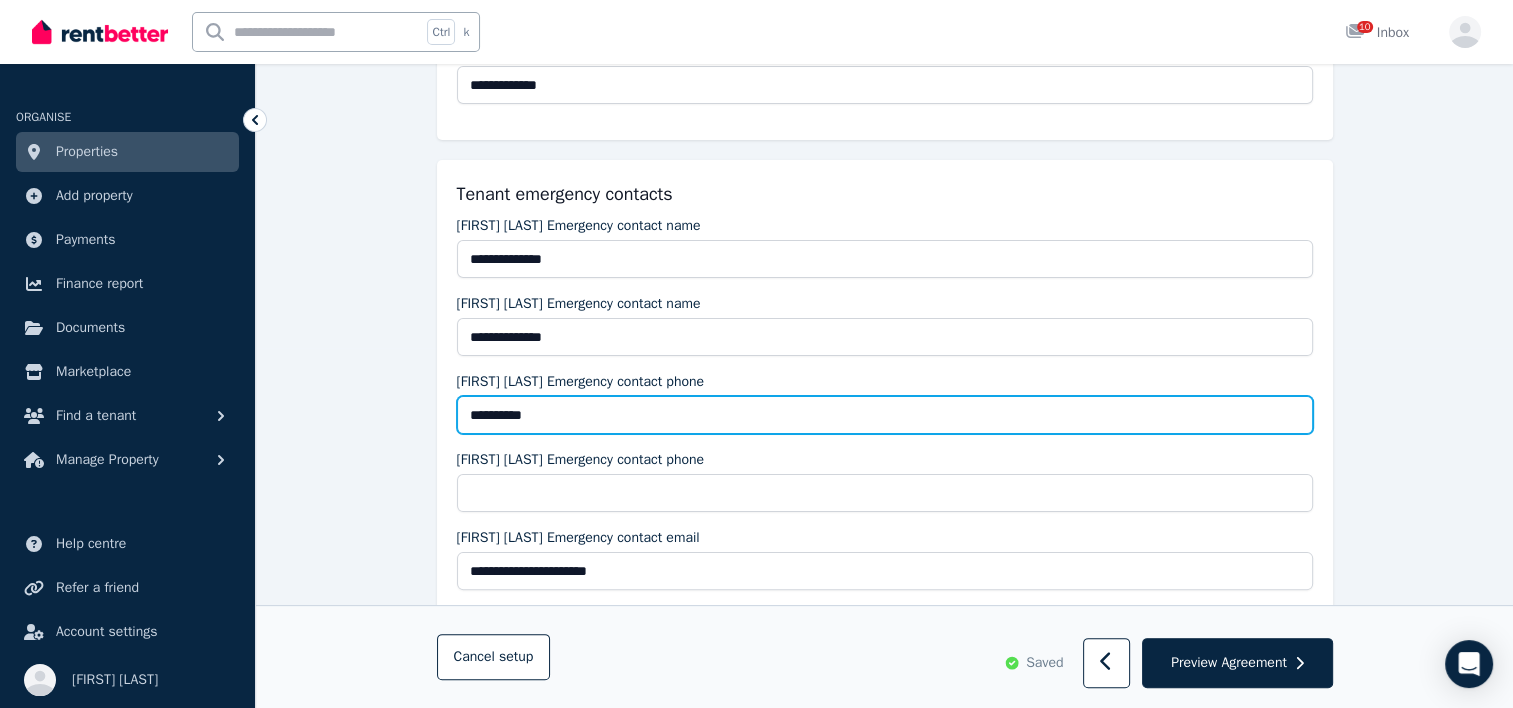 click on "**********" at bounding box center [885, 415] 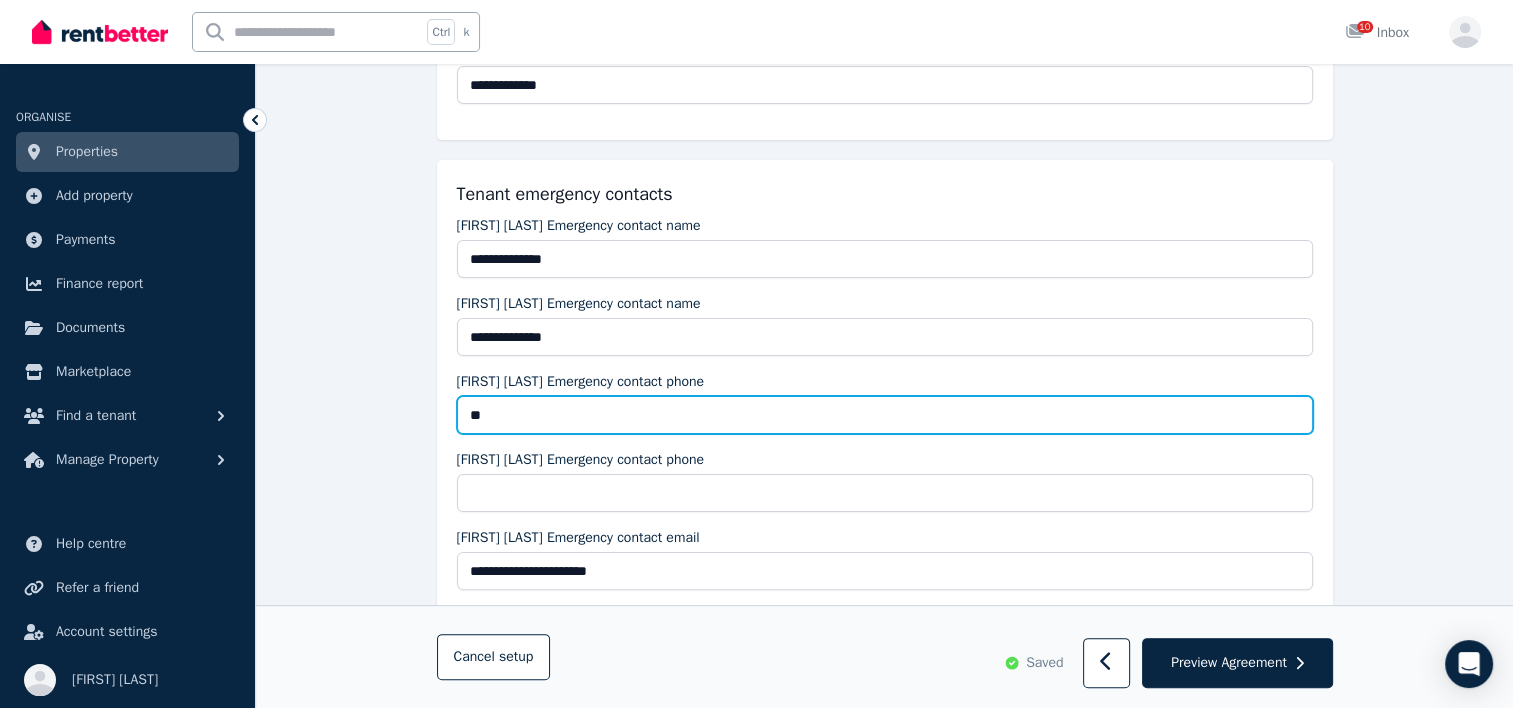 type on "*" 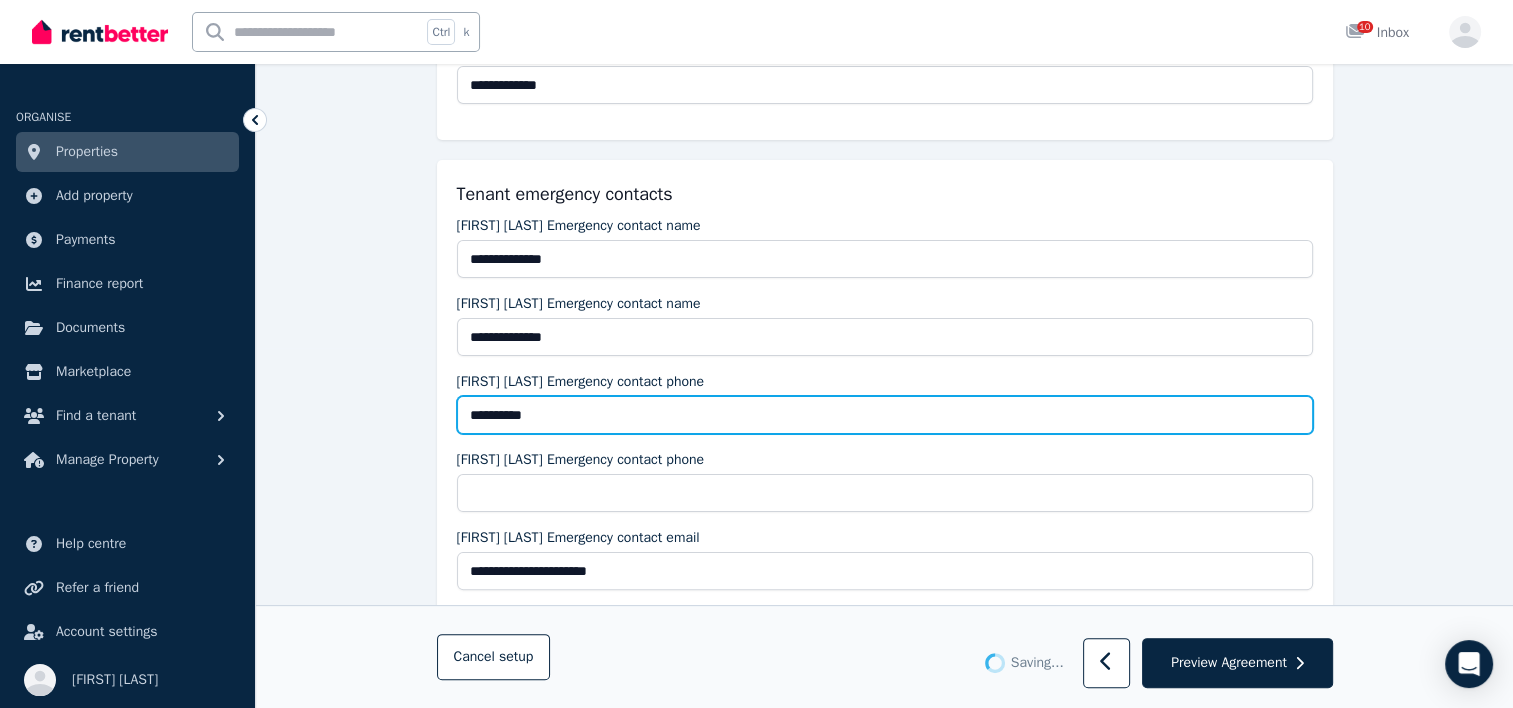 type on "**********" 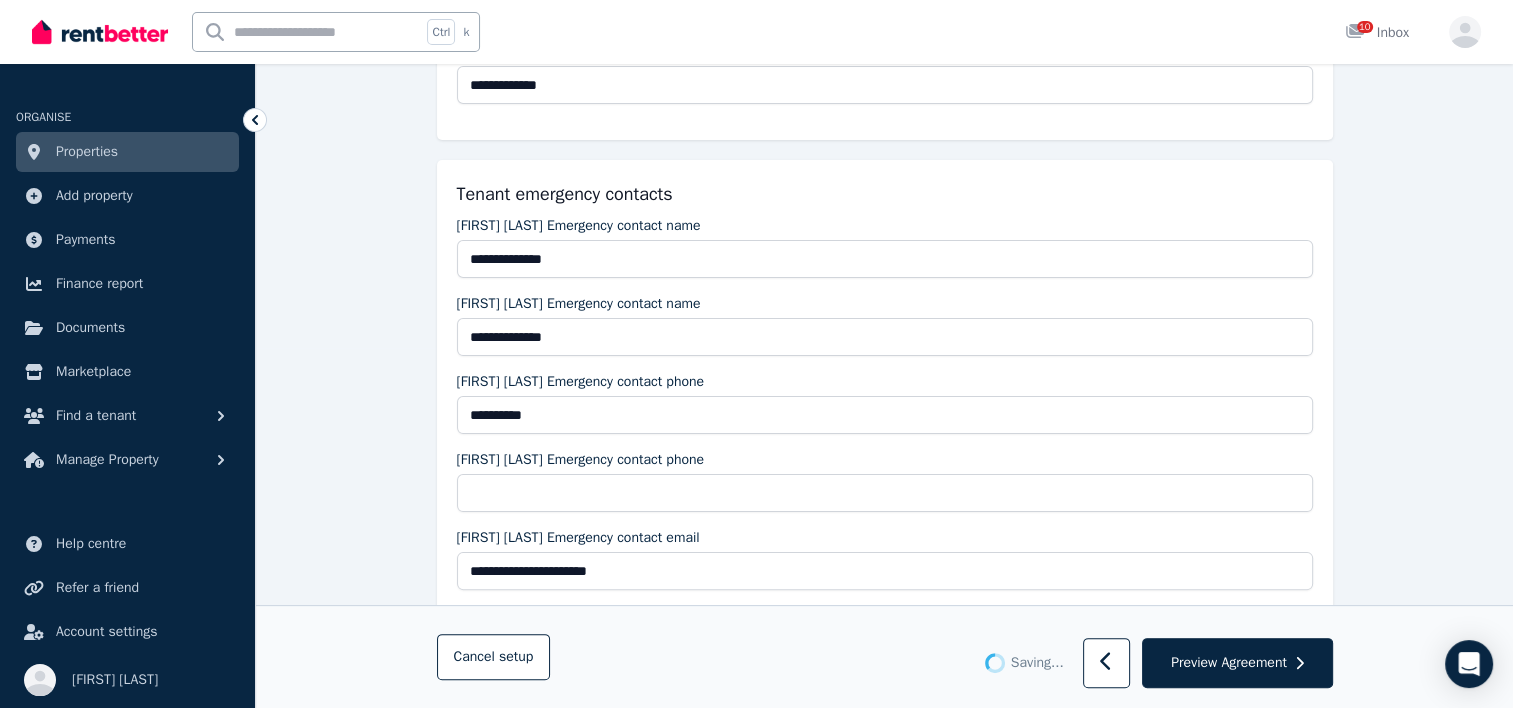 click on "**********" at bounding box center [884, 2052] 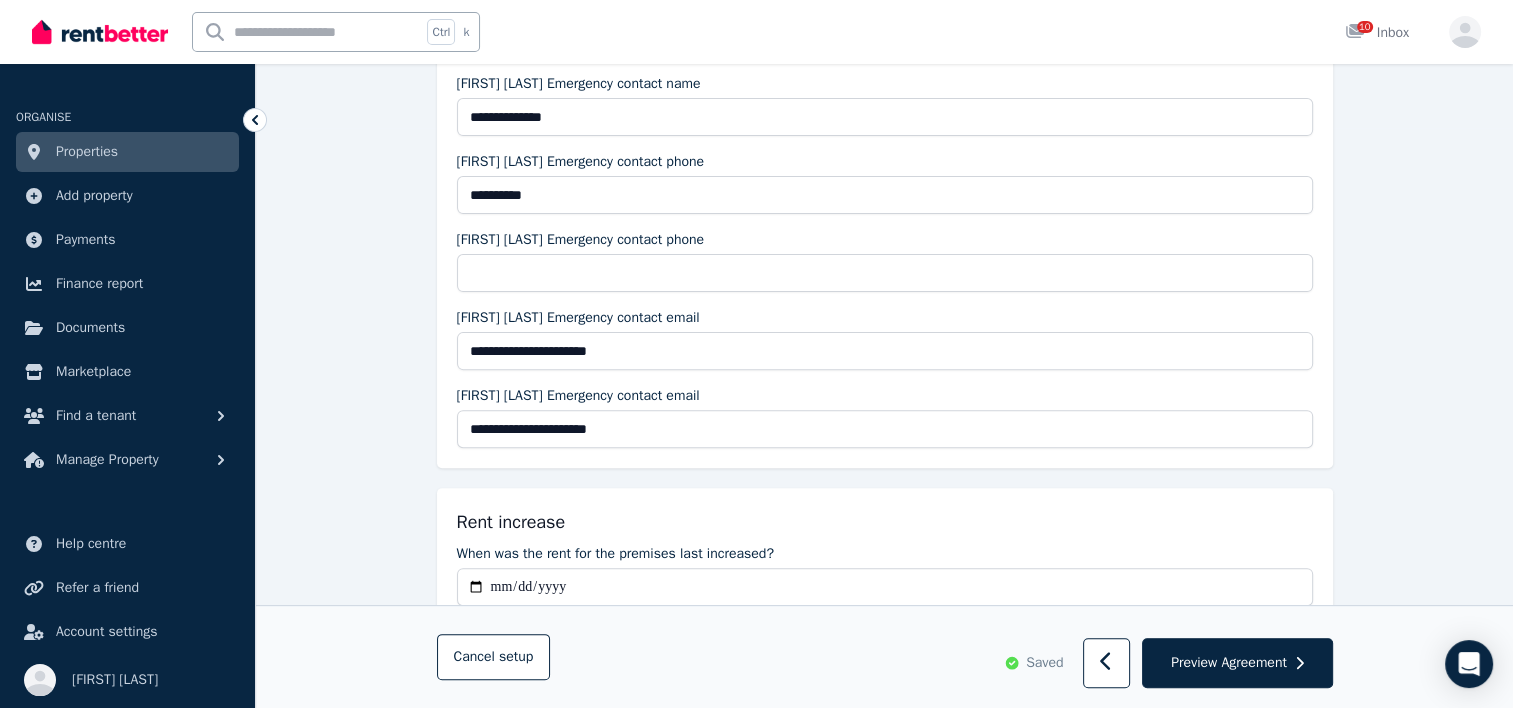 scroll, scrollTop: 625, scrollLeft: 0, axis: vertical 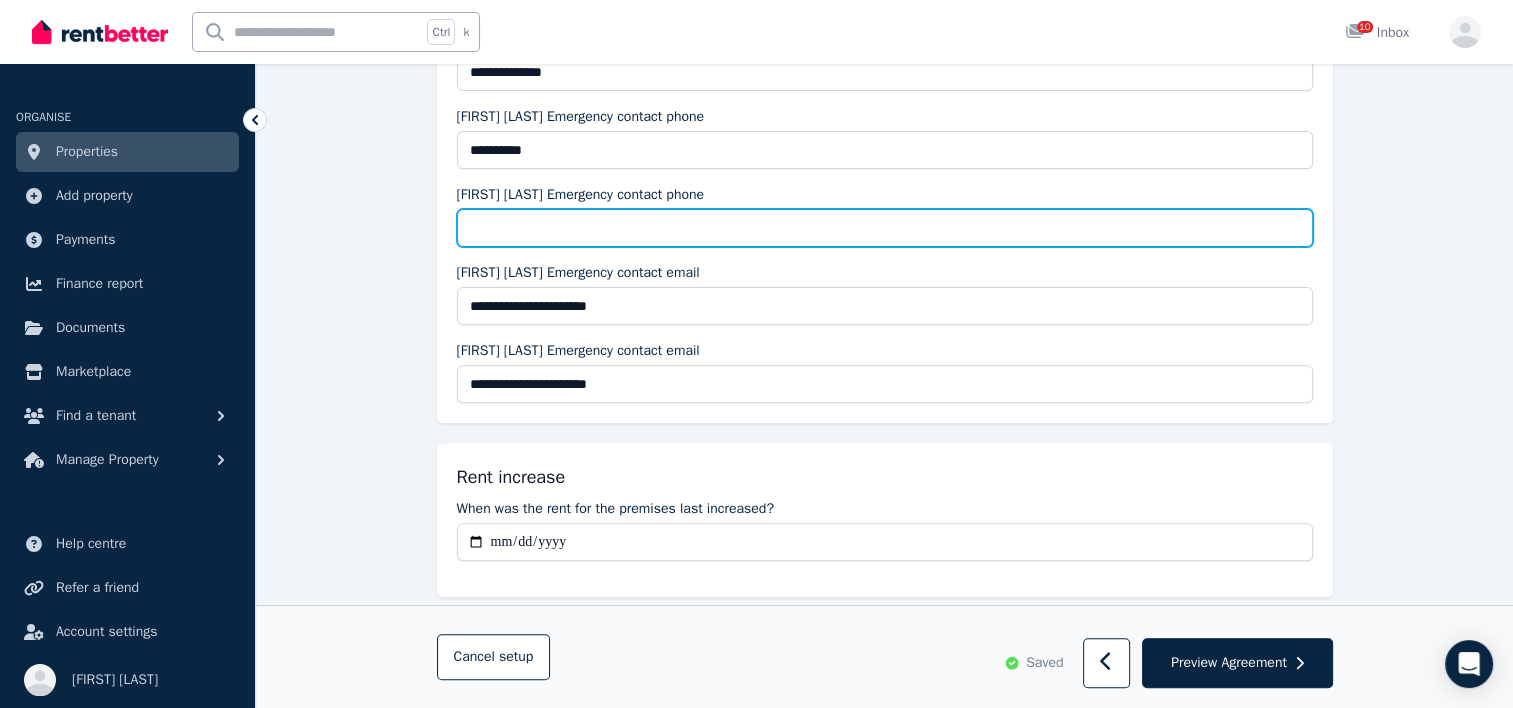 click on "[FIRST] [LAST] Emergency contact phone" at bounding box center [885, 228] 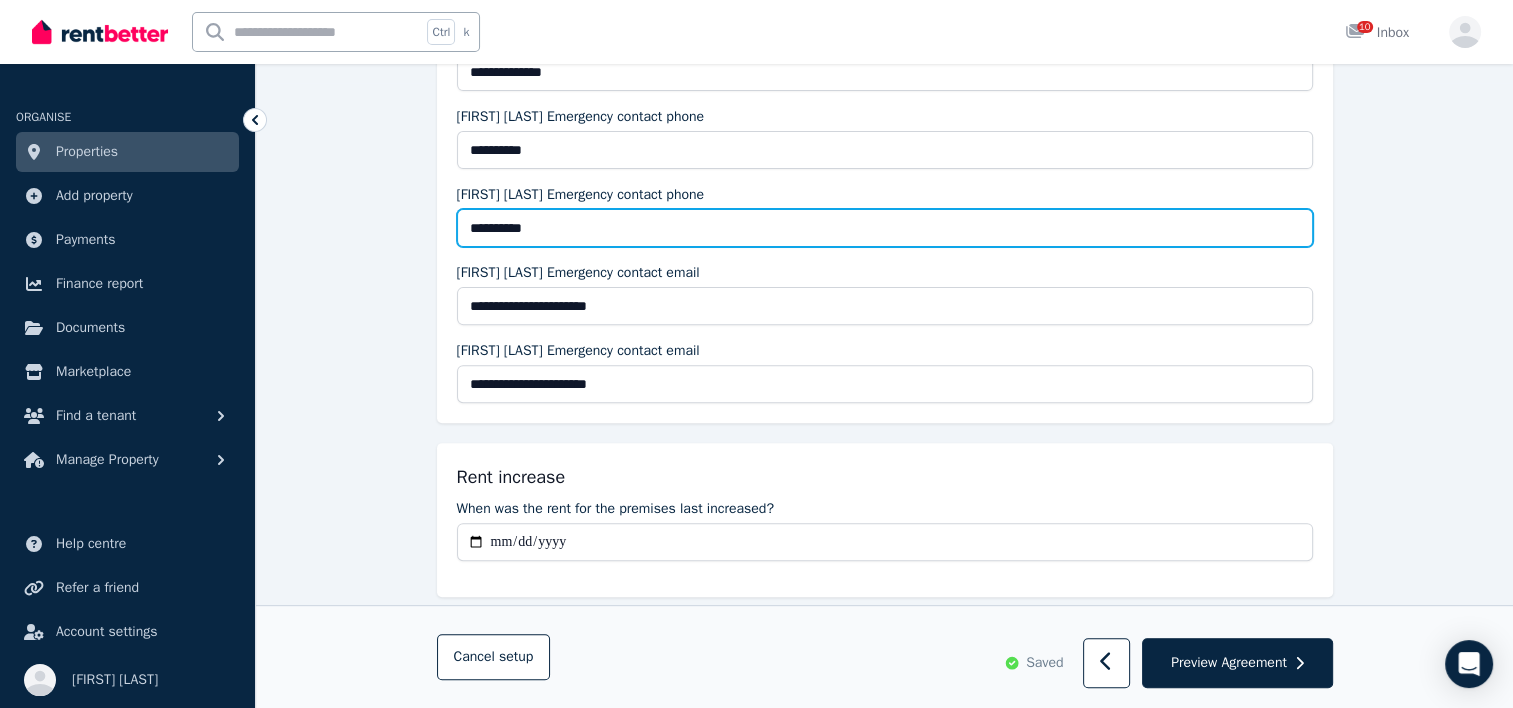 type on "**********" 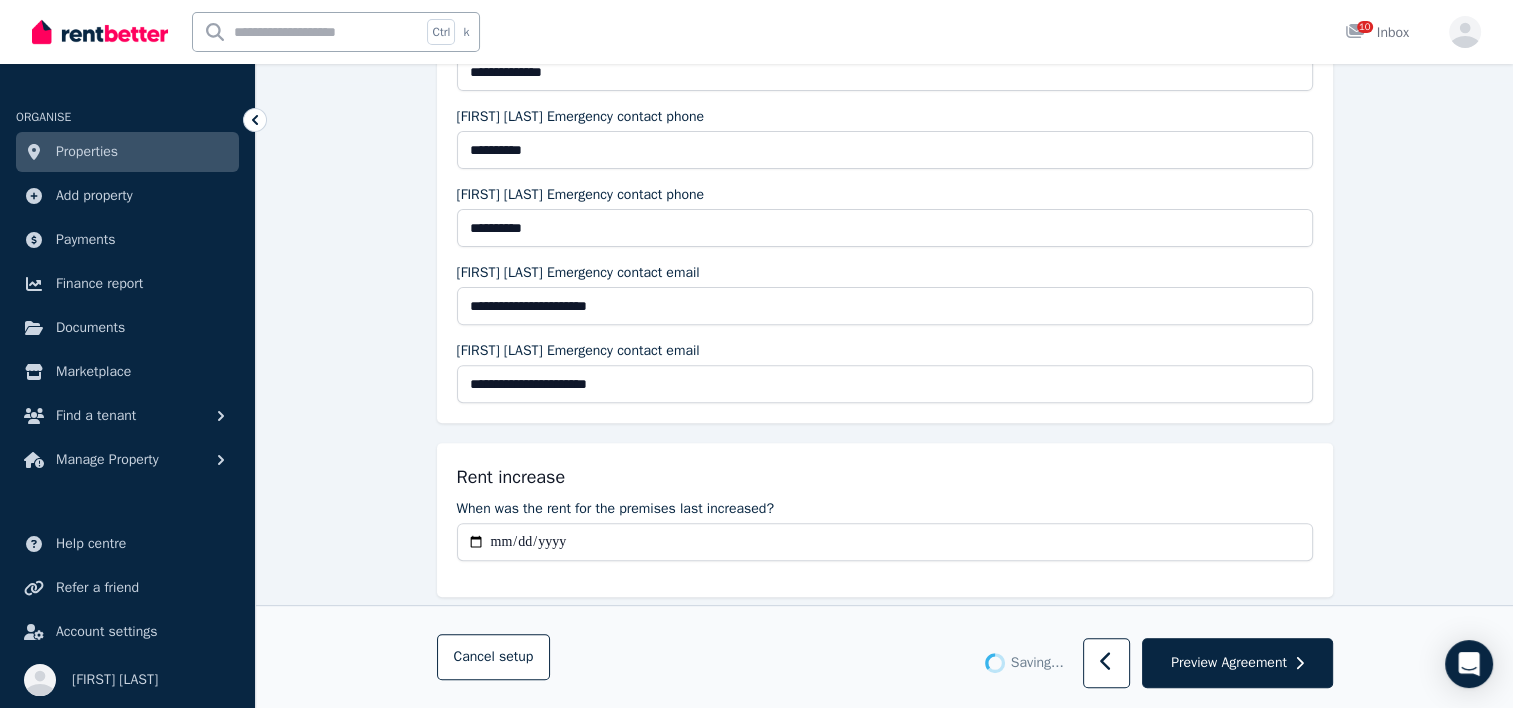 click on "**********" at bounding box center [884, 1787] 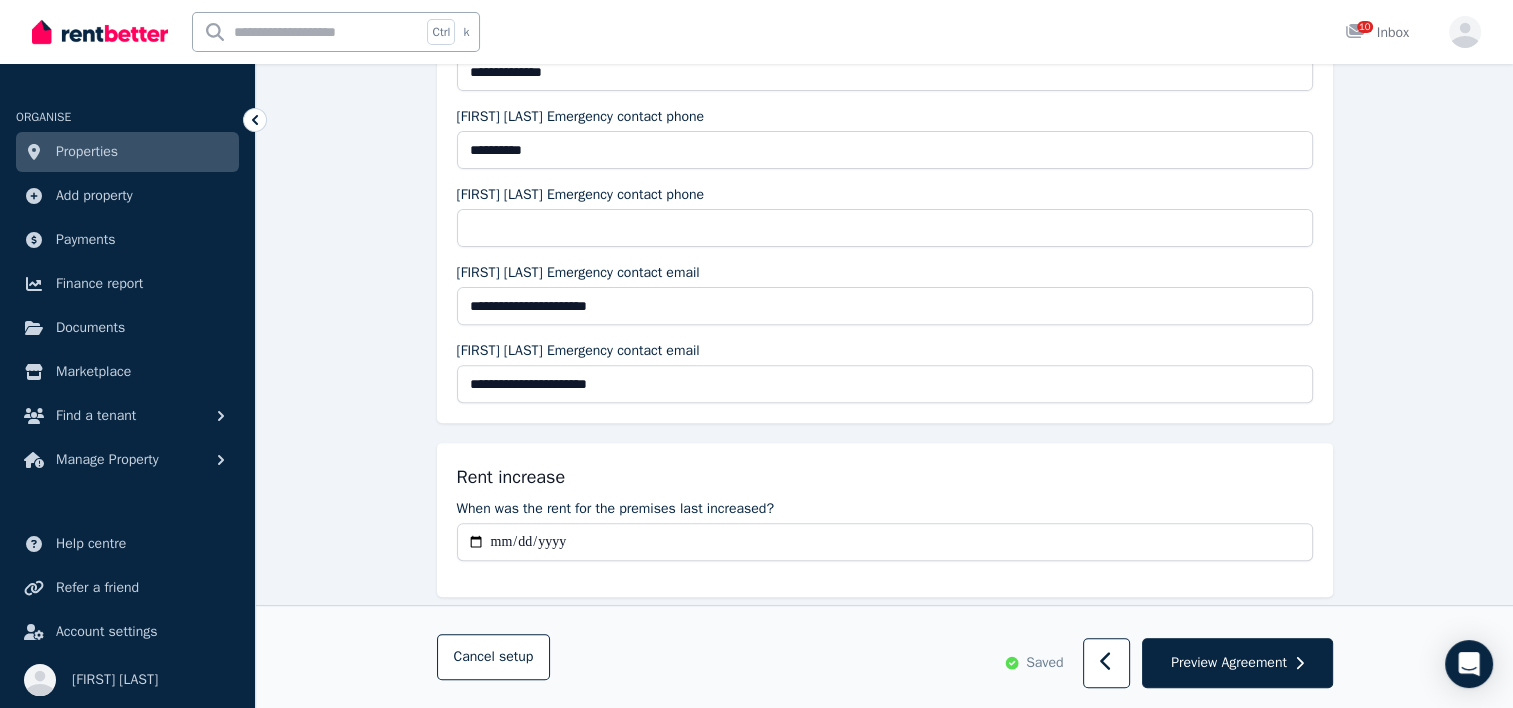 type on "**********" 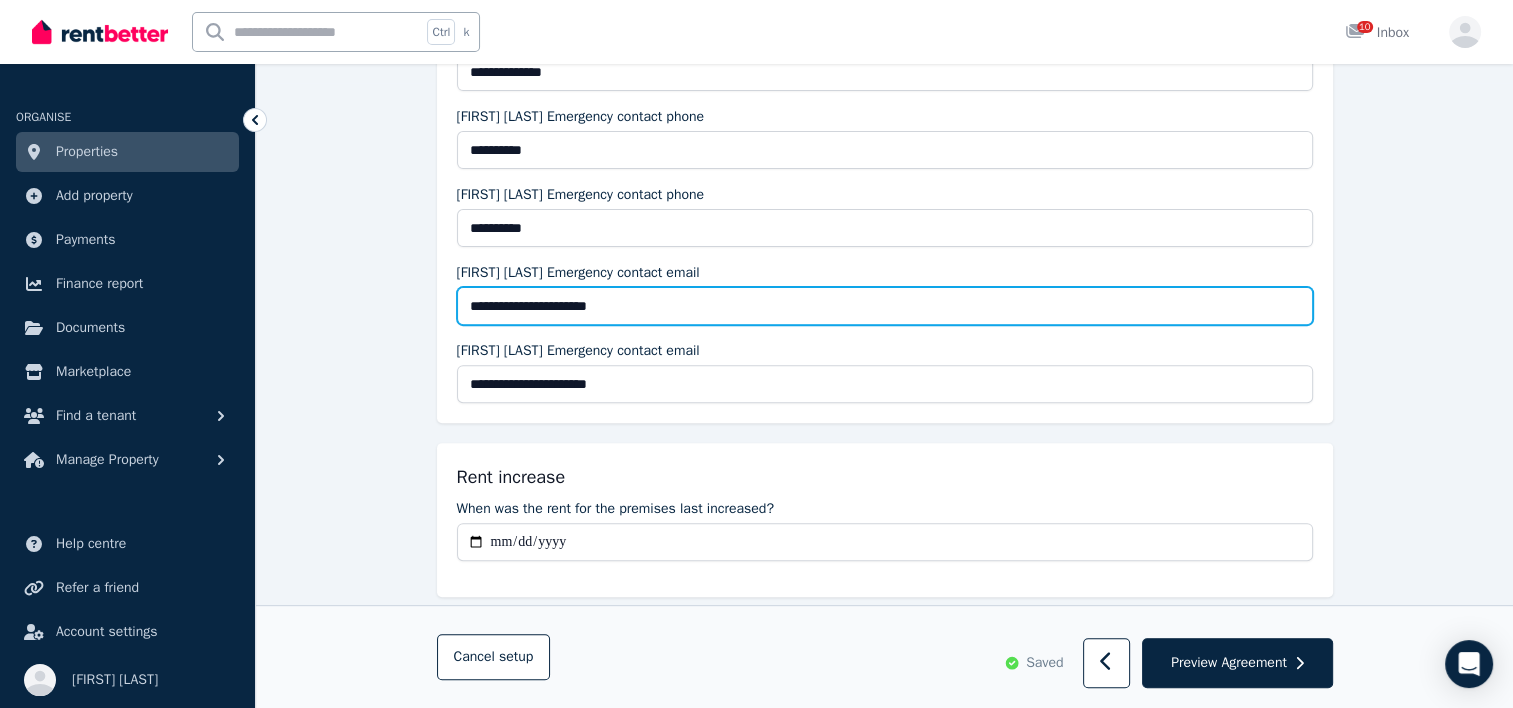 click on "**********" at bounding box center [885, 306] 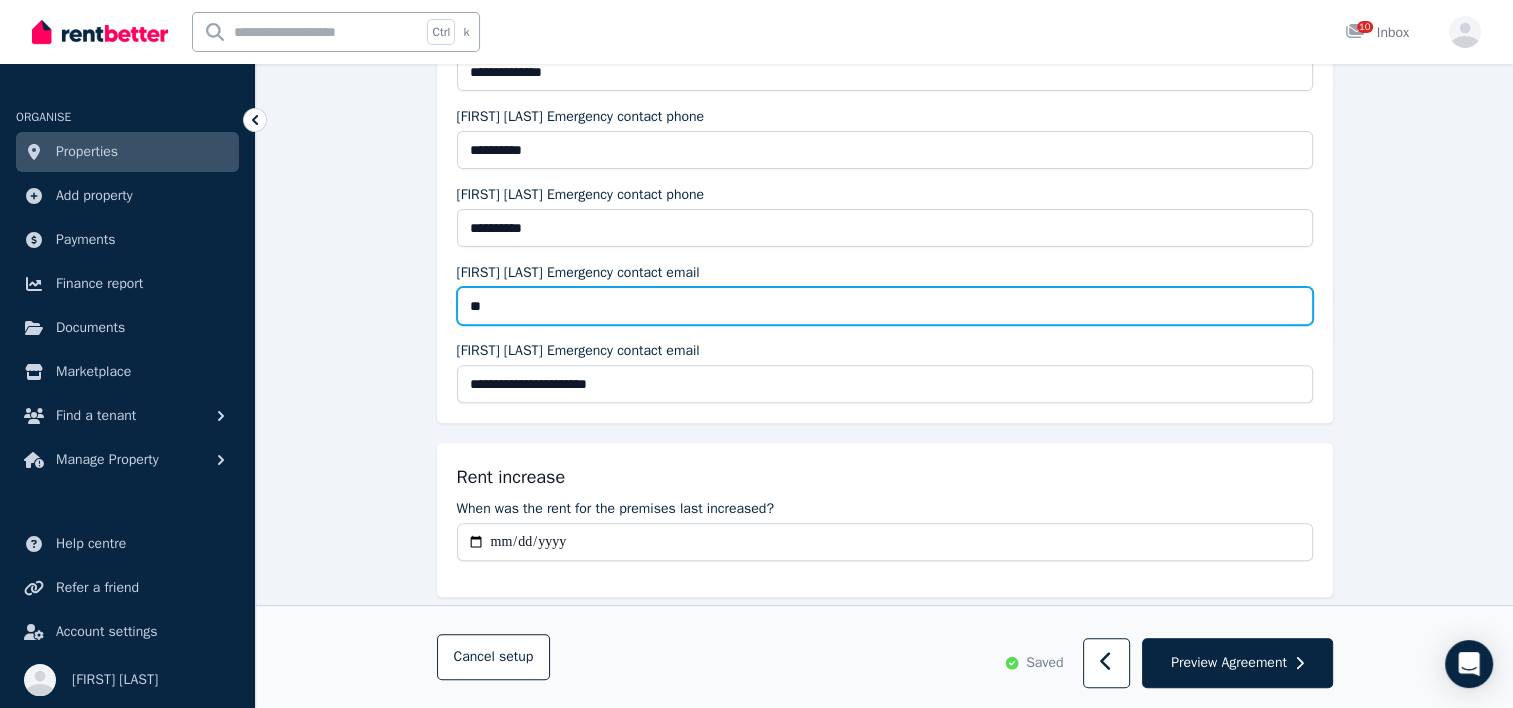 type on "*" 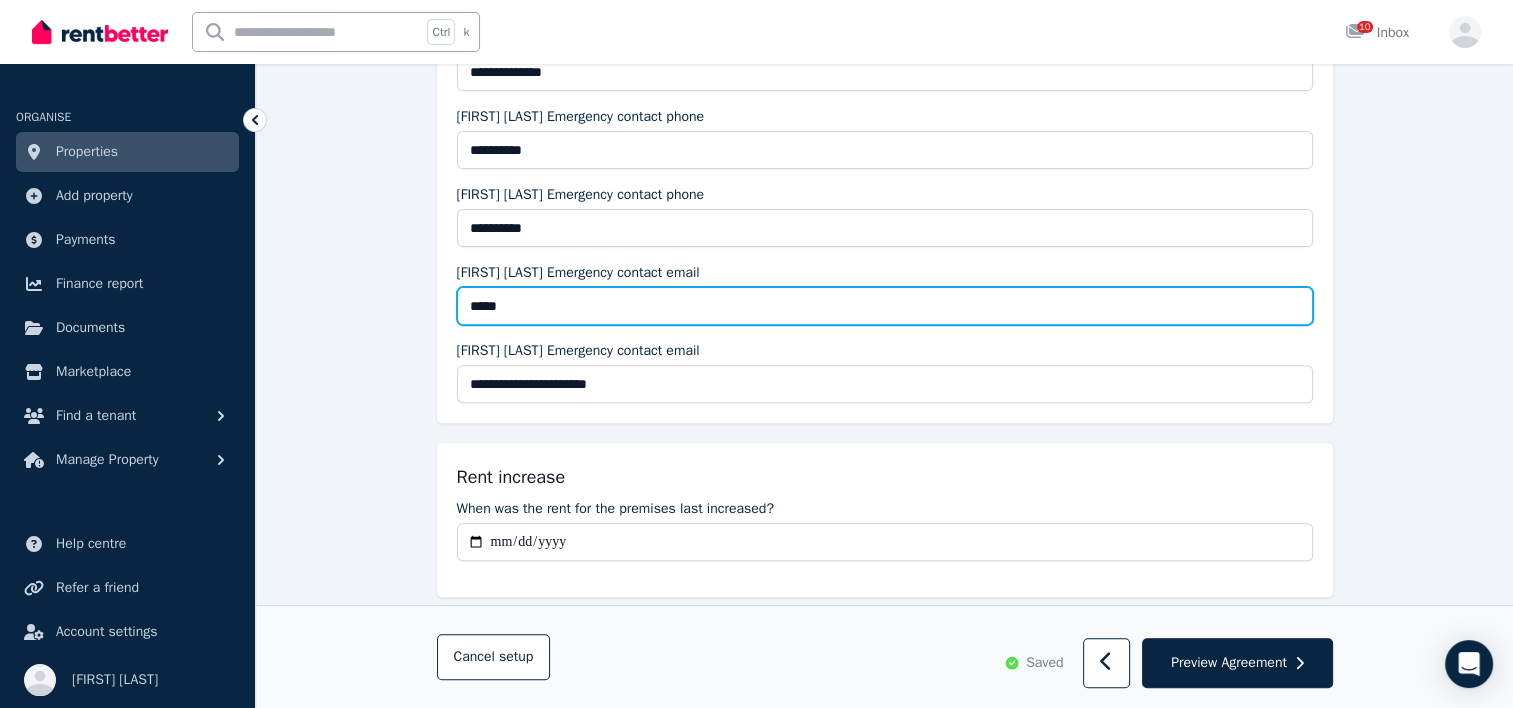 type on "**********" 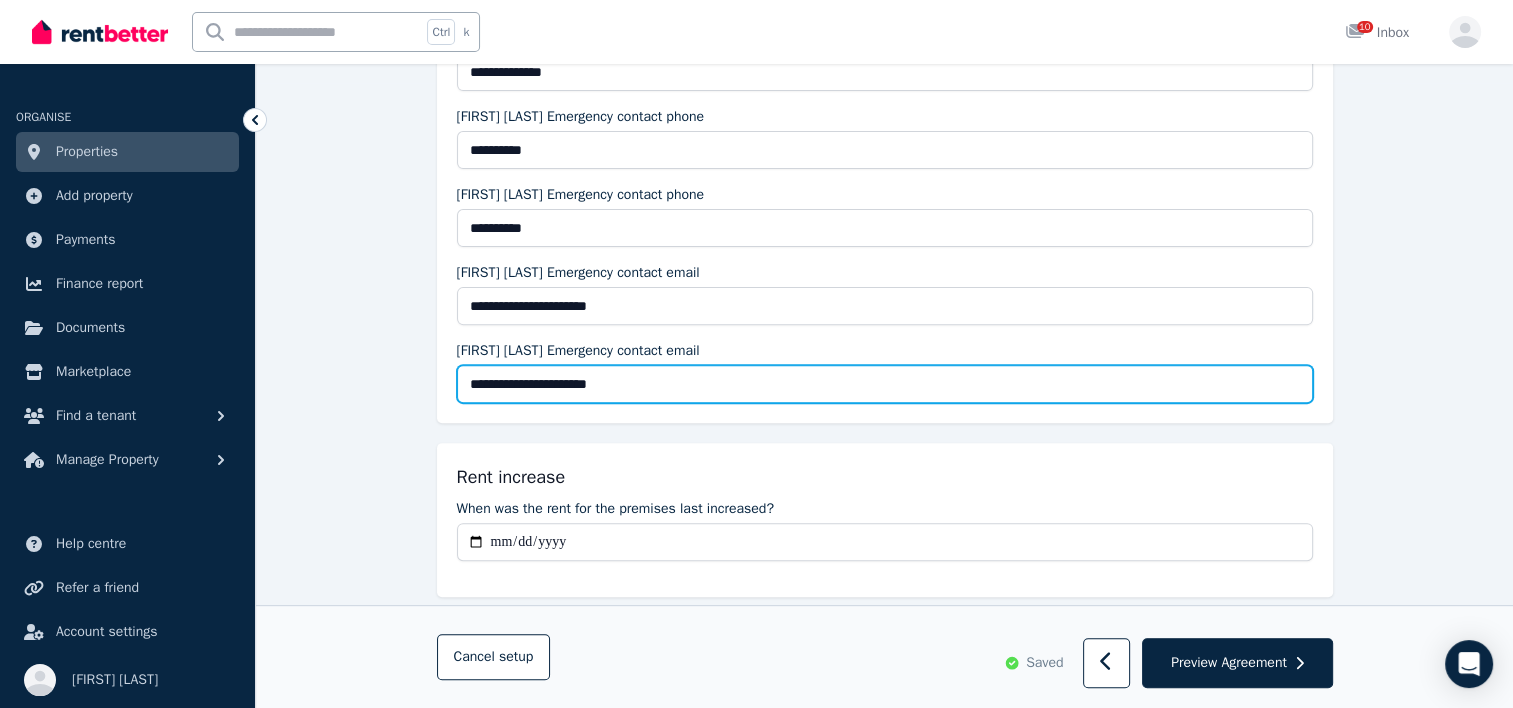 click on "**********" at bounding box center [885, 384] 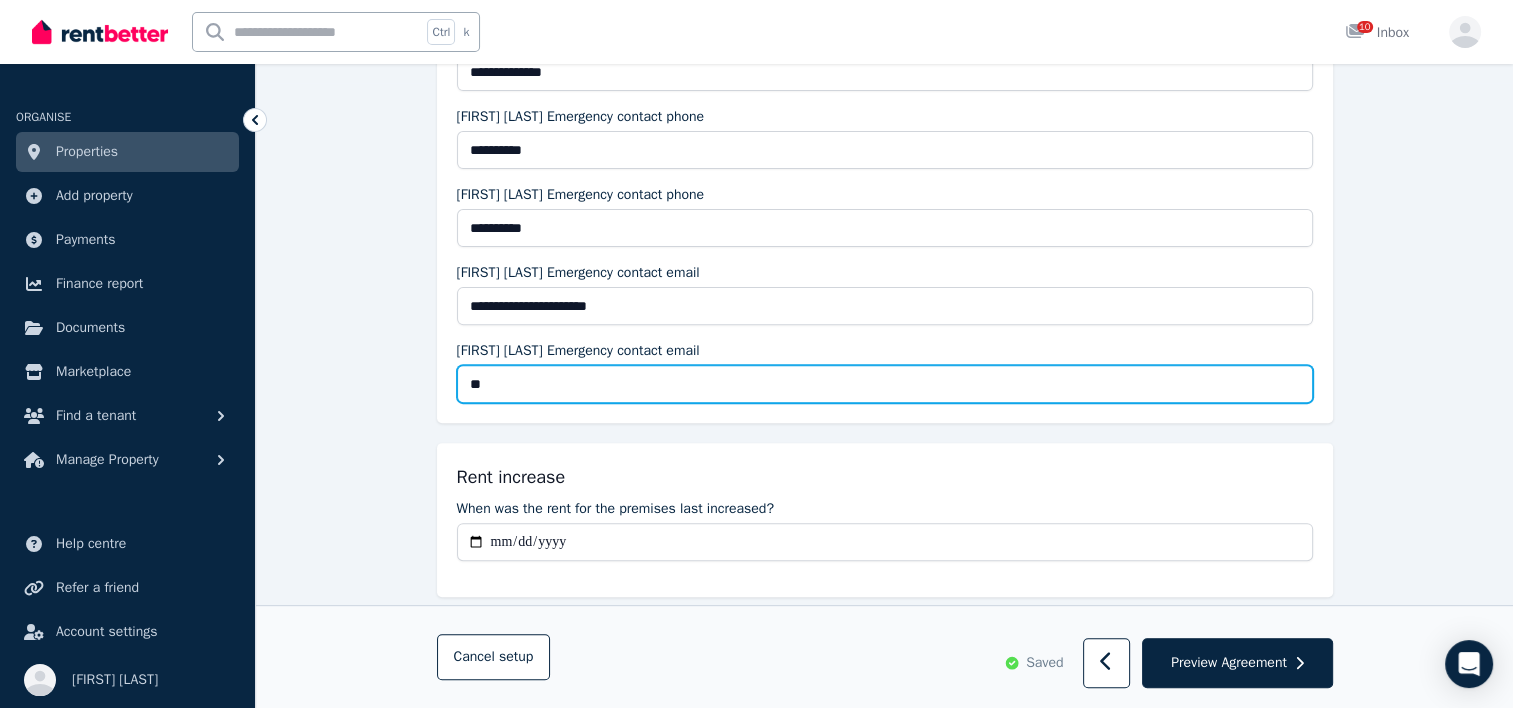 type on "*" 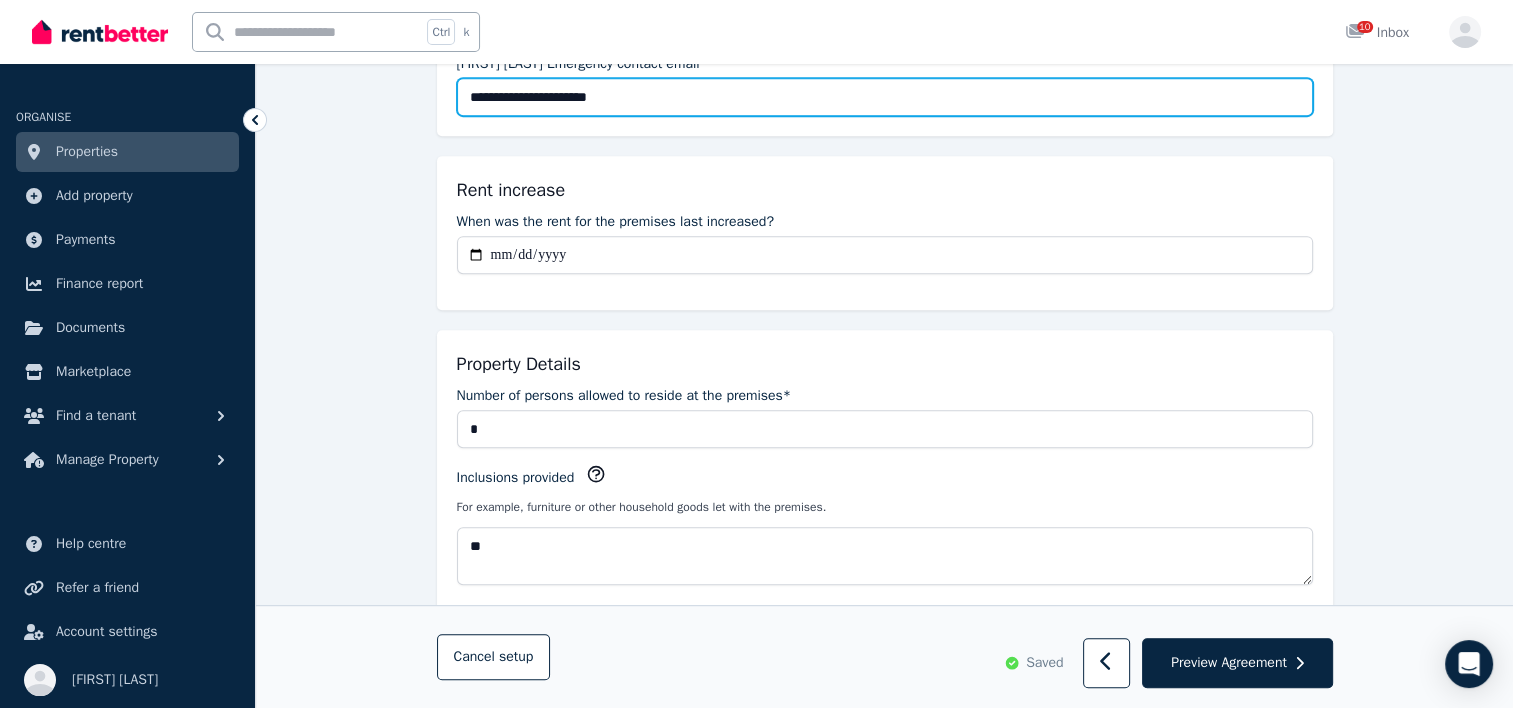 scroll, scrollTop: 924, scrollLeft: 0, axis: vertical 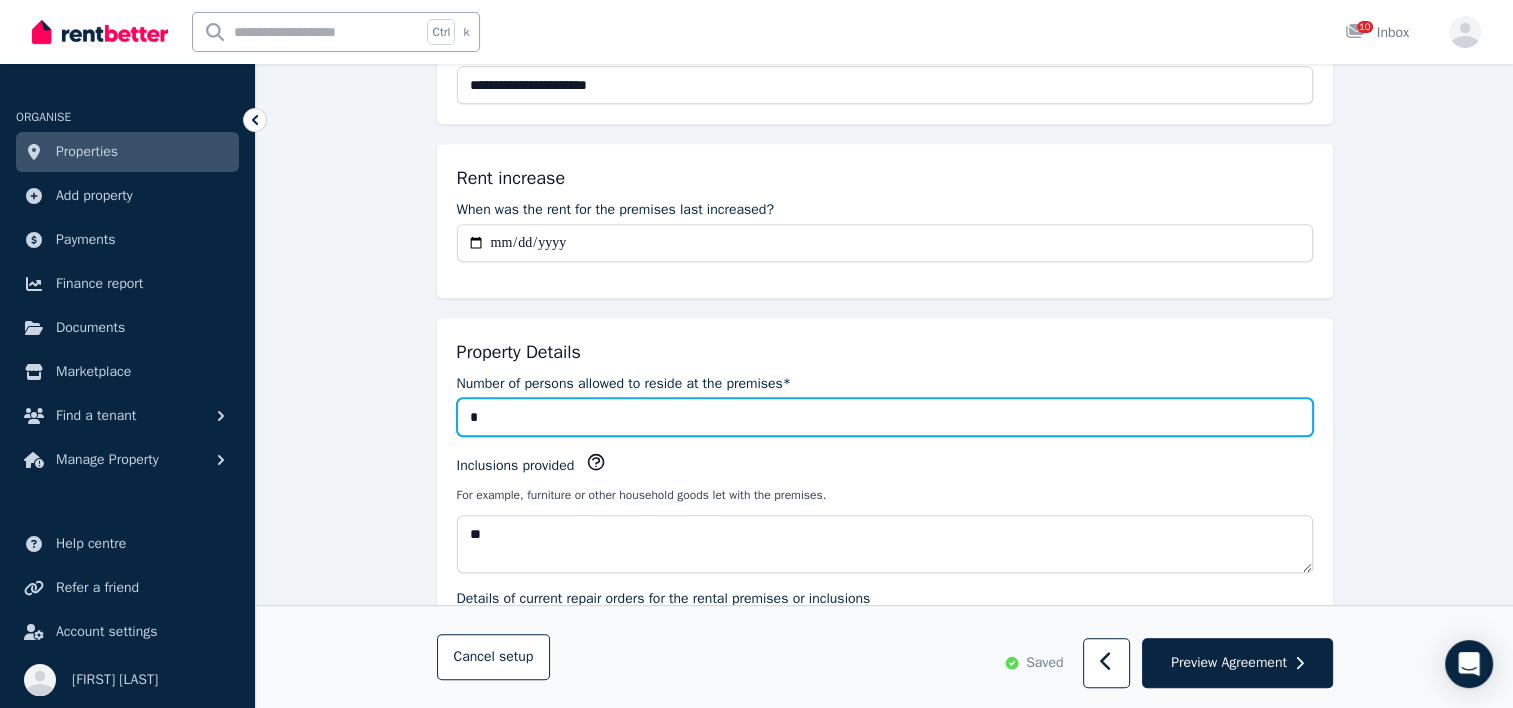 click on "*" at bounding box center (885, 417) 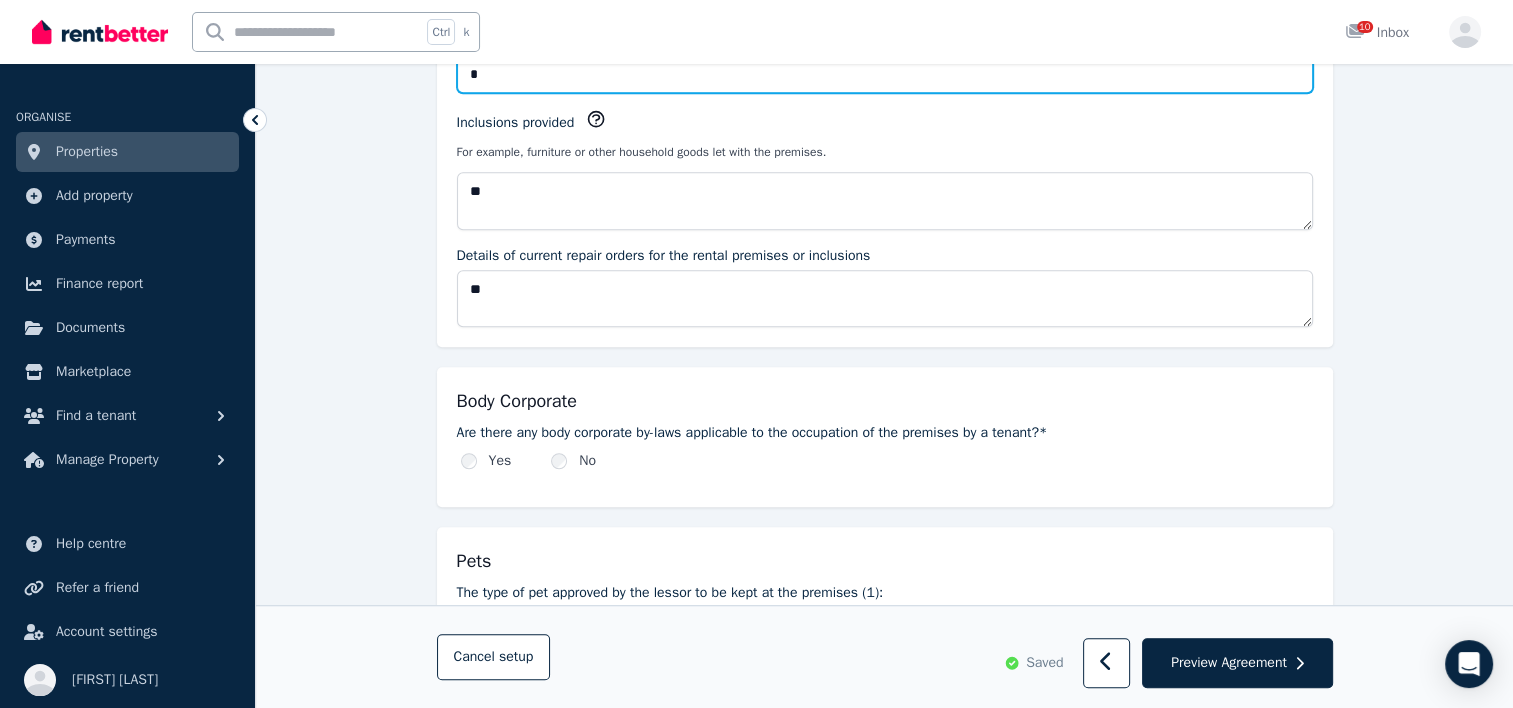 scroll, scrollTop: 1272, scrollLeft: 0, axis: vertical 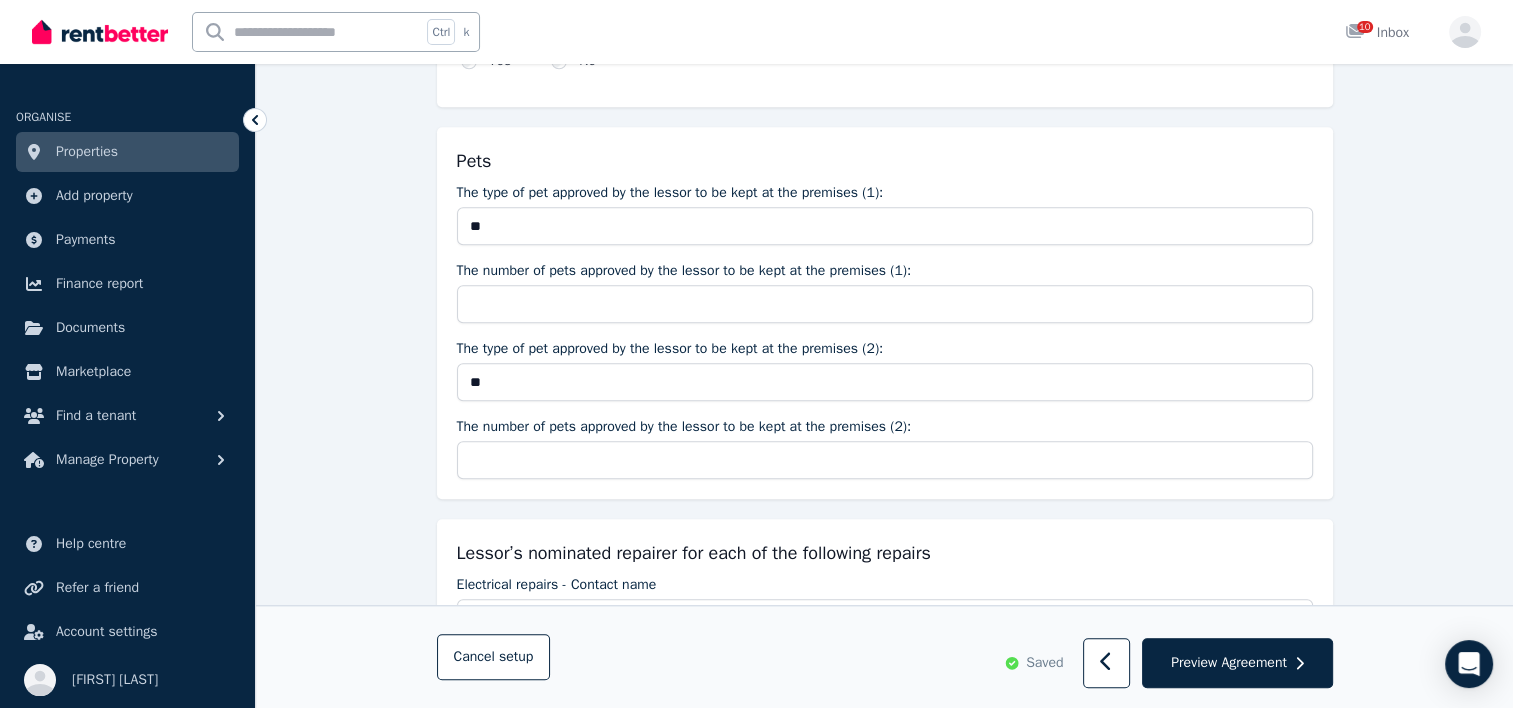 type on "*" 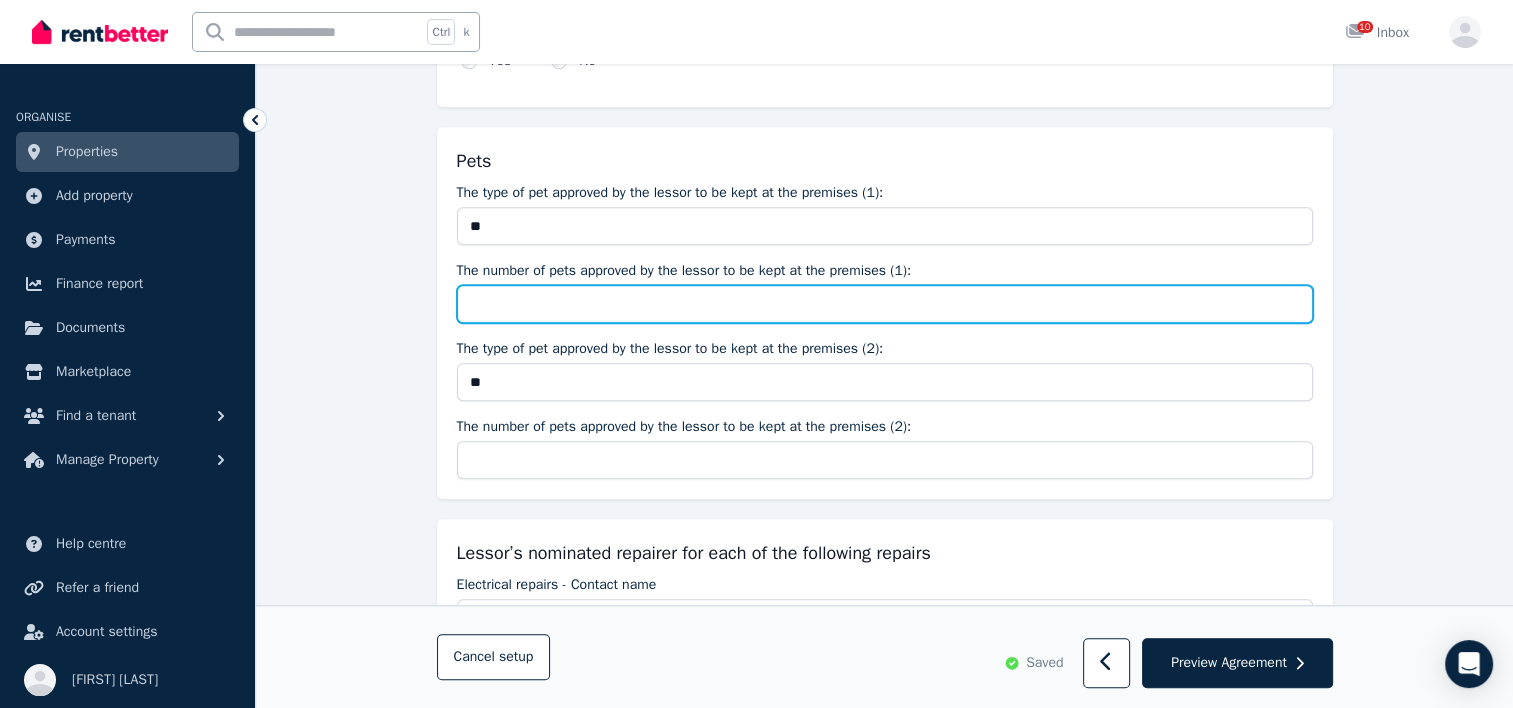 click on "The number of pets approved by the lessor to be kept at the premises (1):" at bounding box center (885, 304) 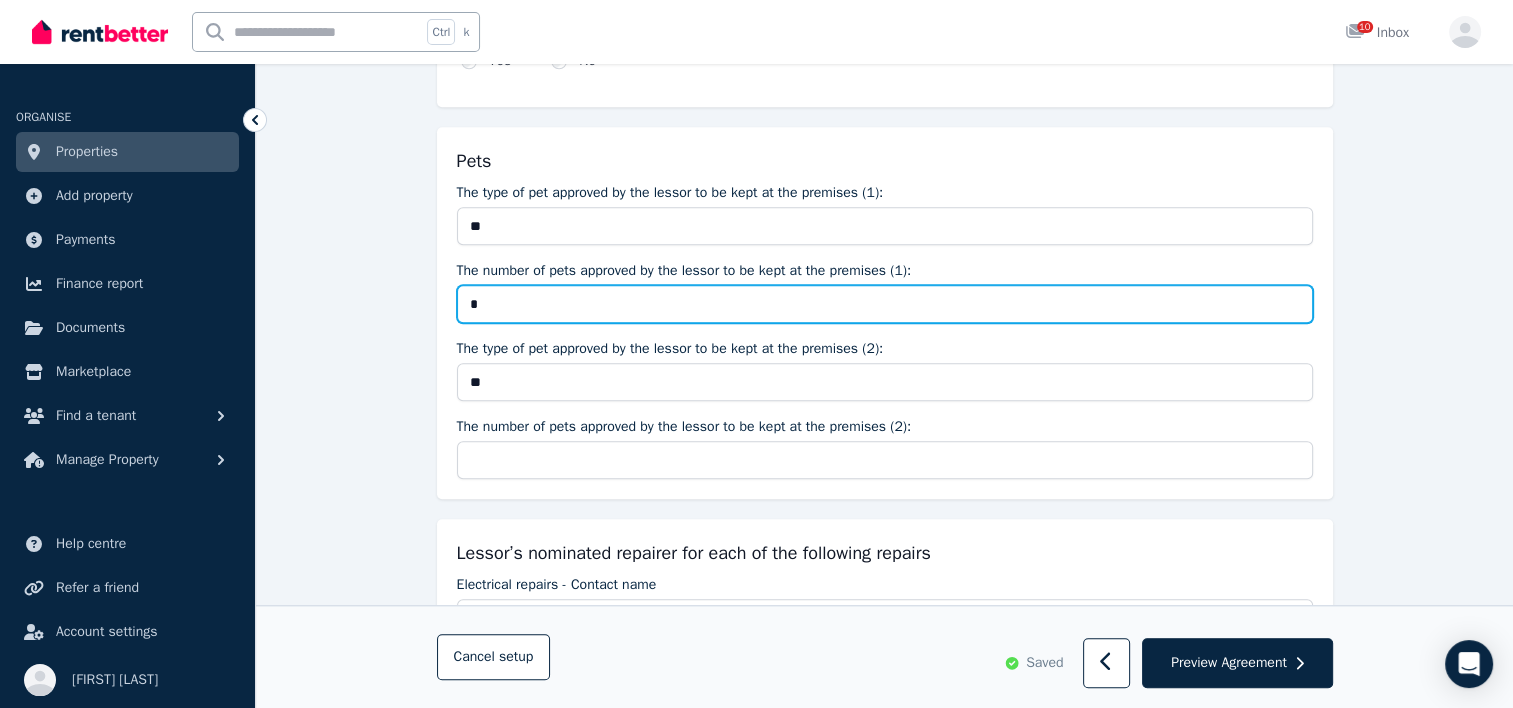 type on "*" 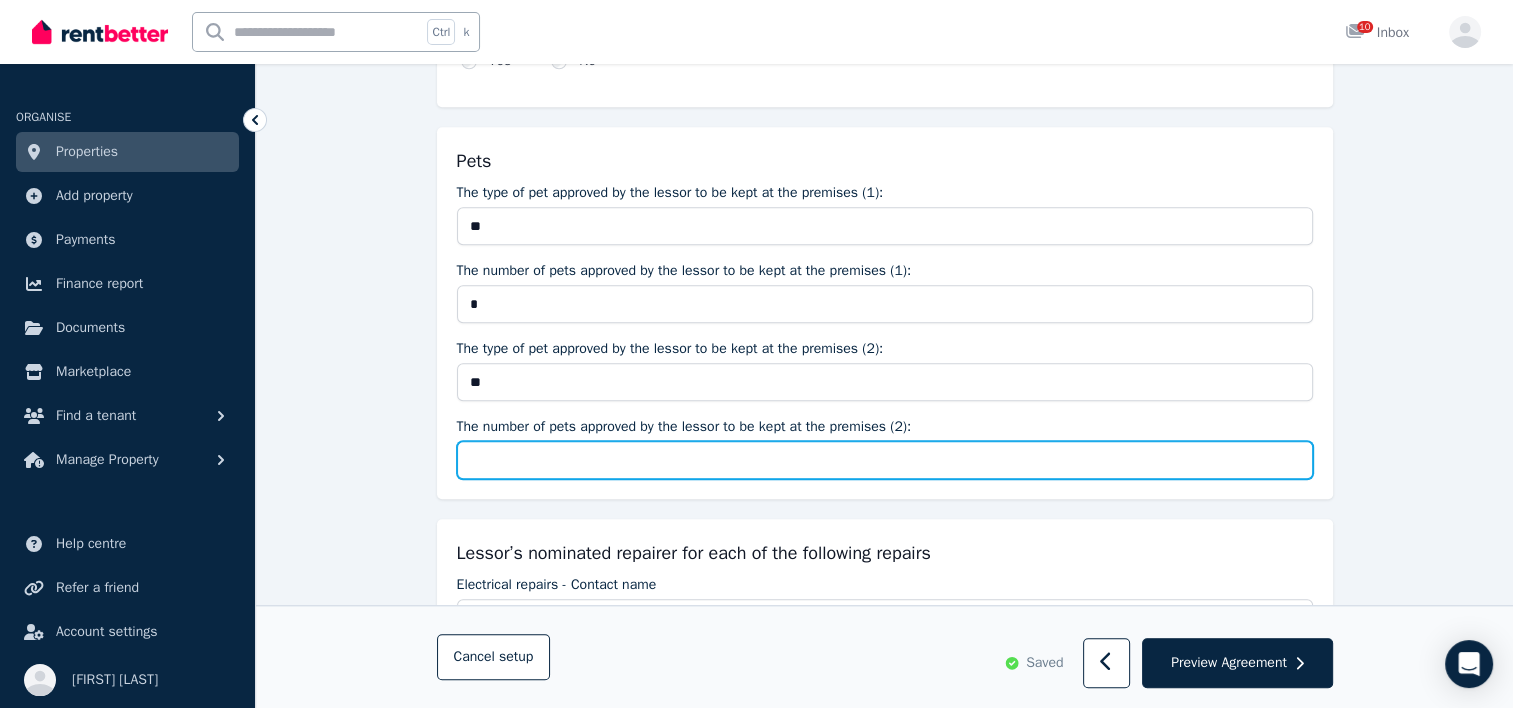 click on "The number of pets approved by the lessor to be kept at the premises (2):" at bounding box center [885, 460] 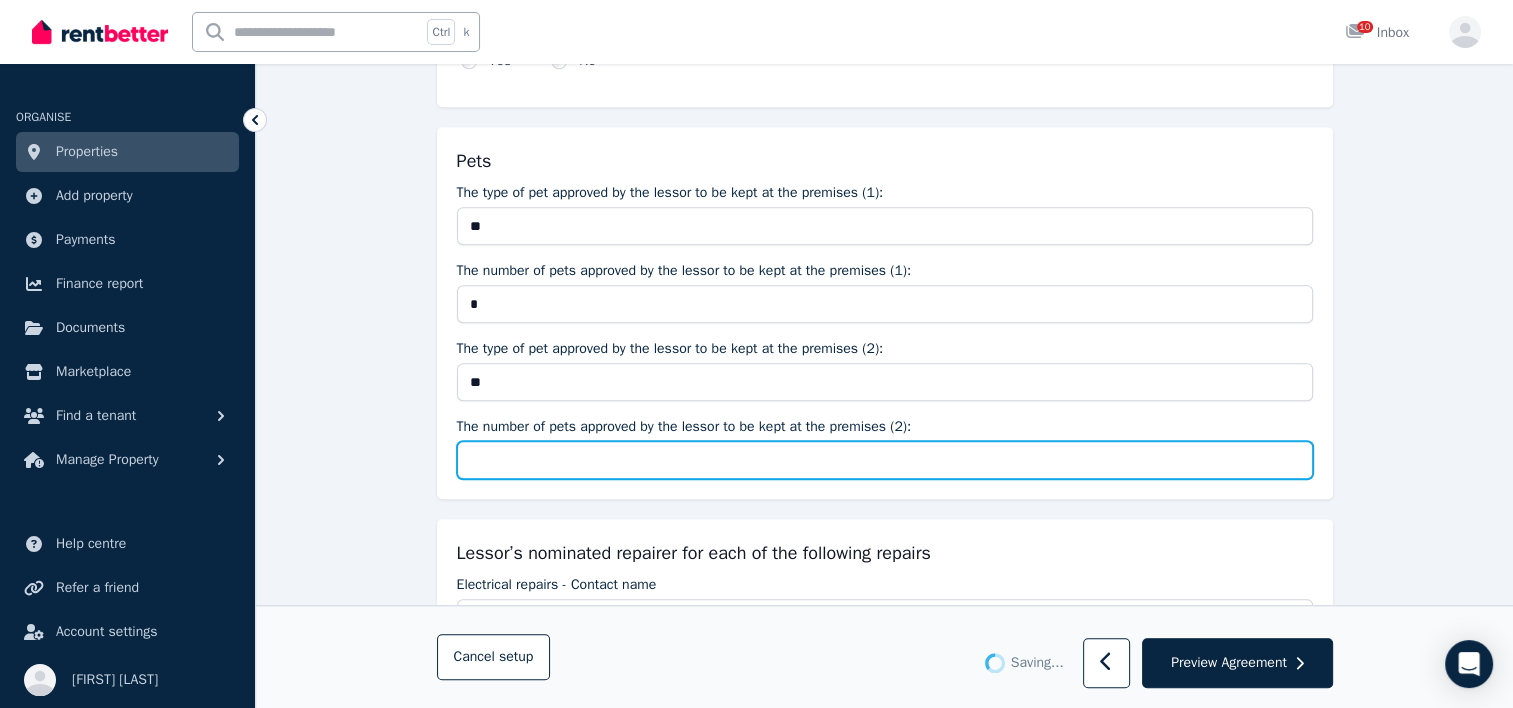 type on "*" 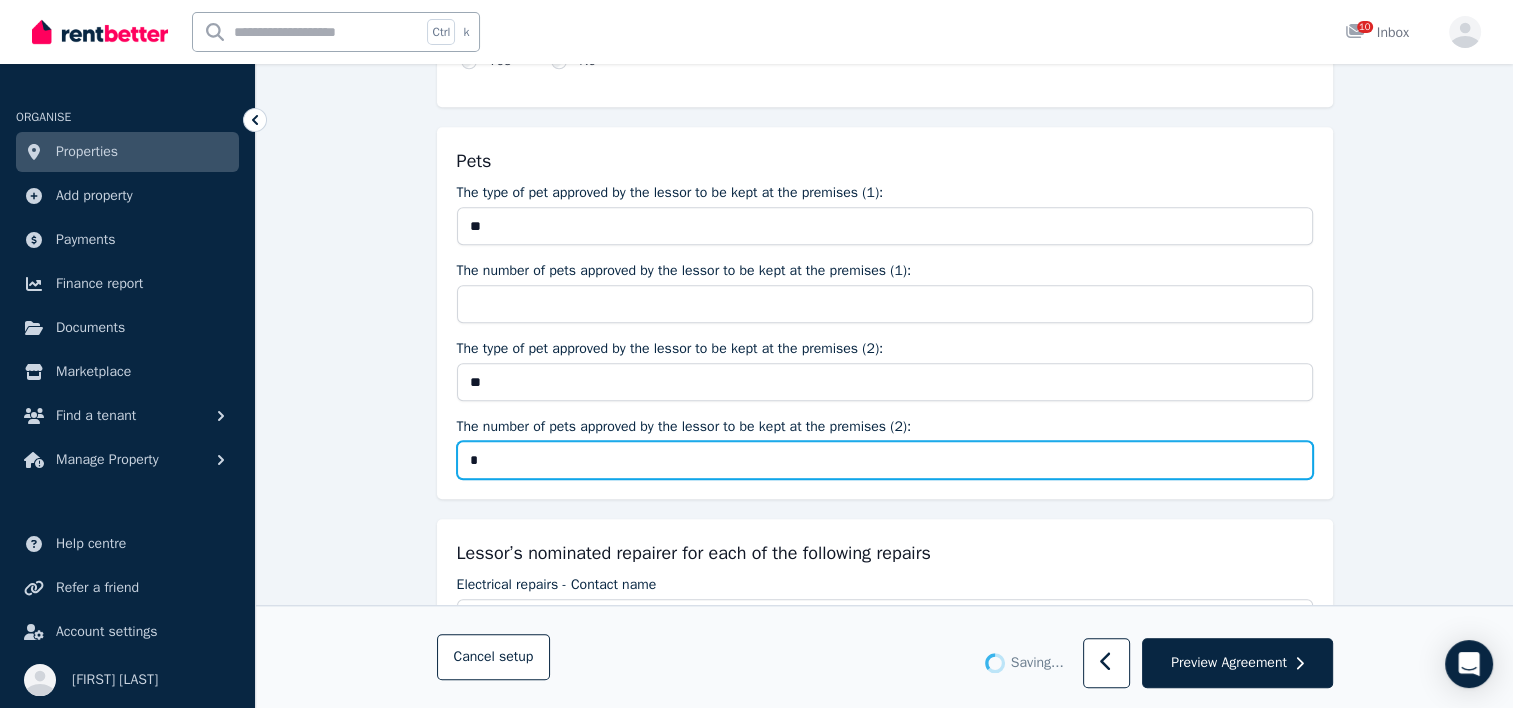 type on "*" 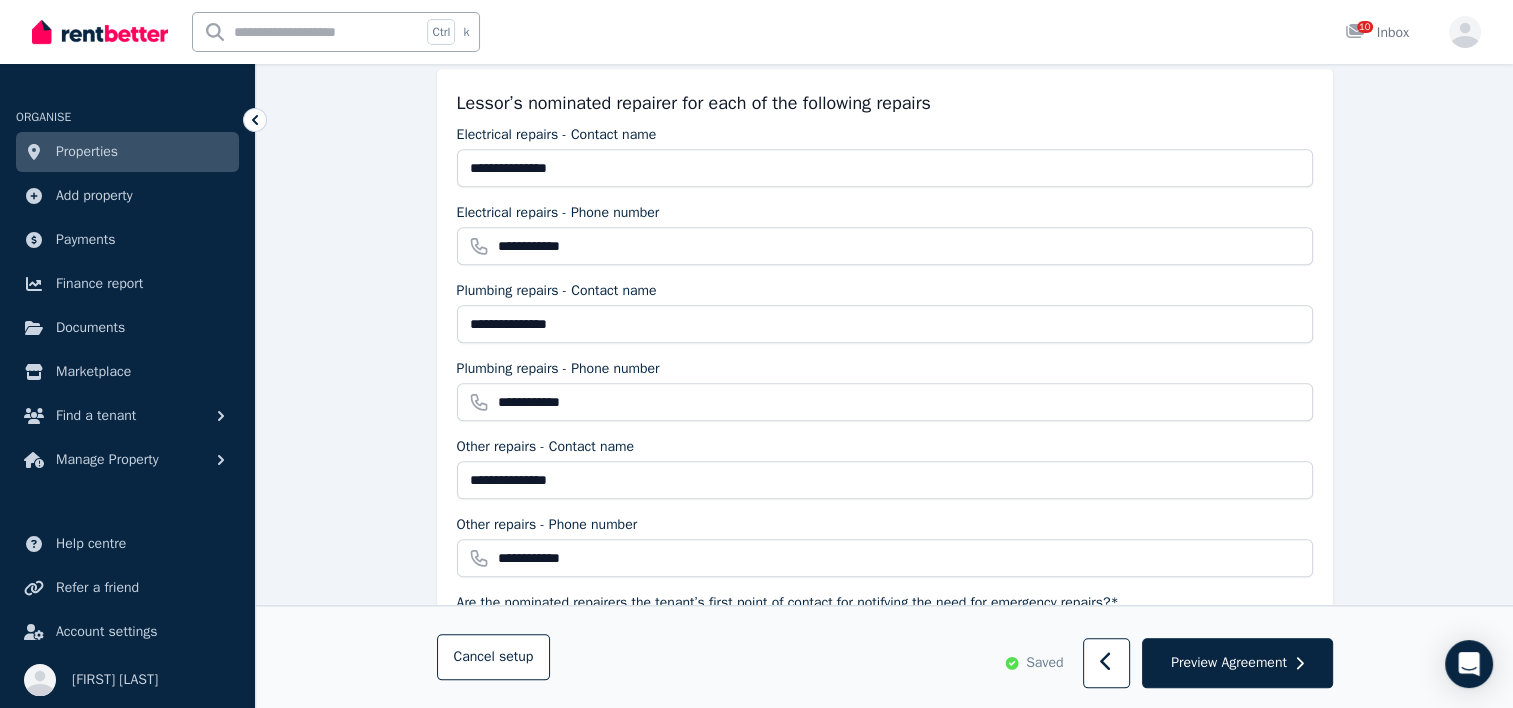 scroll, scrollTop: 2123, scrollLeft: 0, axis: vertical 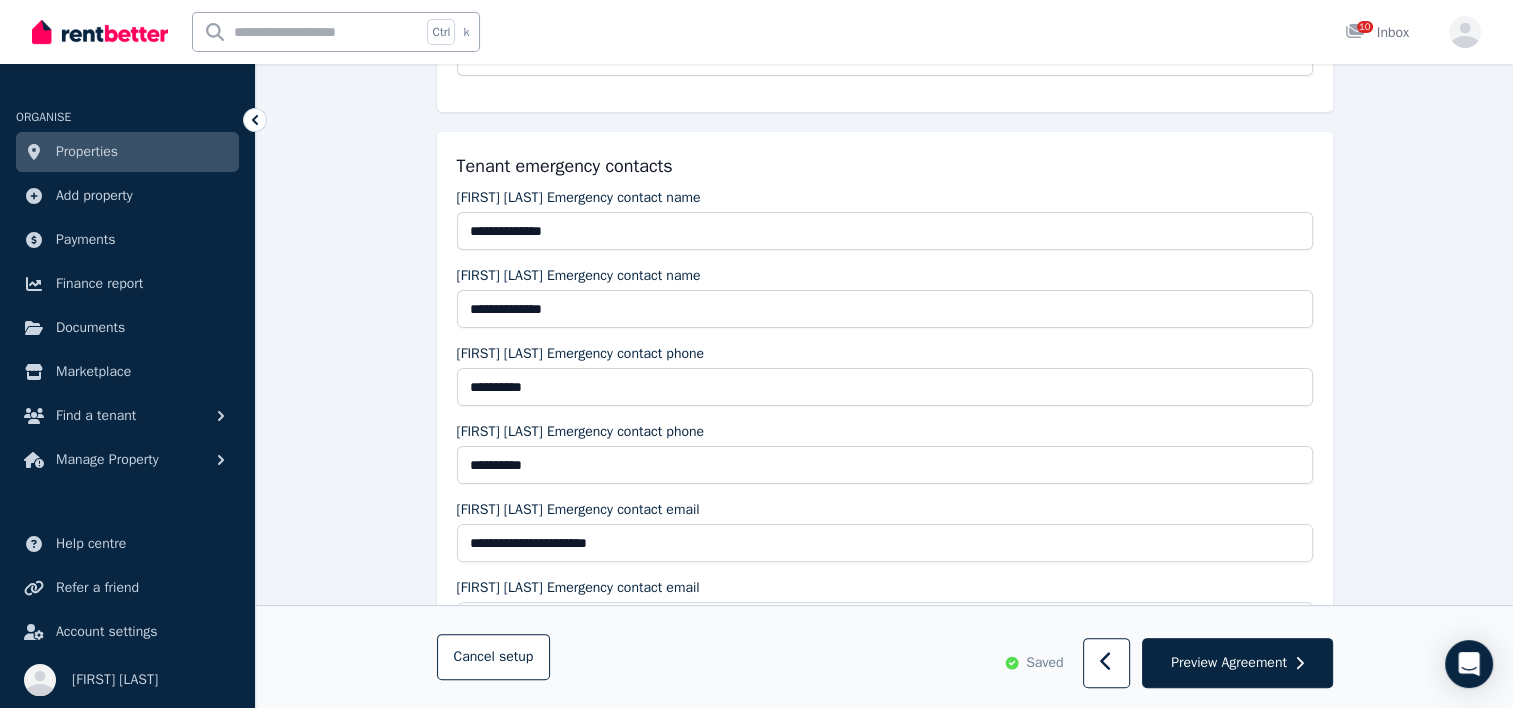 type on "*" 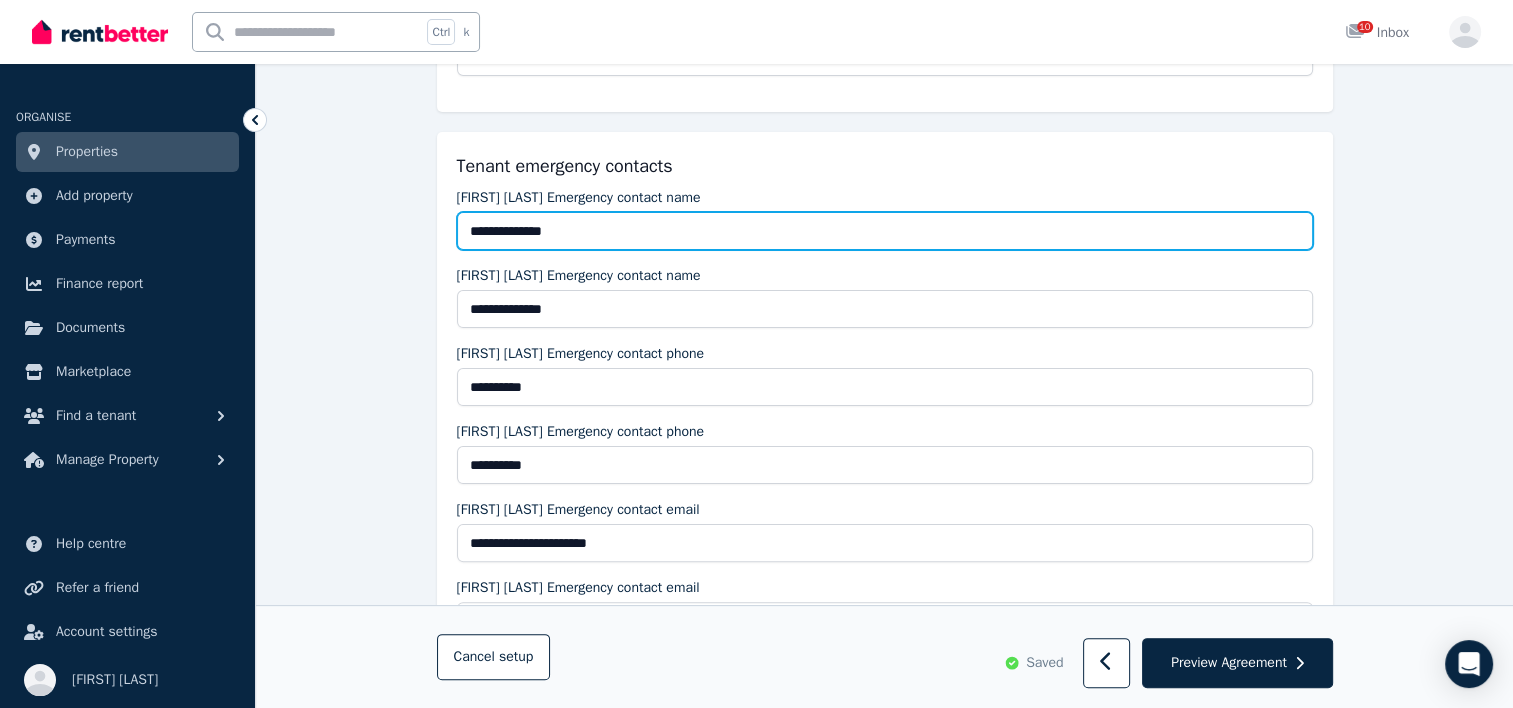 click on "**********" at bounding box center (885, 231) 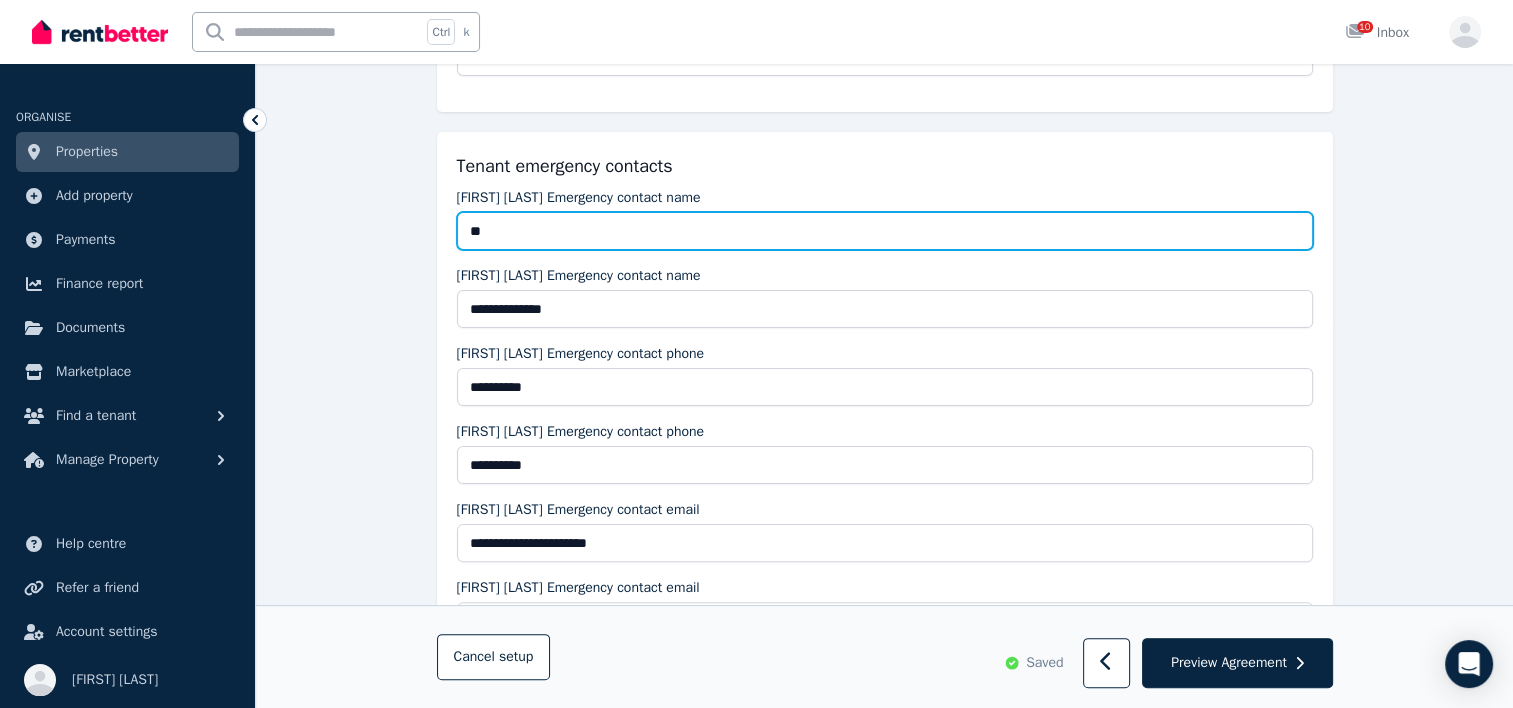 type on "*" 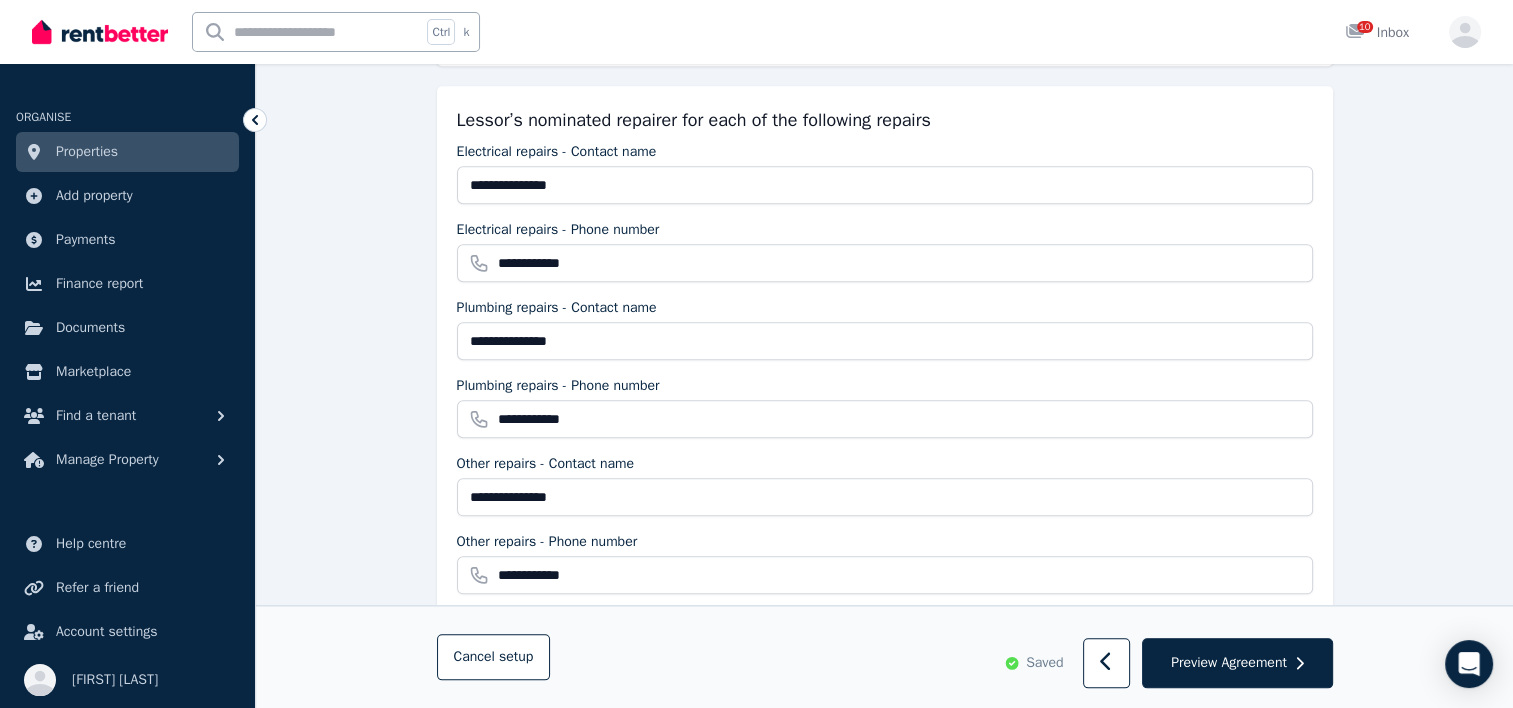 scroll, scrollTop: 388, scrollLeft: 0, axis: vertical 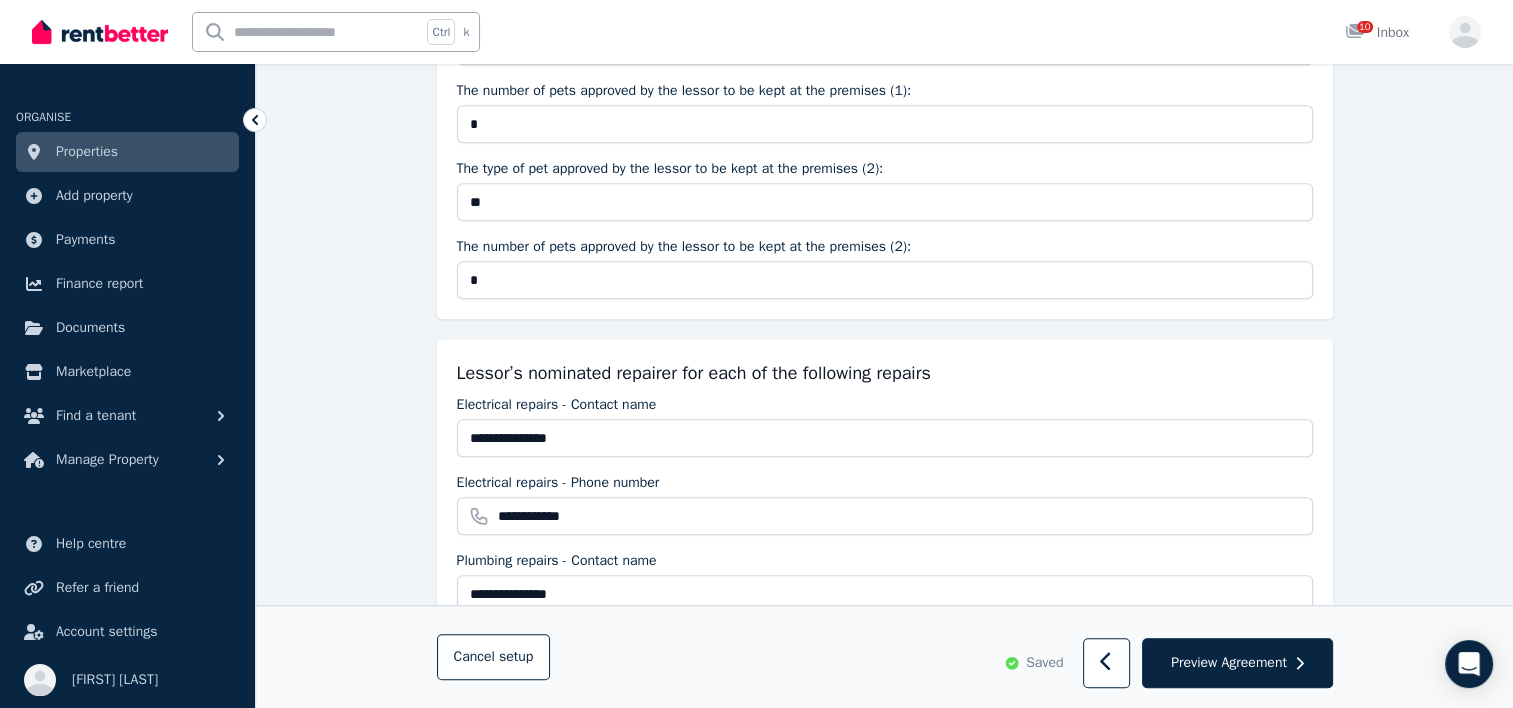 type 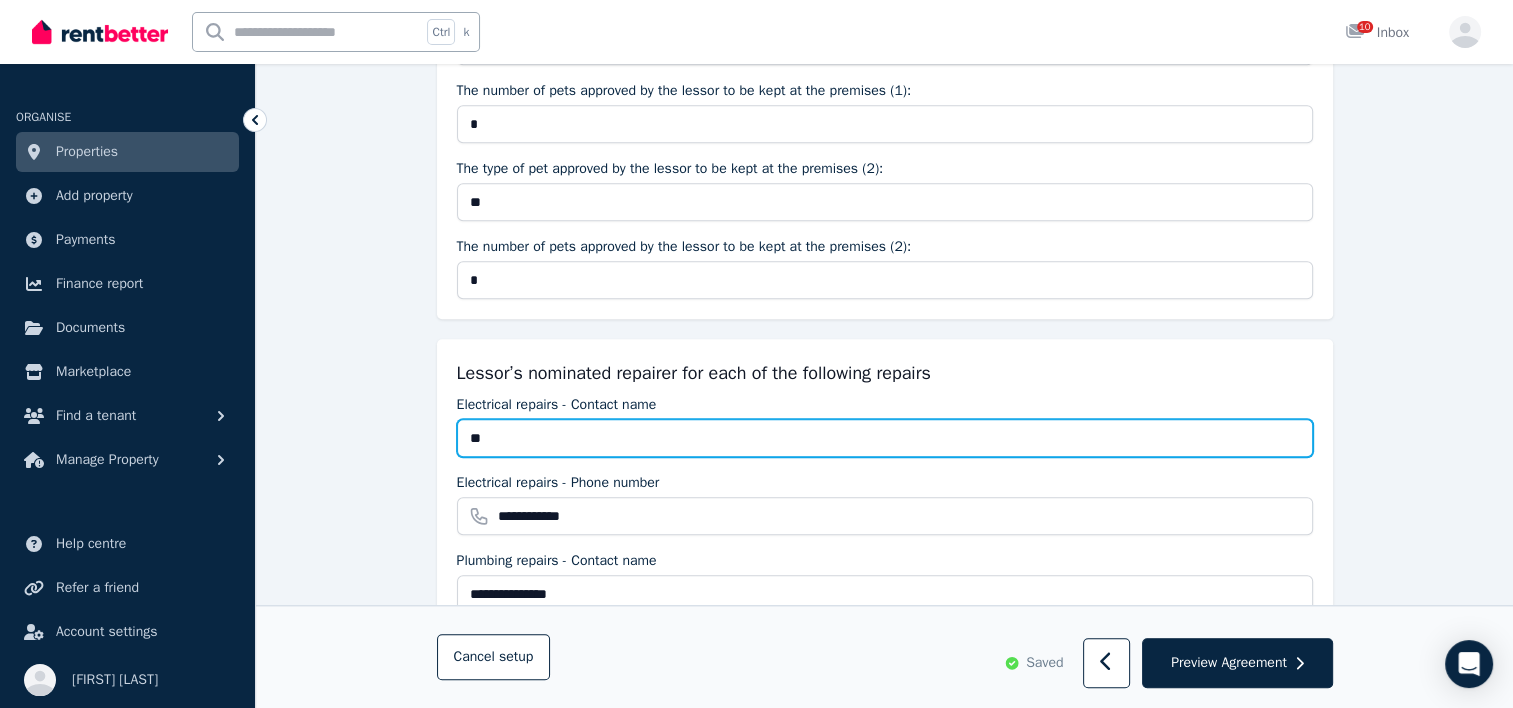 type on "*" 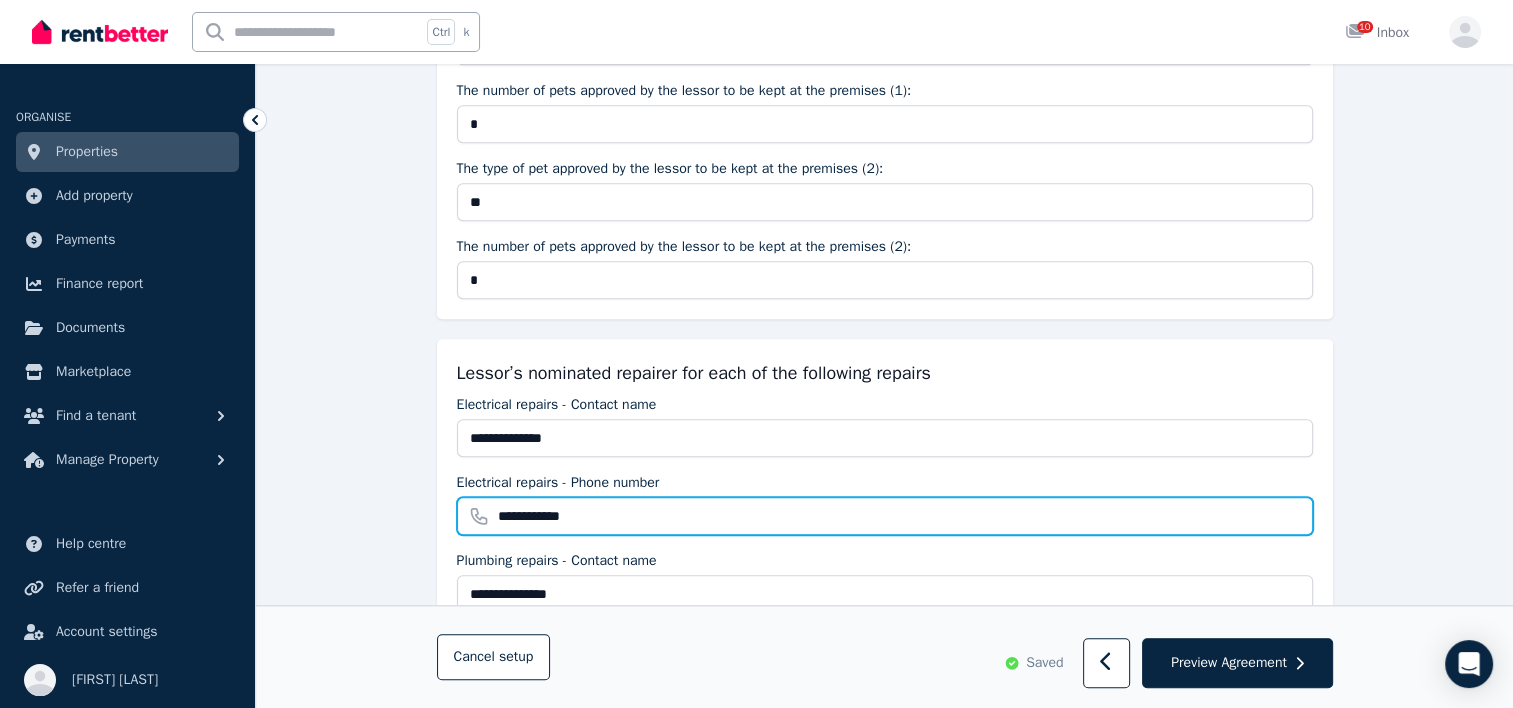 click on "**********" at bounding box center (885, 516) 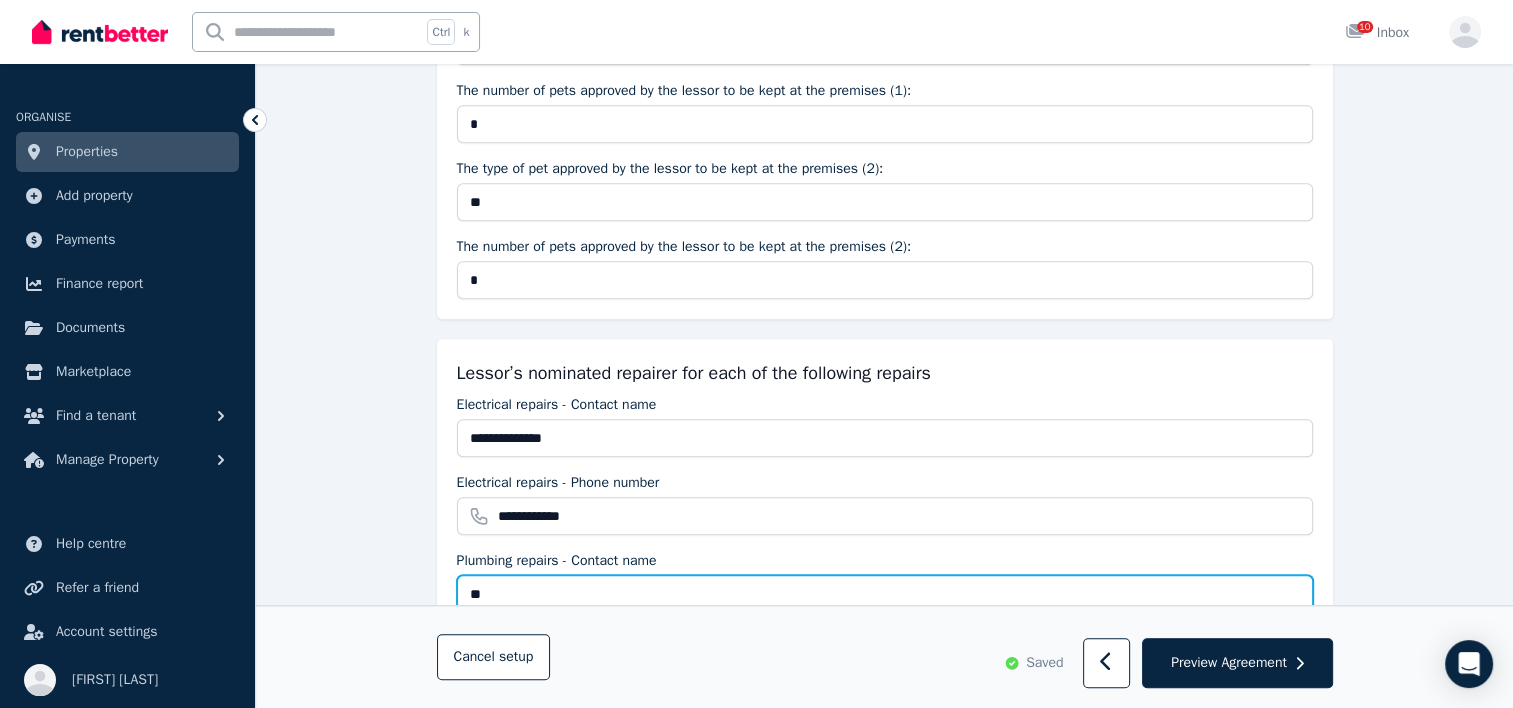 type on "*" 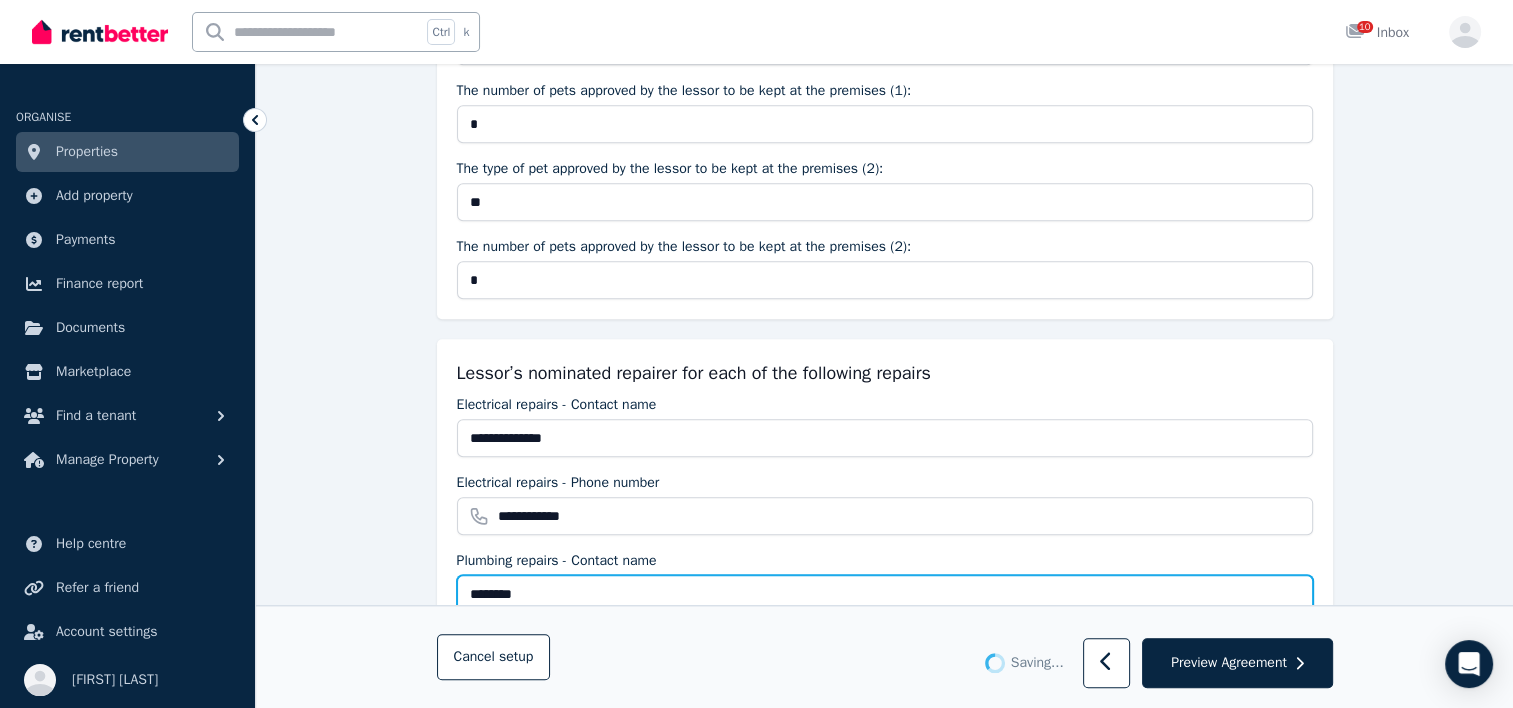 type on "**********" 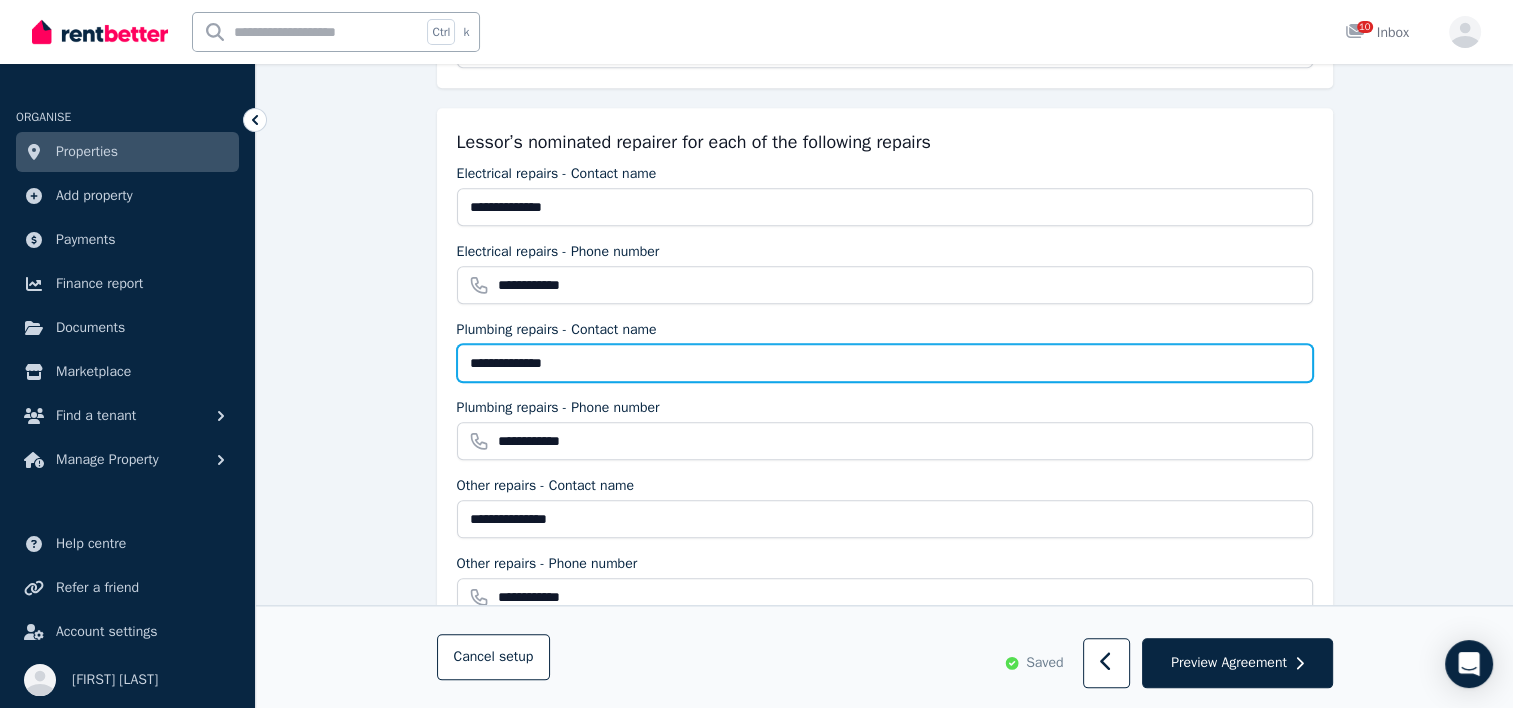 scroll, scrollTop: 2185, scrollLeft: 0, axis: vertical 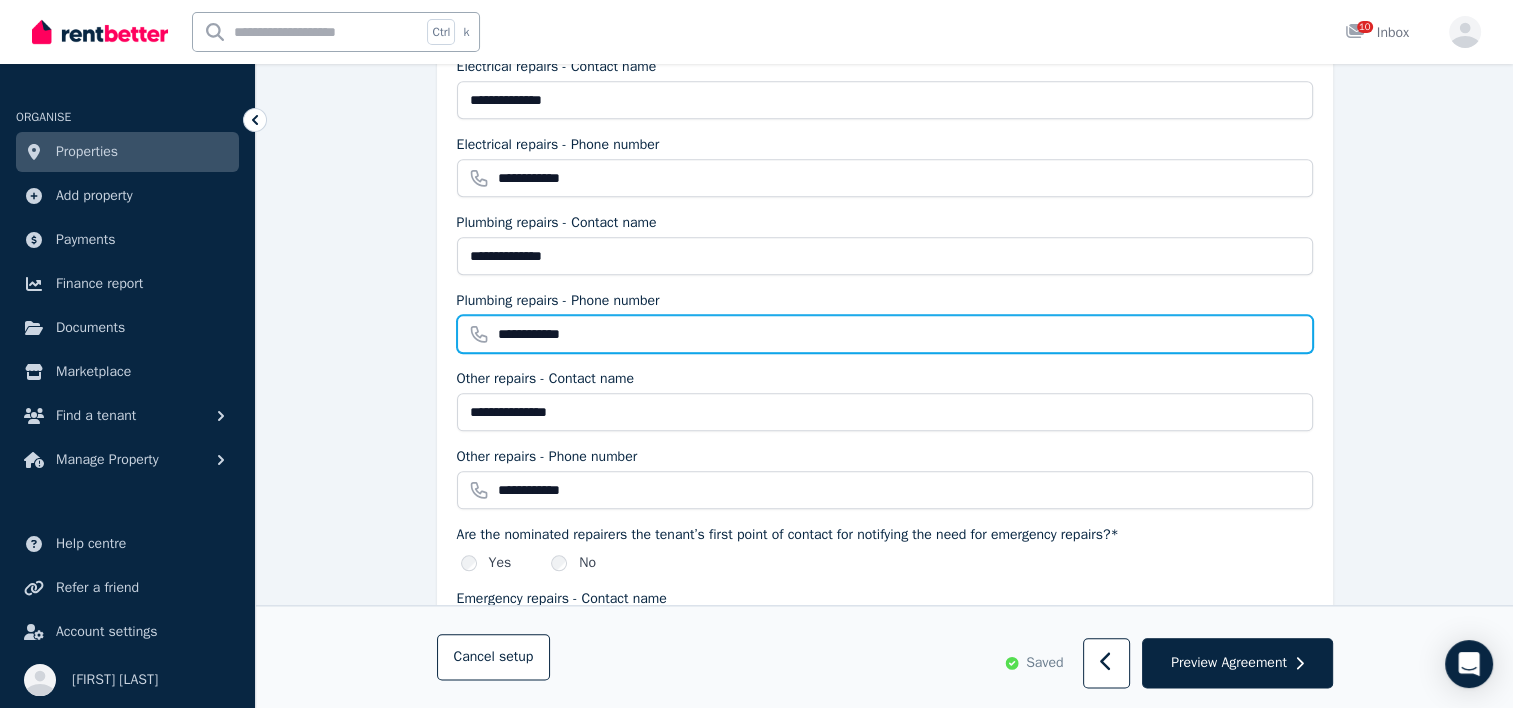 click on "**********" at bounding box center (885, 334) 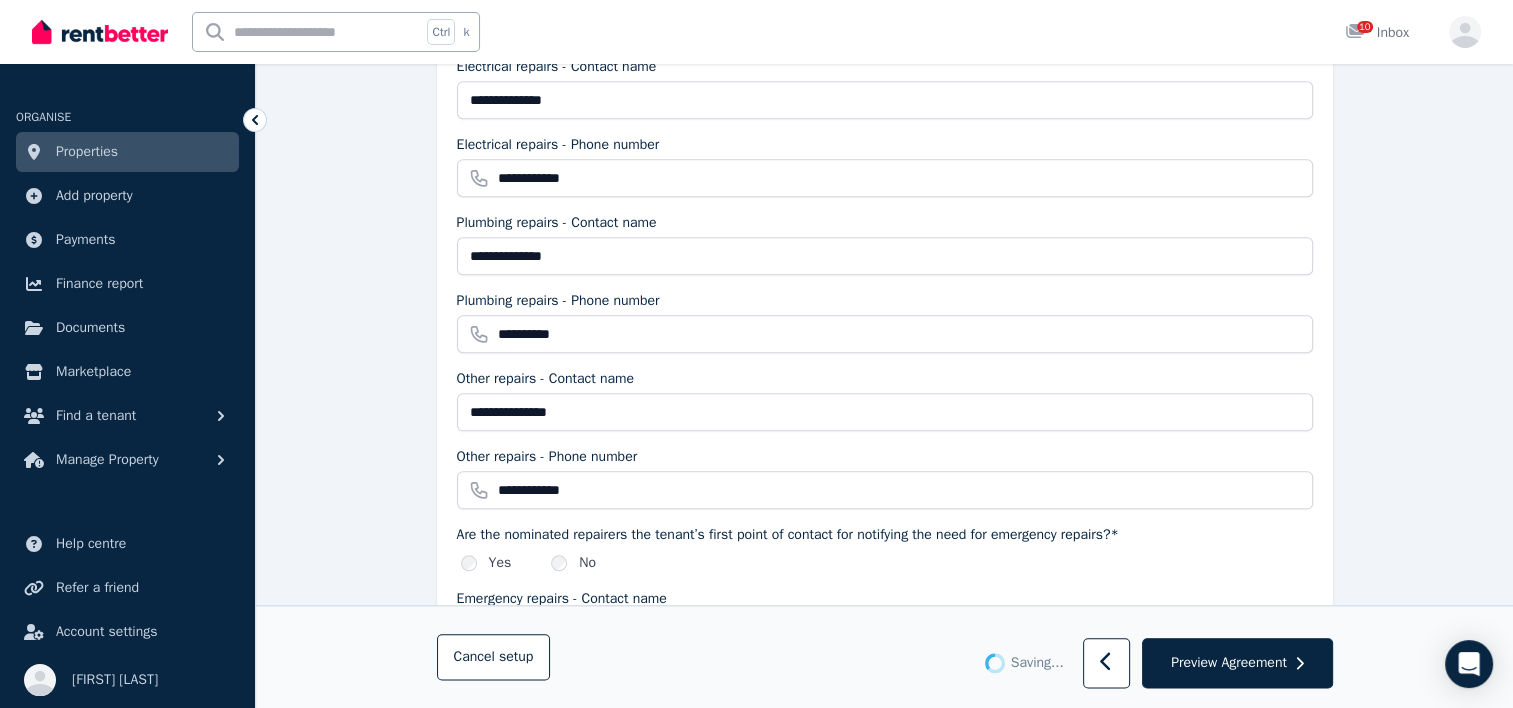 click on "**********" at bounding box center (884, 227) 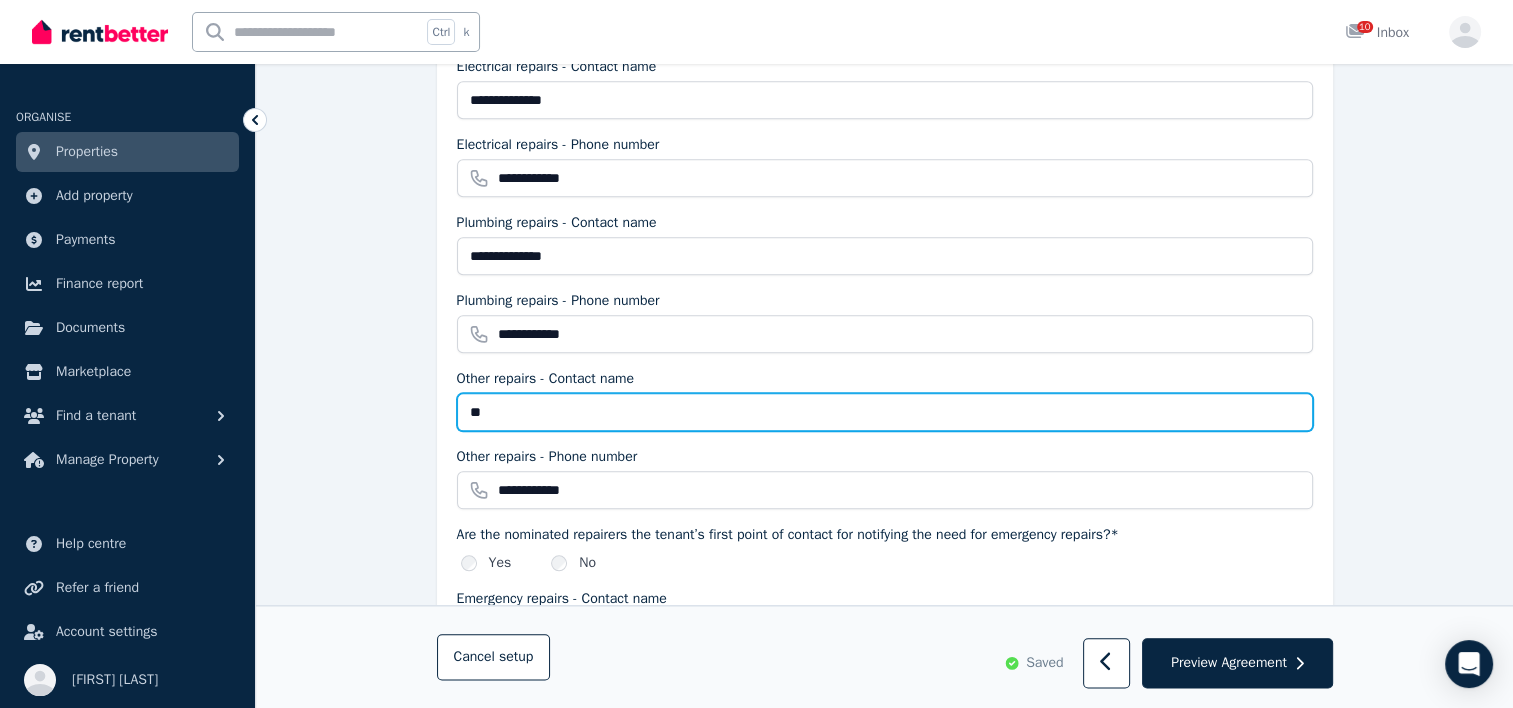 type on "*" 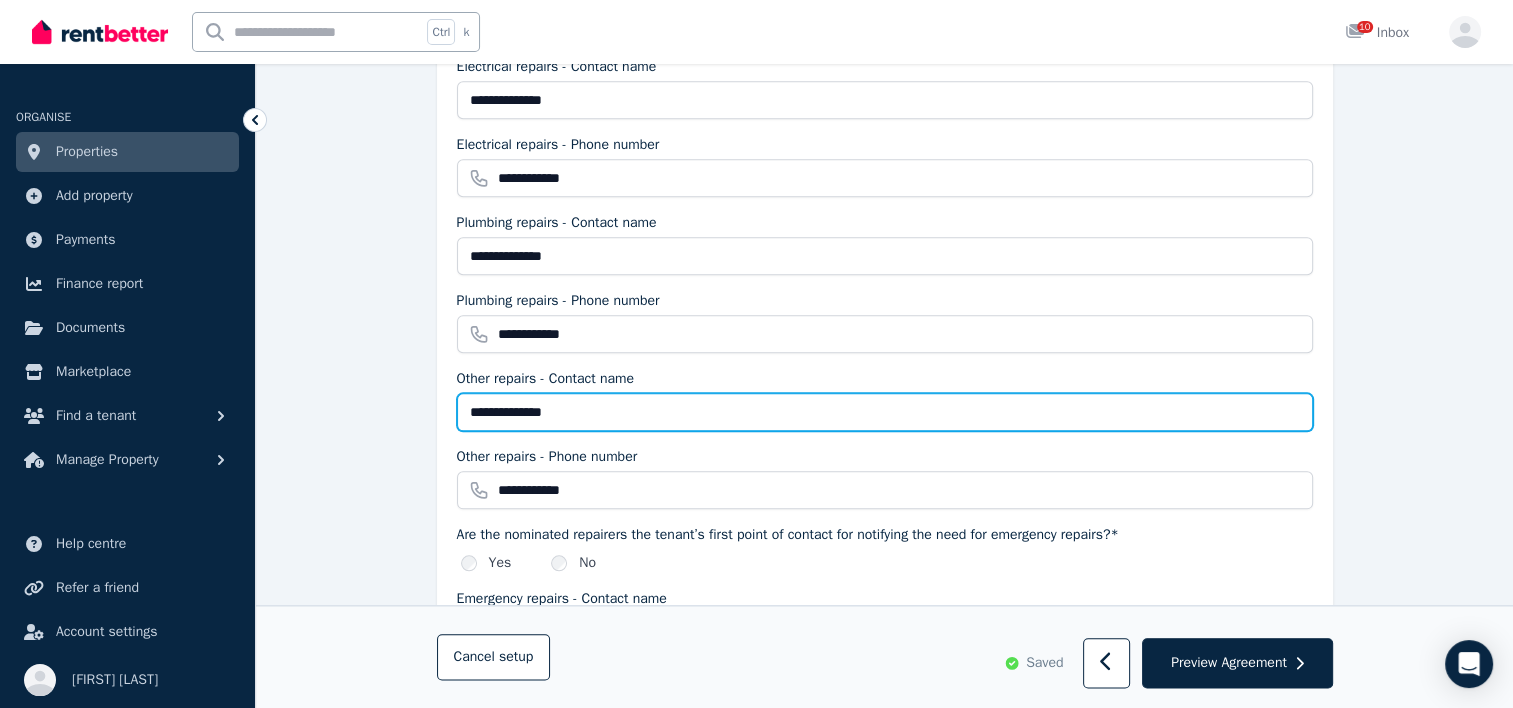 type on "**********" 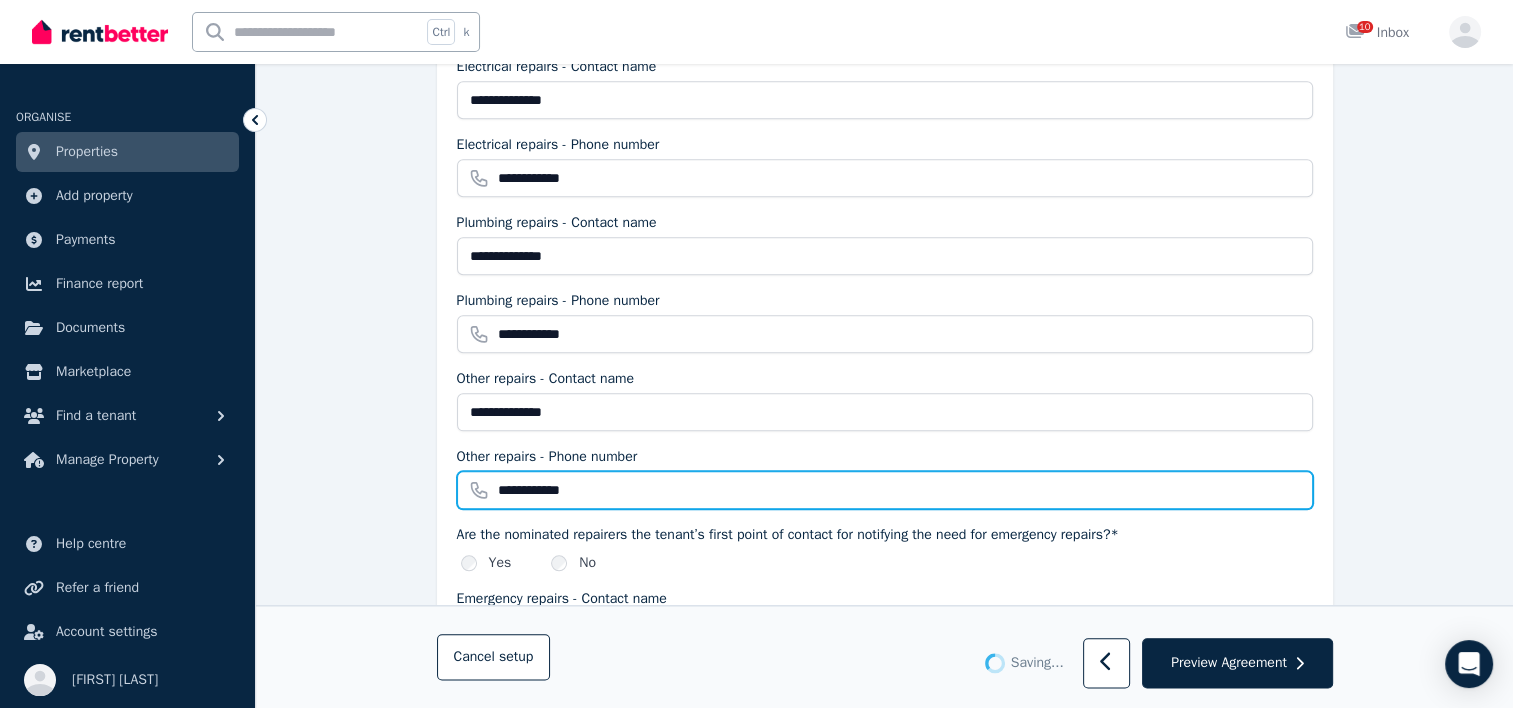 click on "**********" at bounding box center [885, 490] 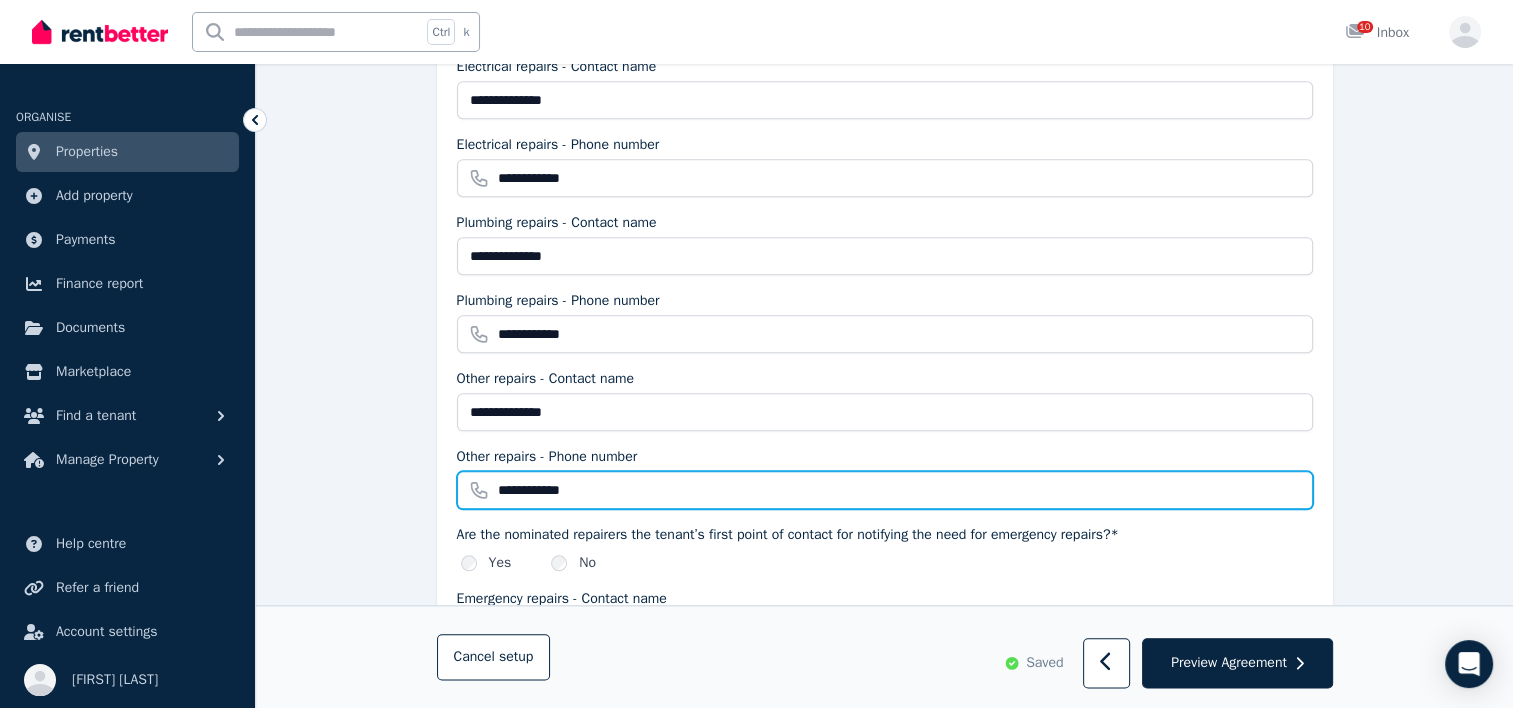 click on "**********" at bounding box center (885, 490) 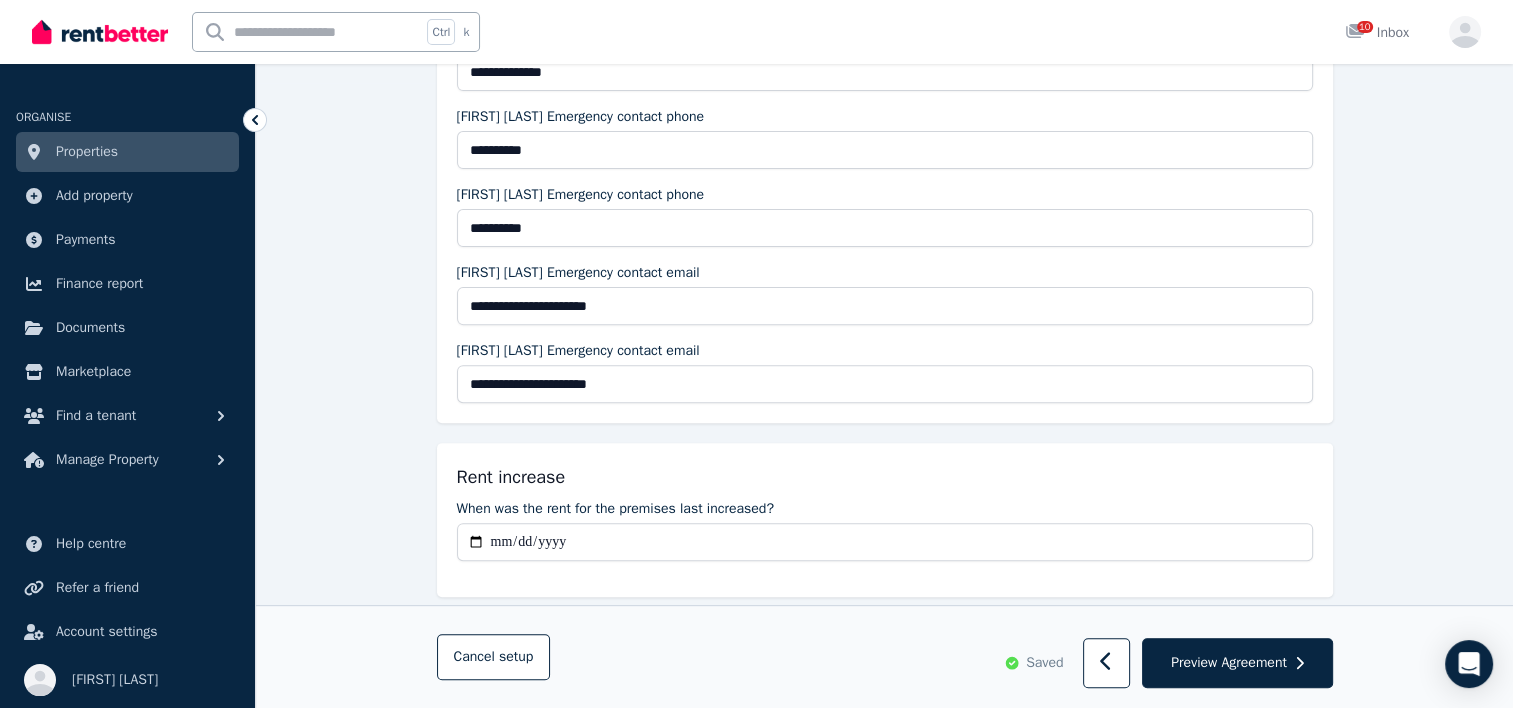 scroll, scrollTop: 507, scrollLeft: 0, axis: vertical 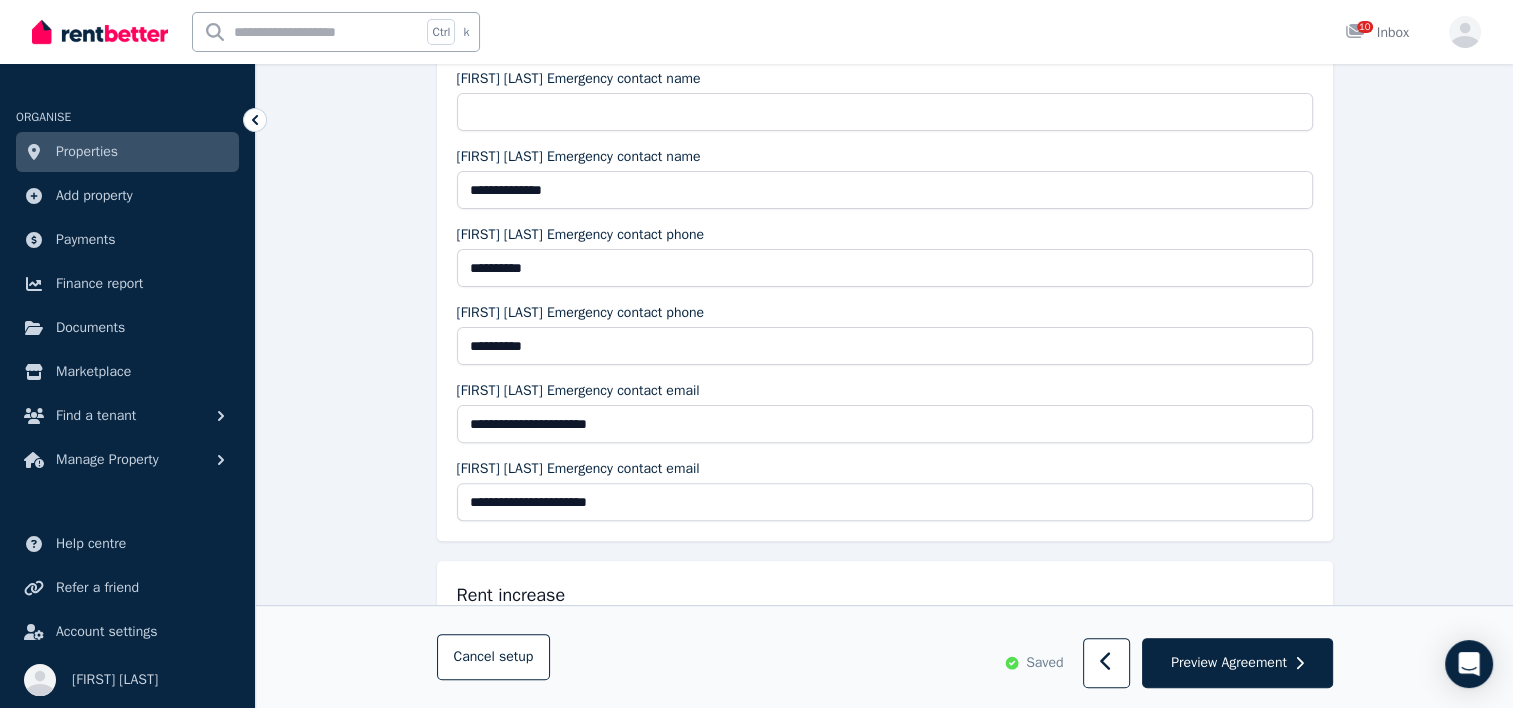 type on "**********" 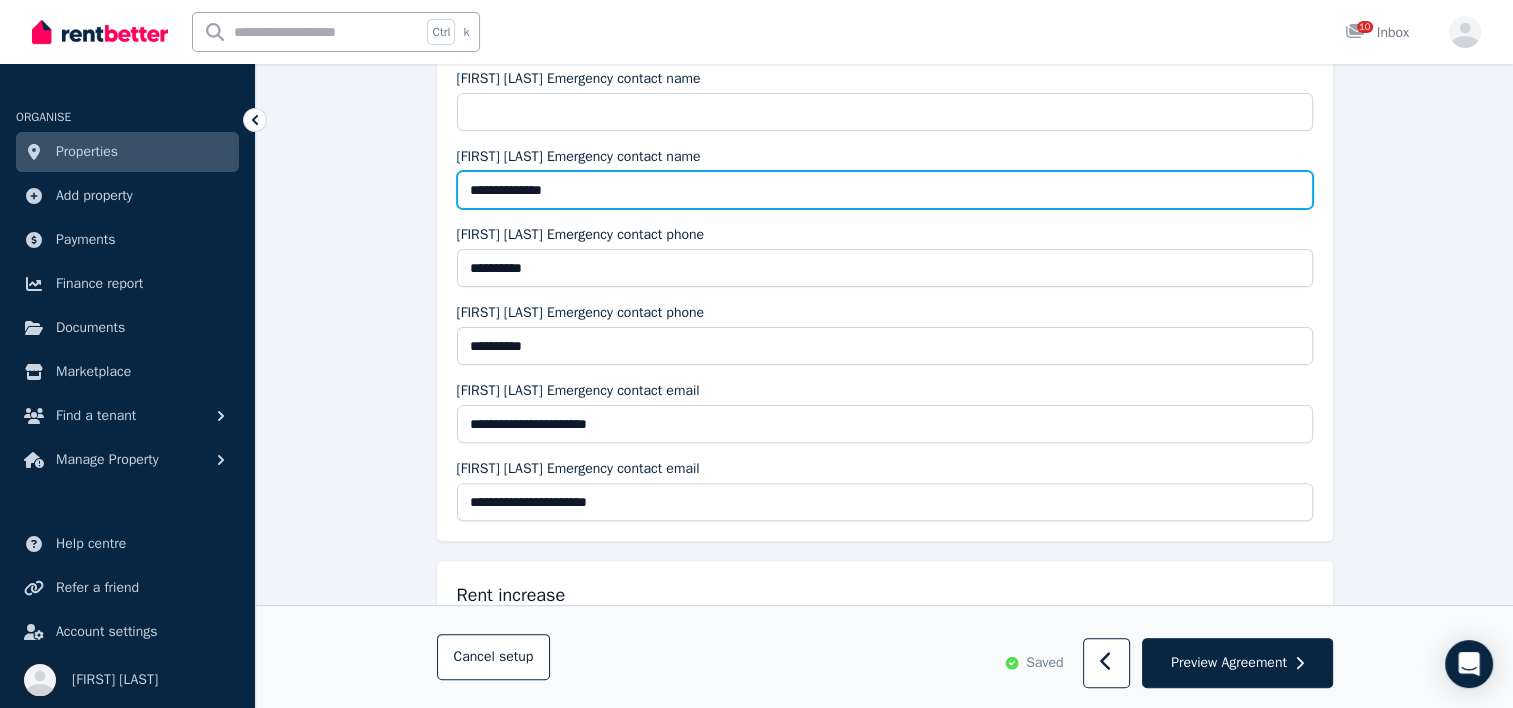 drag, startPoint x: 601, startPoint y: 197, endPoint x: 447, endPoint y: 195, distance: 154.01299 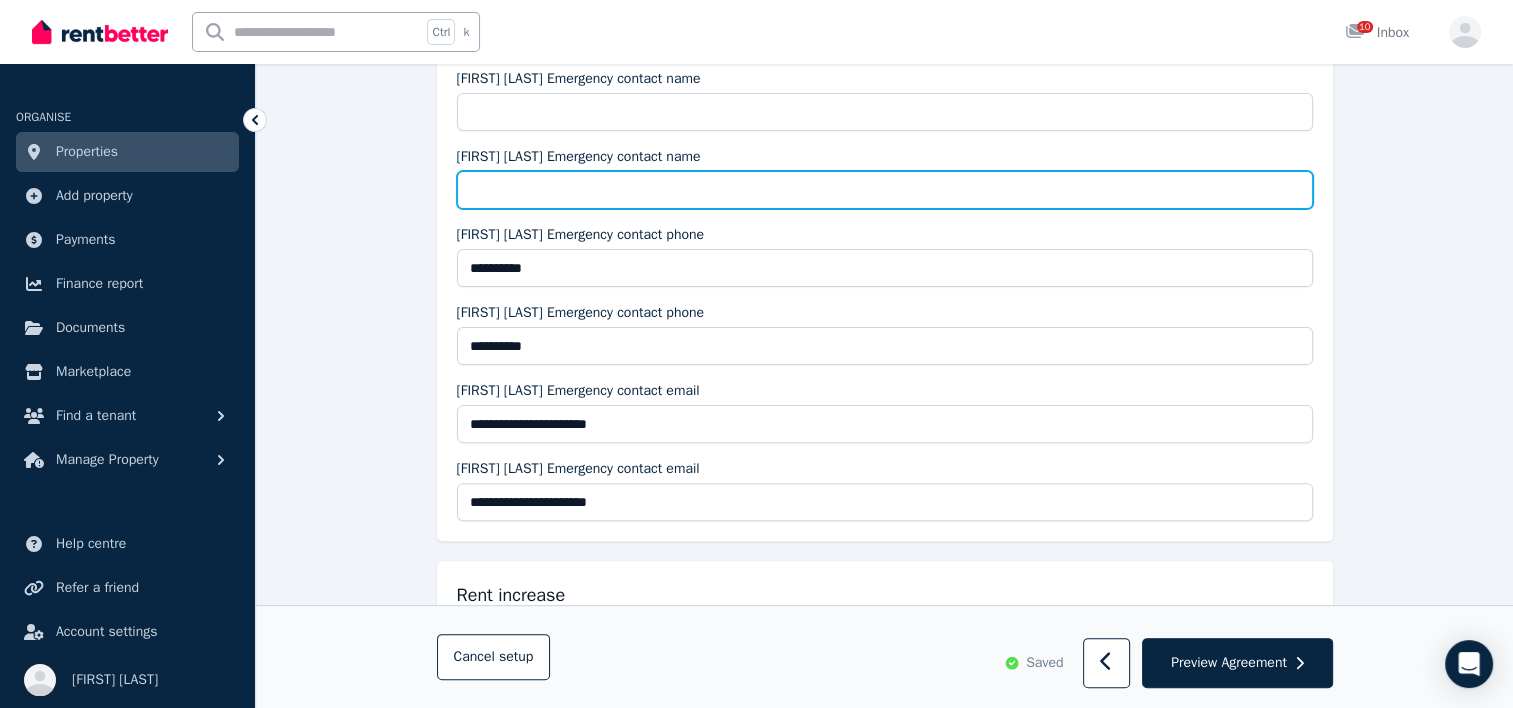 type 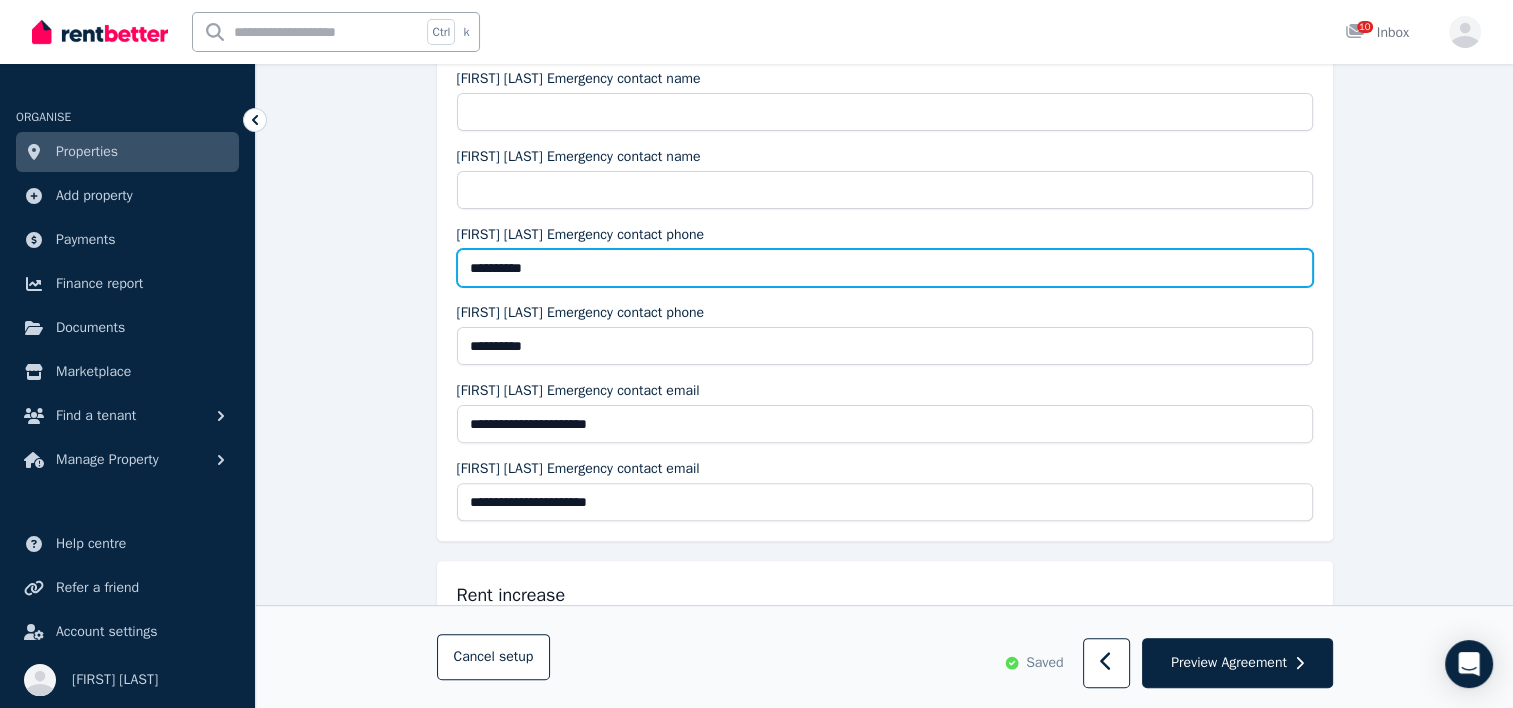 click on "**********" at bounding box center (885, 268) 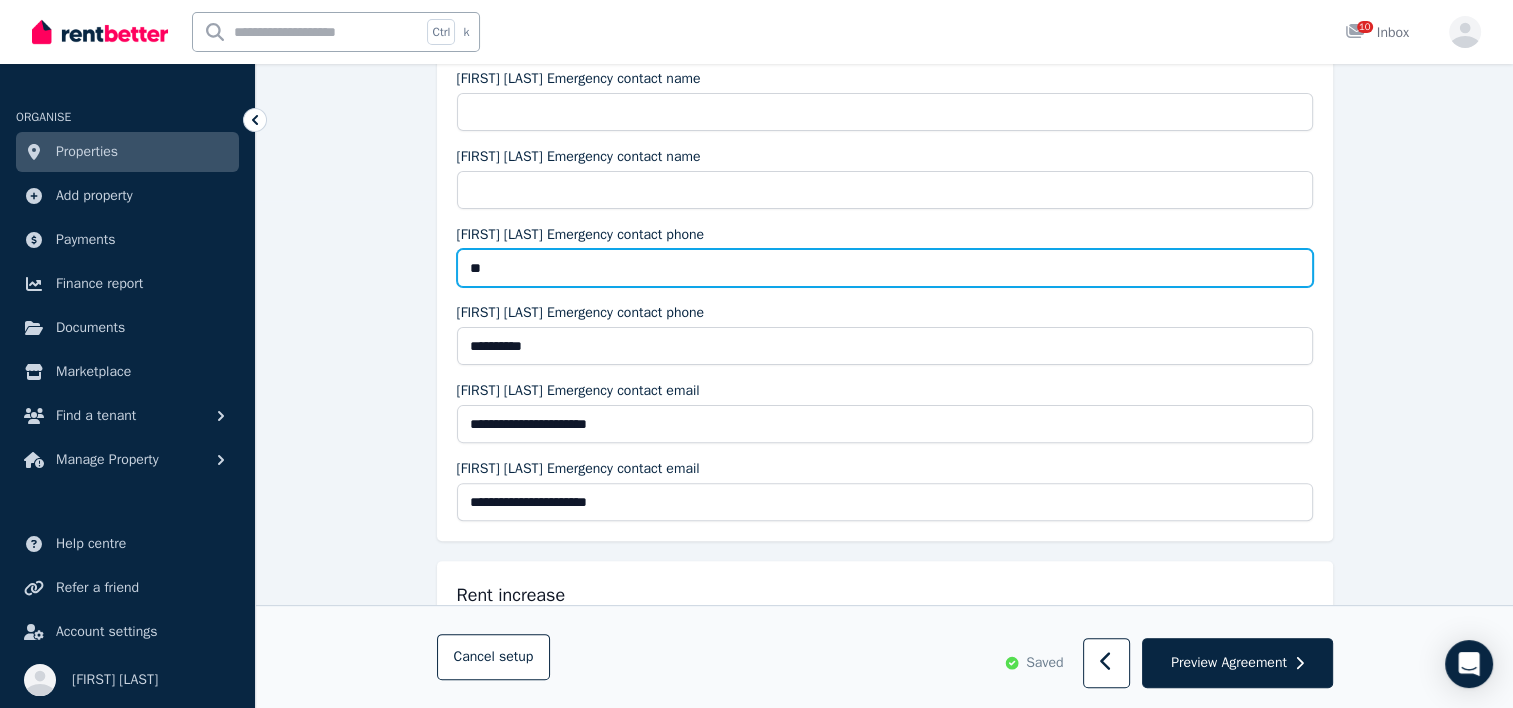 type on "*" 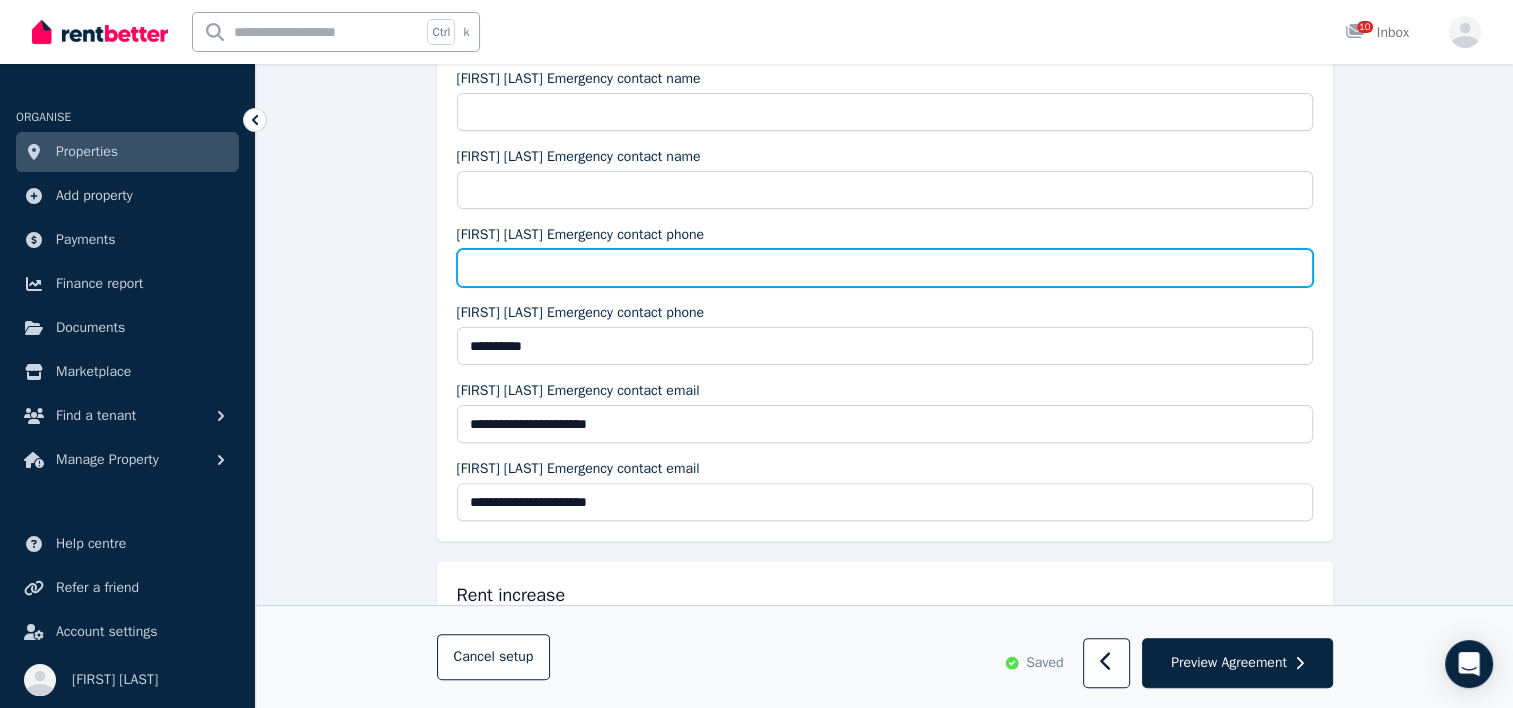 type 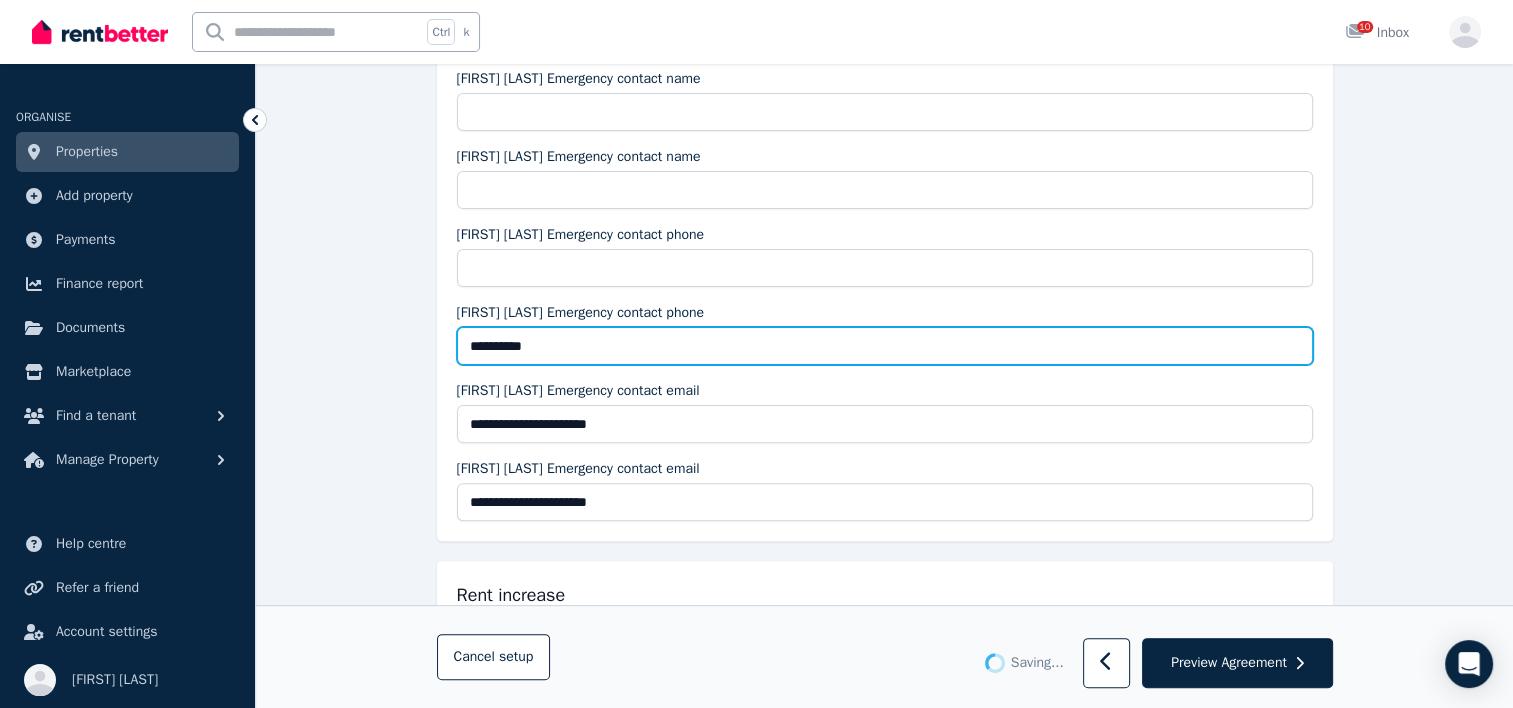 click on "**********" at bounding box center [885, 346] 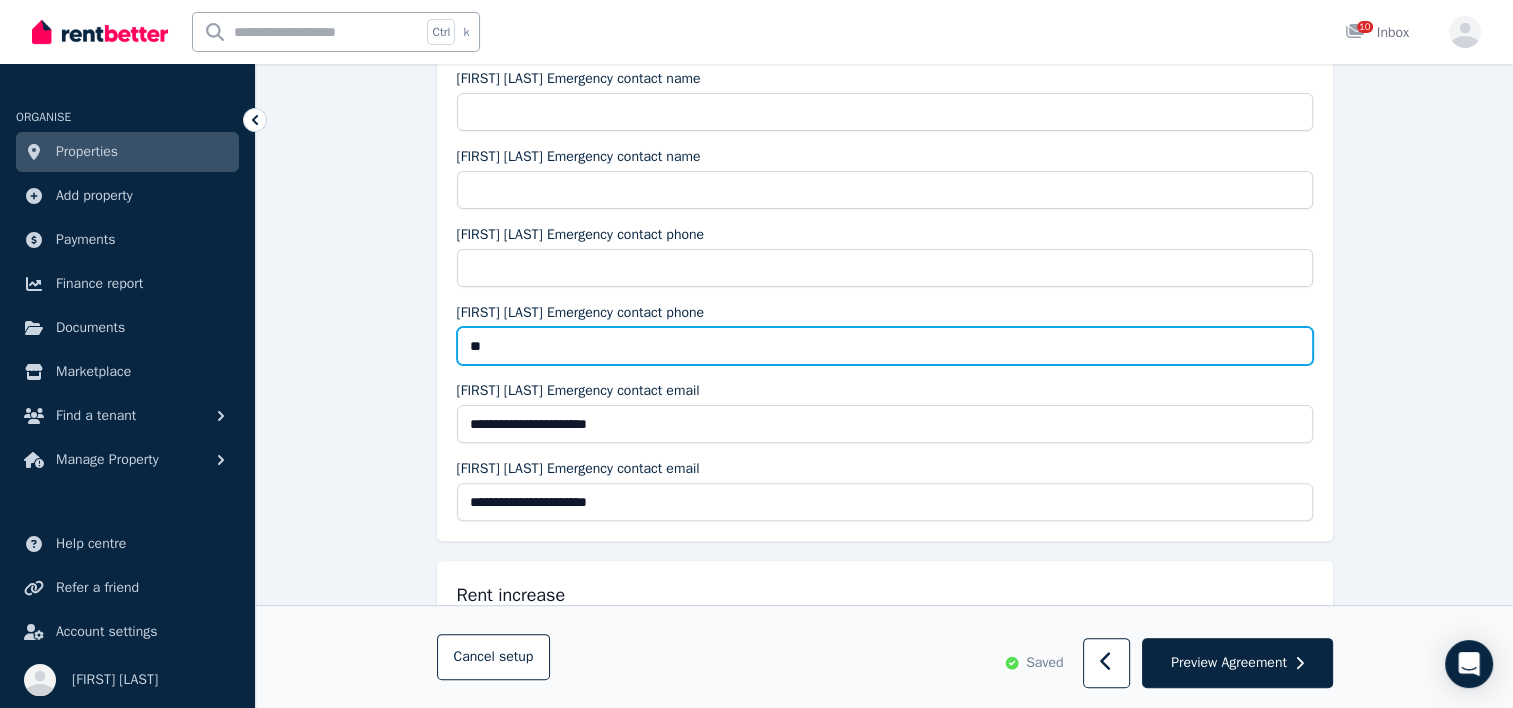 type on "*" 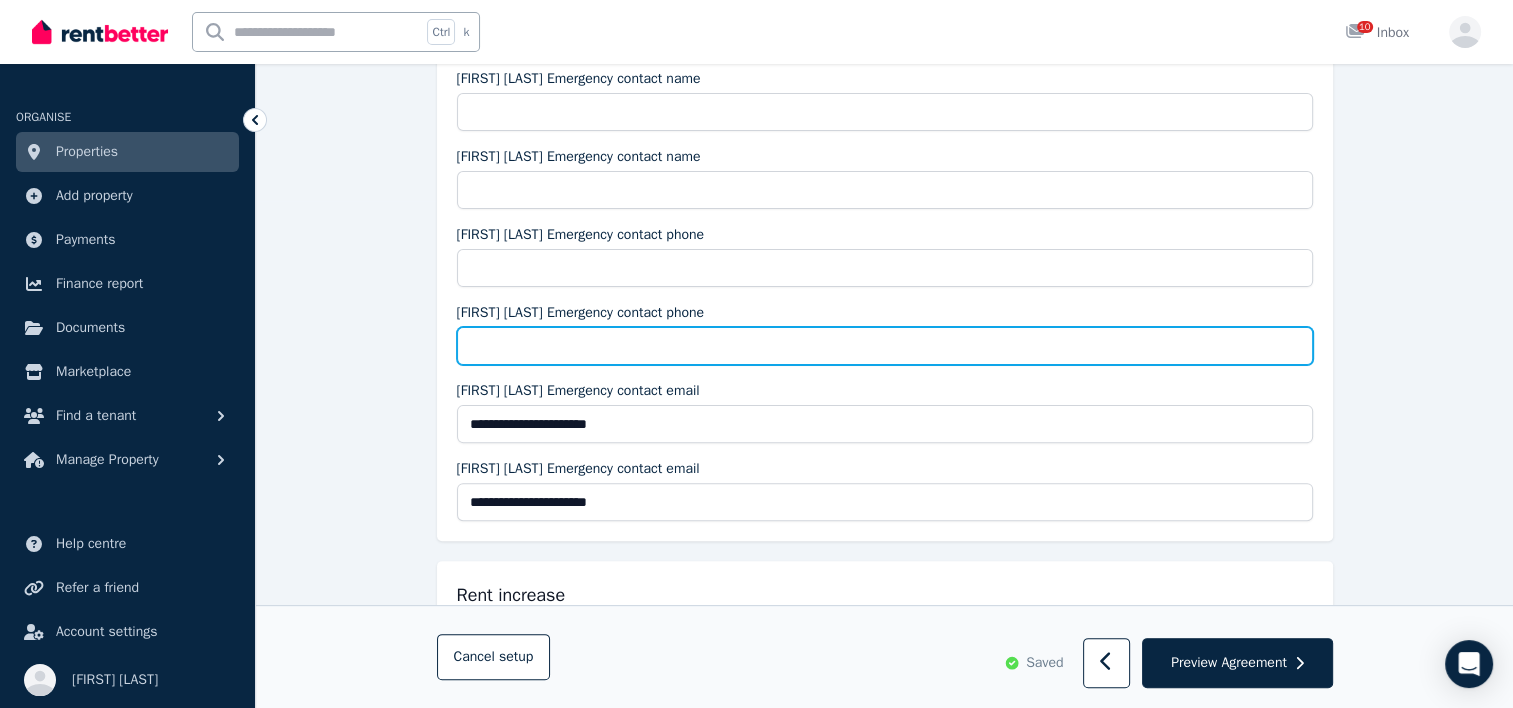 type 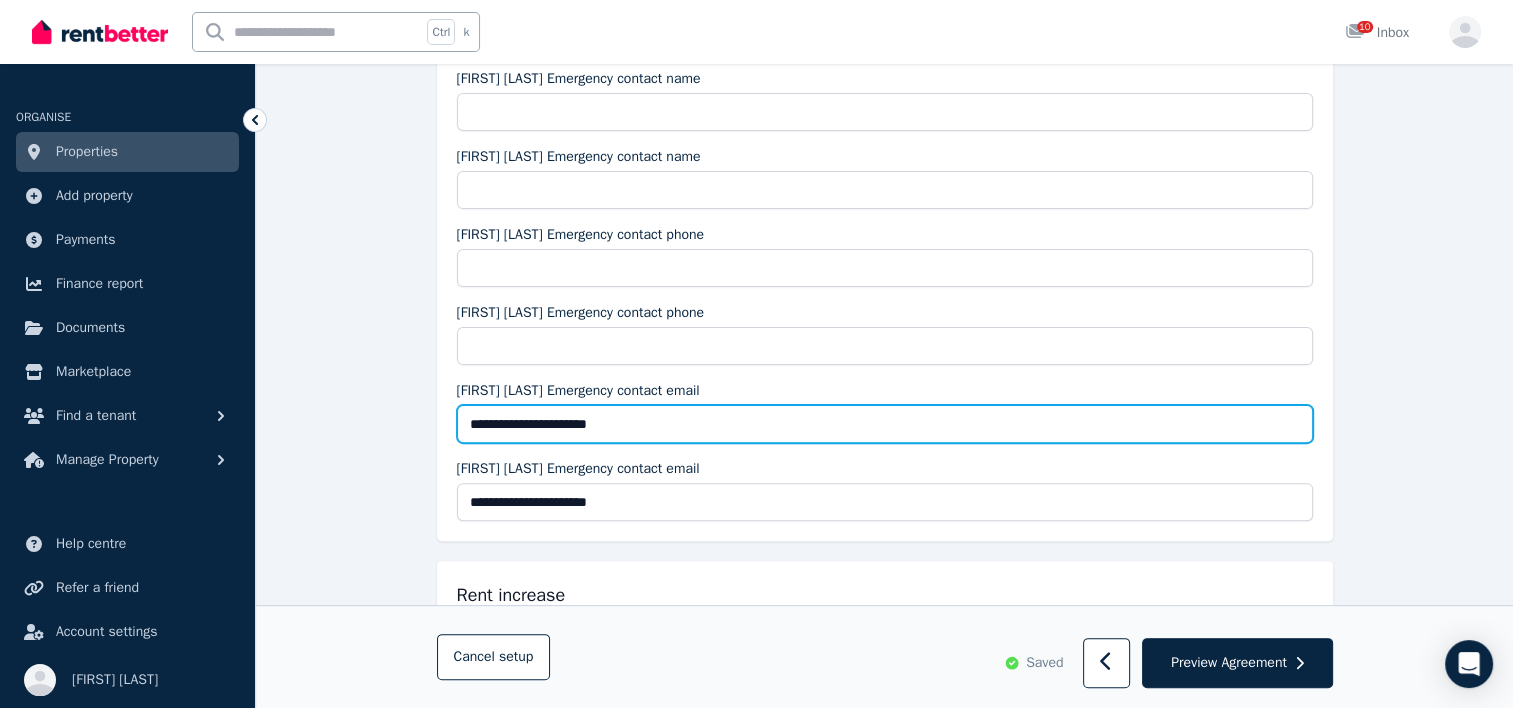 click on "**********" at bounding box center (885, 424) 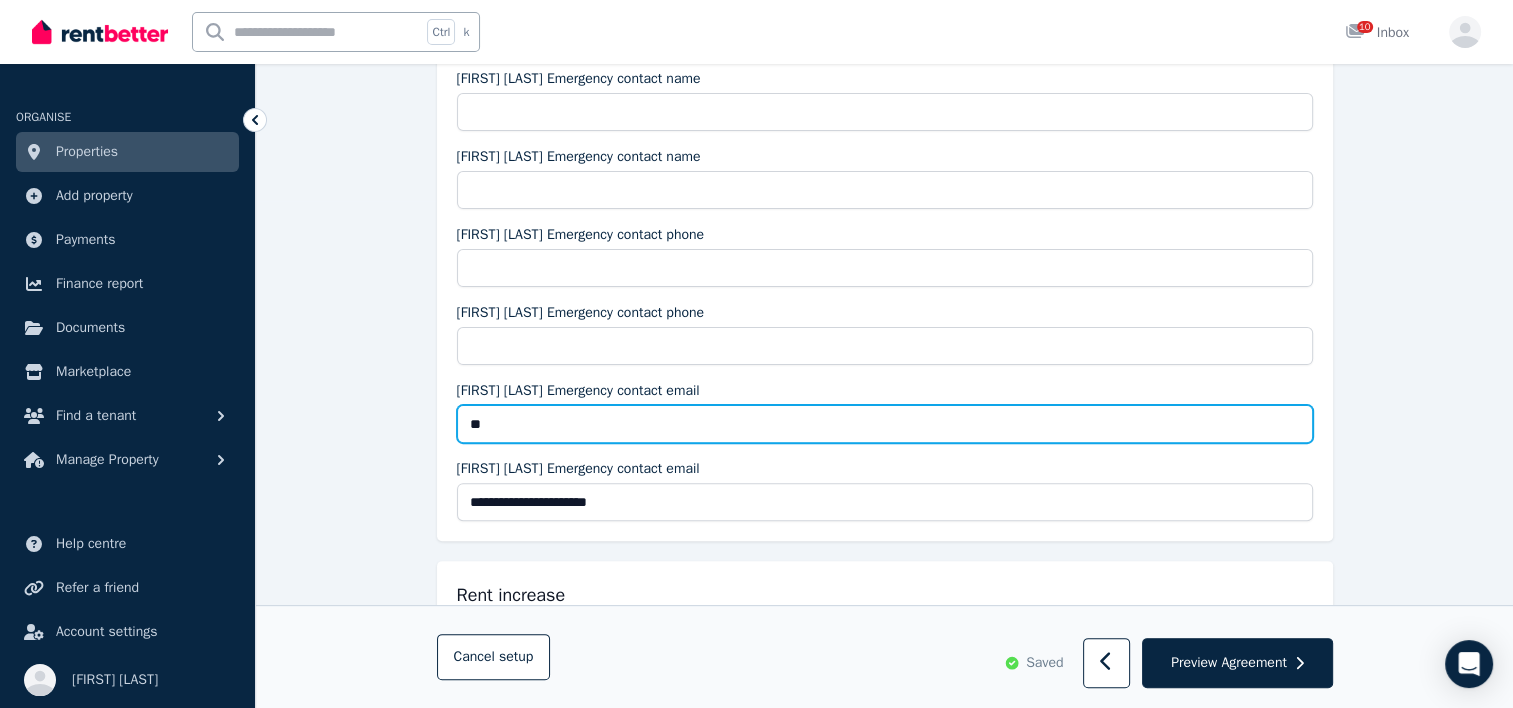 type on "*" 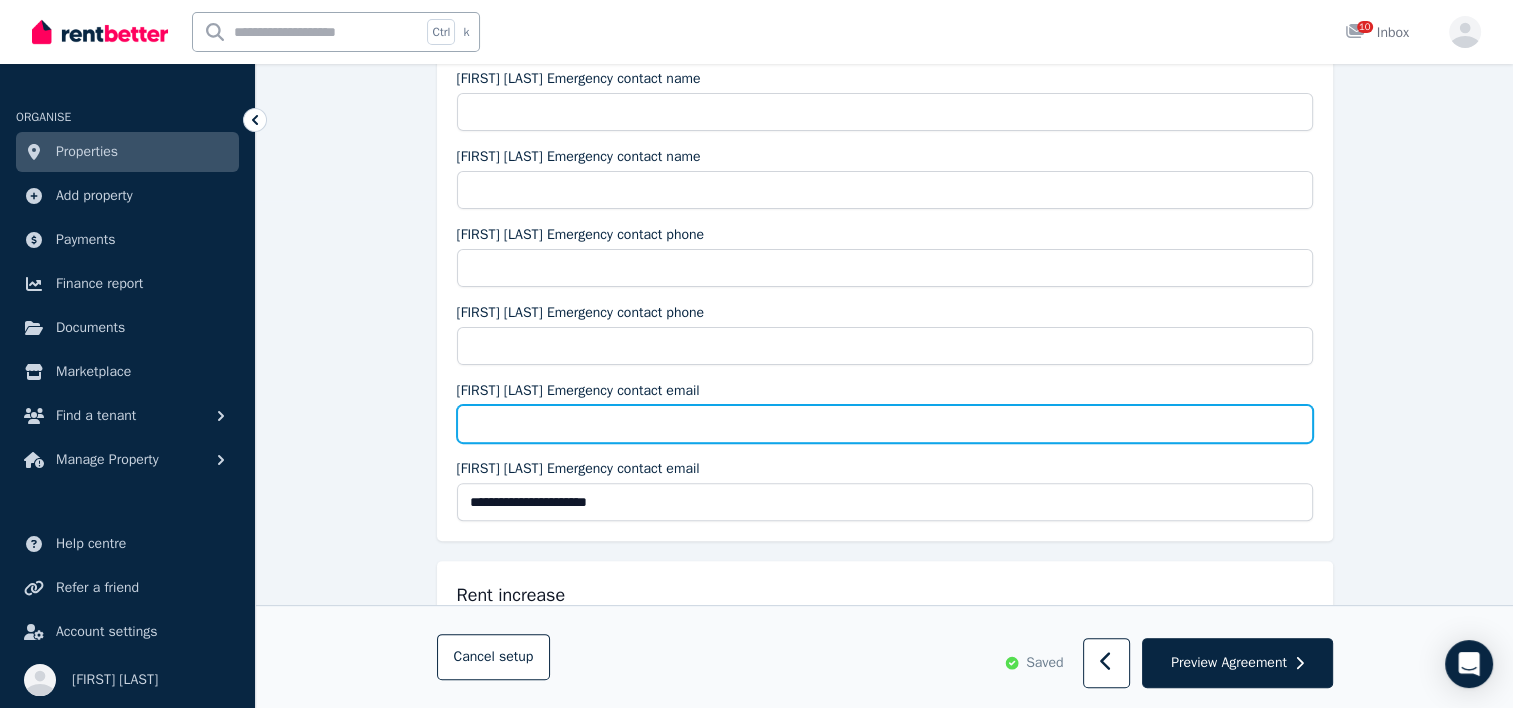type 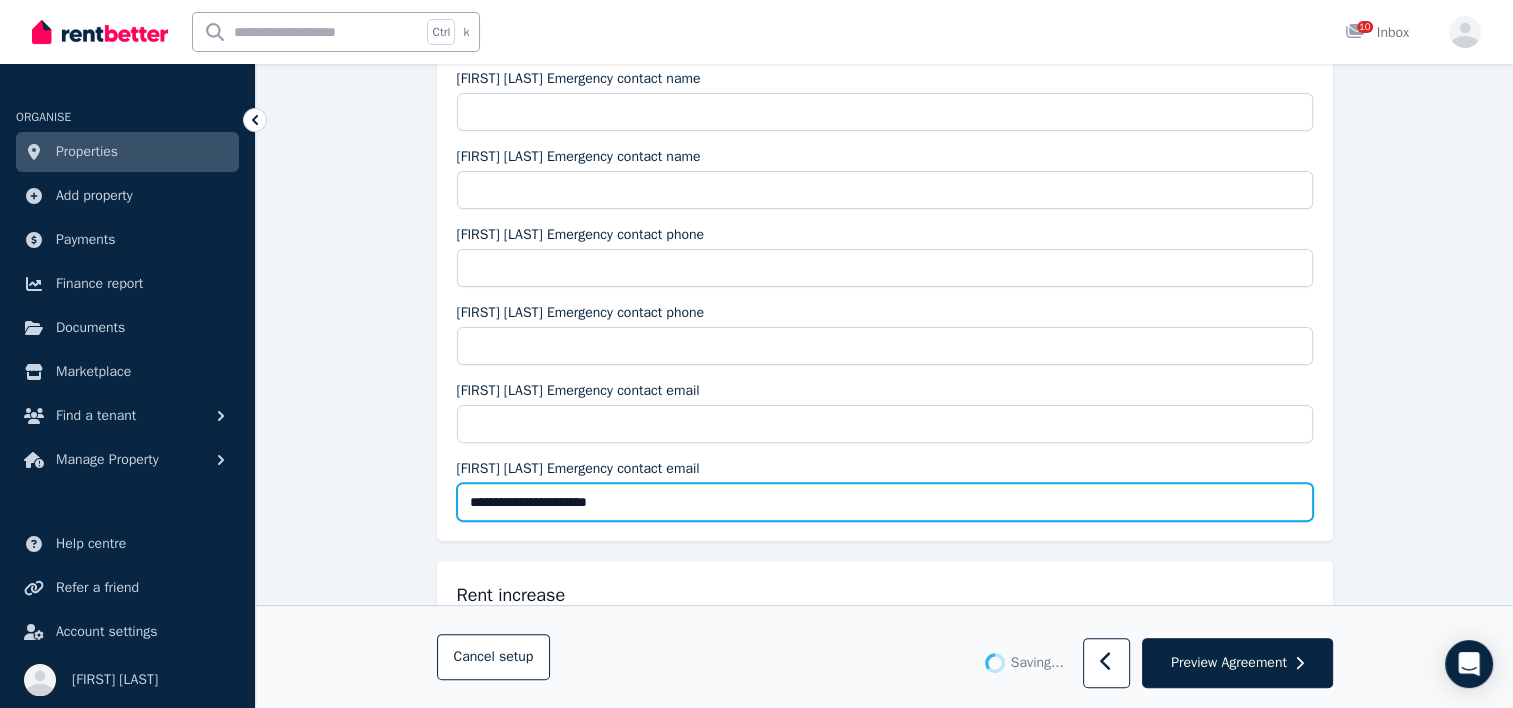 click on "**********" at bounding box center (885, 502) 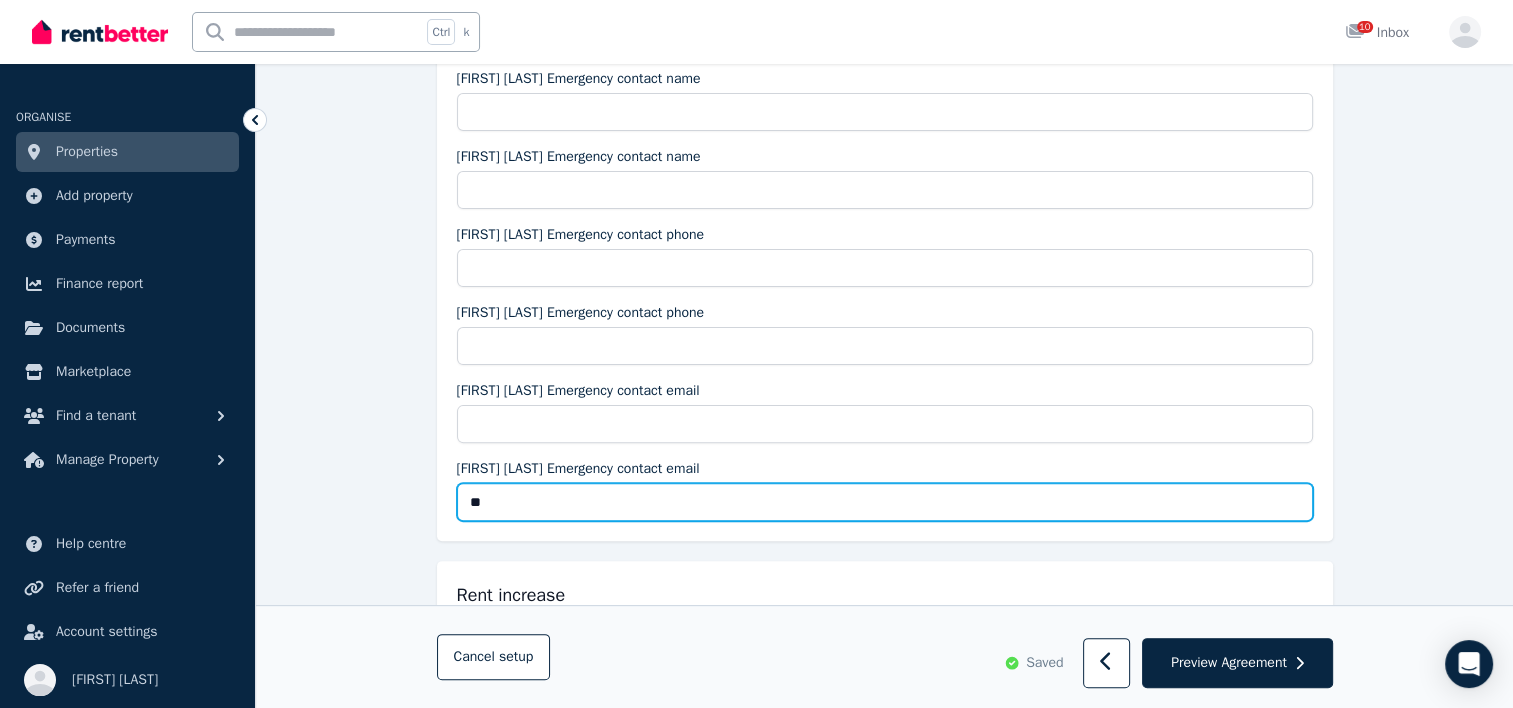 type on "*" 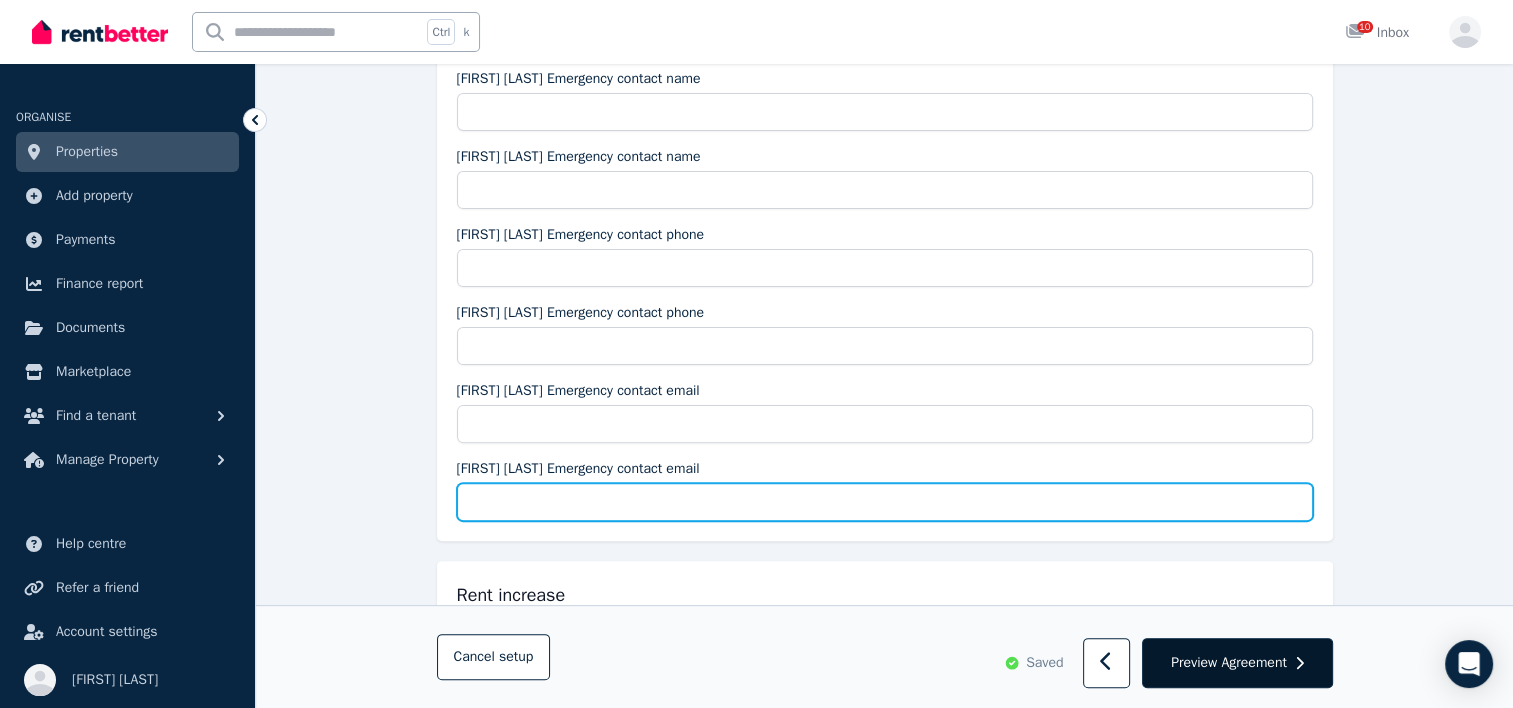 type 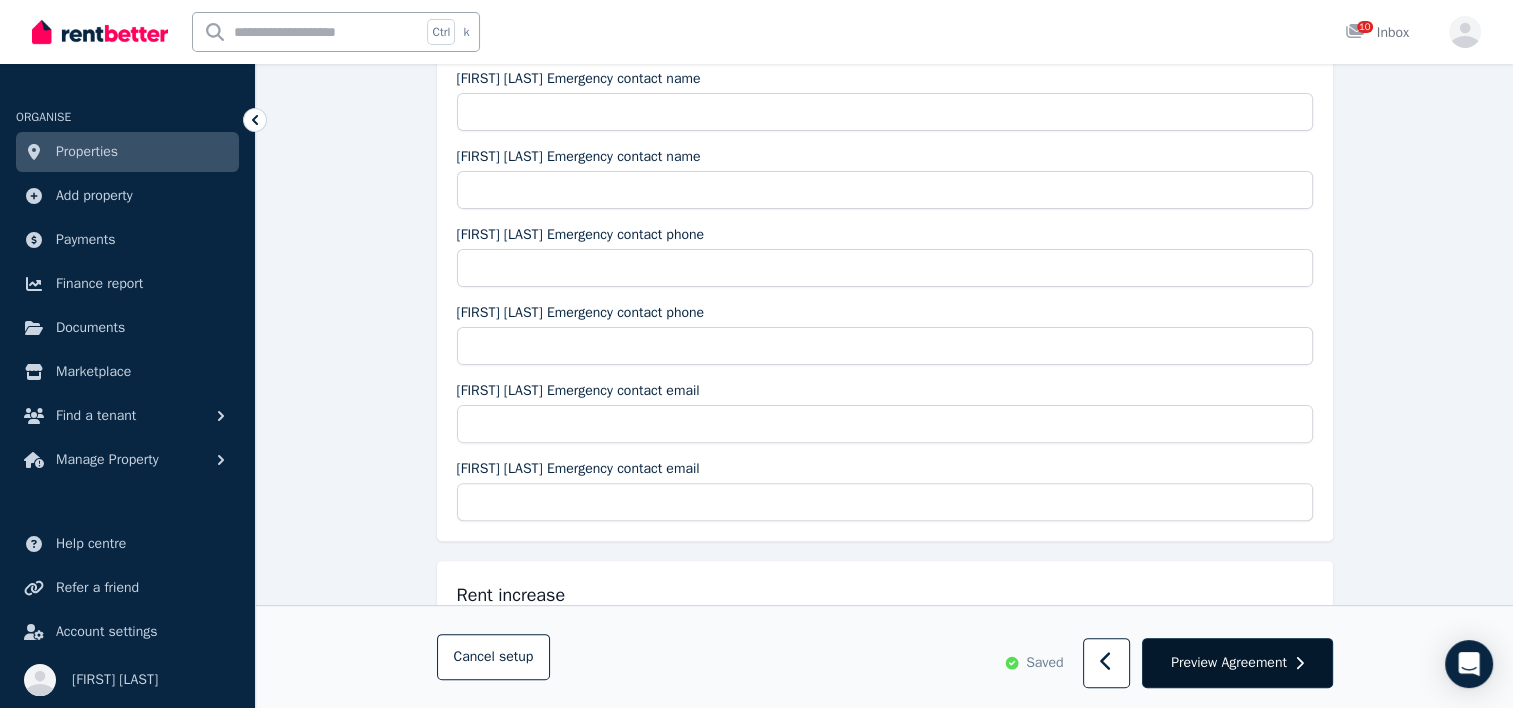 click on "Preview Agreement" at bounding box center [1229, 663] 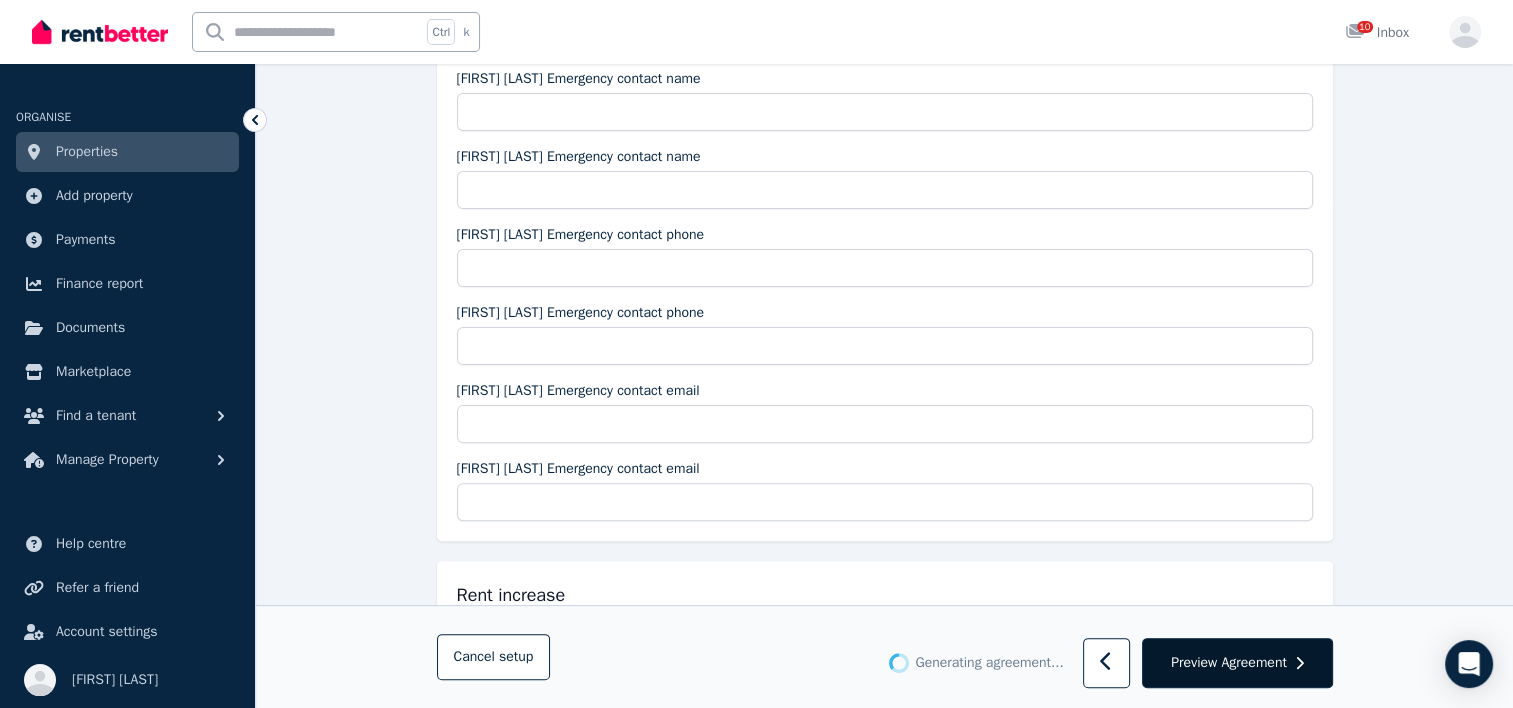 scroll, scrollTop: 0, scrollLeft: 0, axis: both 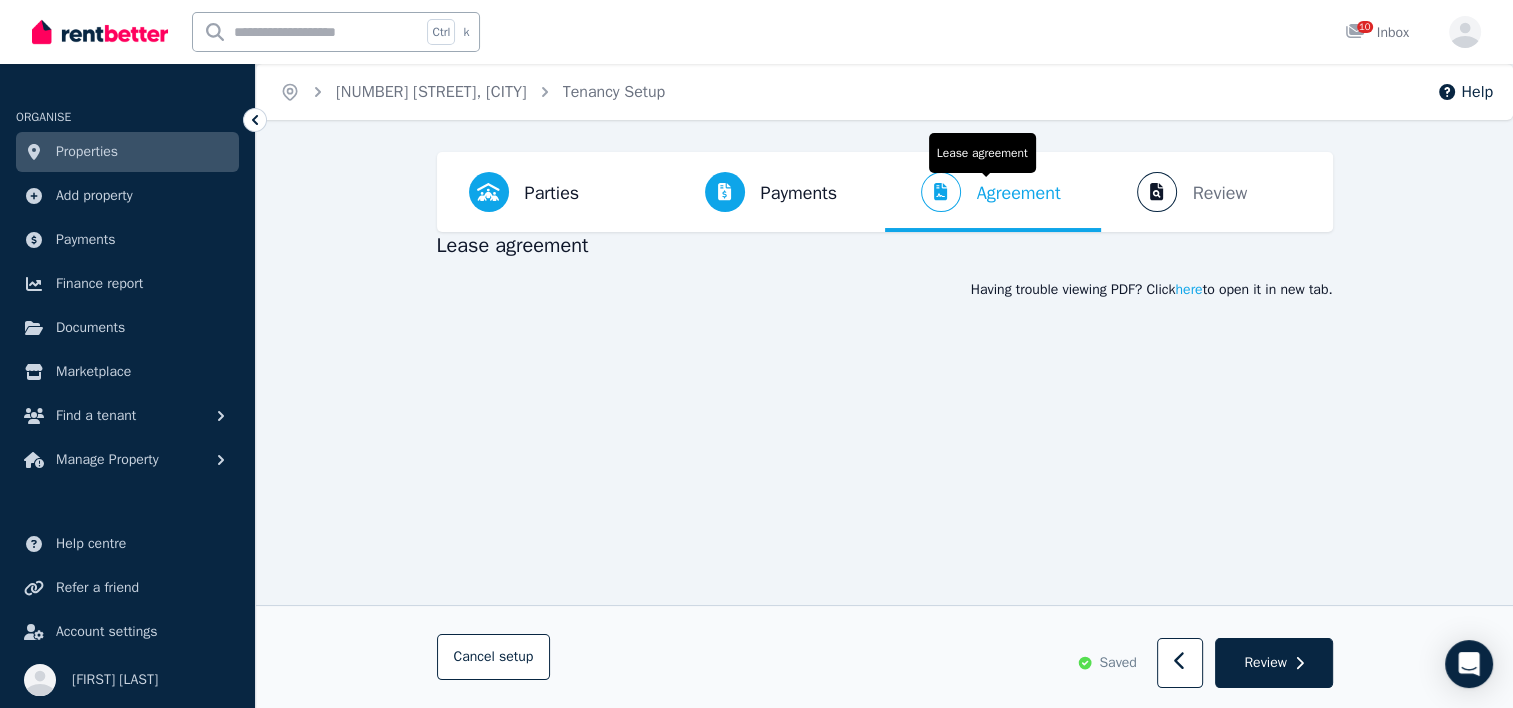 click on "Agreement" at bounding box center (1019, 193) 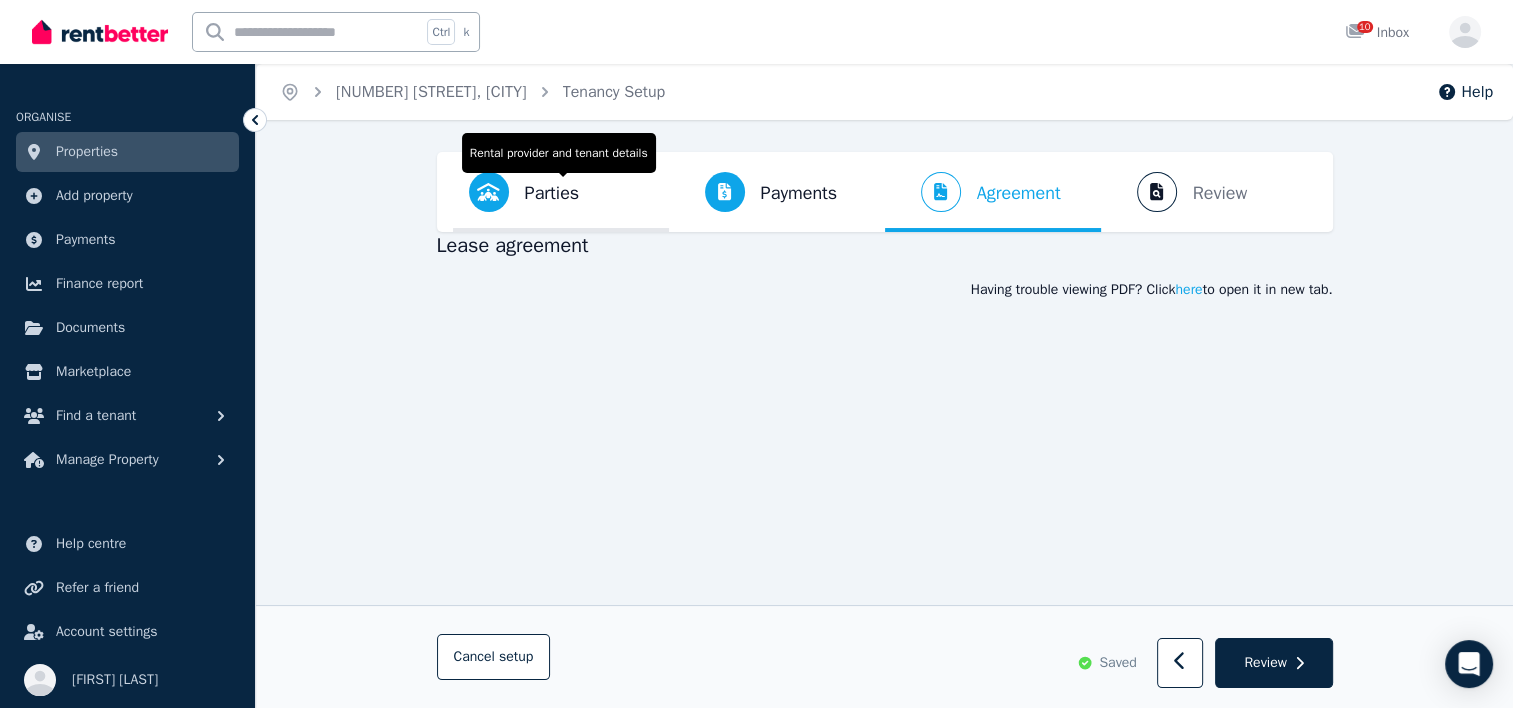 click on "Parties" at bounding box center [552, 193] 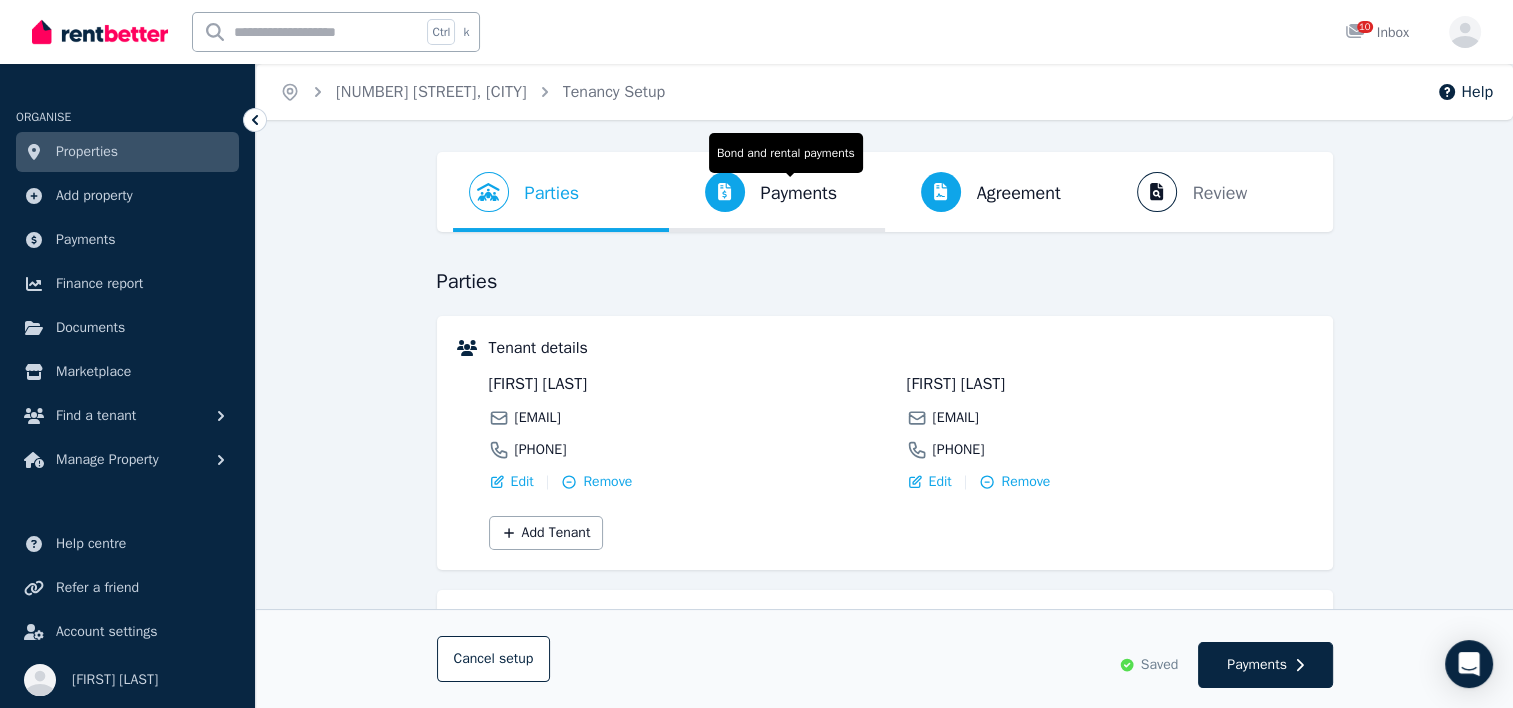 click on "Payments" at bounding box center [799, 193] 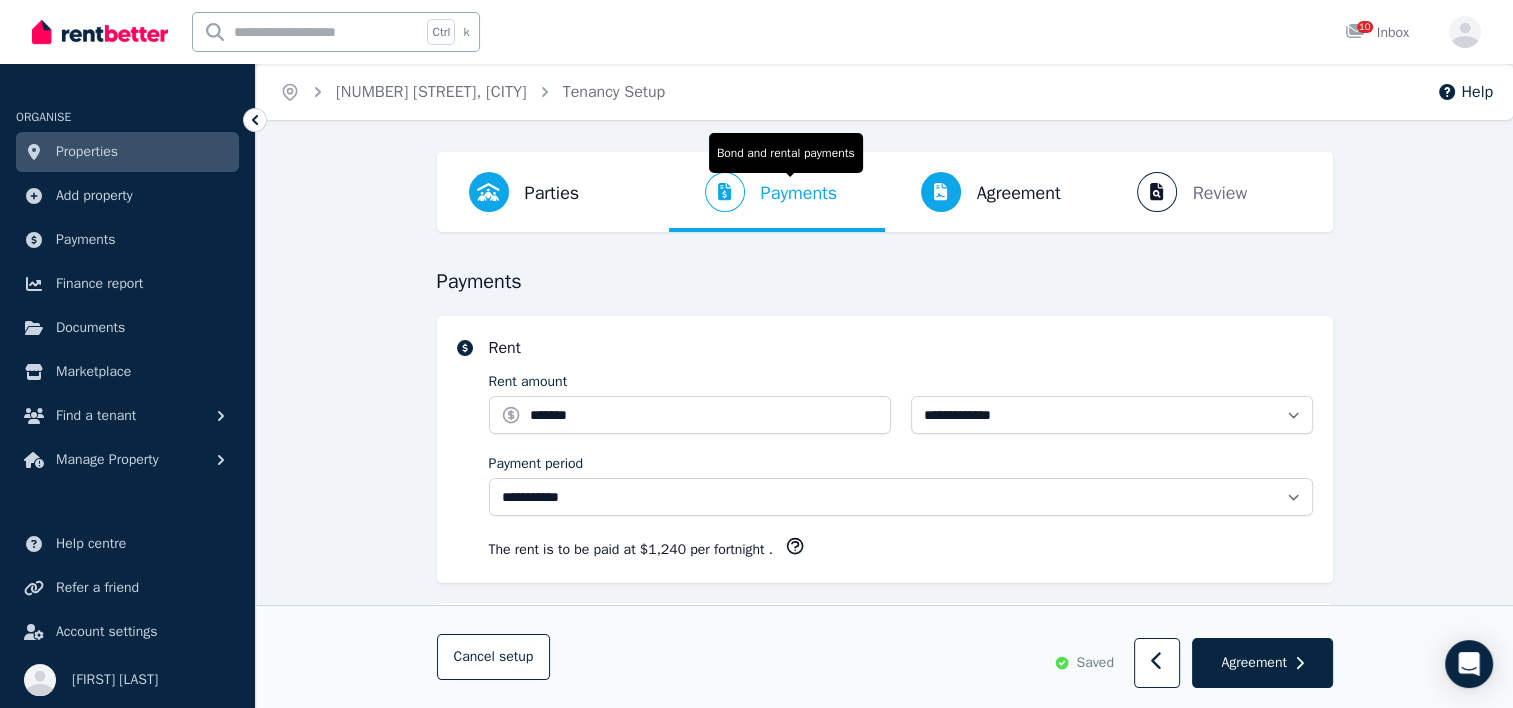 select on "**********" 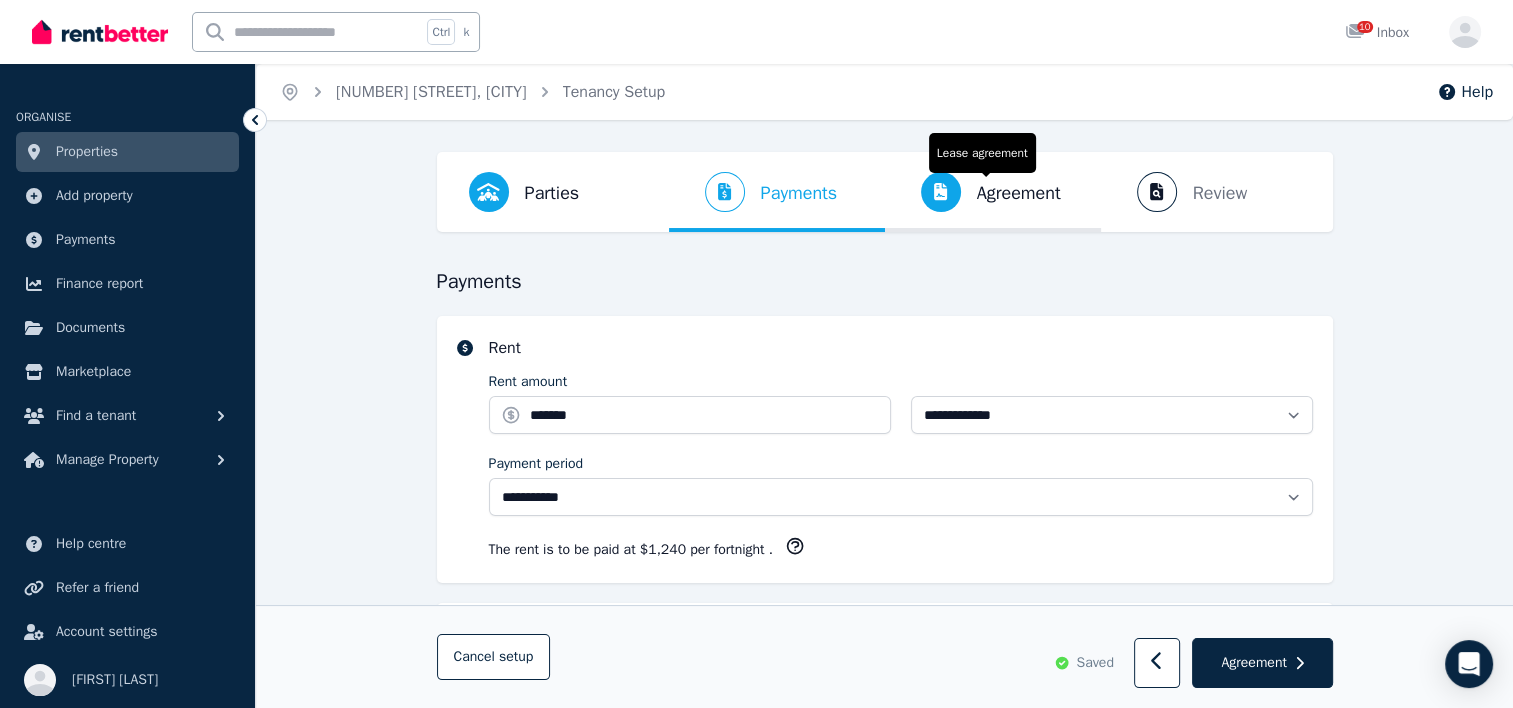 click on "Agreement Lease agreement" at bounding box center [981, 192] 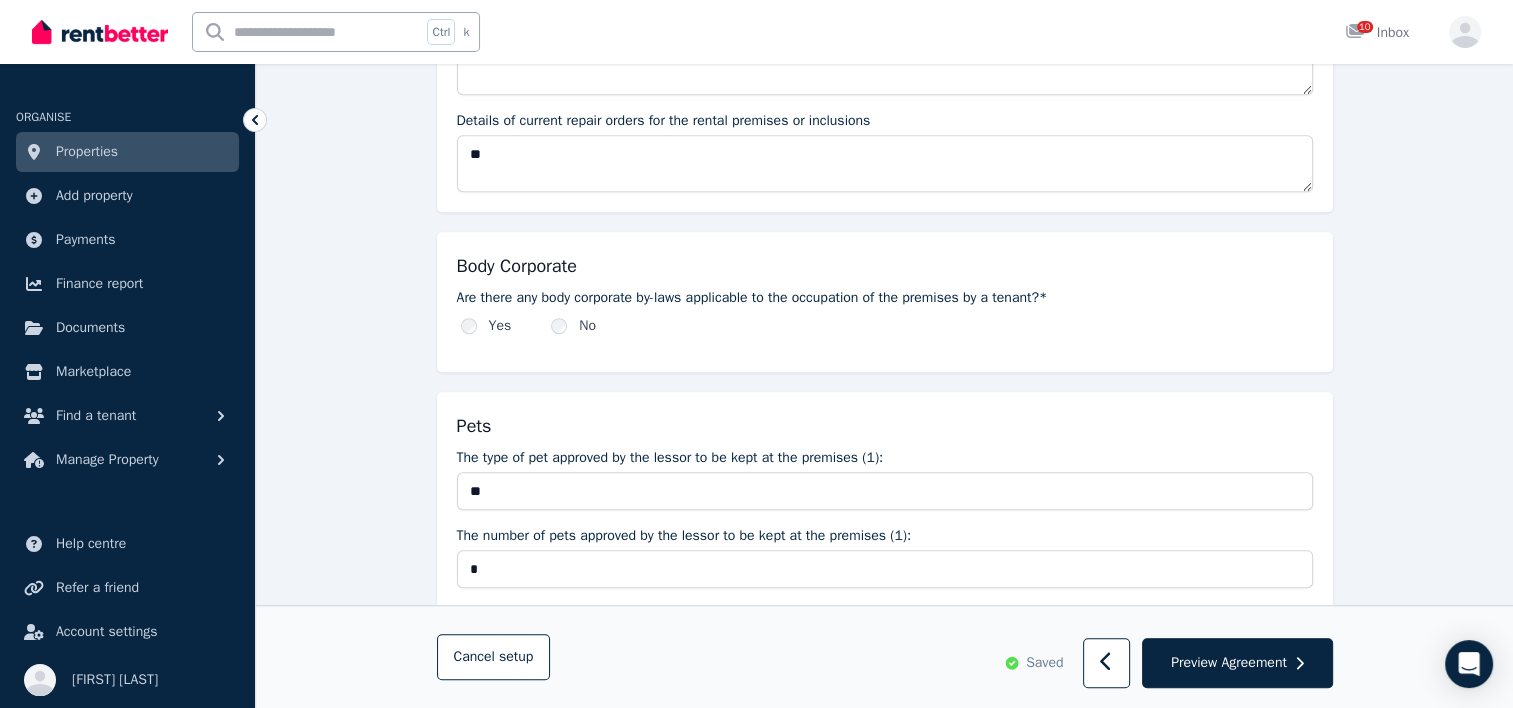 scroll, scrollTop: 0, scrollLeft: 0, axis: both 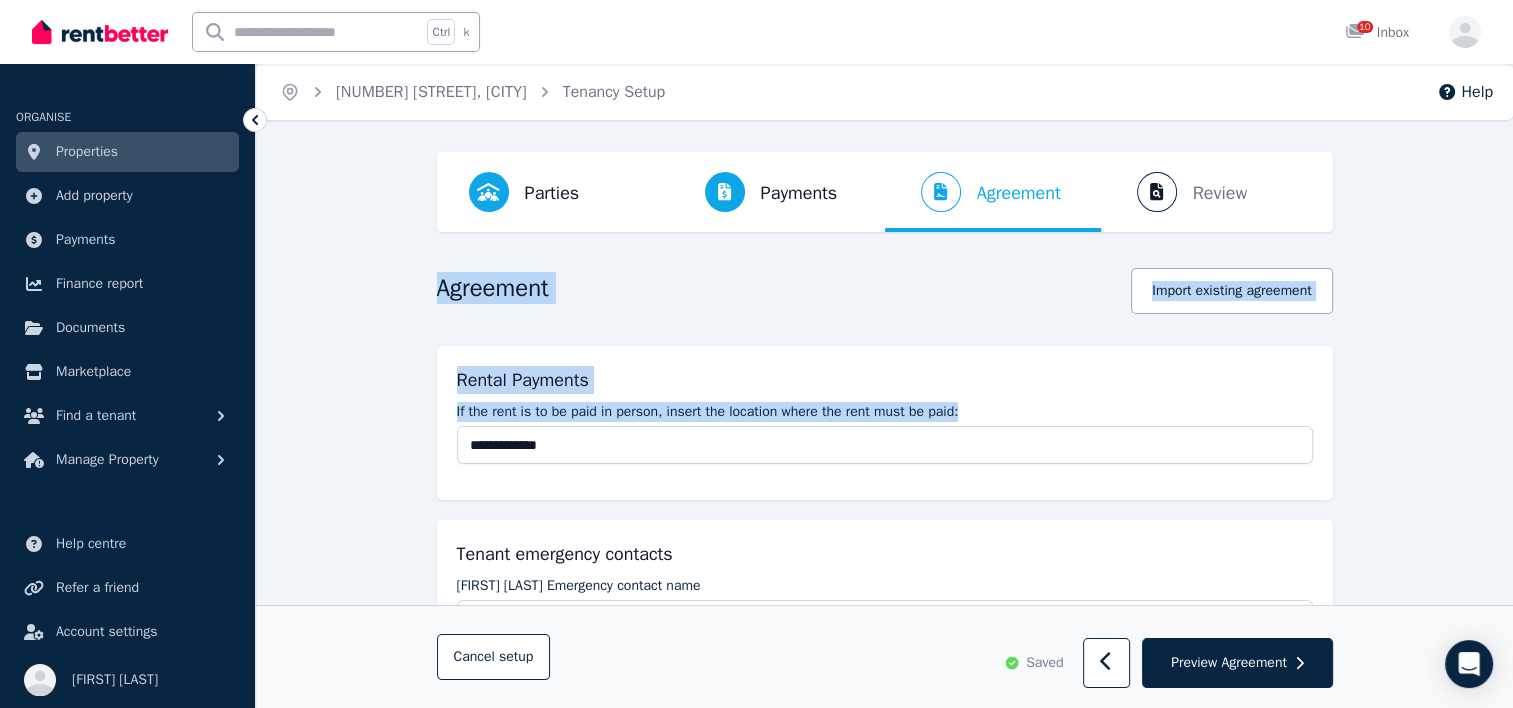 drag, startPoint x: 1246, startPoint y: 475, endPoint x: 1452, endPoint y: 127, distance: 404.4008 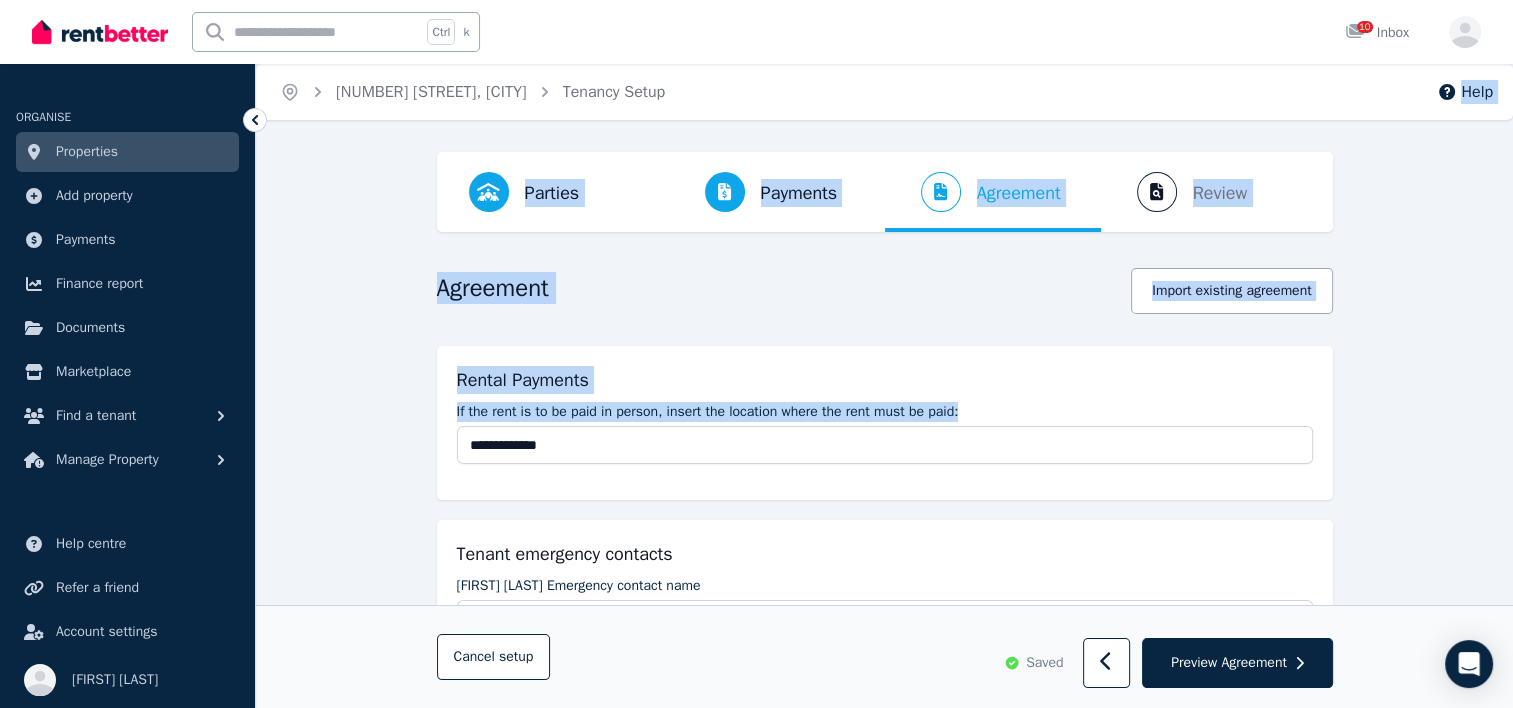 click on "**********" at bounding box center (884, 2412) 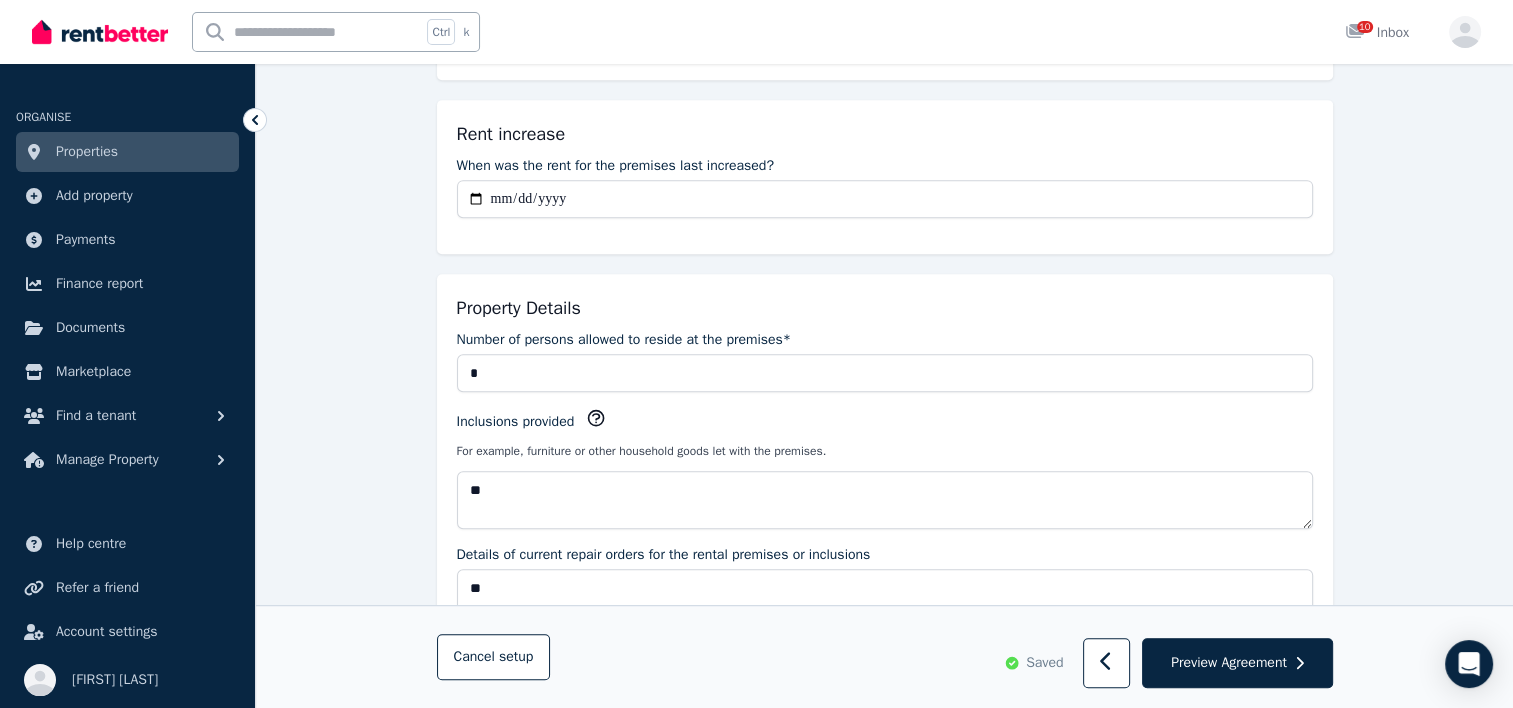 scroll, scrollTop: 980, scrollLeft: 0, axis: vertical 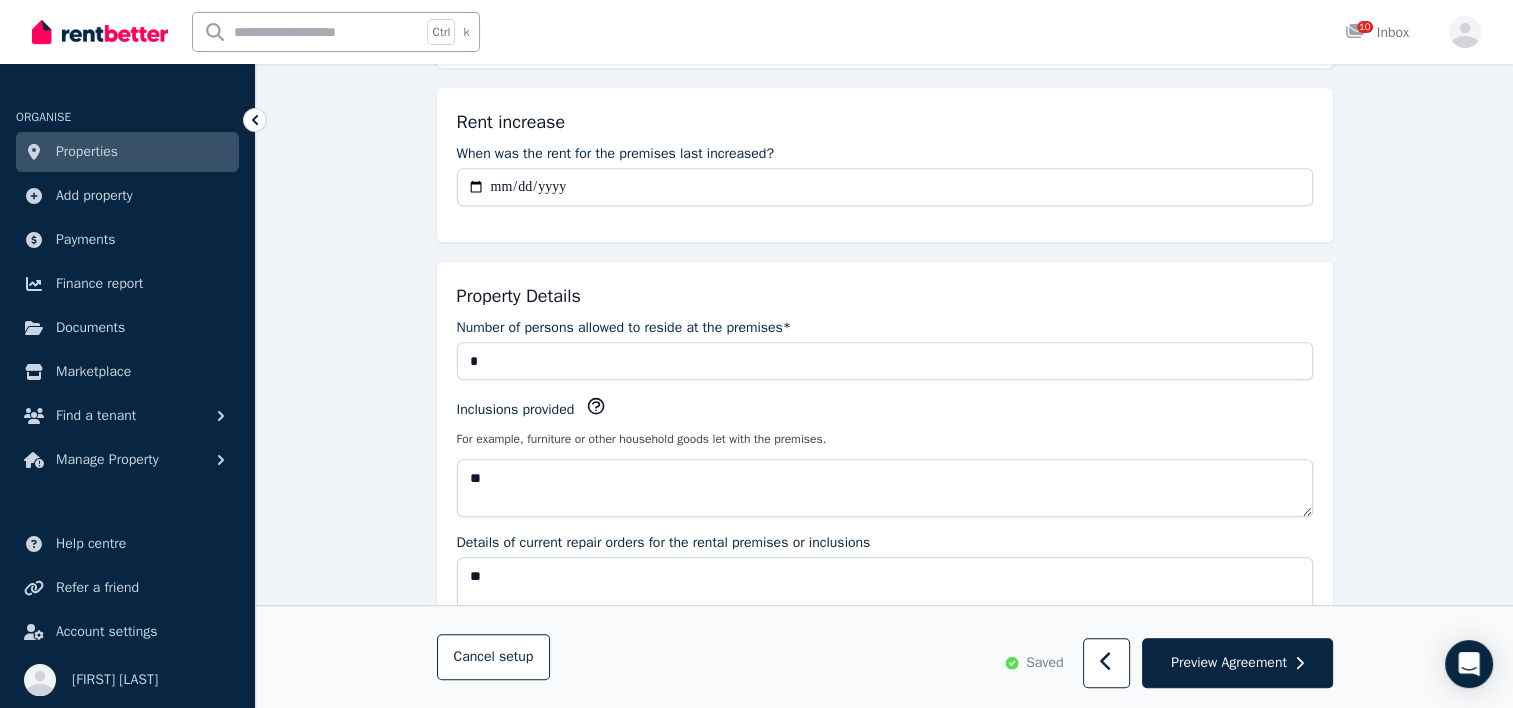 click on "Saved" at bounding box center [1044, 663] 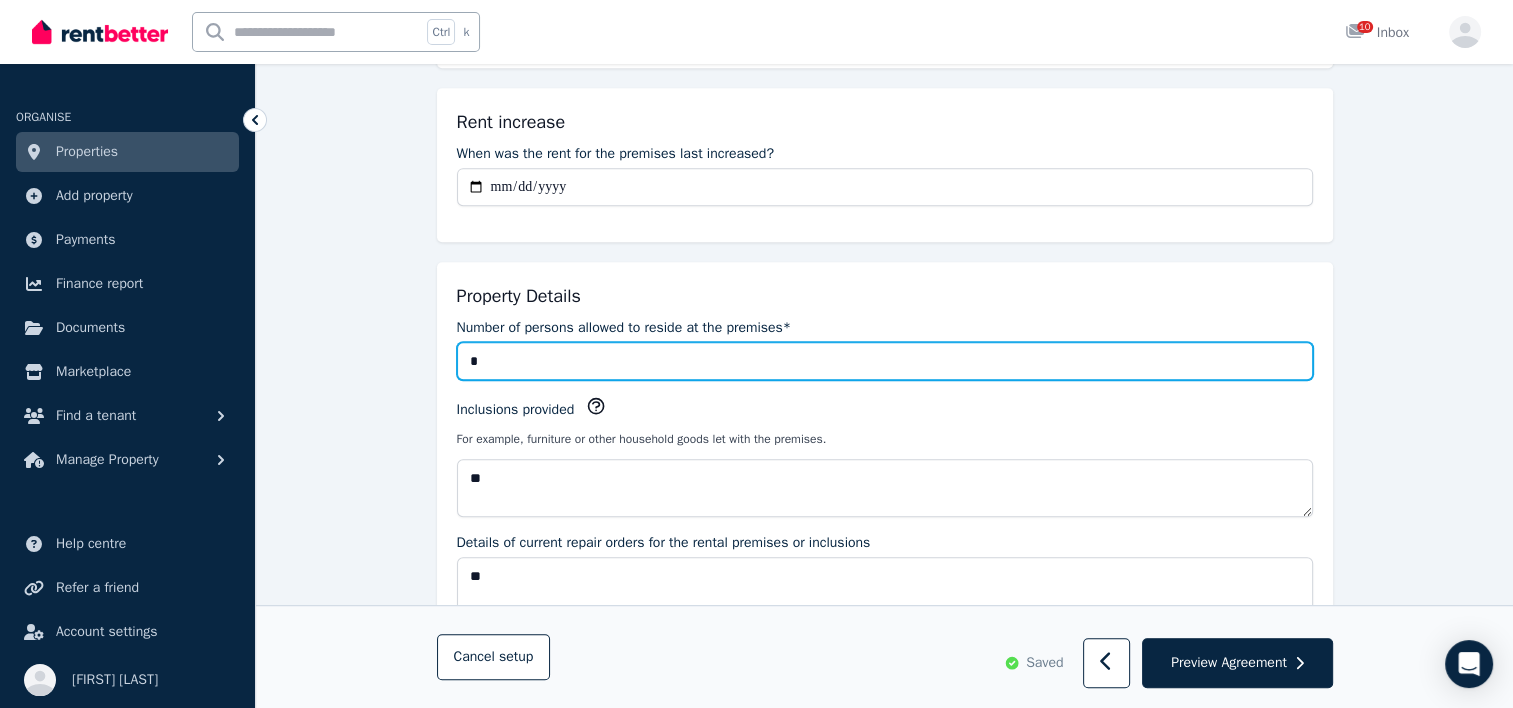 click on "*" at bounding box center (885, 361) 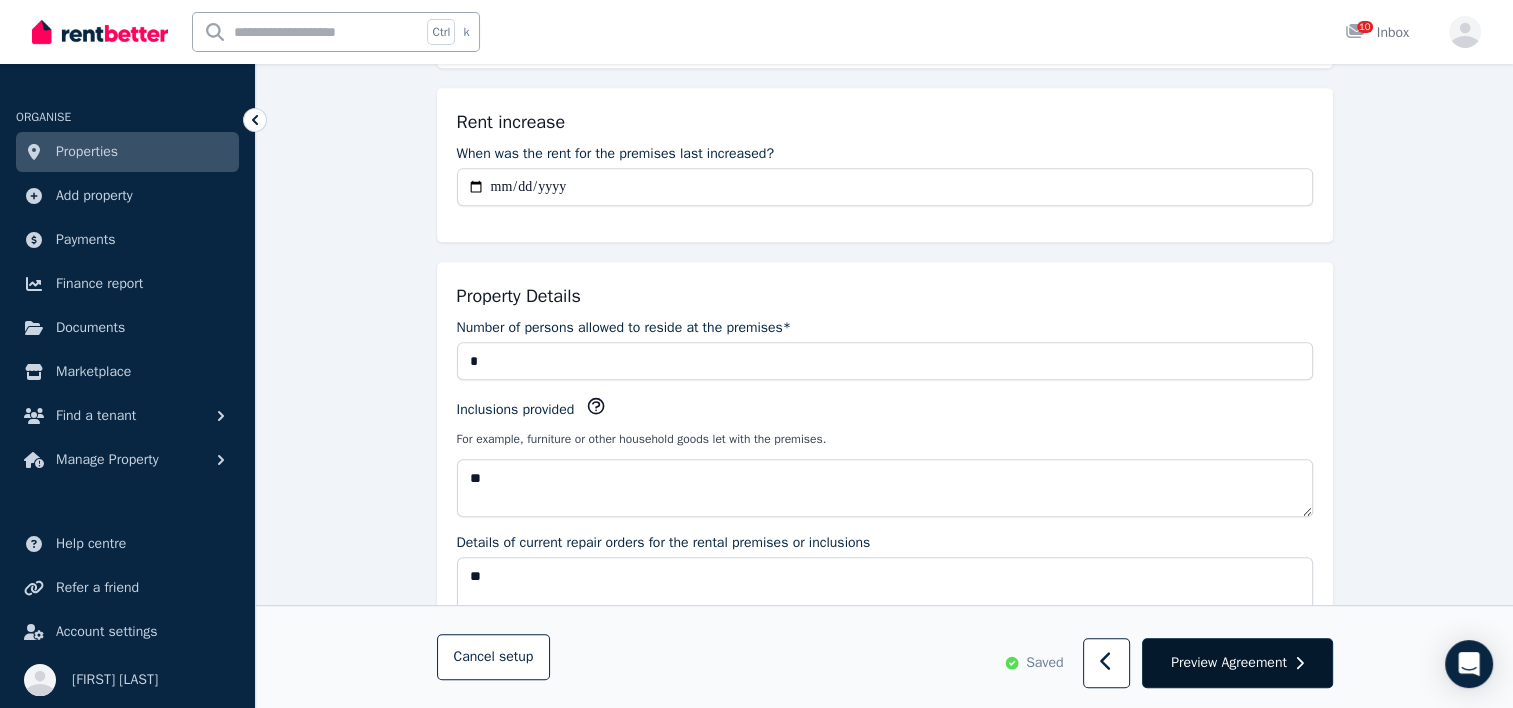 click on "Preview Agreement" at bounding box center [1229, 663] 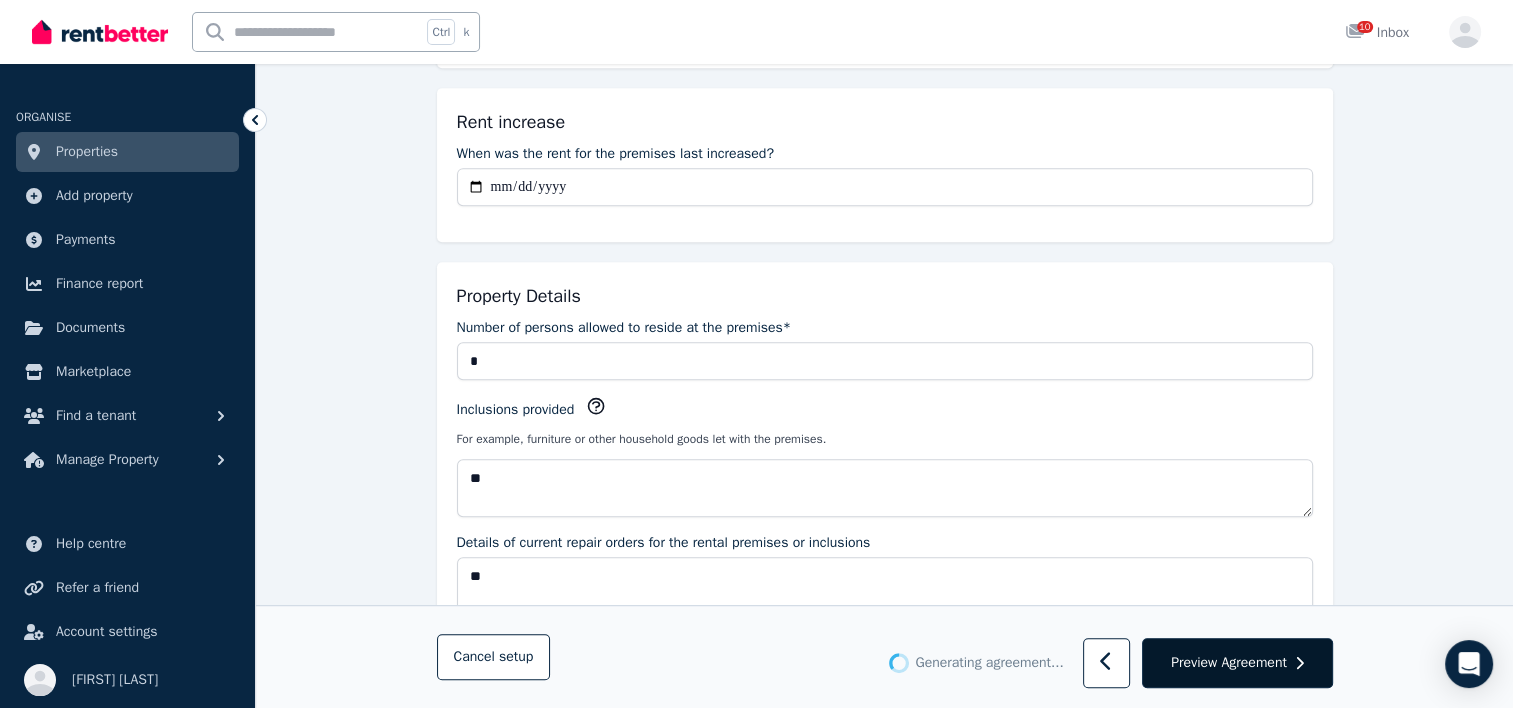 scroll, scrollTop: 0, scrollLeft: 0, axis: both 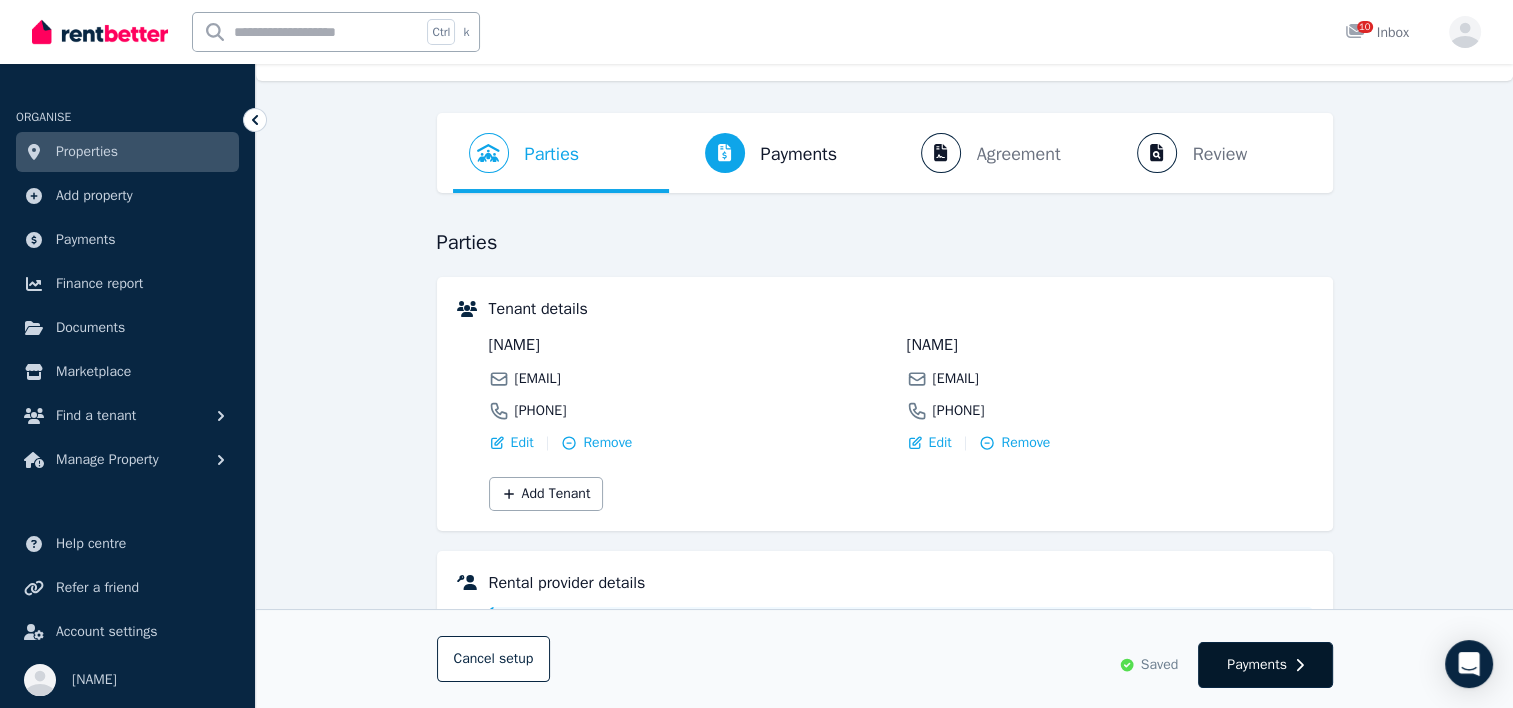 click on "Payments" at bounding box center [1257, 665] 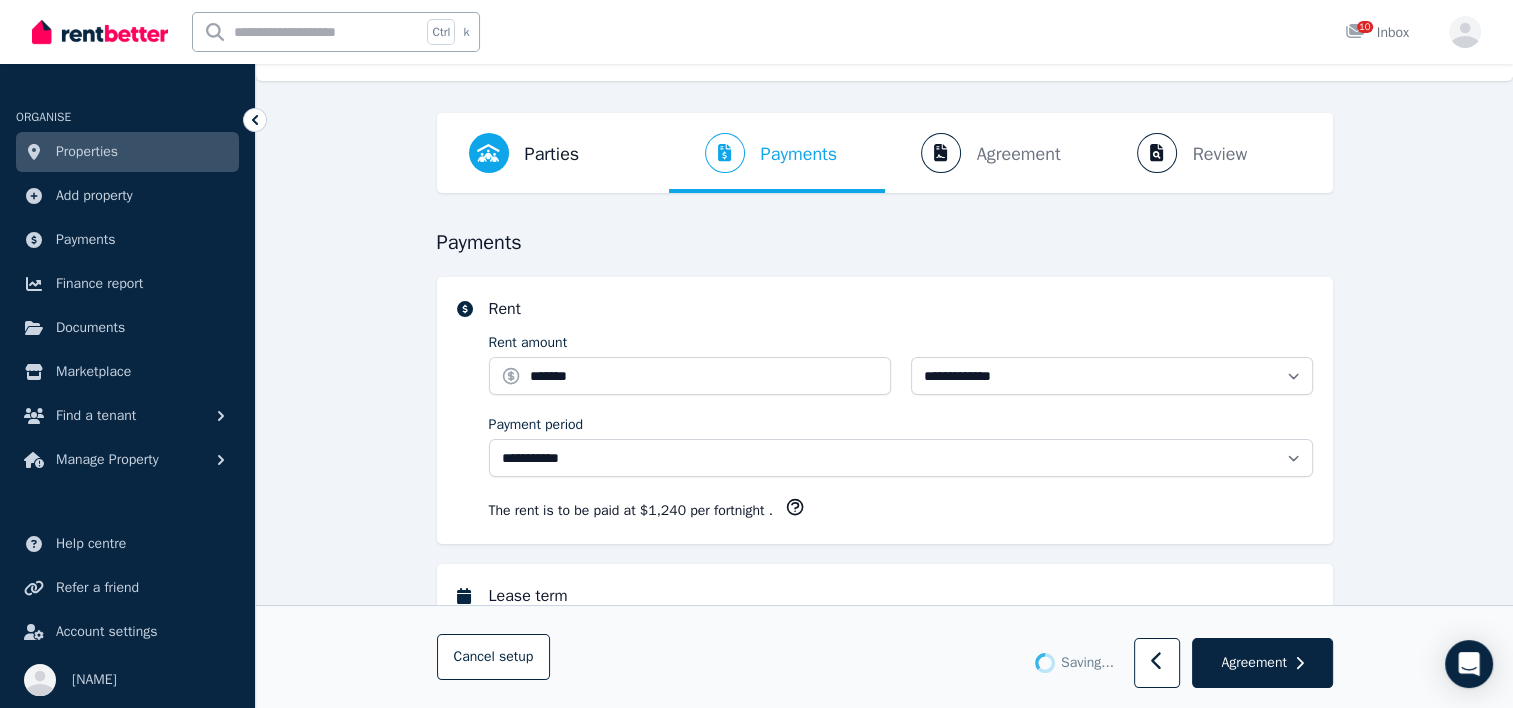 scroll, scrollTop: 0, scrollLeft: 0, axis: both 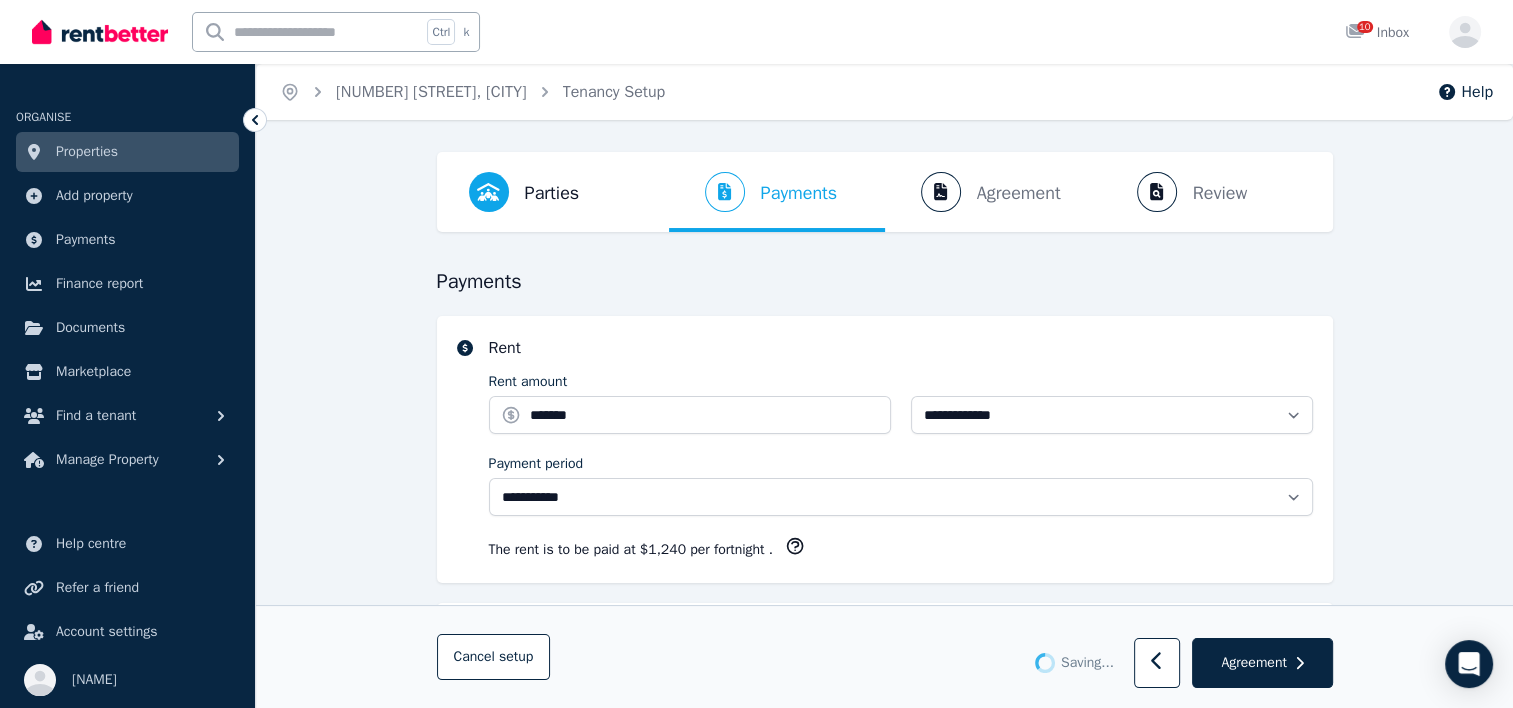 select on "**********" 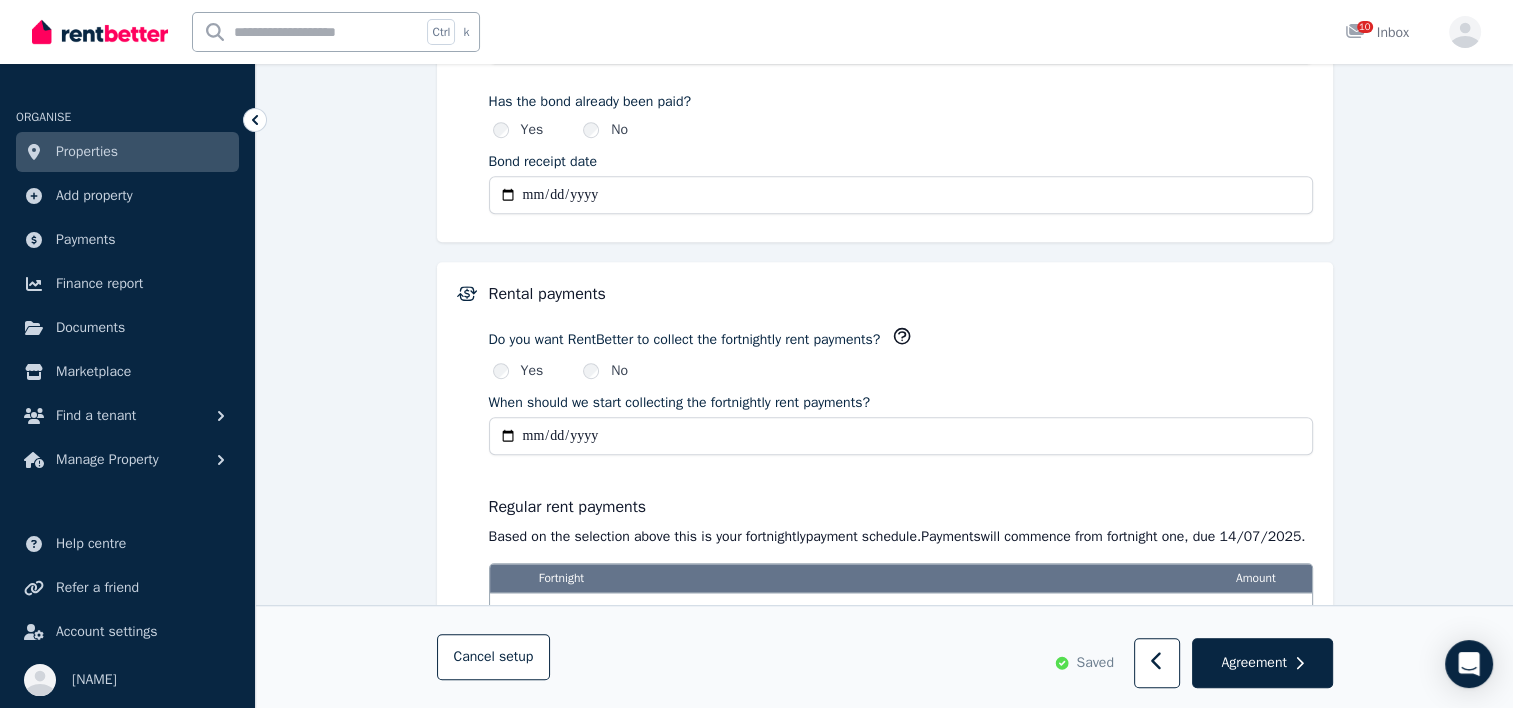 scroll, scrollTop: 0, scrollLeft: 0, axis: both 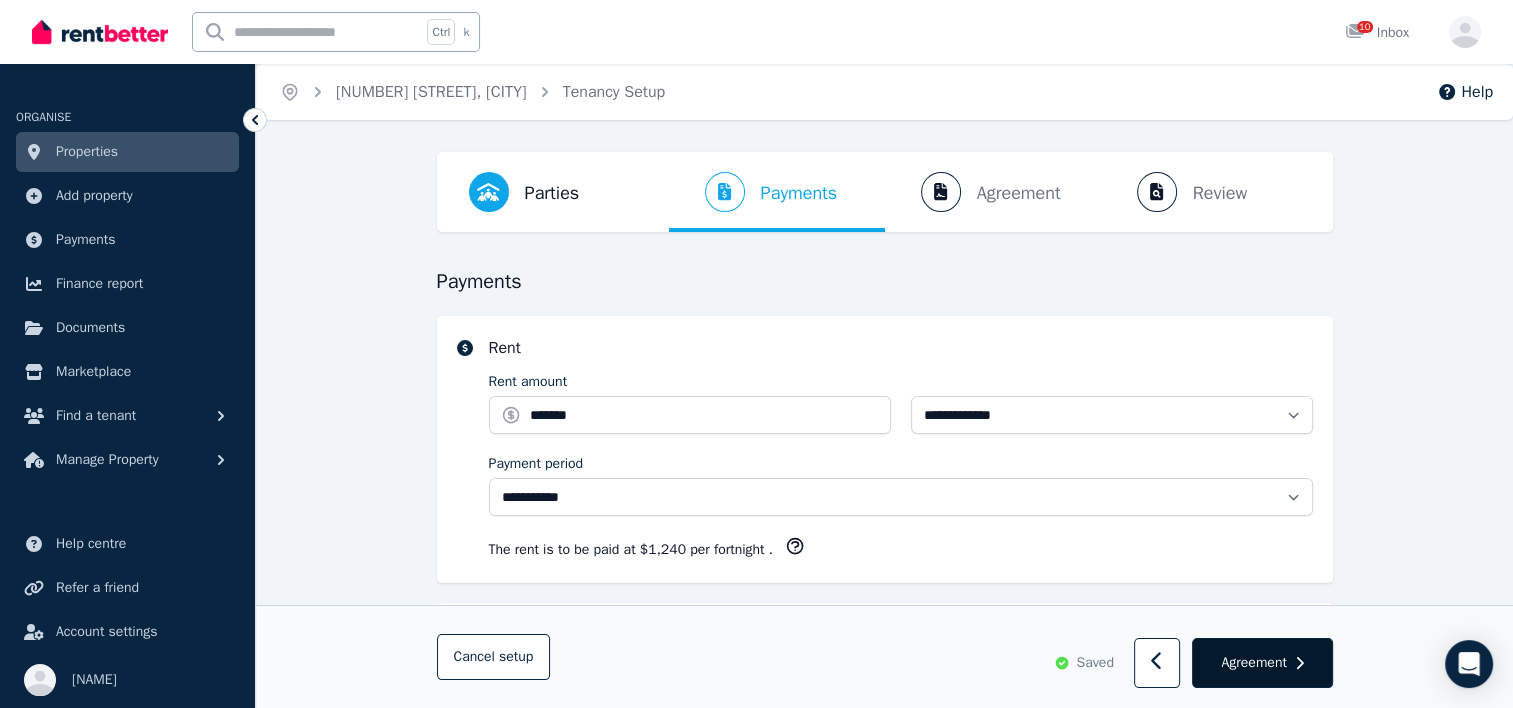 click on "Agreement" at bounding box center [1262, 664] 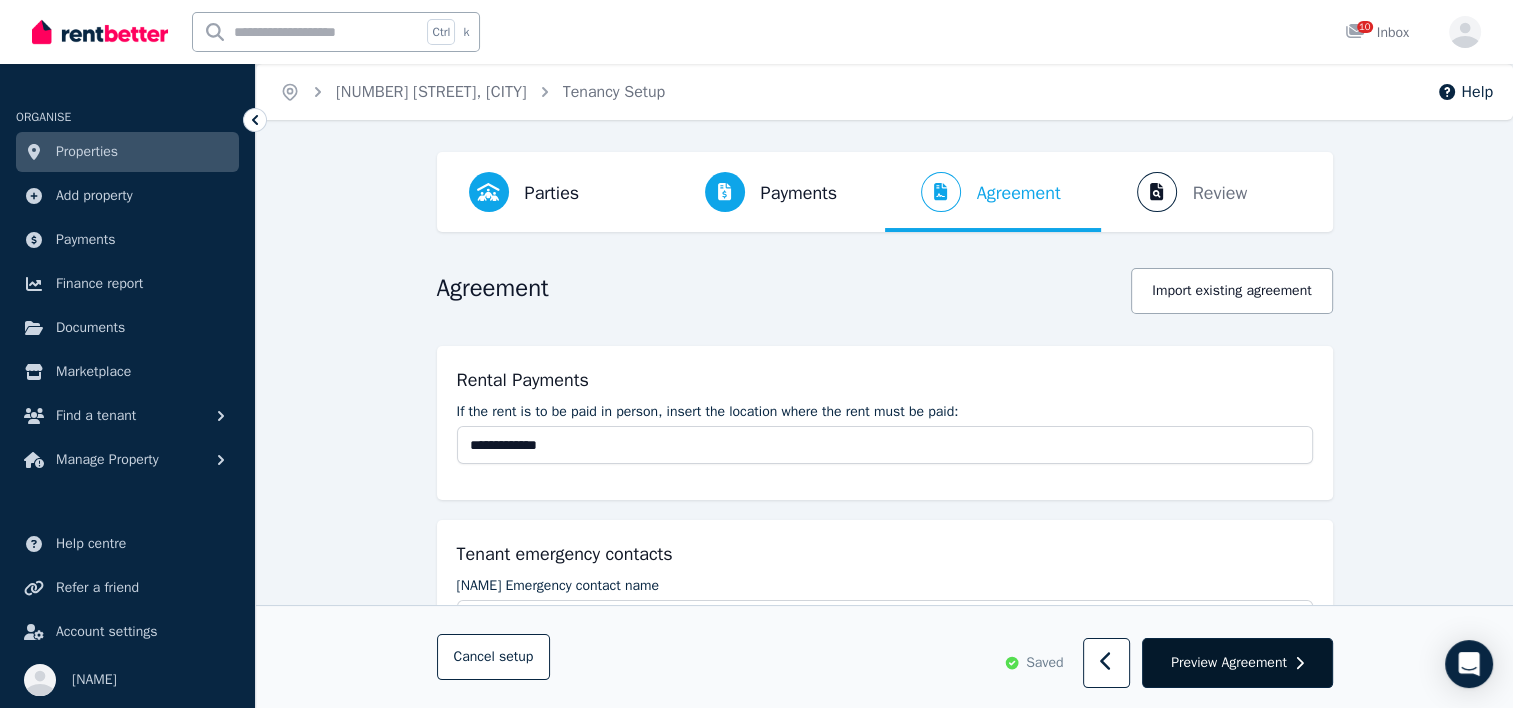 click on "Preview Agreement" at bounding box center [1229, 663] 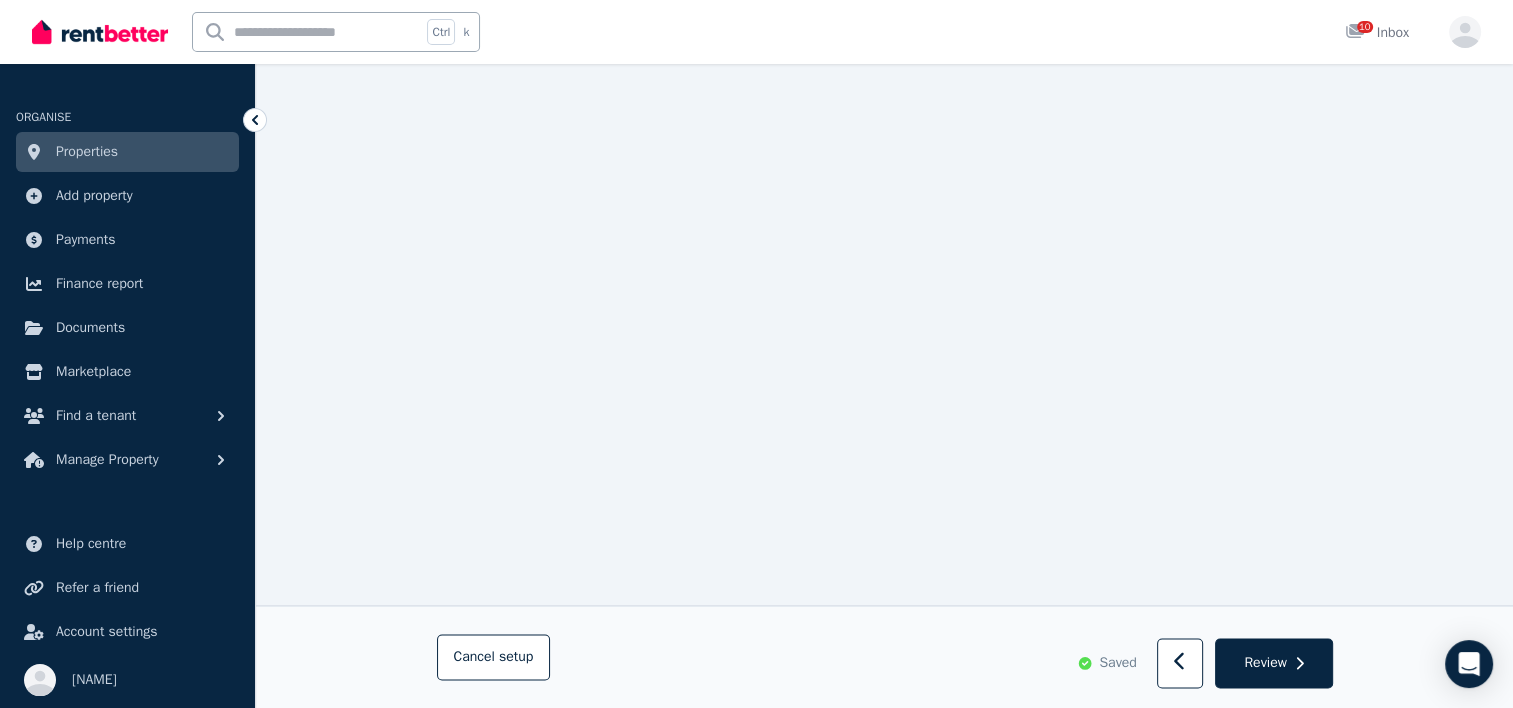 scroll, scrollTop: 2996, scrollLeft: 0, axis: vertical 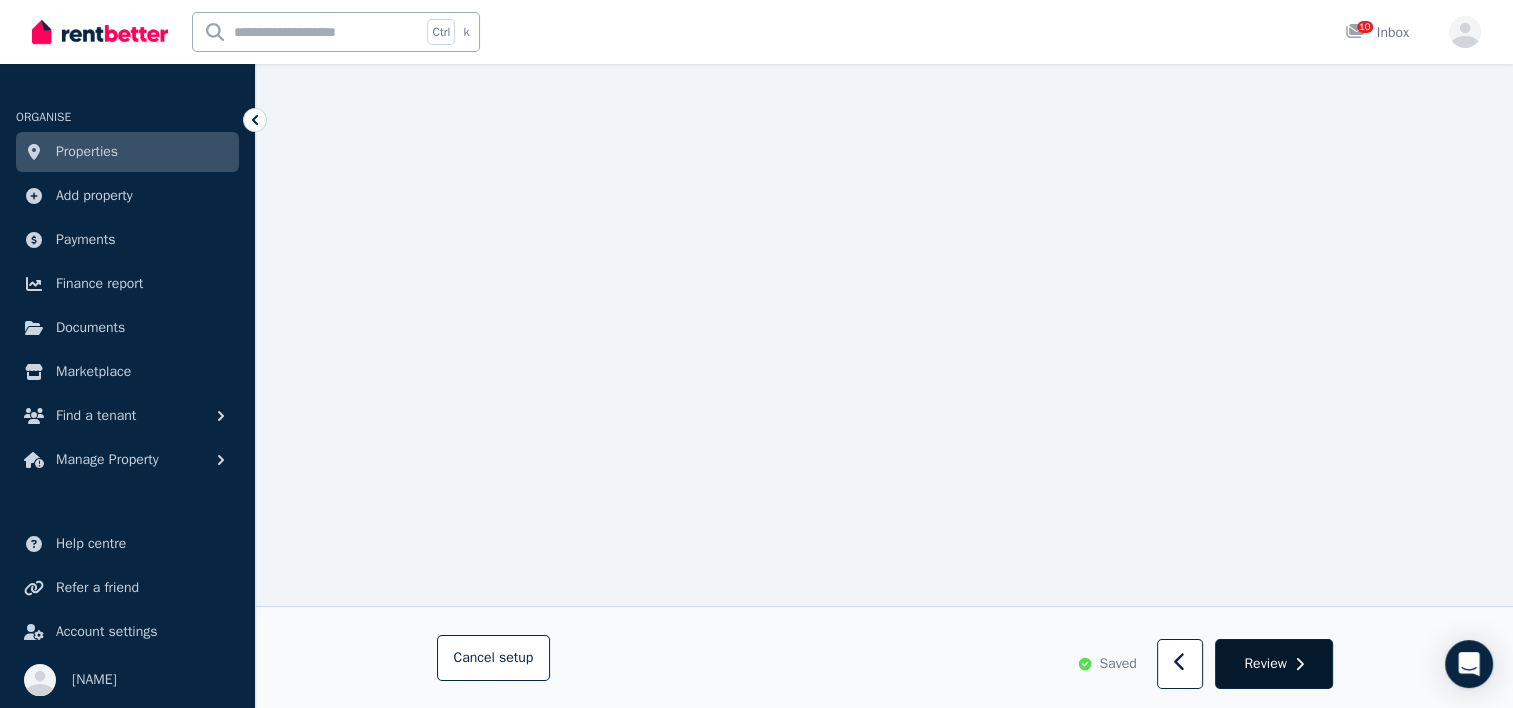 click on "Review" at bounding box center (1265, 663) 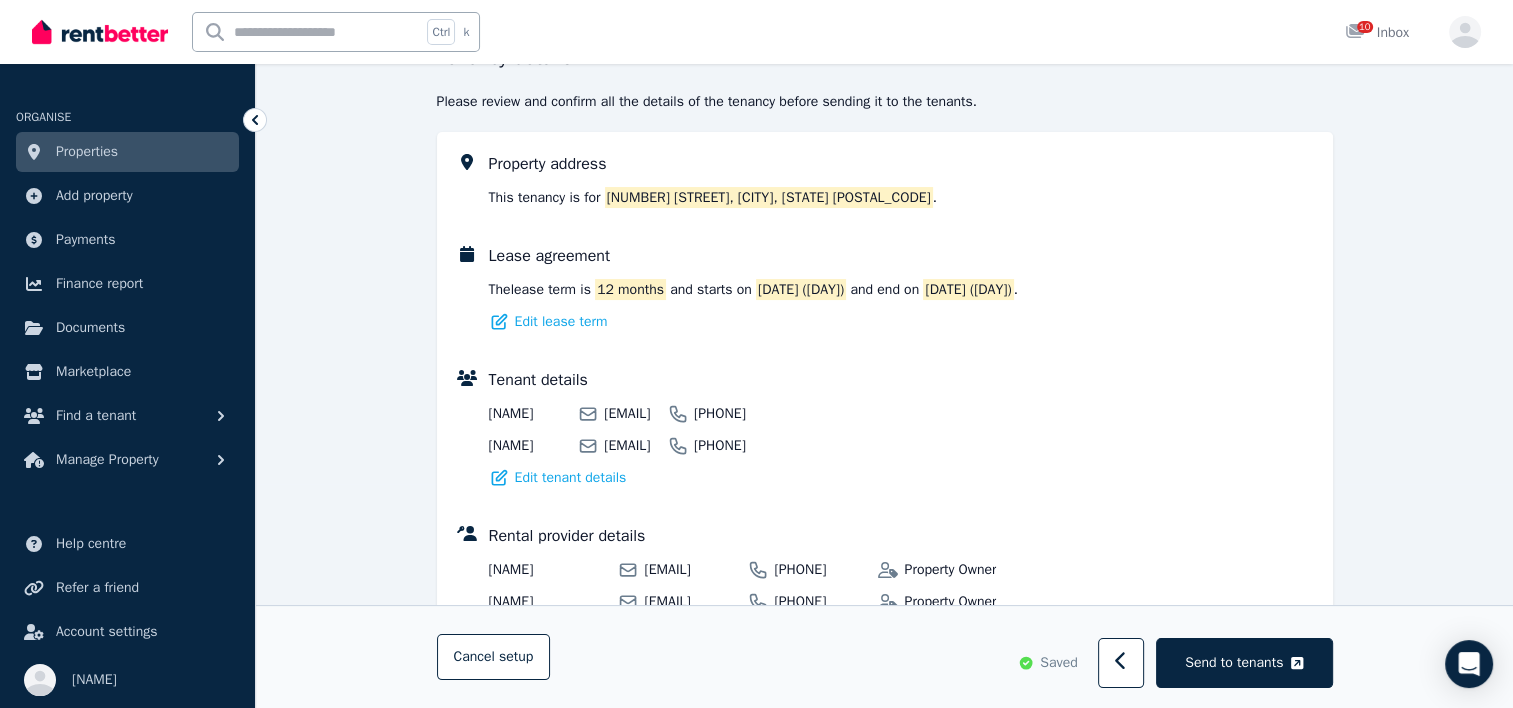 scroll, scrollTop: 227, scrollLeft: 0, axis: vertical 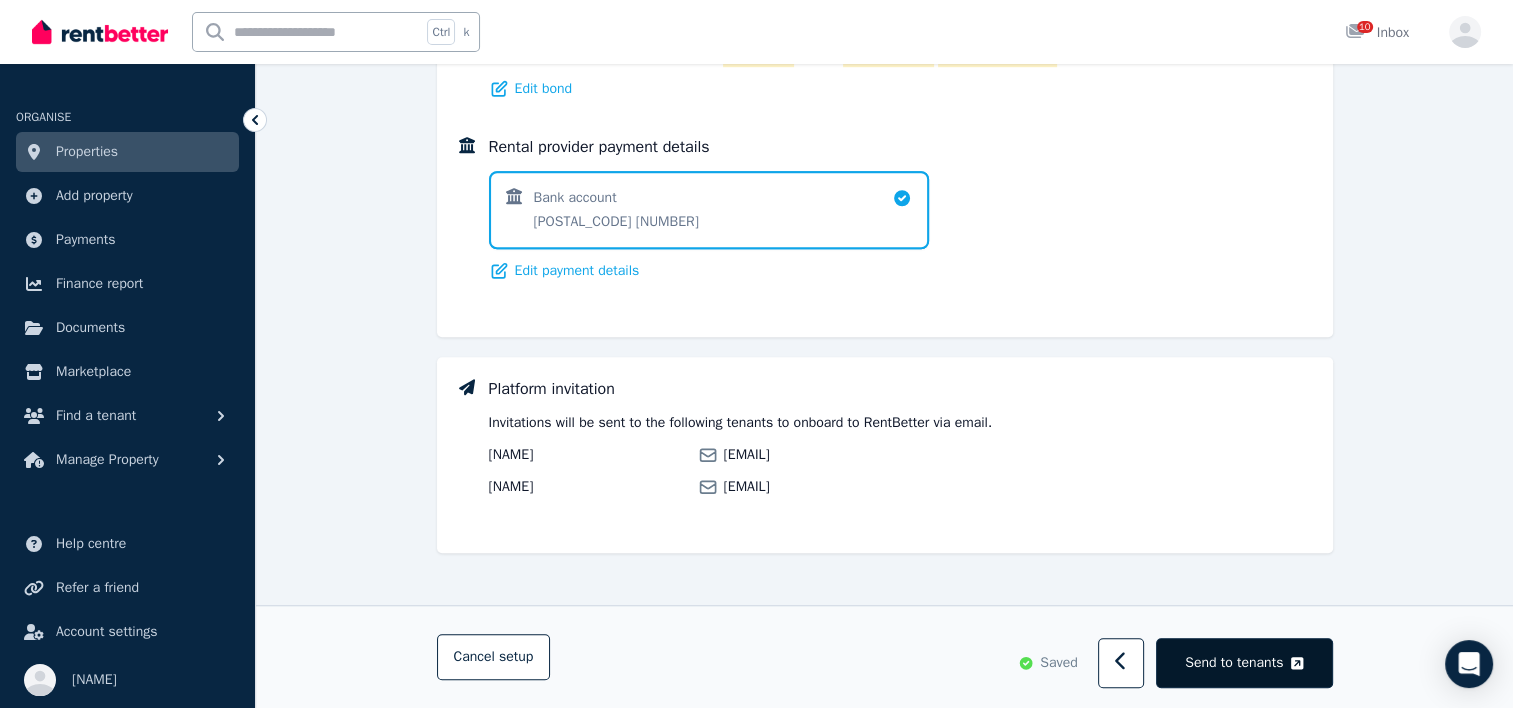 click on "Send to tenants" at bounding box center (1234, 663) 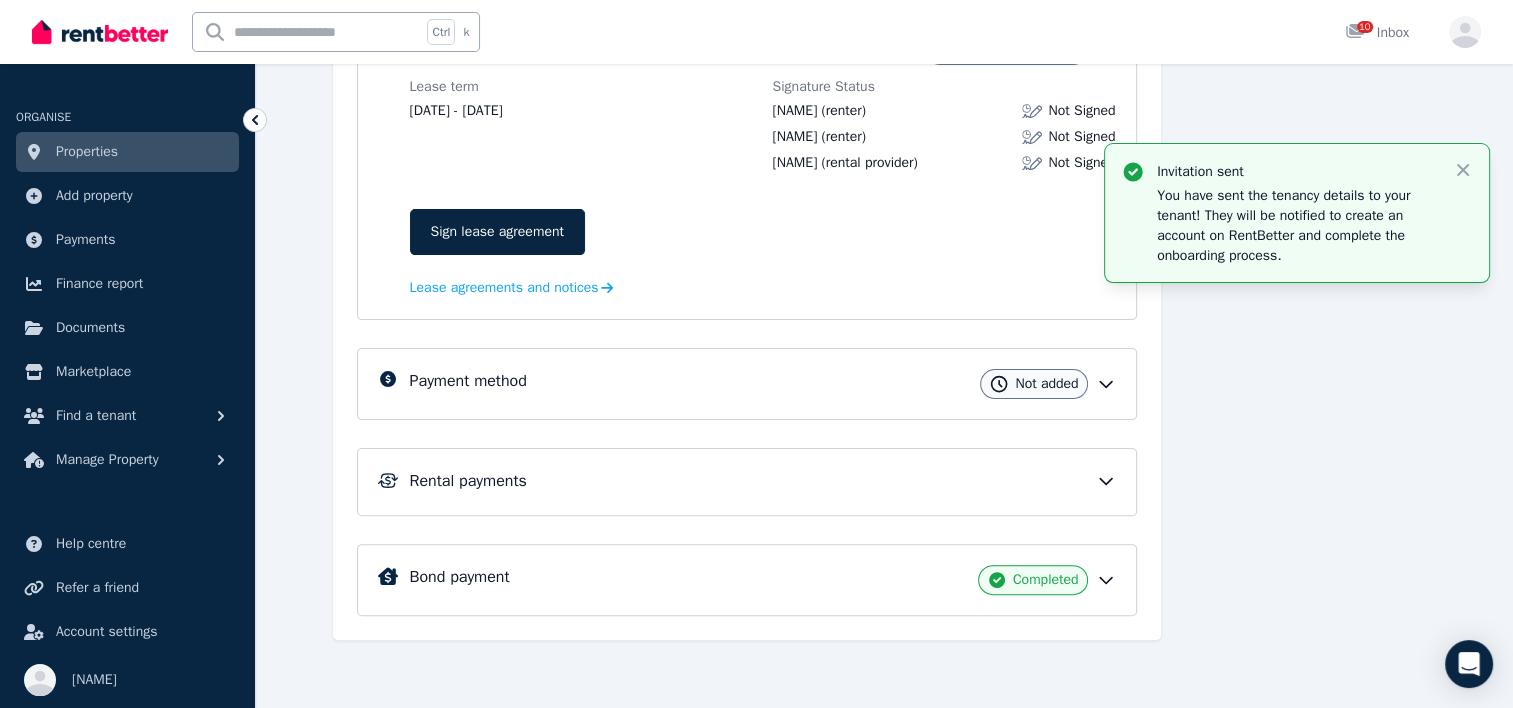 scroll, scrollTop: 448, scrollLeft: 0, axis: vertical 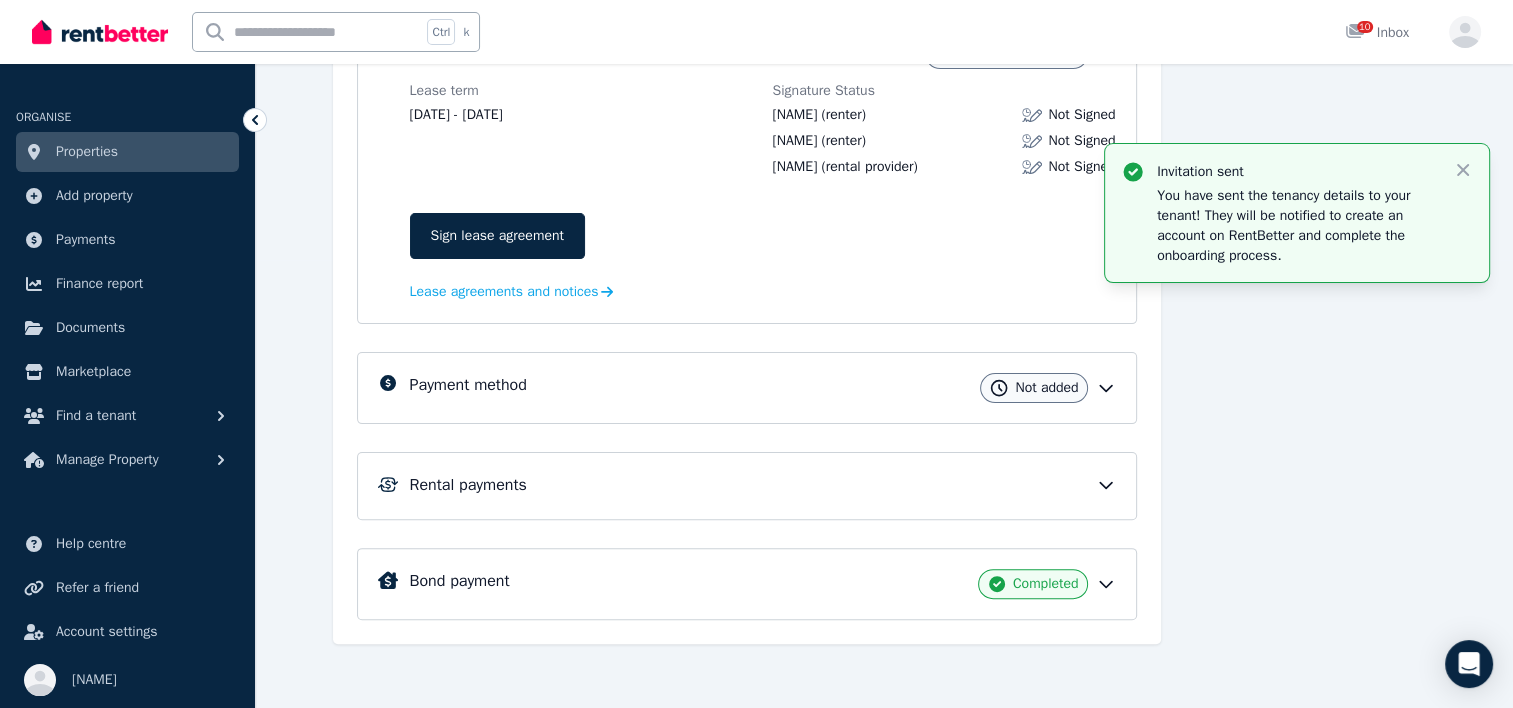 click 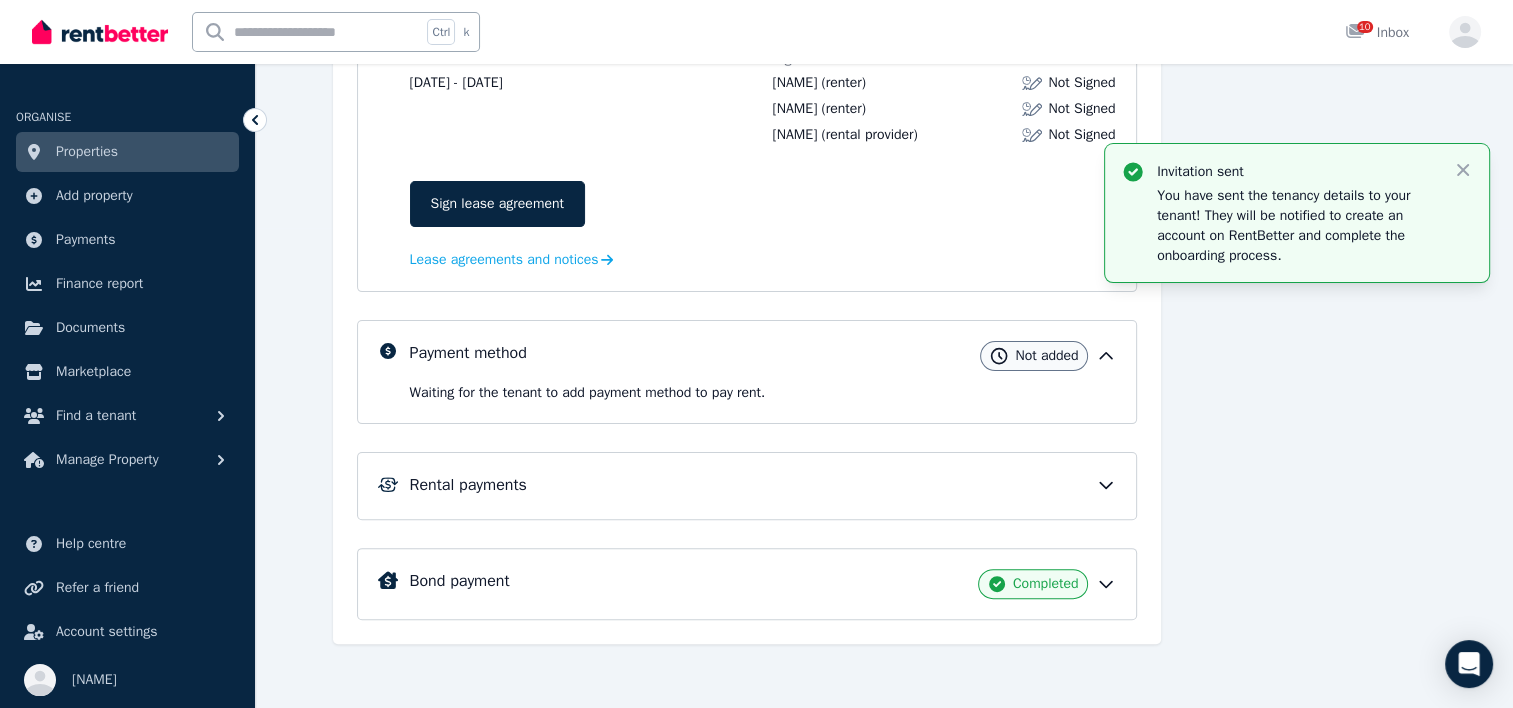 click on "Messages Send message" at bounding box center (1309, 227) 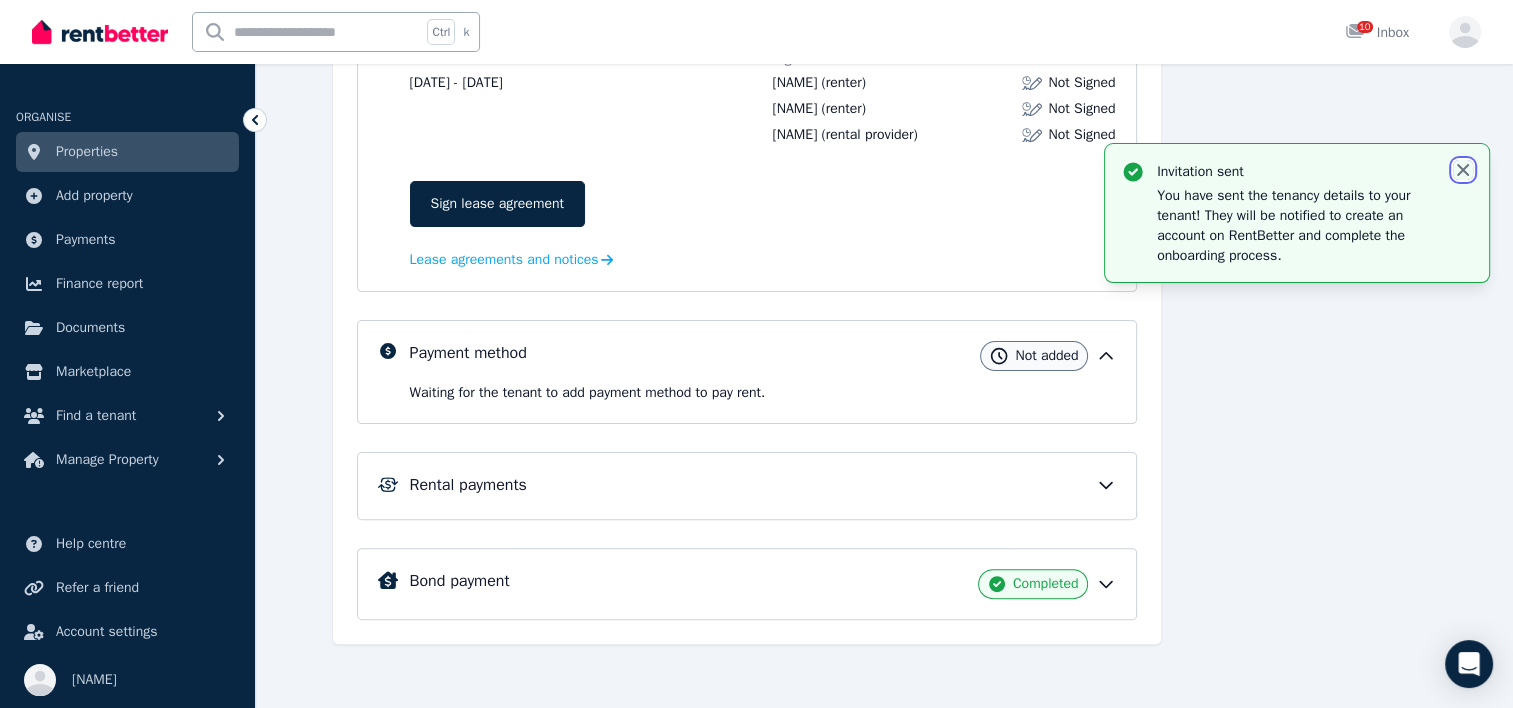 click 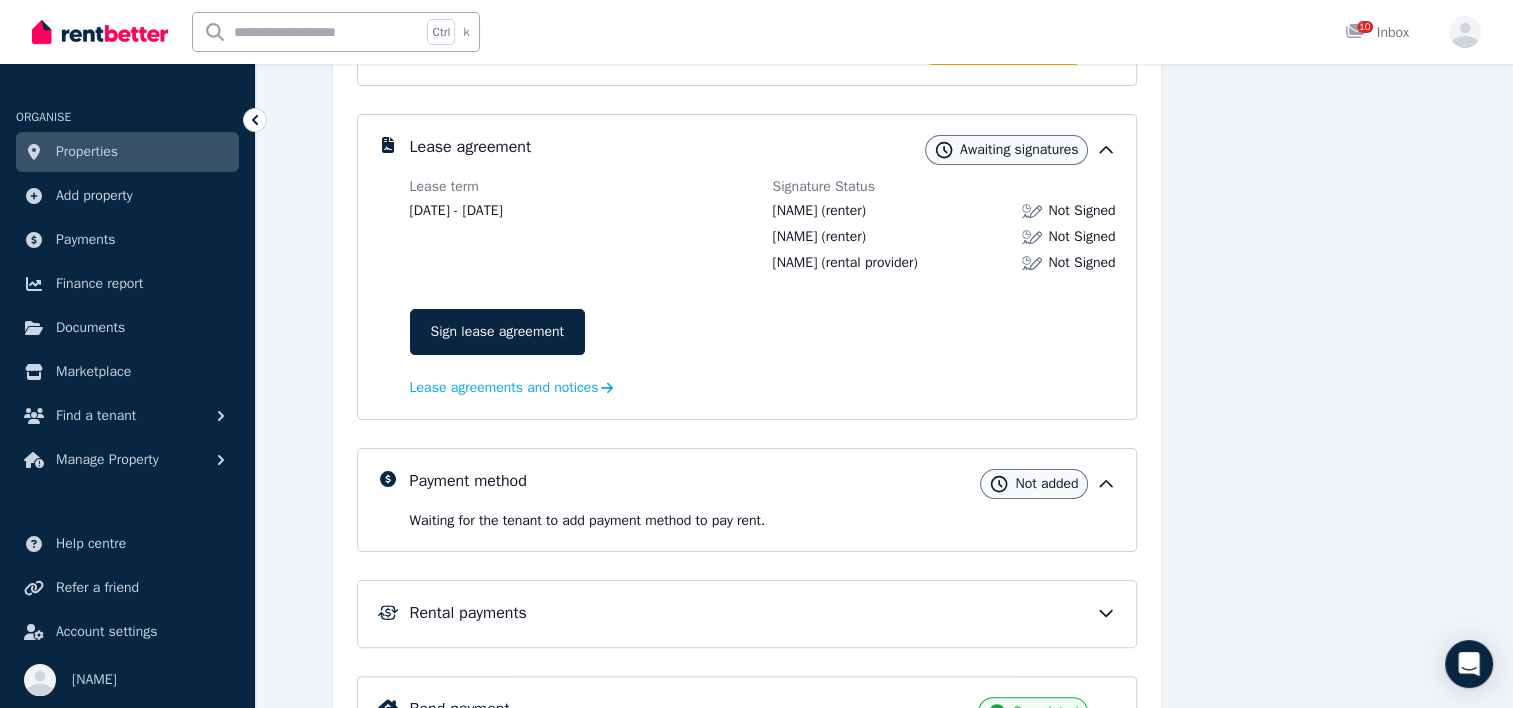 scroll, scrollTop: 339, scrollLeft: 0, axis: vertical 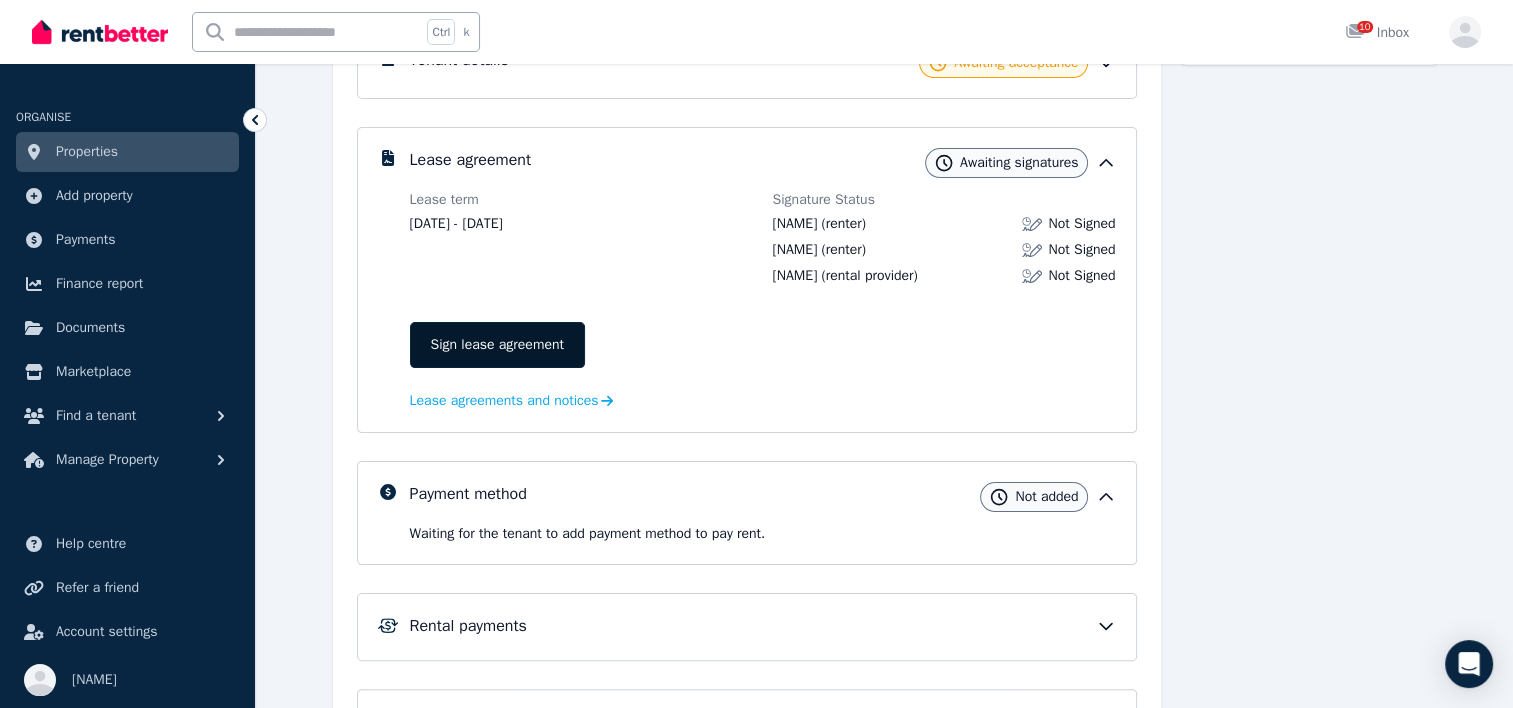 click on "Sign lease agreement" at bounding box center [497, 345] 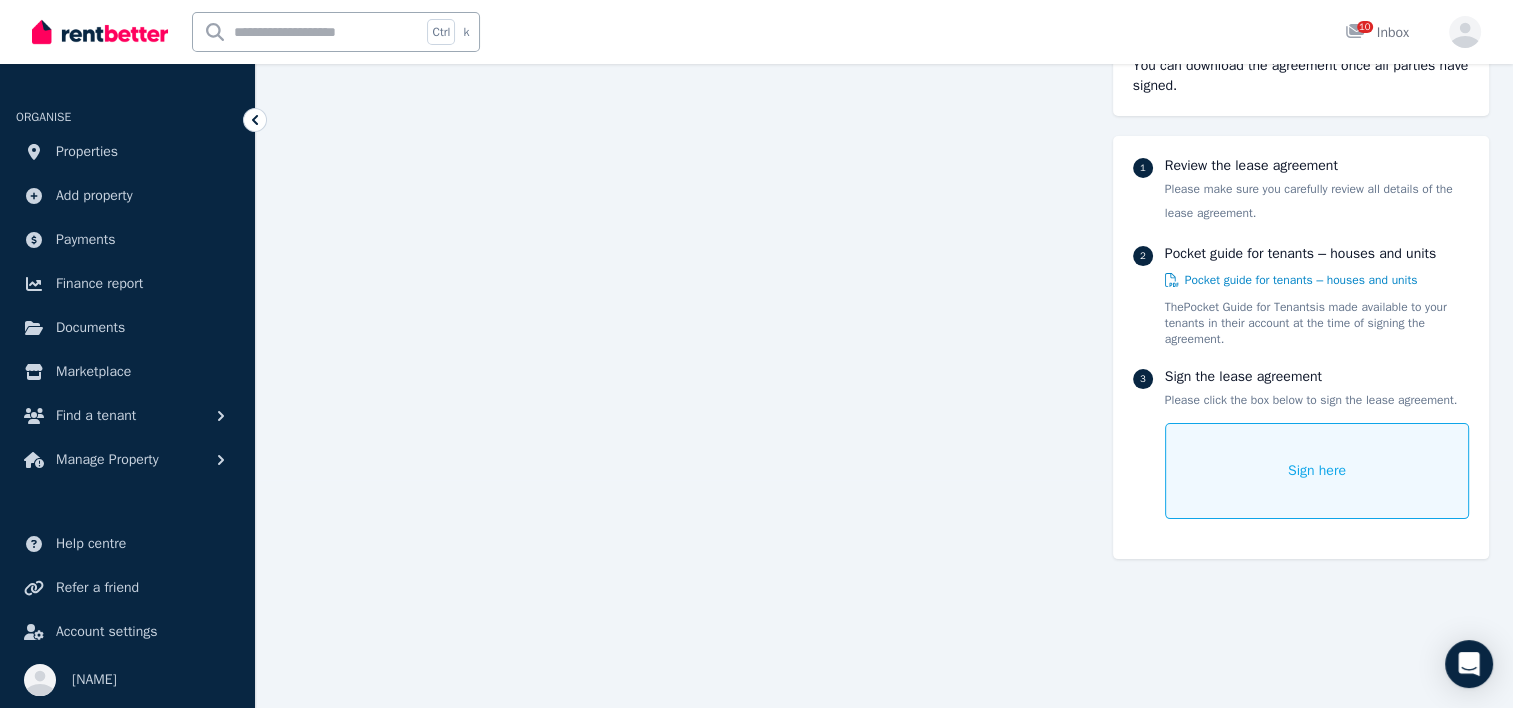 scroll, scrollTop: 244, scrollLeft: 0, axis: vertical 